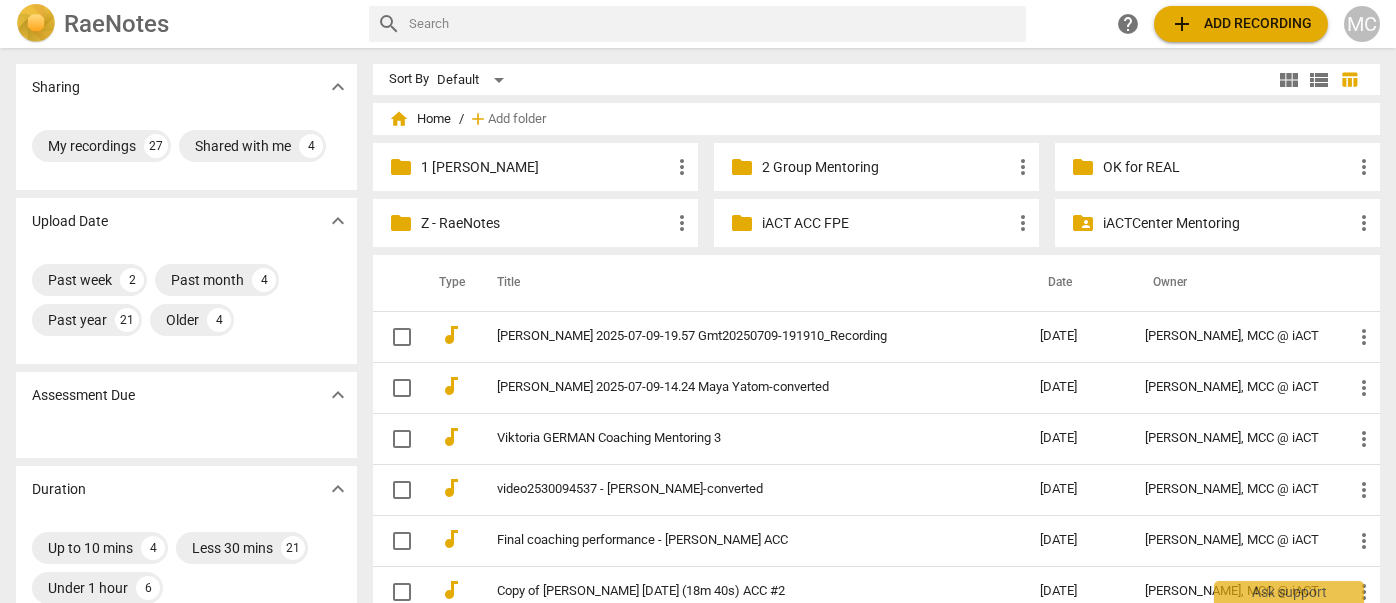 scroll, scrollTop: 0, scrollLeft: 0, axis: both 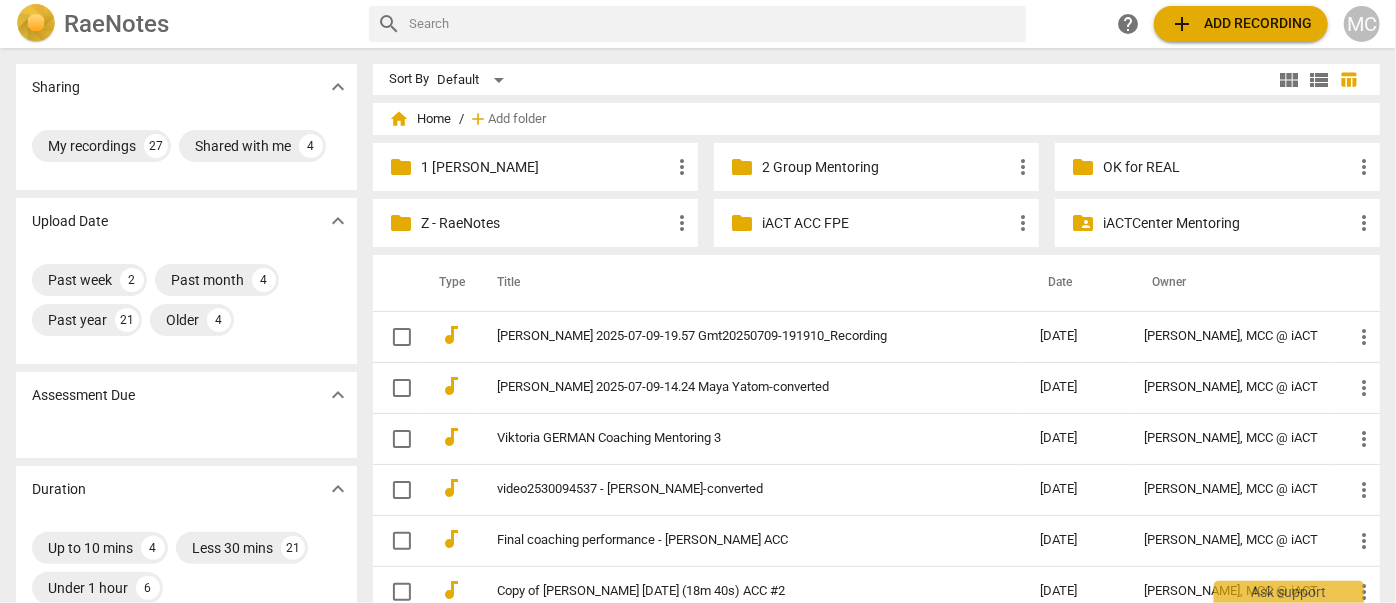 click on "1 [PERSON_NAME]" at bounding box center [545, 167] 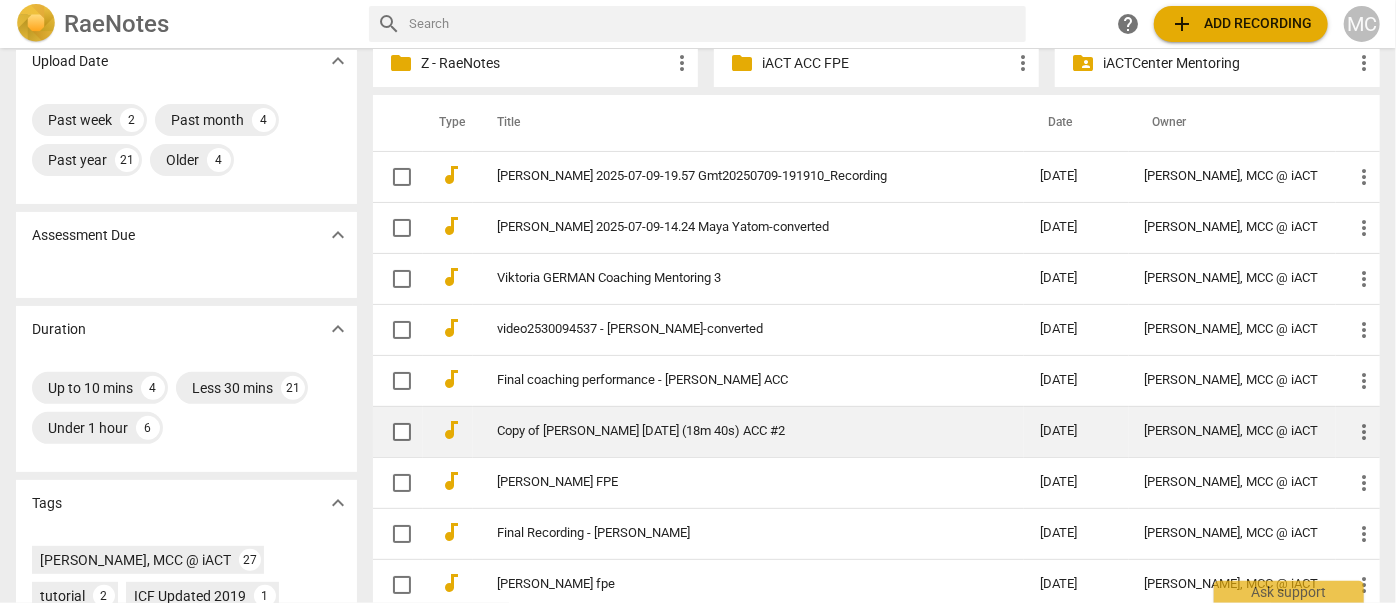scroll, scrollTop: 181, scrollLeft: 0, axis: vertical 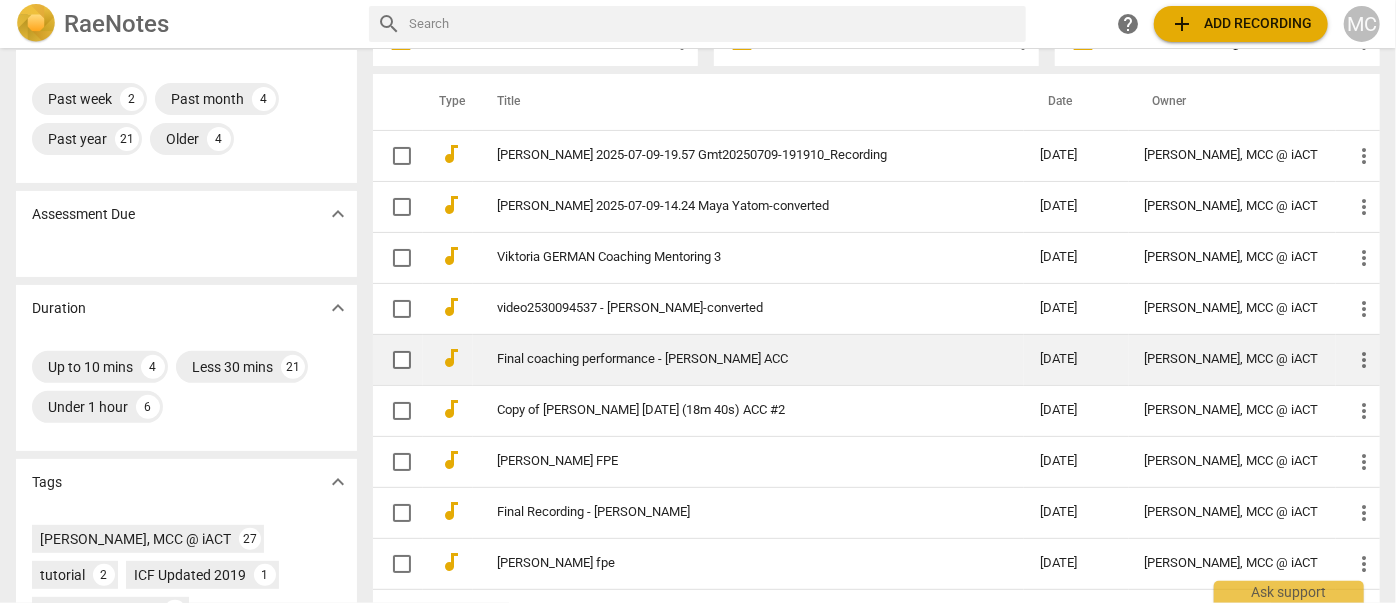 click on "Final coaching performance - [PERSON_NAME] ACC" at bounding box center (732, 359) 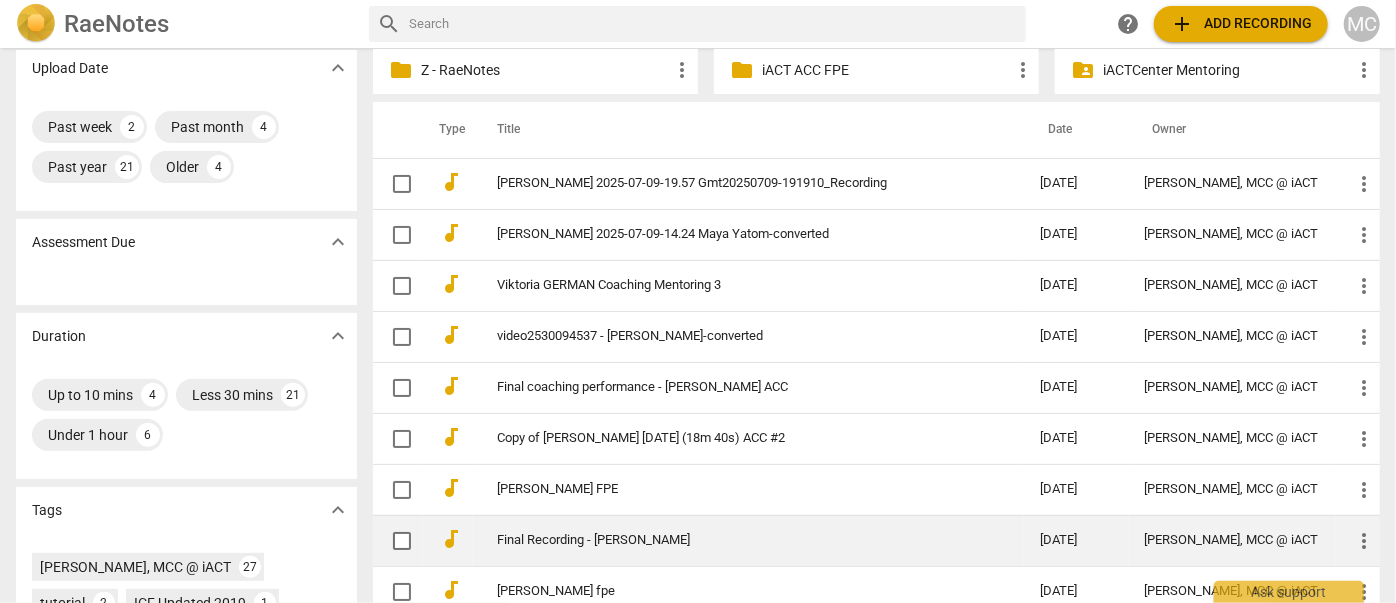 scroll, scrollTop: 181, scrollLeft: 0, axis: vertical 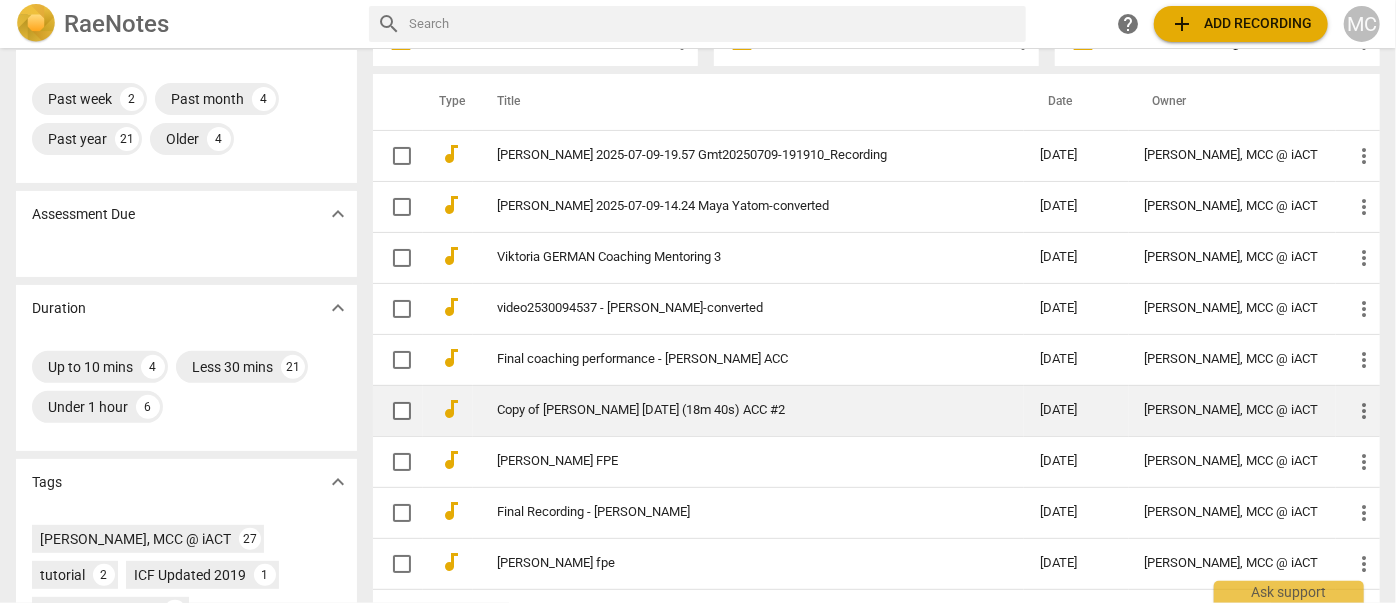 click on "Copy of [PERSON_NAME] [DATE] (18m 40s) ACC #2" at bounding box center (732, 410) 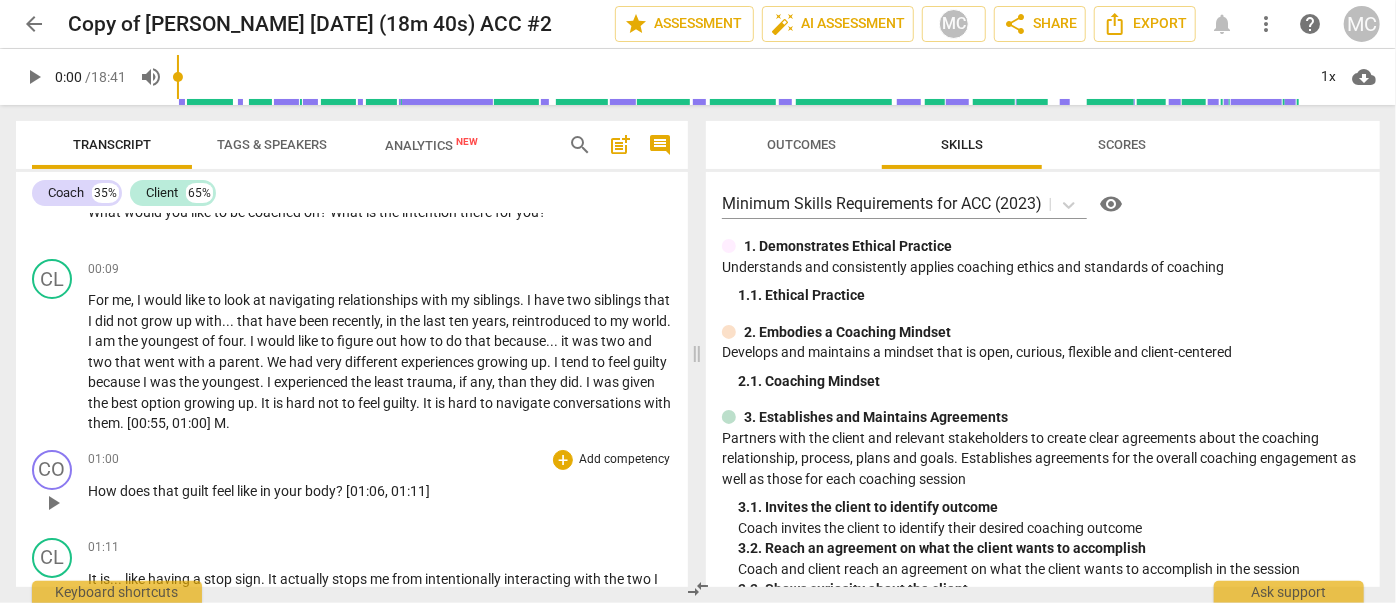 scroll, scrollTop: 90, scrollLeft: 0, axis: vertical 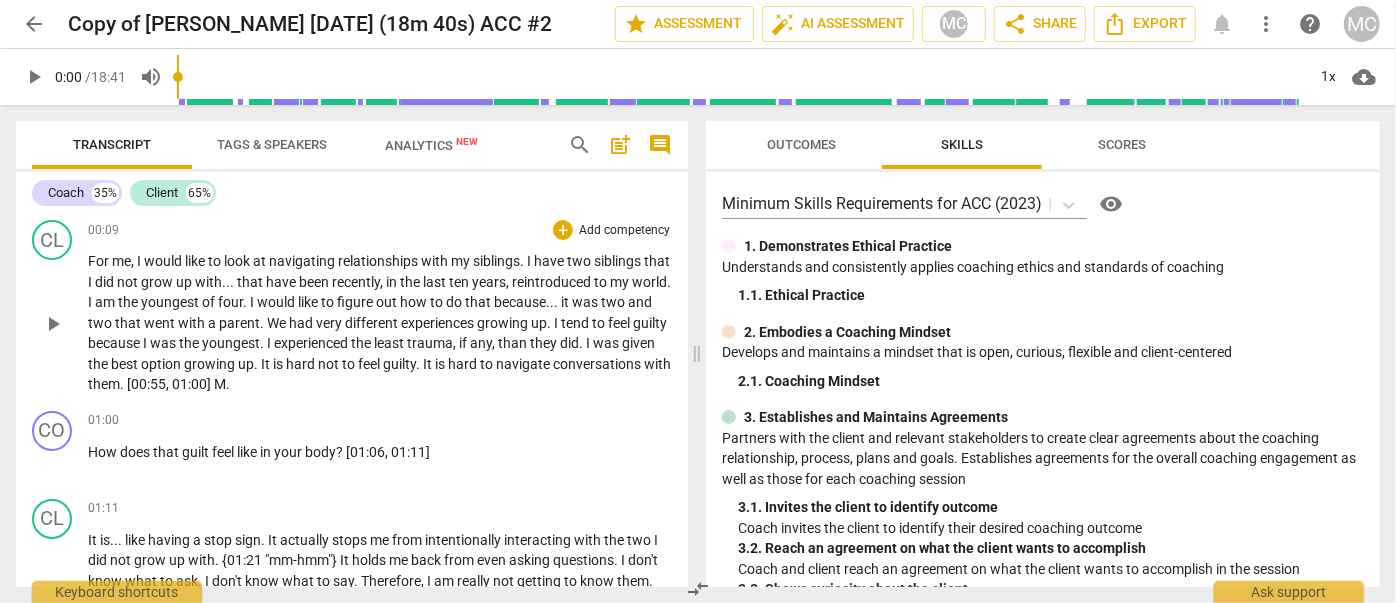 click on "For   me ,   I   would   like   to   look   at   navigating   relationships   with   my   siblings .   I   have   two   siblings   that   I   did   not   grow   up   with . . .   that   have   been   recently ,   in   the   last   ten   years ,   reintroduced   to   my   world .   I   am   the   youngest   of   four .   I   would   like   to   figure   out   how   to   do   that   because . . .   it   was   two   and   two   that   went   with   a   parent .   We   had   very   different   experiences   growing   up .   I   tend   to   feel   guilty   because   I   was   the   youngest .   I   experienced   the   least   trauma ,   if   any ,   than   they   did .   I   was   given   the   best   option   growing   up .   It   is   hard   not   to   feel   guilty .   It   is   hard   to   navigate   conversations   with   them .   [00:55 ,   01:00]   M ." at bounding box center [380, 323] 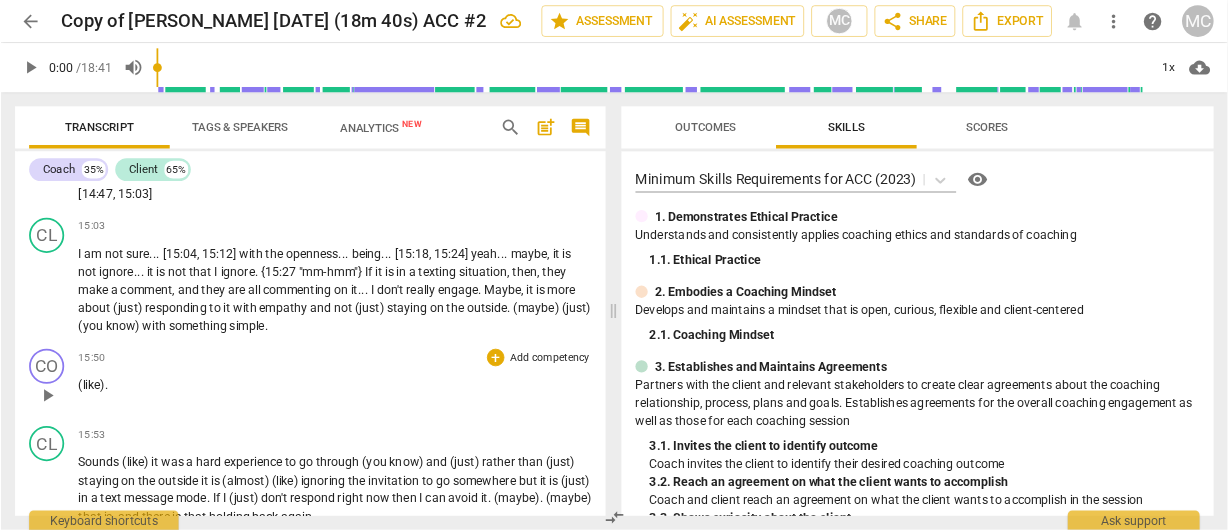 scroll, scrollTop: 3818, scrollLeft: 0, axis: vertical 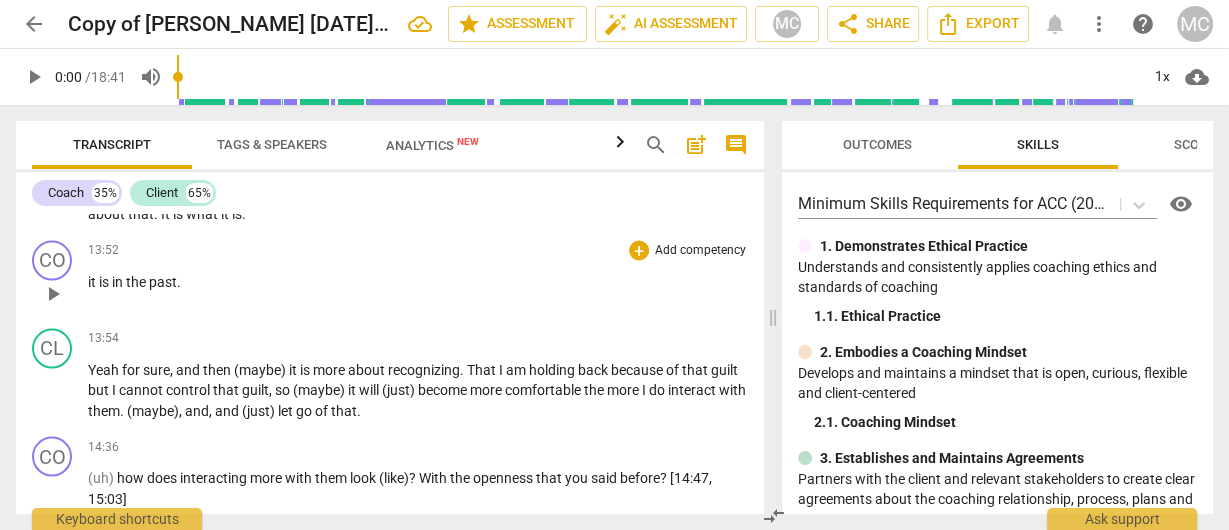 drag, startPoint x: 612, startPoint y: 303, endPoint x: 856, endPoint y: 301, distance: 244.0082 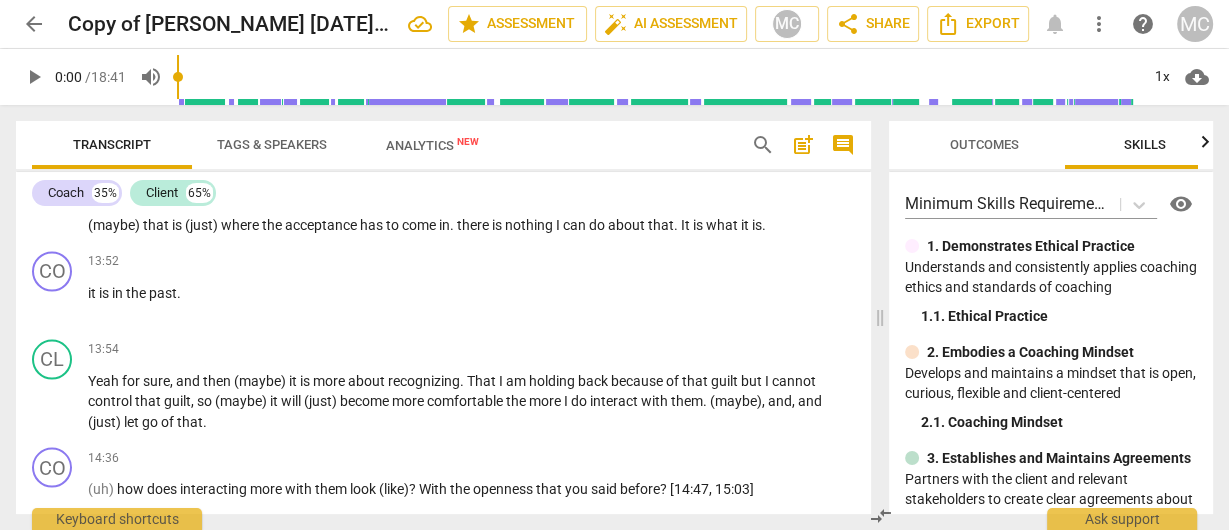 click on "comment" at bounding box center (843, 145) 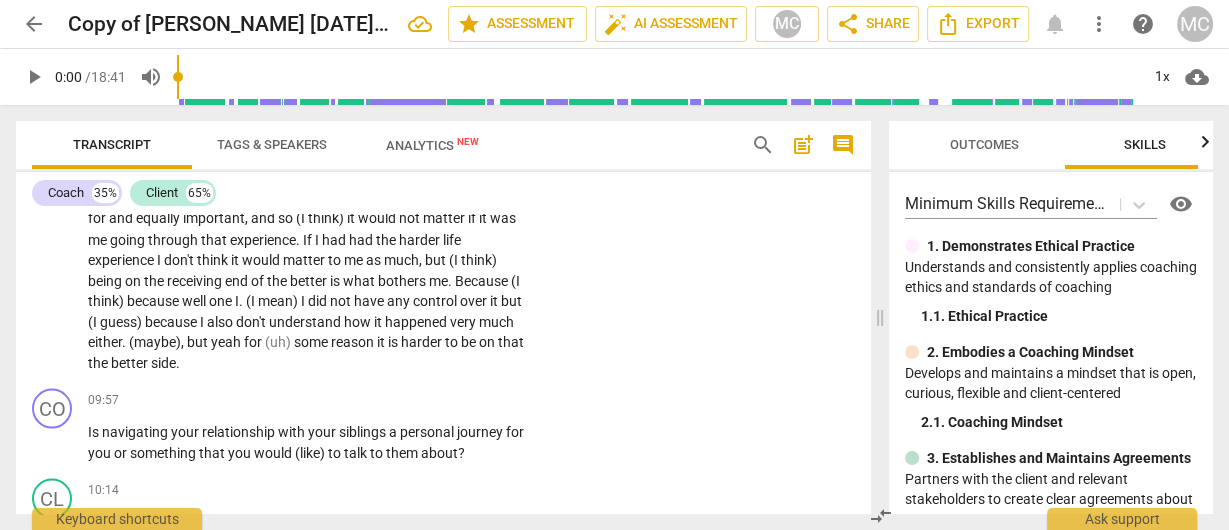 scroll, scrollTop: 4835, scrollLeft: 0, axis: vertical 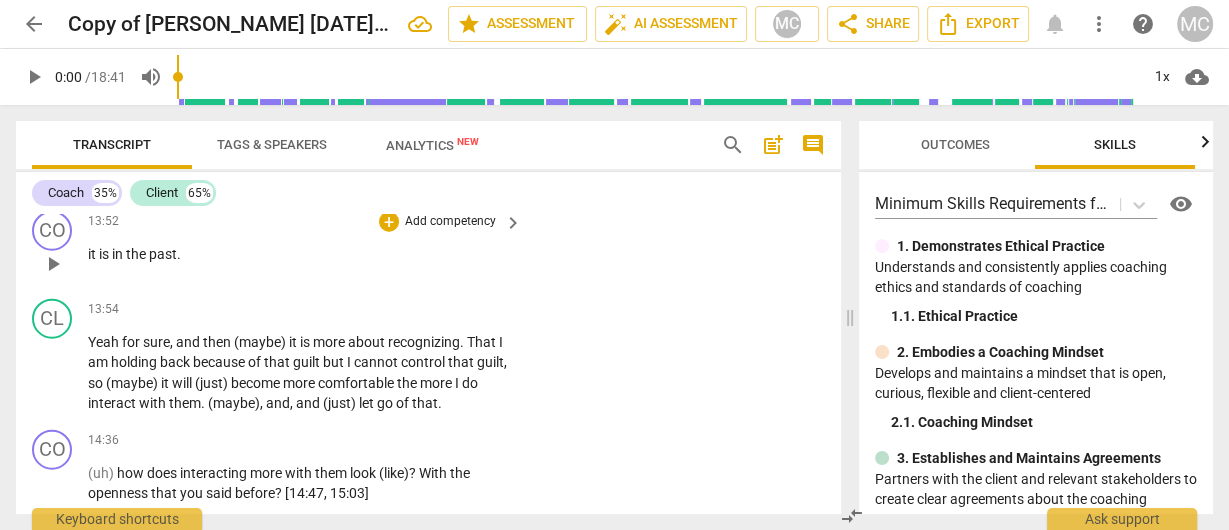 drag, startPoint x: 713, startPoint y: 314, endPoint x: 867, endPoint y: 331, distance: 154.93547 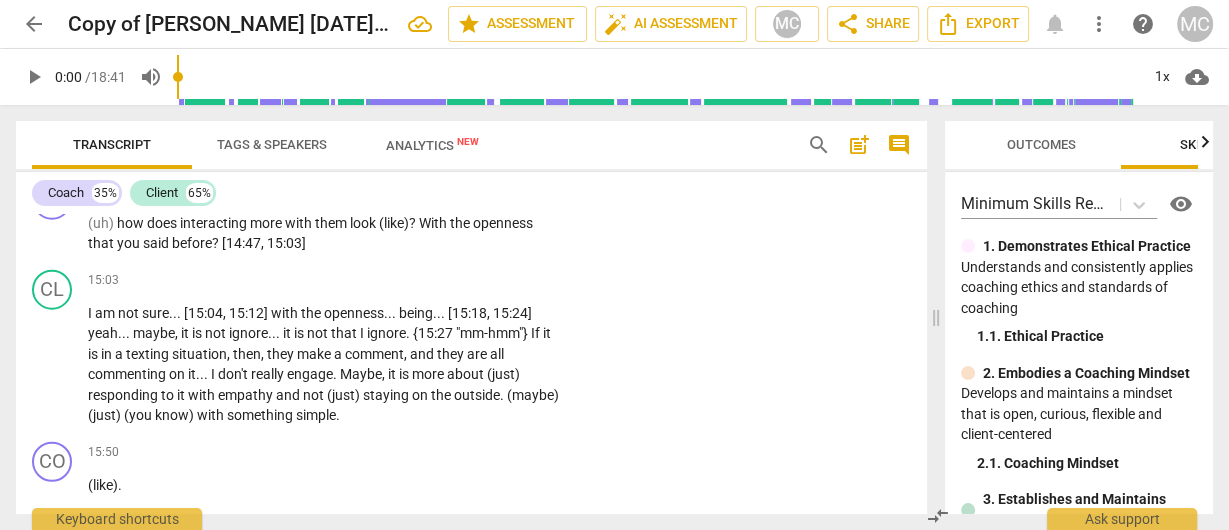 scroll, scrollTop: 3939, scrollLeft: 0, axis: vertical 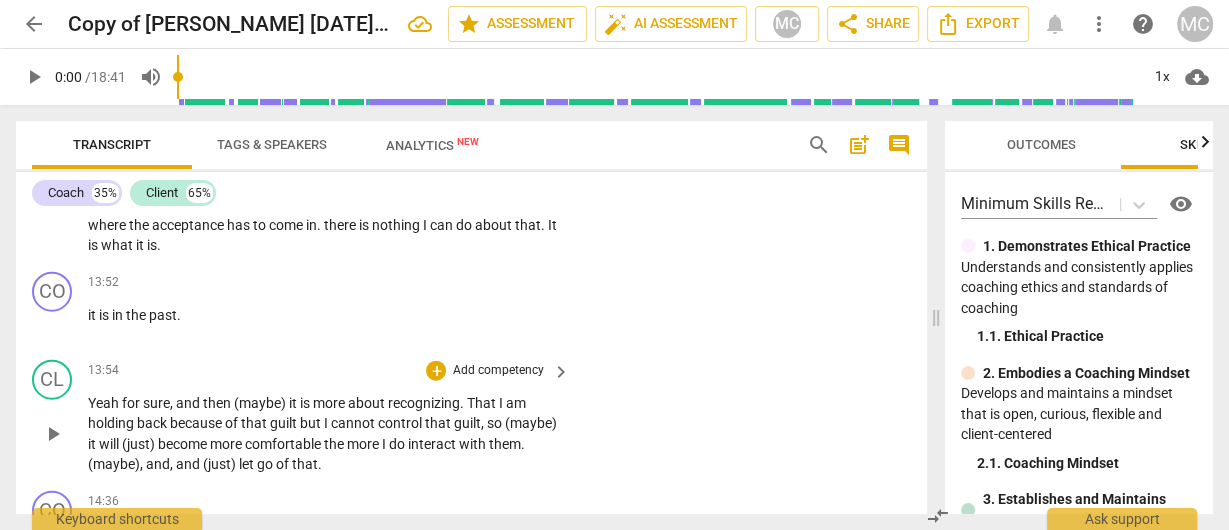 click on "Yeah   for   sure ,   and   then   (maybe)   it   is   more   about   recognizing .   That   I   am   holding   back   because   of   that   guilt   but   I   cannot   control   that   guilt ,   so   (maybe)   it   will   (just)   become   more   comfortable   the   more   I   do   interact   with   them .   (maybe) ,   and ,   and   (just)   let   go   of   that ." at bounding box center [323, 434] 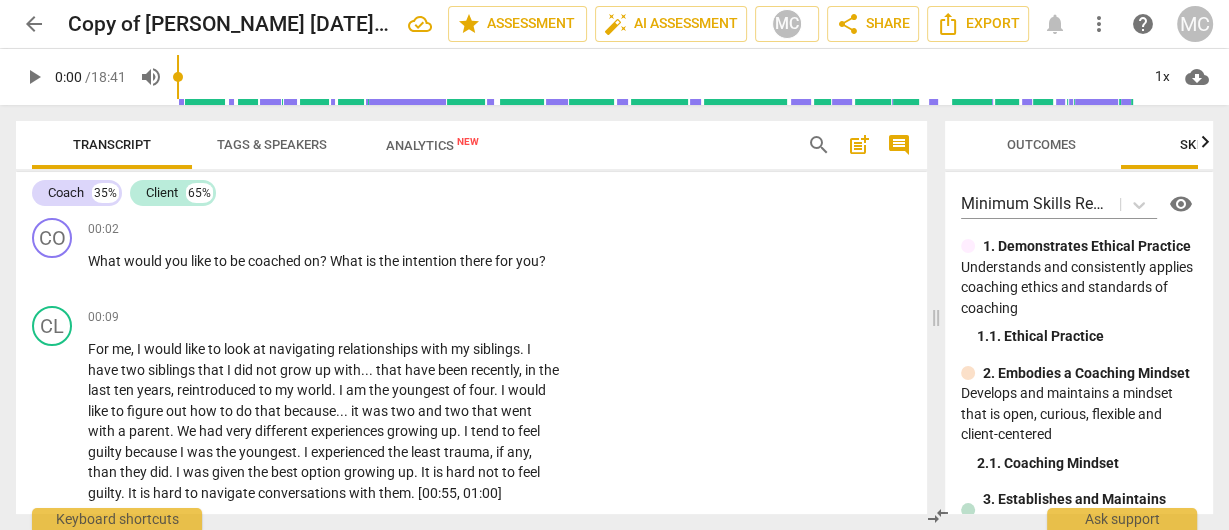 scroll, scrollTop: 0, scrollLeft: 0, axis: both 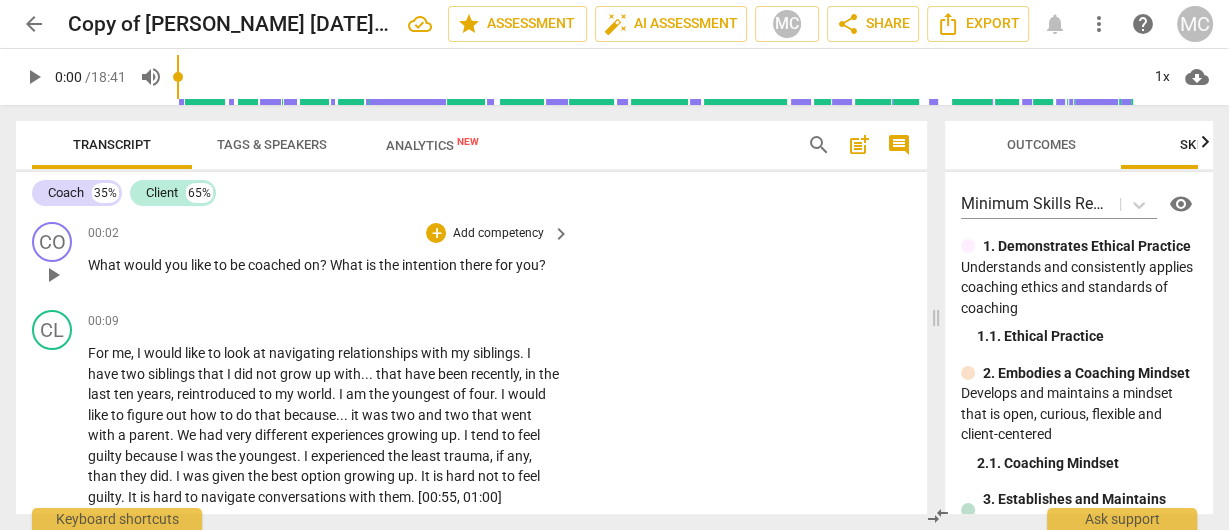 click on "Add competency" at bounding box center [497, 234] 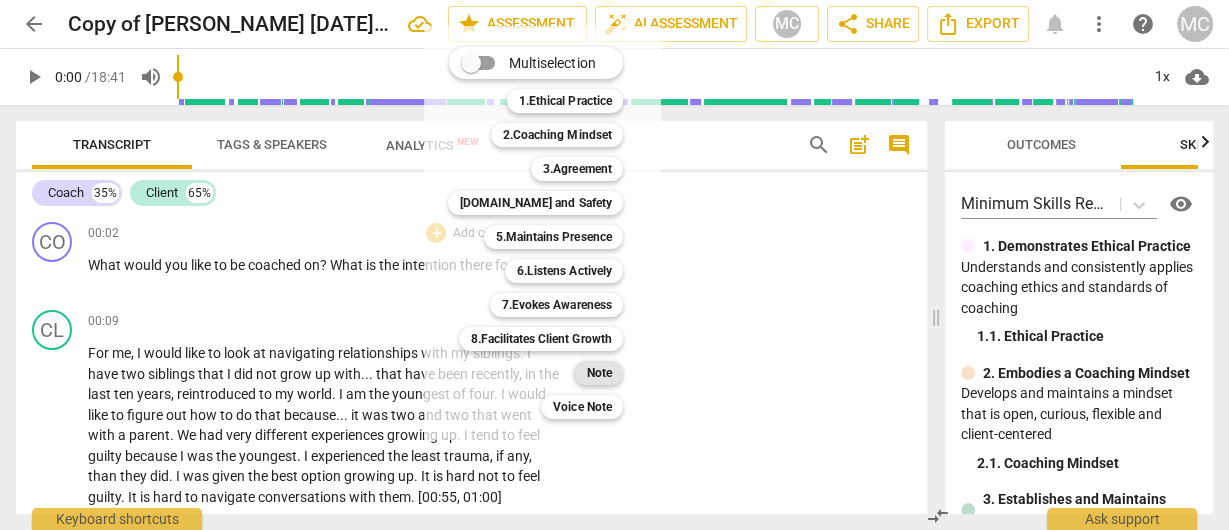 click on "Note" at bounding box center (598, 373) 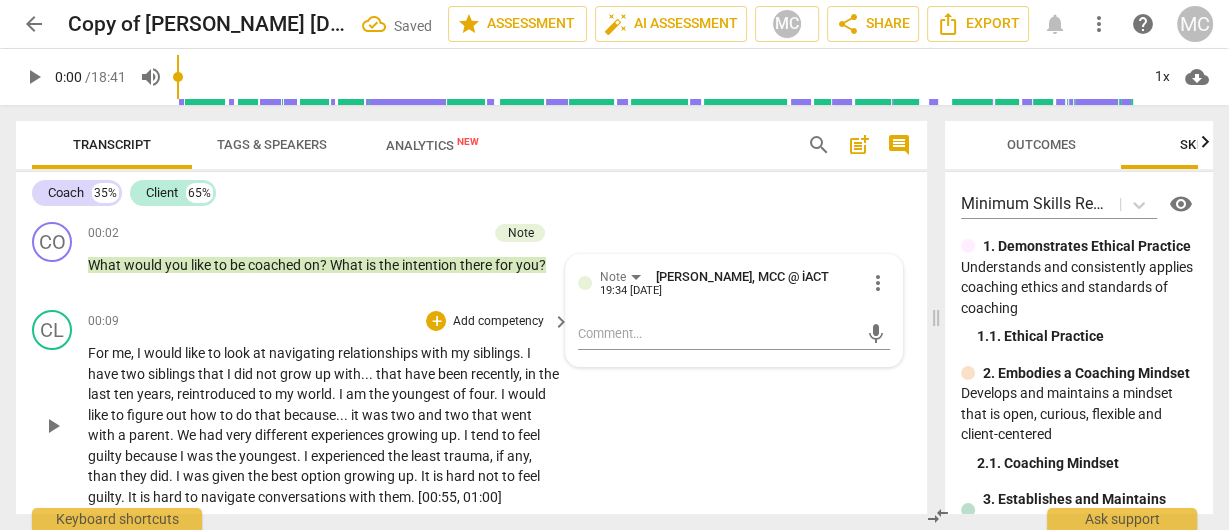 click on "Add competency" at bounding box center (497, 322) 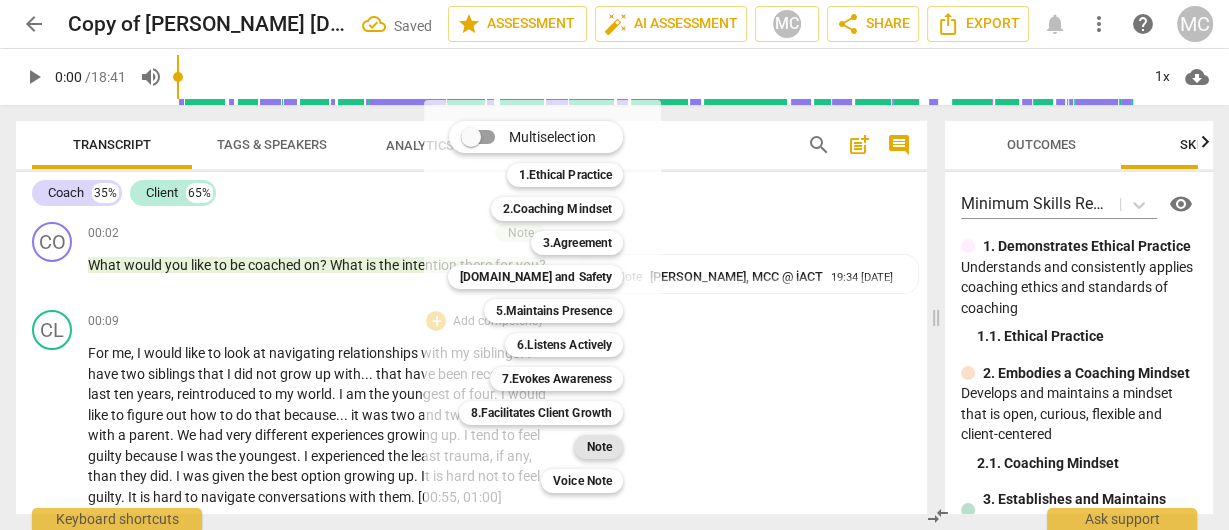 click on "Note" at bounding box center [598, 447] 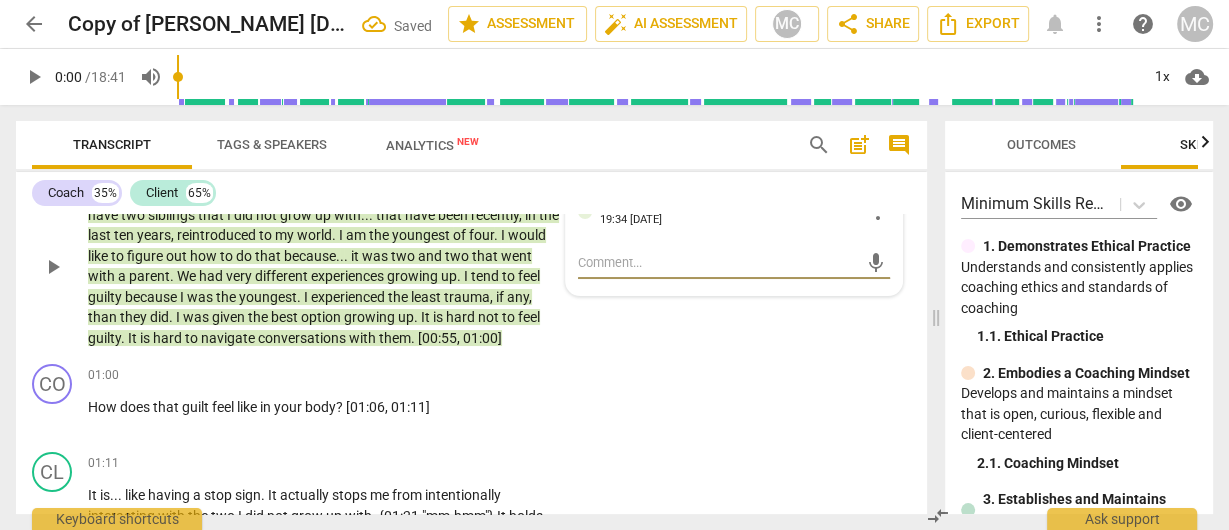 scroll, scrollTop: 160, scrollLeft: 0, axis: vertical 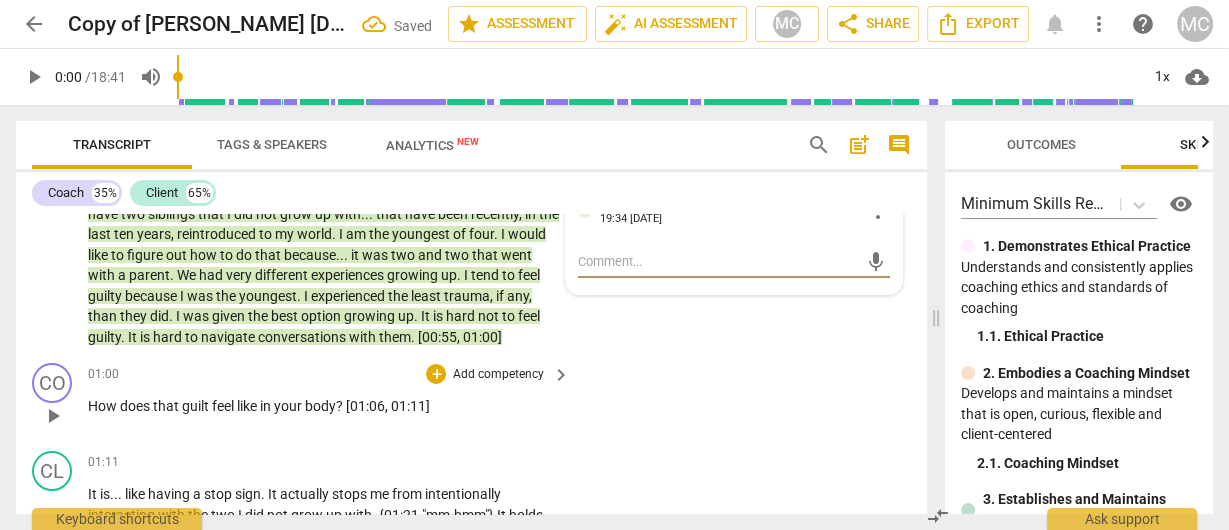 click on "Add competency" at bounding box center [497, 375] 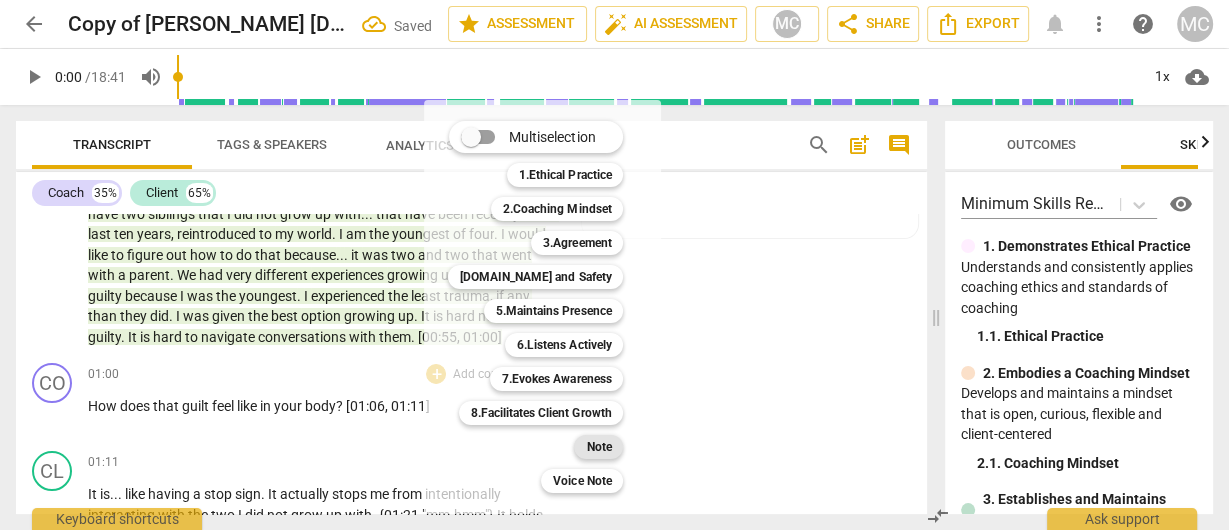 click on "Note" at bounding box center (598, 447) 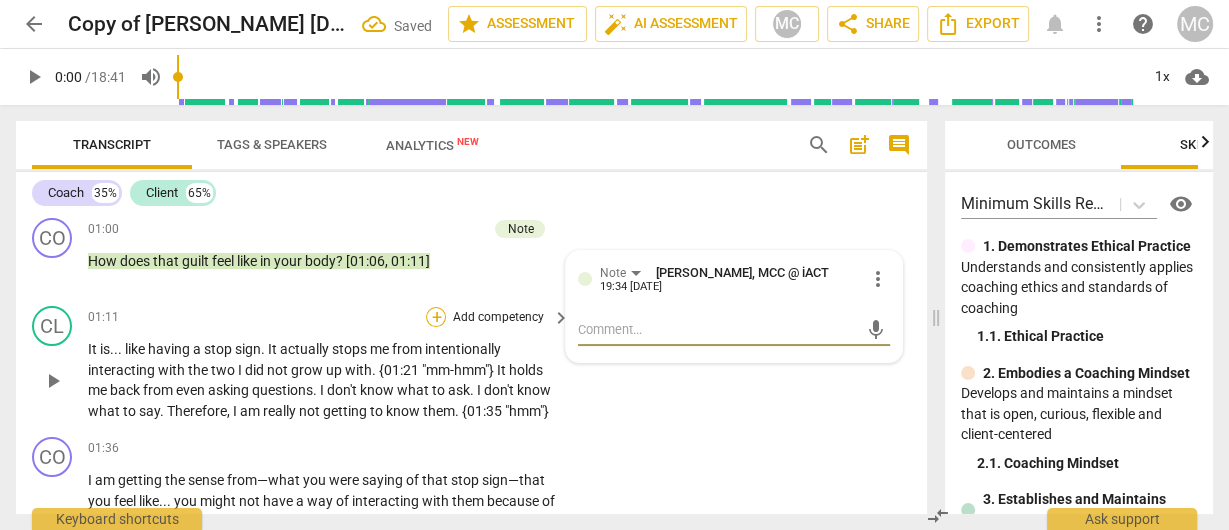 scroll, scrollTop: 320, scrollLeft: 0, axis: vertical 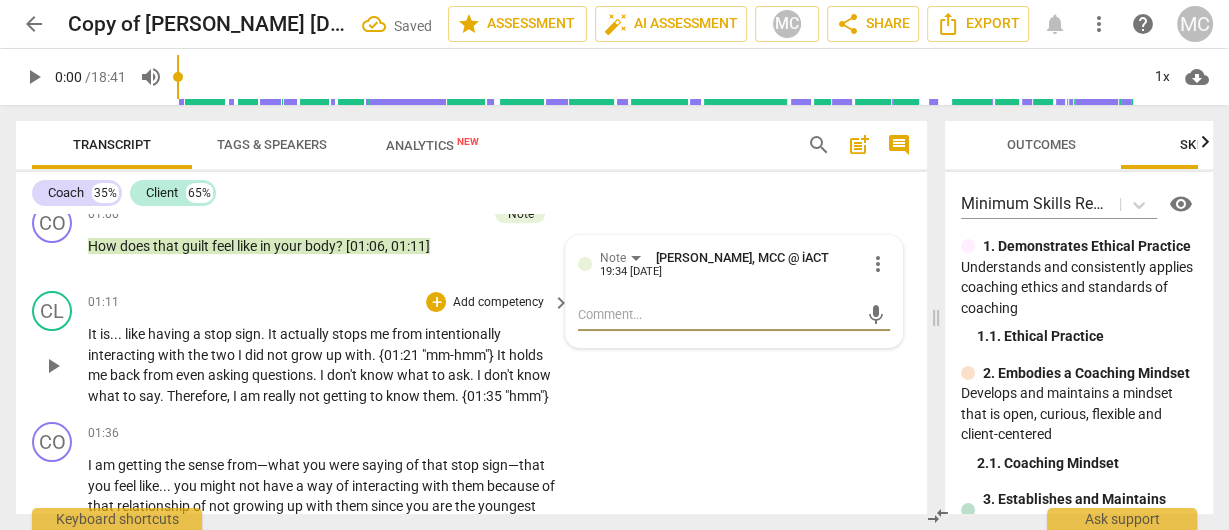 click on "Add competency" at bounding box center (497, 303) 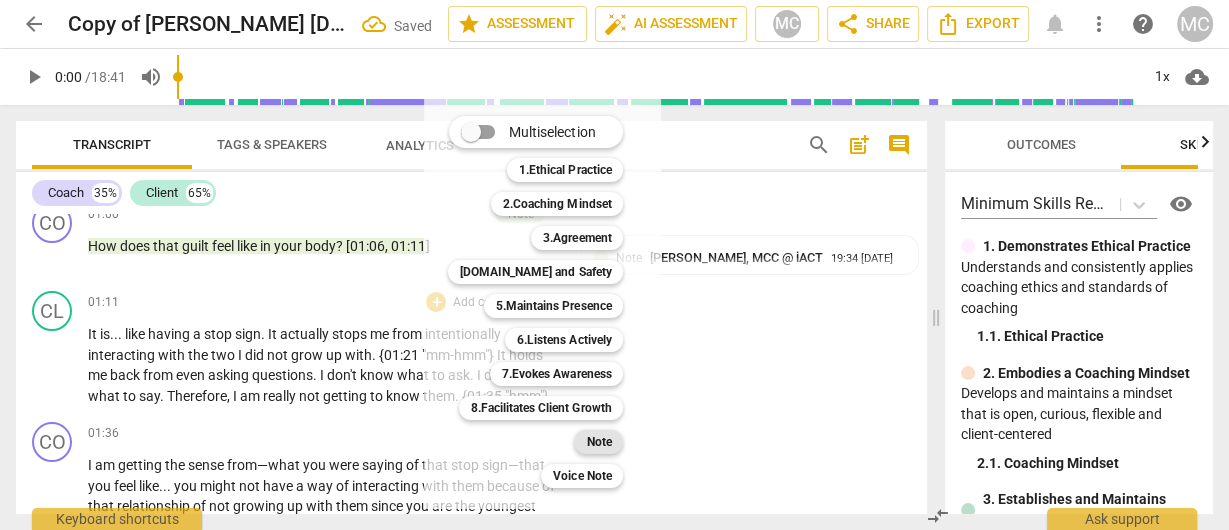 click on "Note" at bounding box center [598, 442] 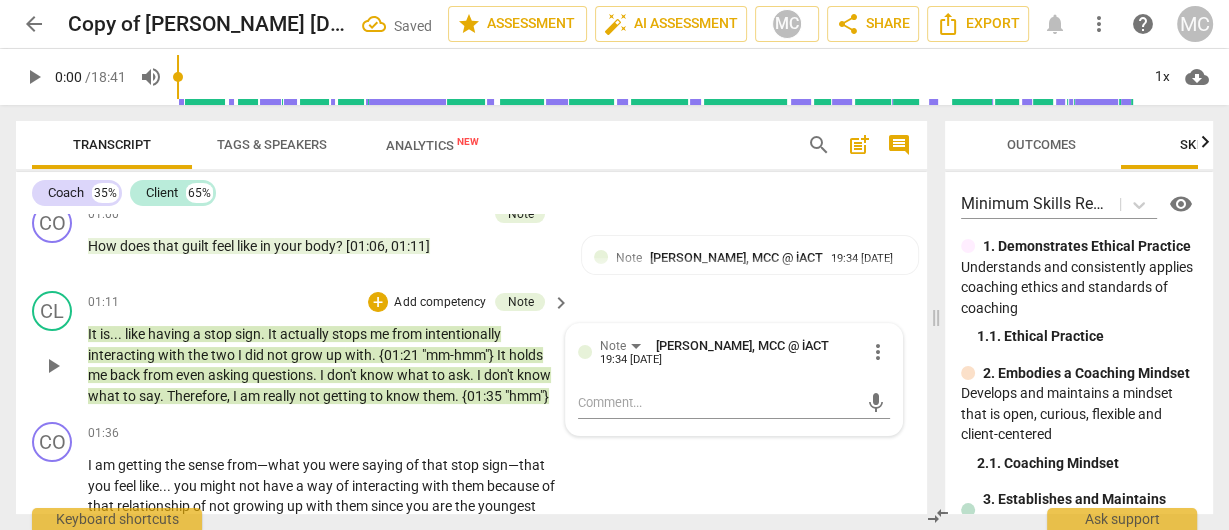 scroll, scrollTop: 480, scrollLeft: 0, axis: vertical 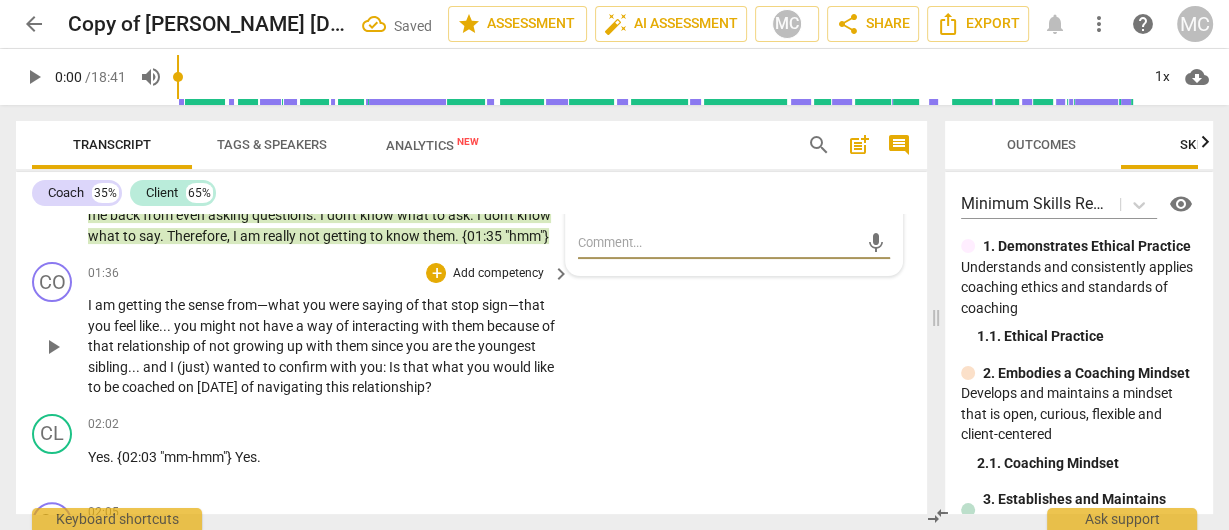 click on "Add competency" at bounding box center (497, 274) 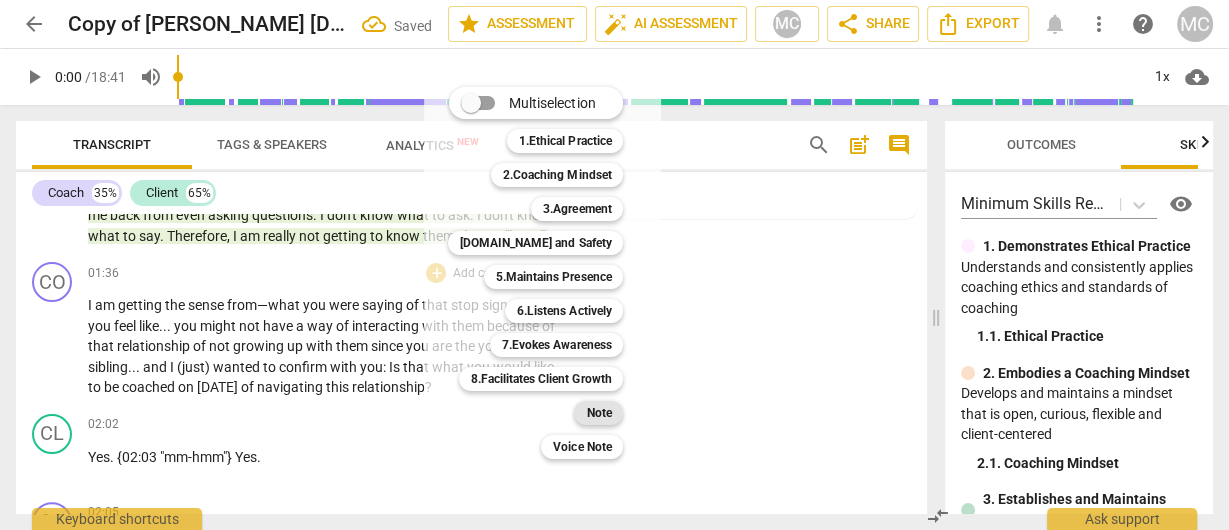 click on "Note" at bounding box center [598, 413] 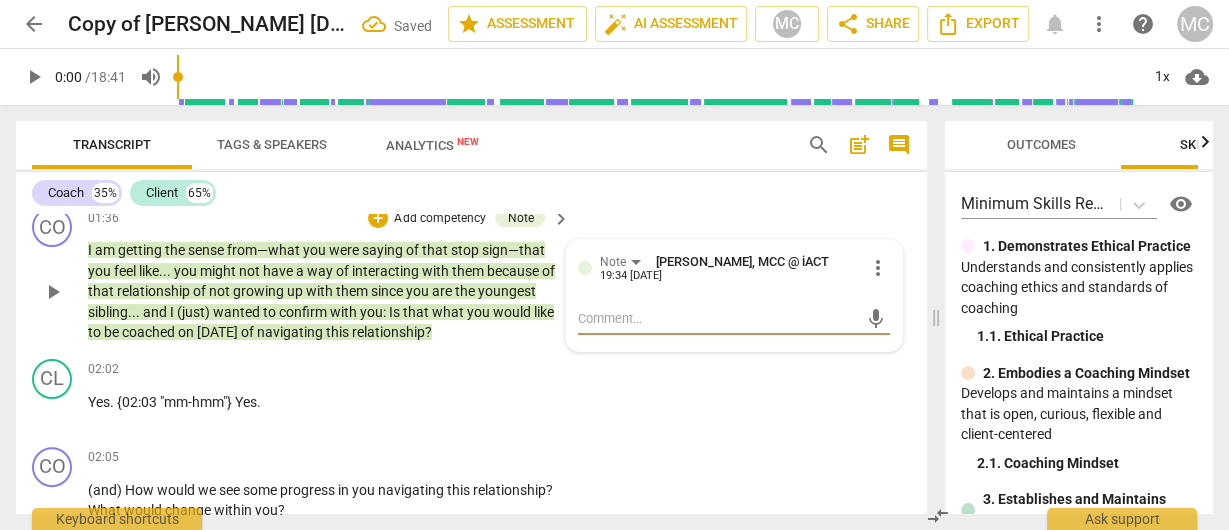 scroll, scrollTop: 560, scrollLeft: 0, axis: vertical 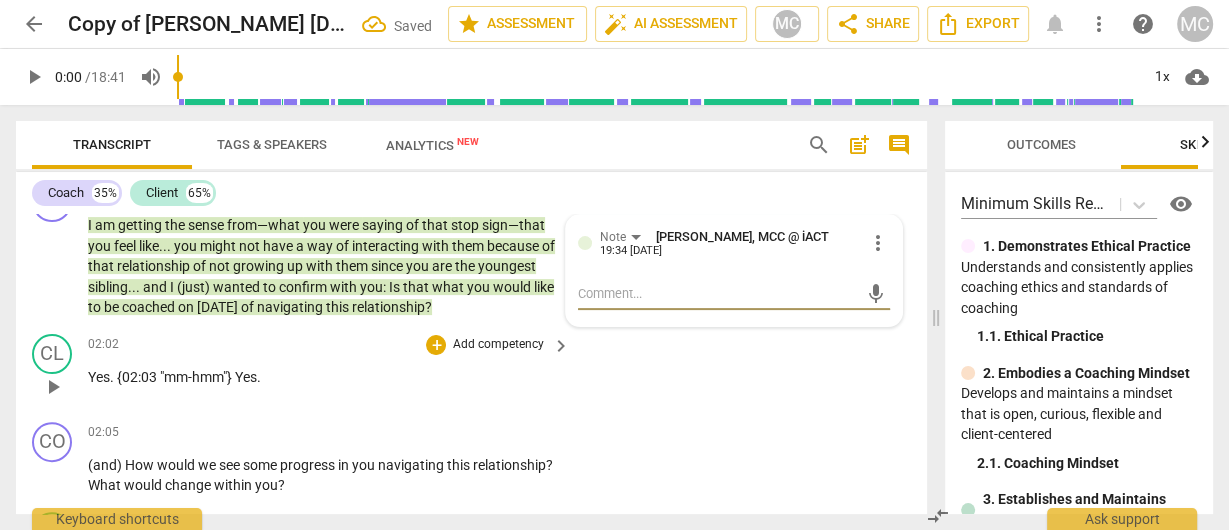 click on "Add competency" at bounding box center (497, 345) 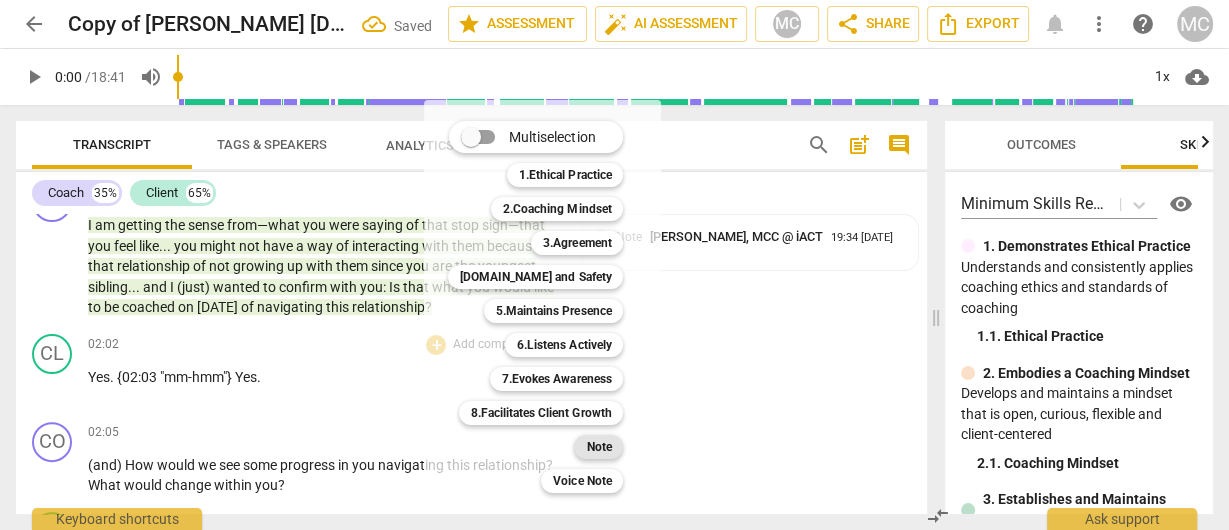 click on "Note" at bounding box center (598, 447) 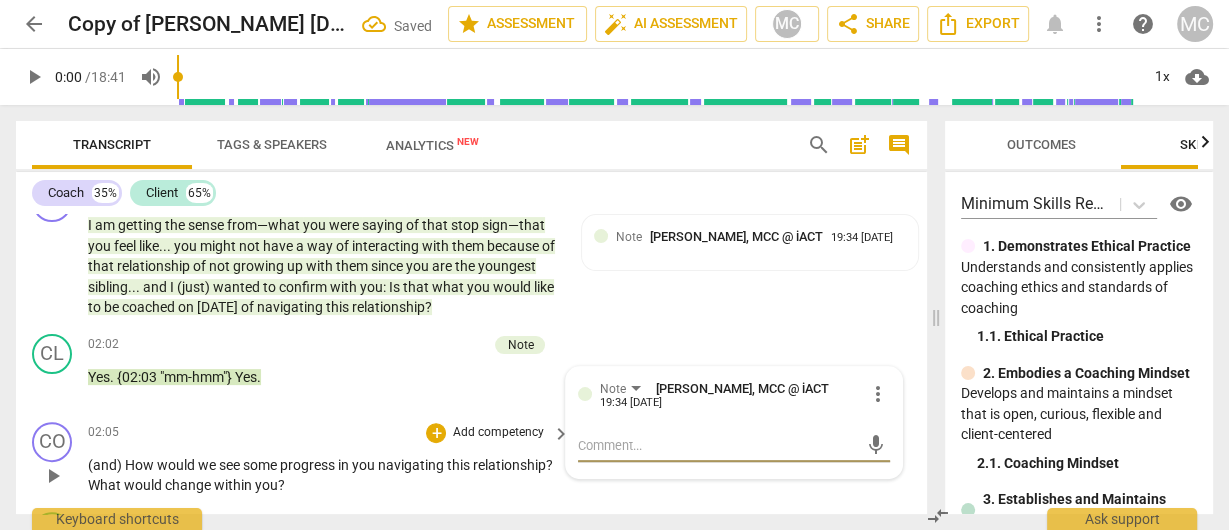click on "Add competency" at bounding box center (497, 433) 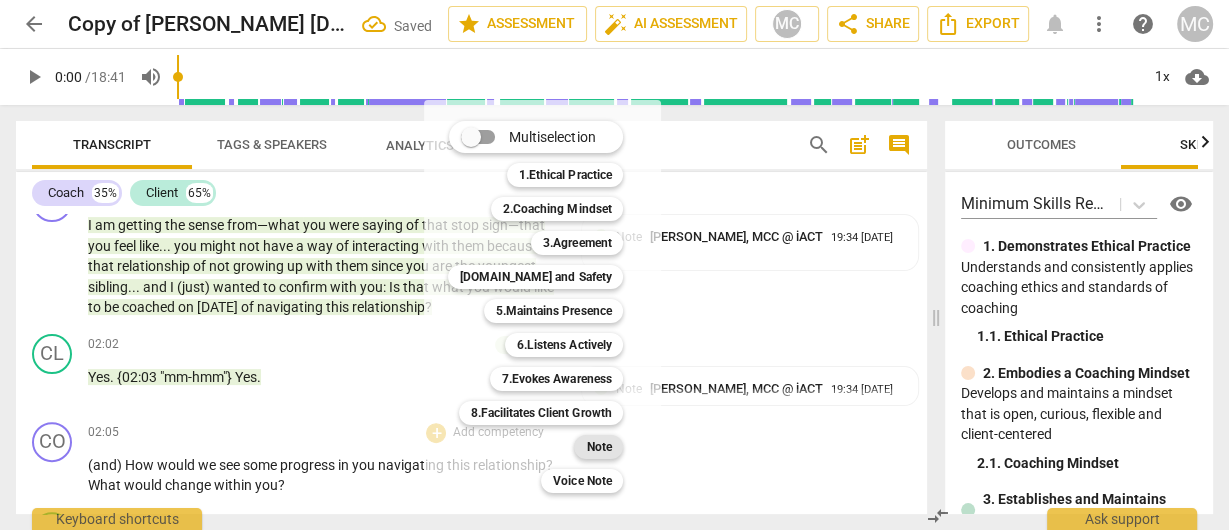 click on "Note" at bounding box center [598, 447] 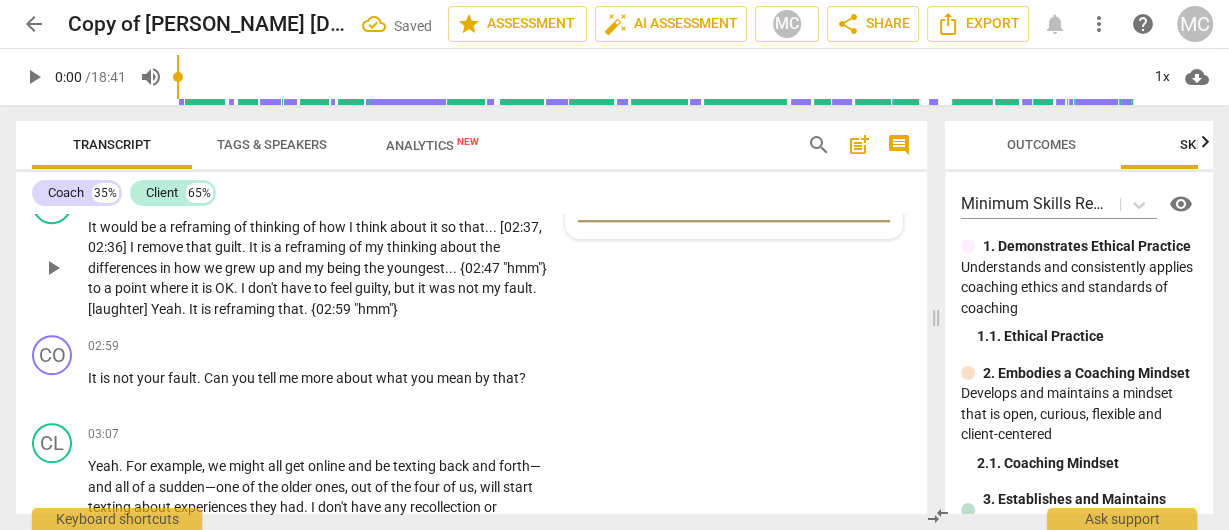 click on "youngest" at bounding box center (416, 268) 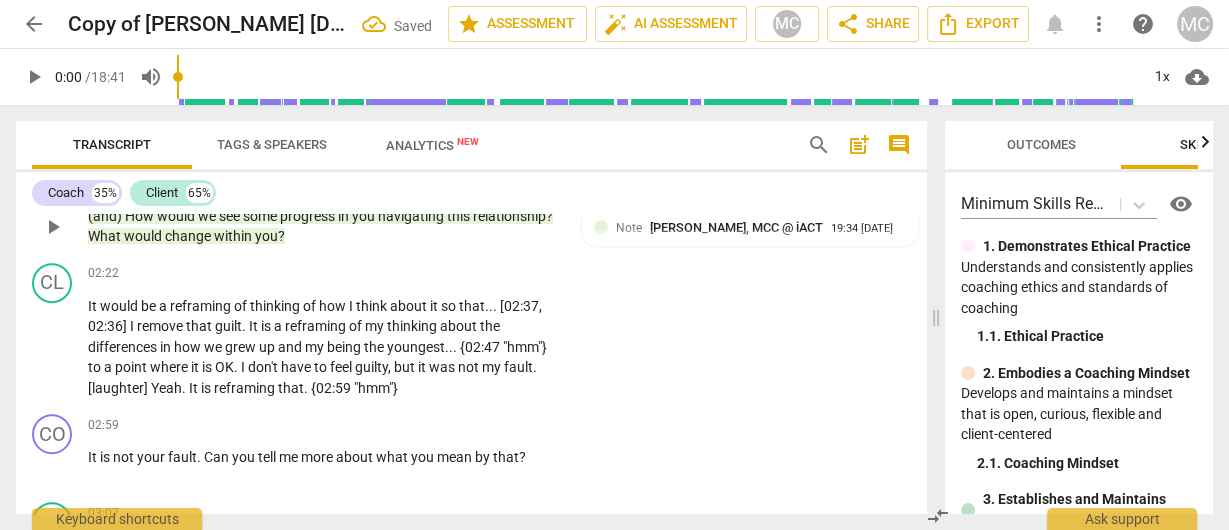 scroll, scrollTop: 728, scrollLeft: 0, axis: vertical 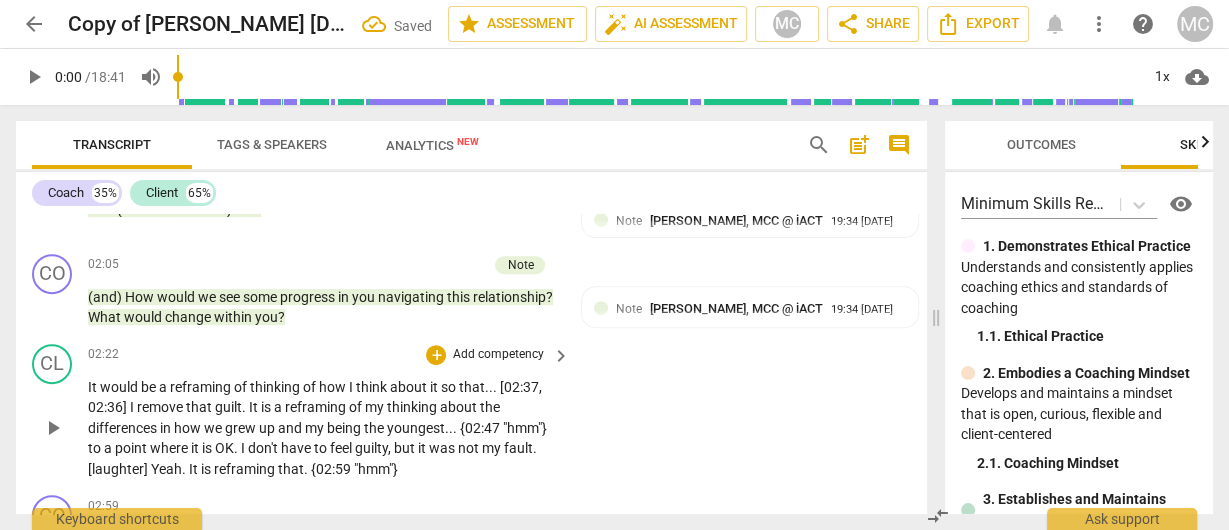 click on "Add competency" at bounding box center (497, 355) 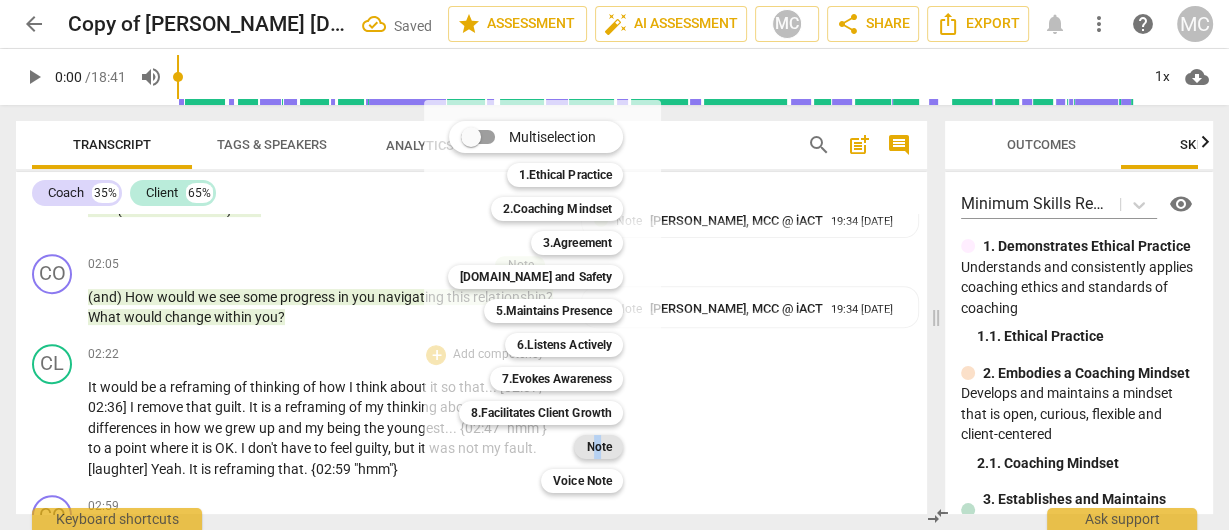 click on "Note" at bounding box center (598, 447) 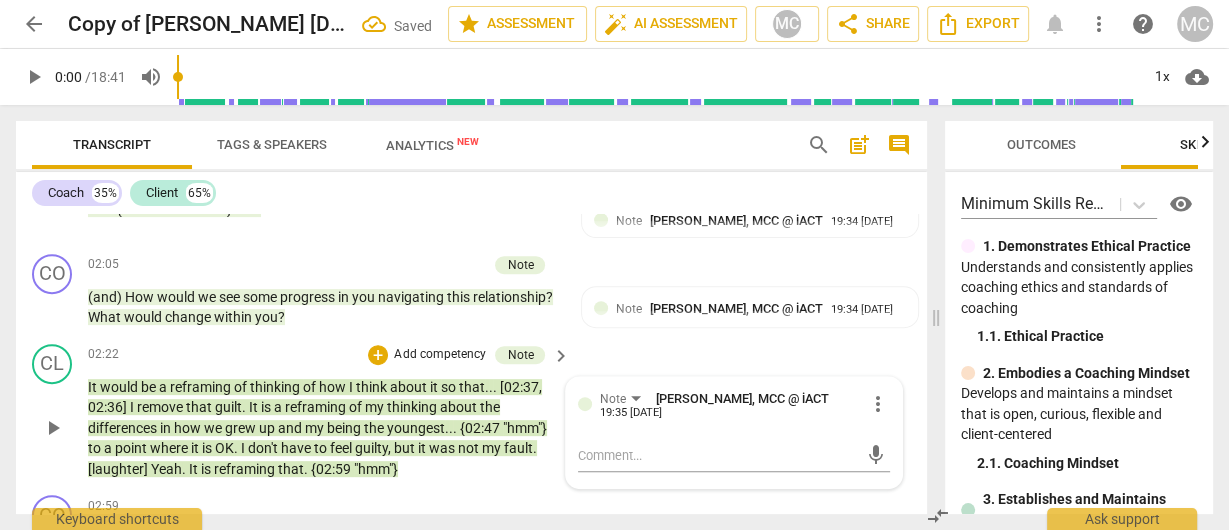 click on "so" at bounding box center (450, 387) 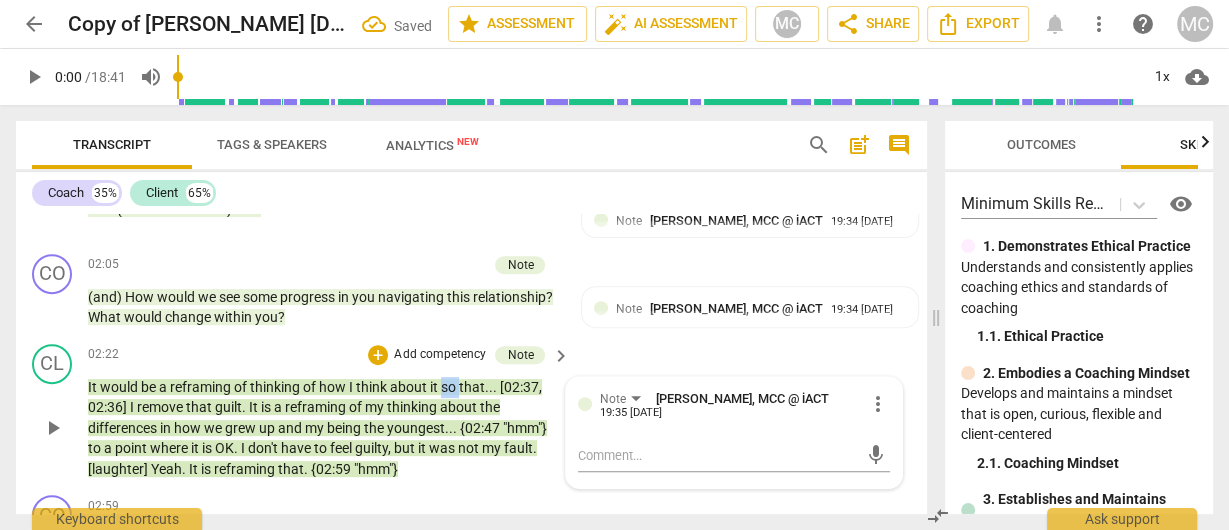 click on "so" at bounding box center (450, 387) 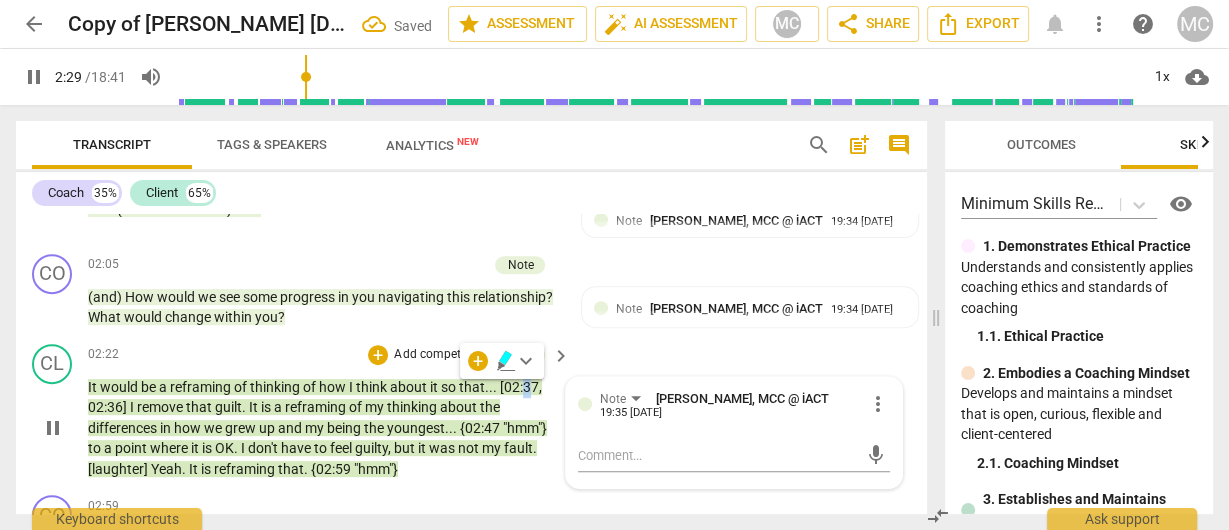 type on "150" 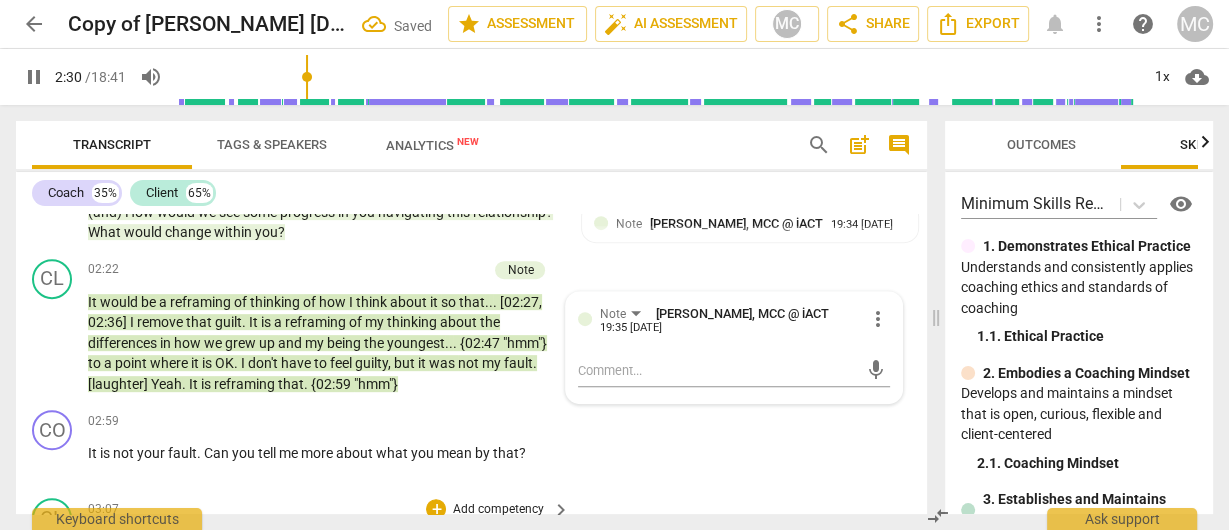 scroll, scrollTop: 968, scrollLeft: 0, axis: vertical 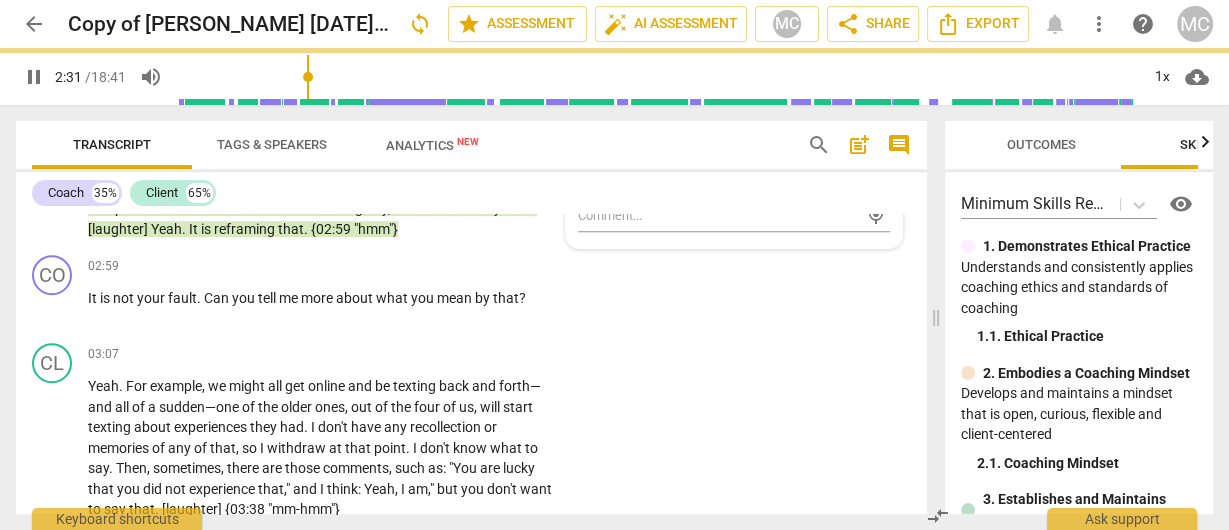 click on "{02:59" at bounding box center [332, 229] 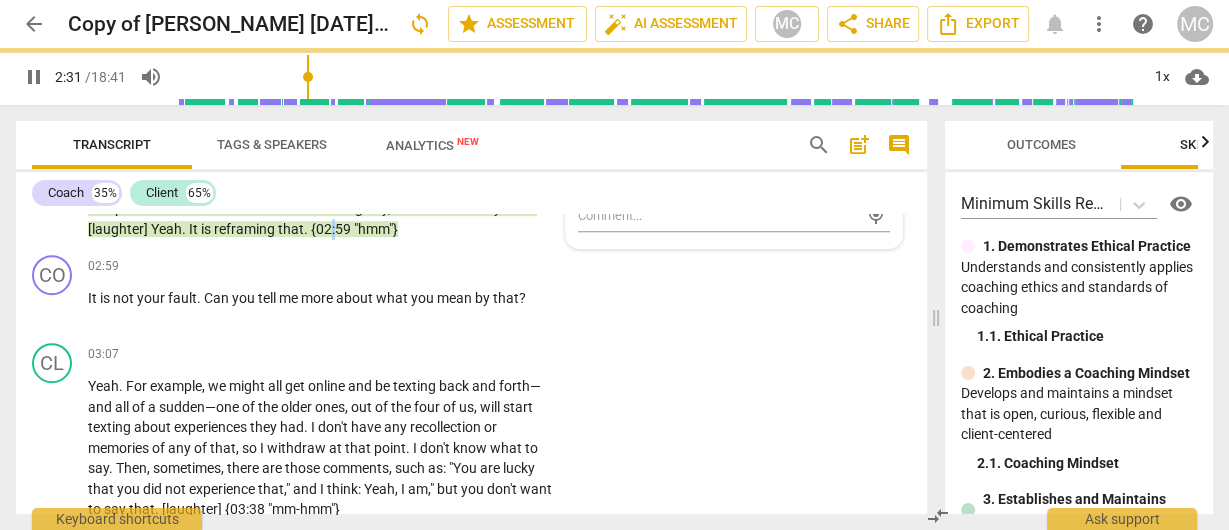 click on "{02:59" at bounding box center (332, 229) 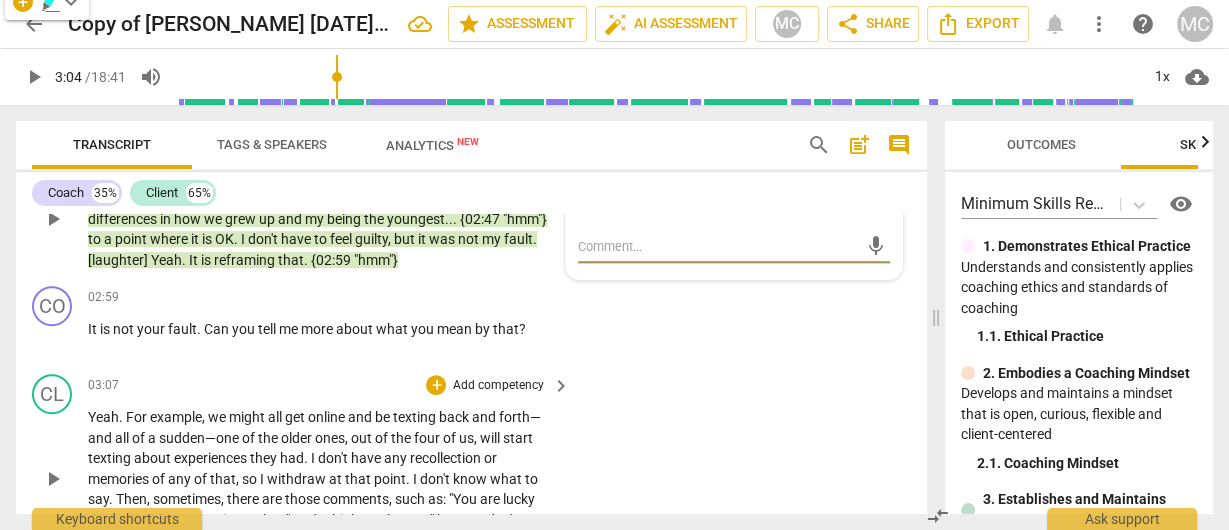 scroll, scrollTop: 880, scrollLeft: 0, axis: vertical 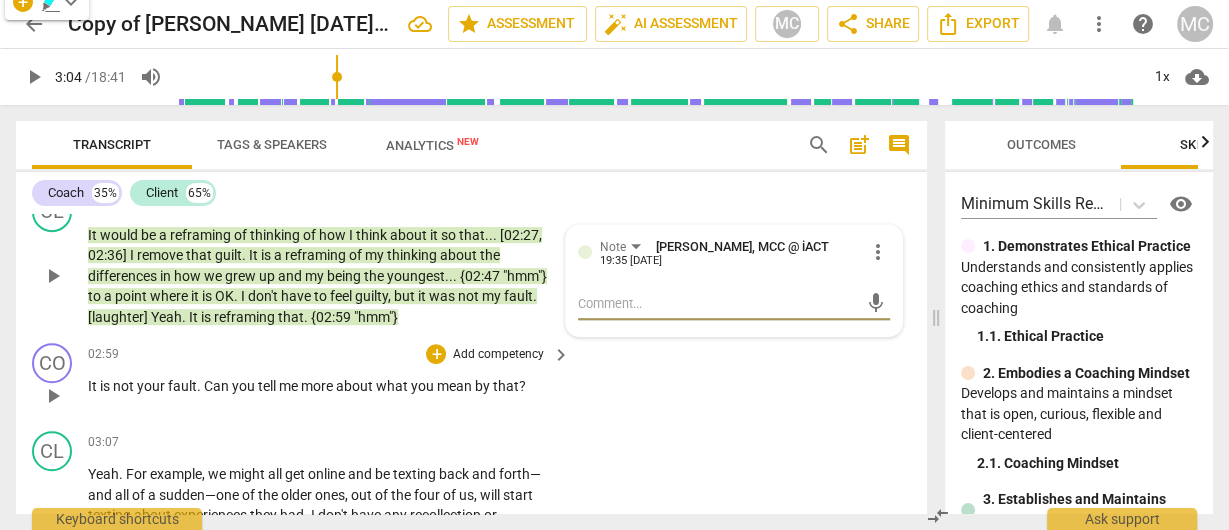 click on "Add competency" at bounding box center (497, 355) 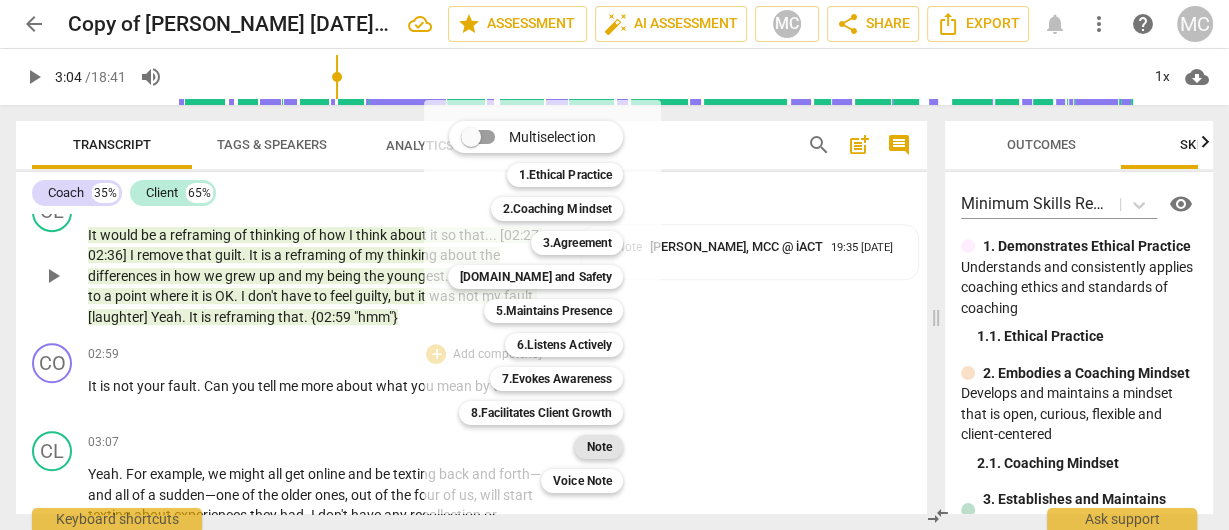 click on "Note" at bounding box center (598, 447) 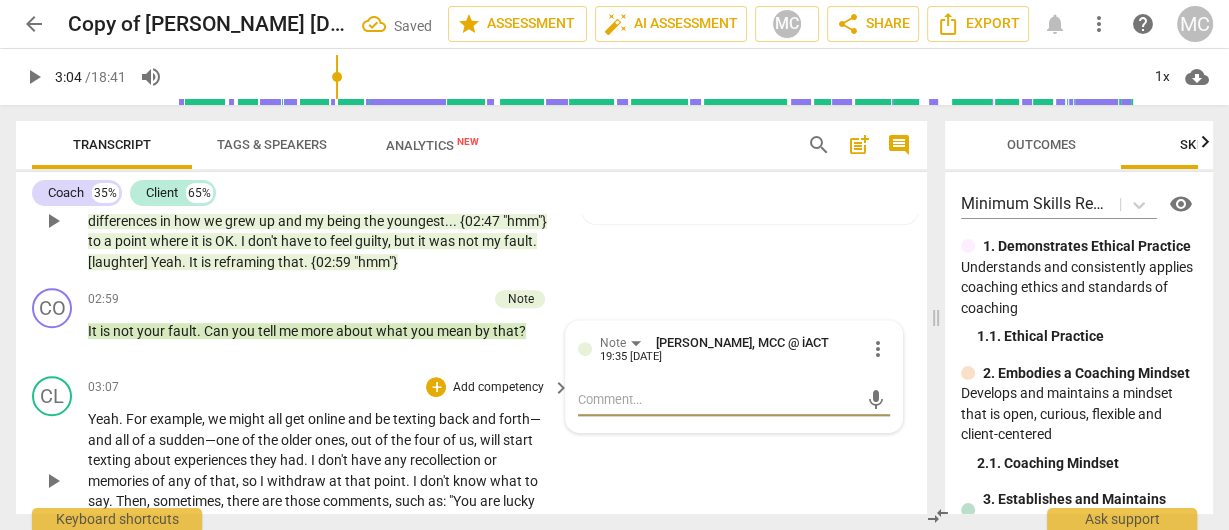scroll, scrollTop: 960, scrollLeft: 0, axis: vertical 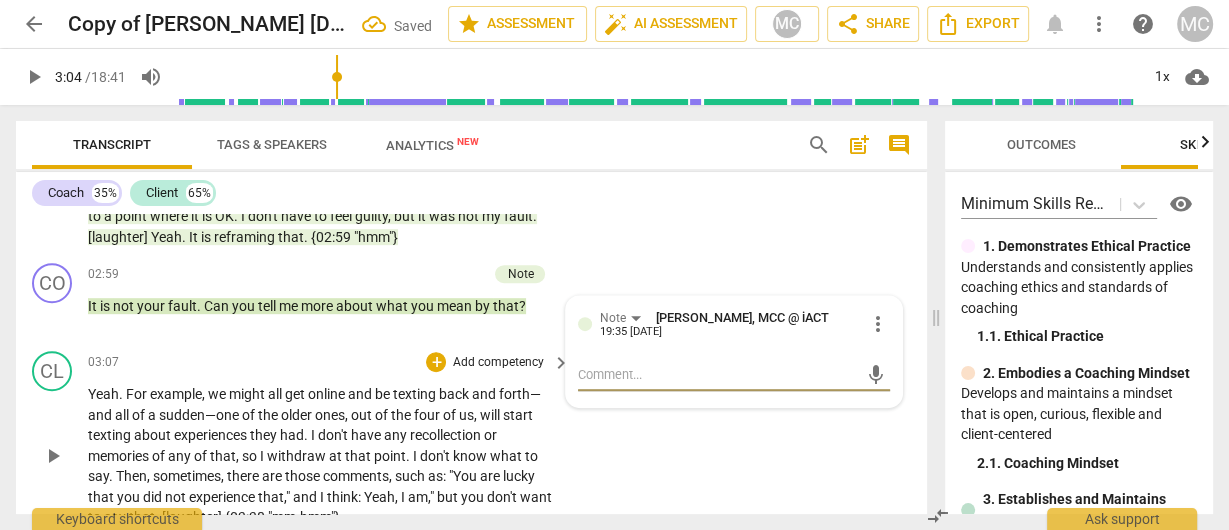 click on "Add competency" at bounding box center (497, 363) 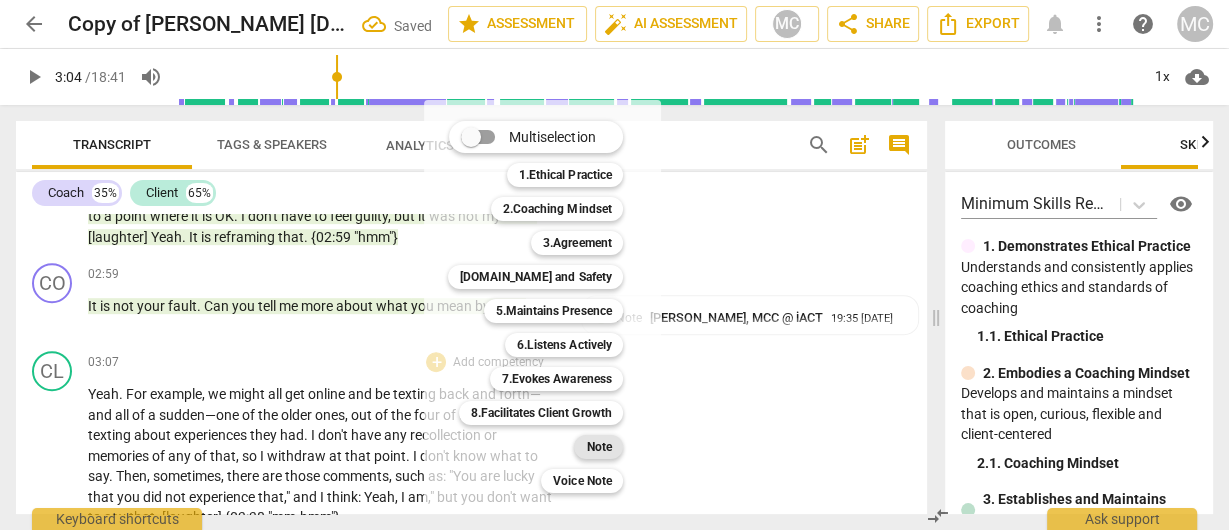 click on "Note" at bounding box center (598, 447) 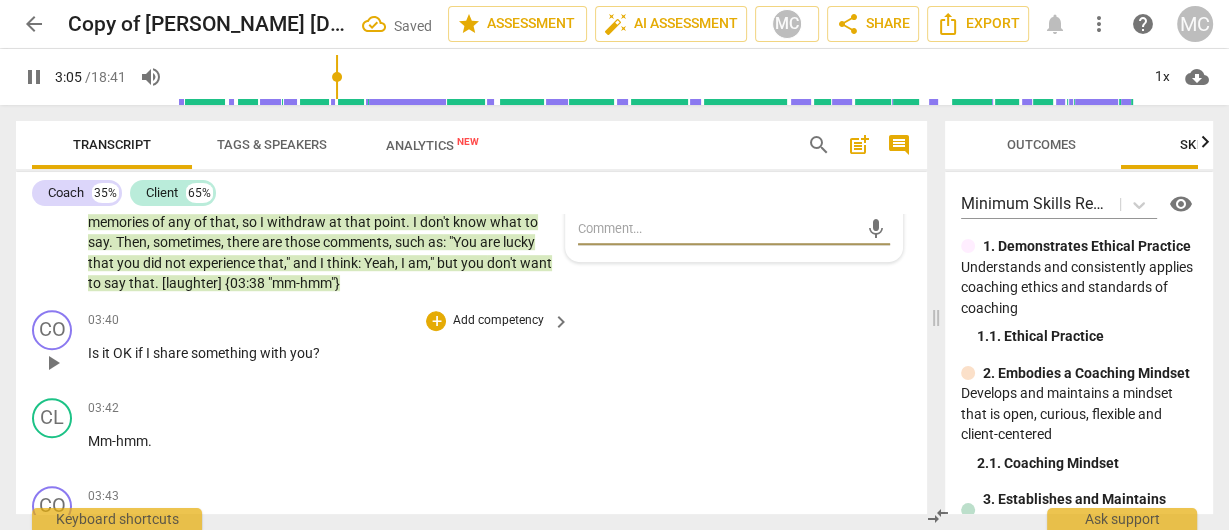 scroll, scrollTop: 1274, scrollLeft: 0, axis: vertical 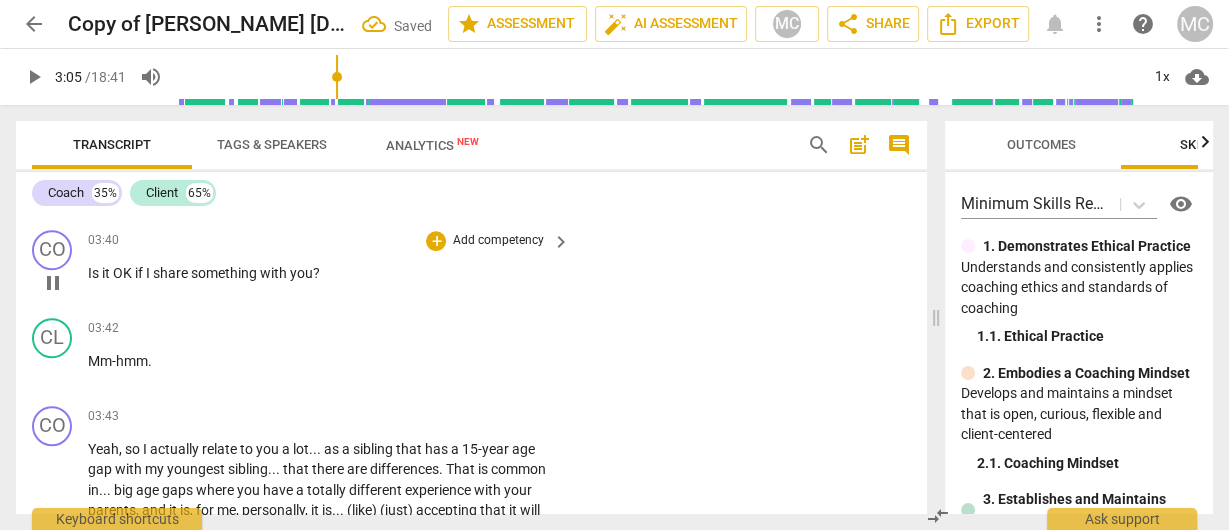 click on "Add competency" at bounding box center (497, 241) 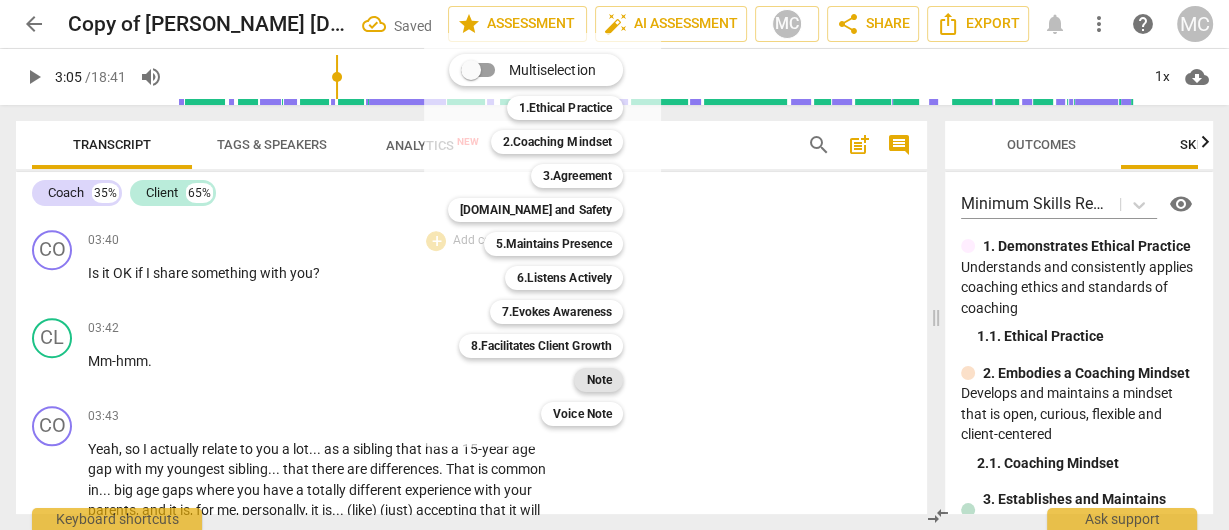 click on "Note" at bounding box center (598, 380) 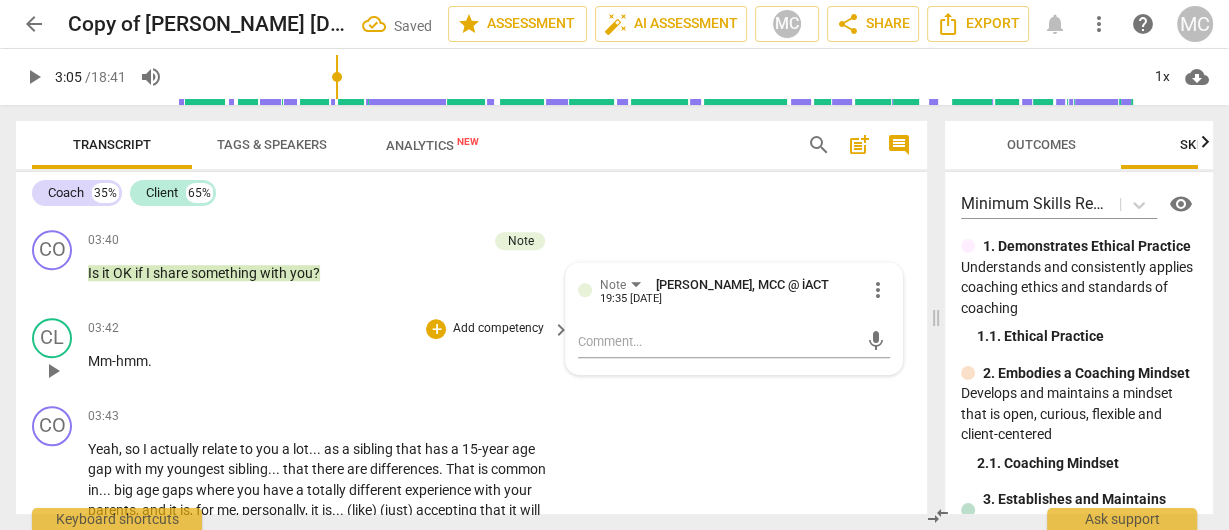 click on "Add competency" at bounding box center (497, 329) 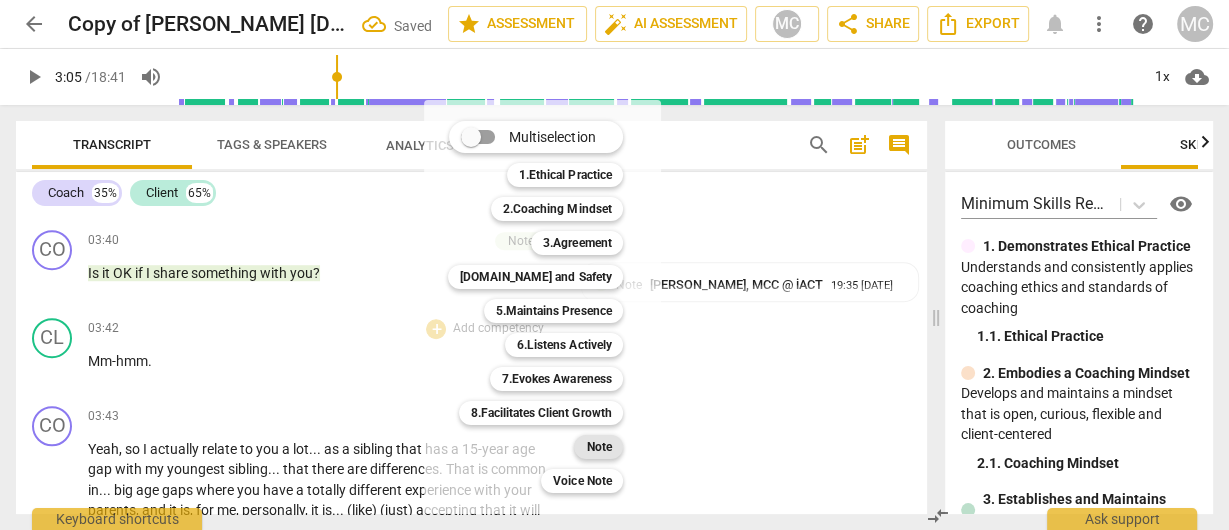 click on "Note" at bounding box center [598, 447] 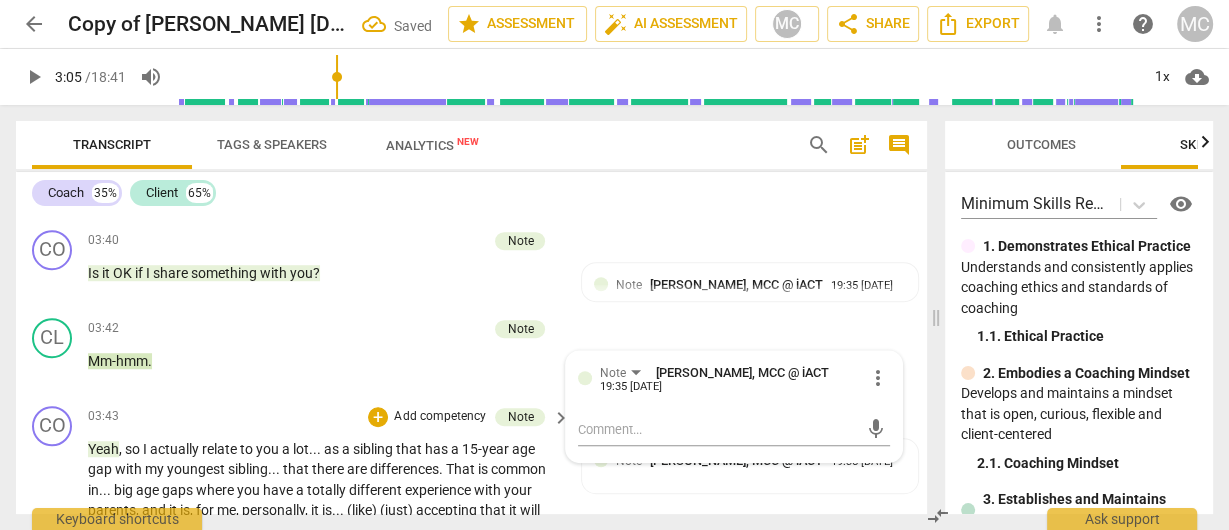 click on "Add competency" at bounding box center (439, 417) 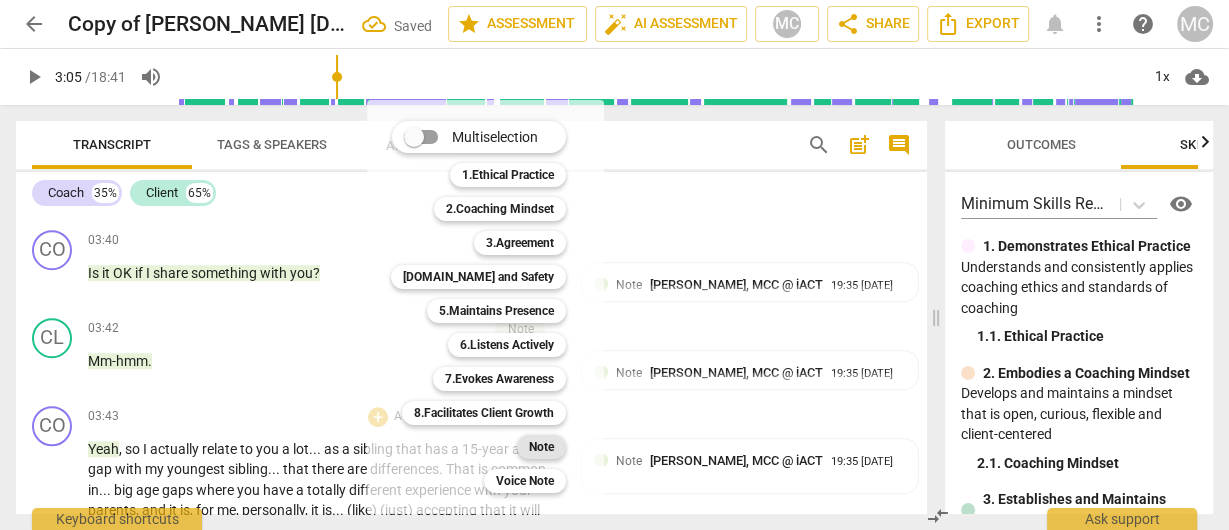 click on "Note" at bounding box center (541, 447) 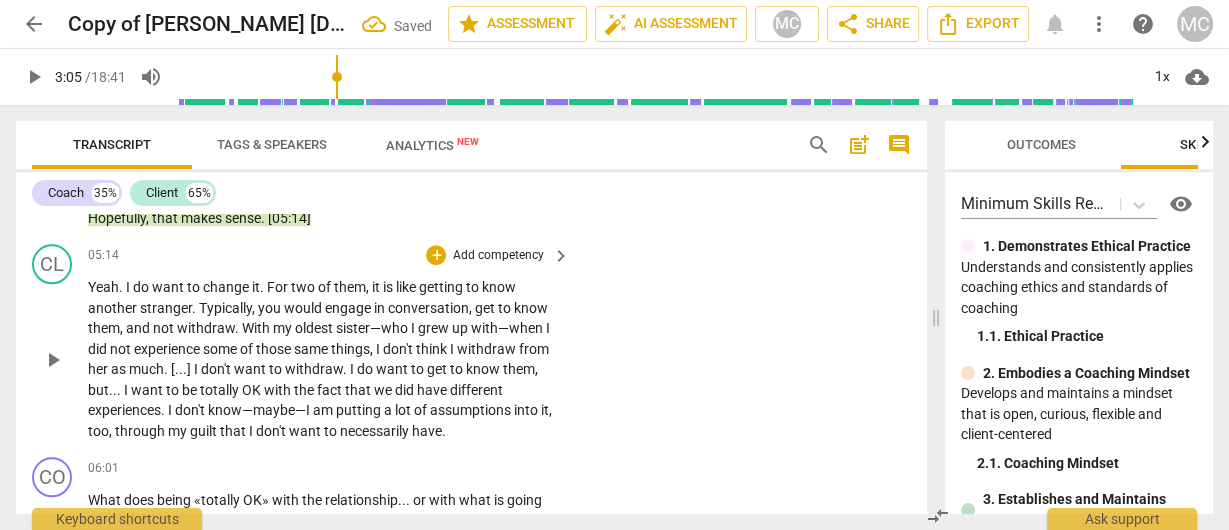 scroll, scrollTop: 1804, scrollLeft: 0, axis: vertical 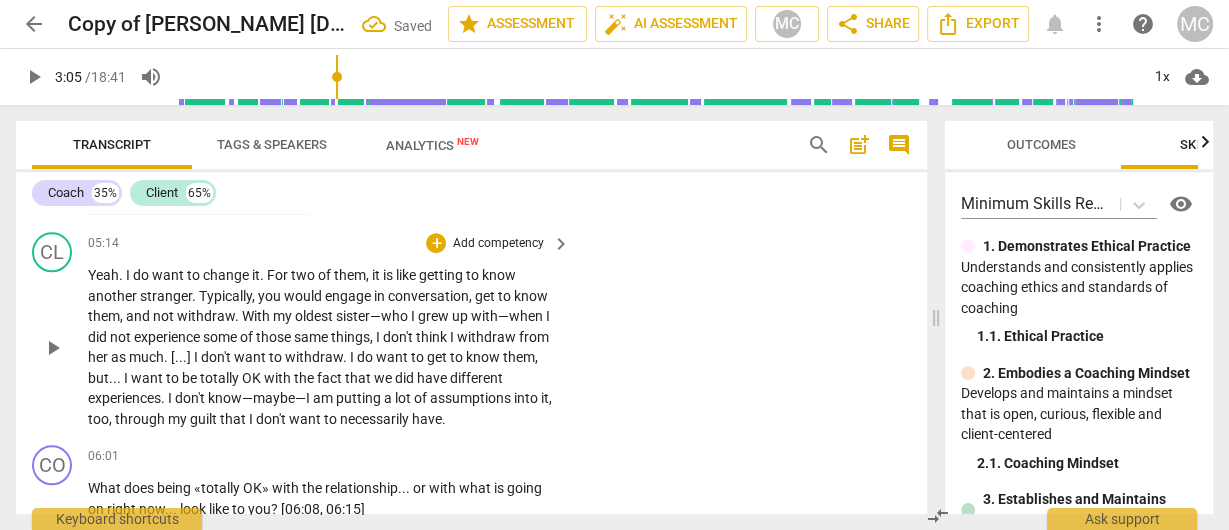 click on "Add competency" at bounding box center (497, 244) 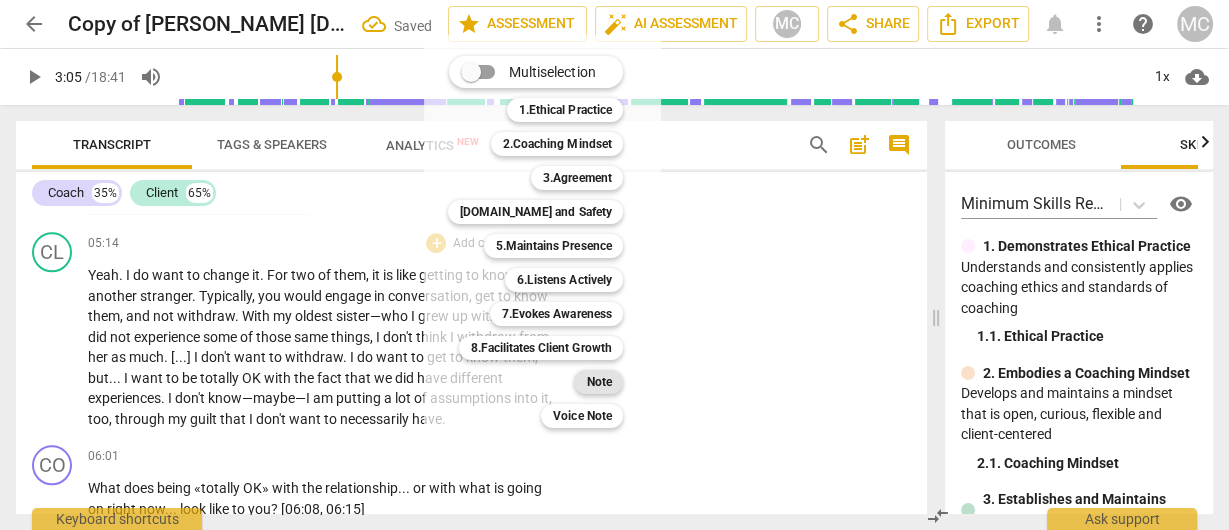 click on "Note" at bounding box center [598, 382] 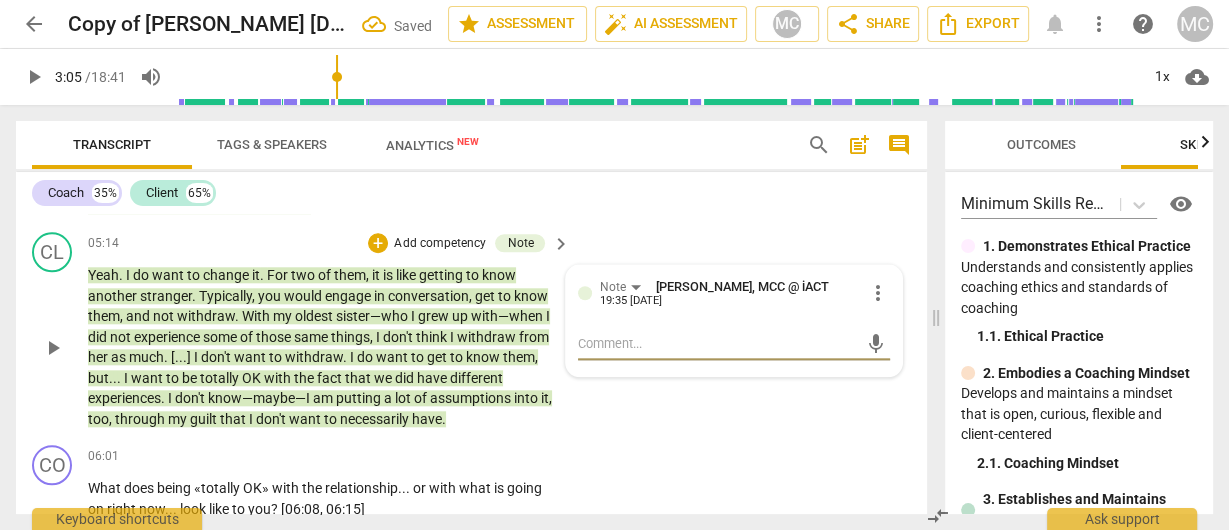 scroll, scrollTop: 1964, scrollLeft: 0, axis: vertical 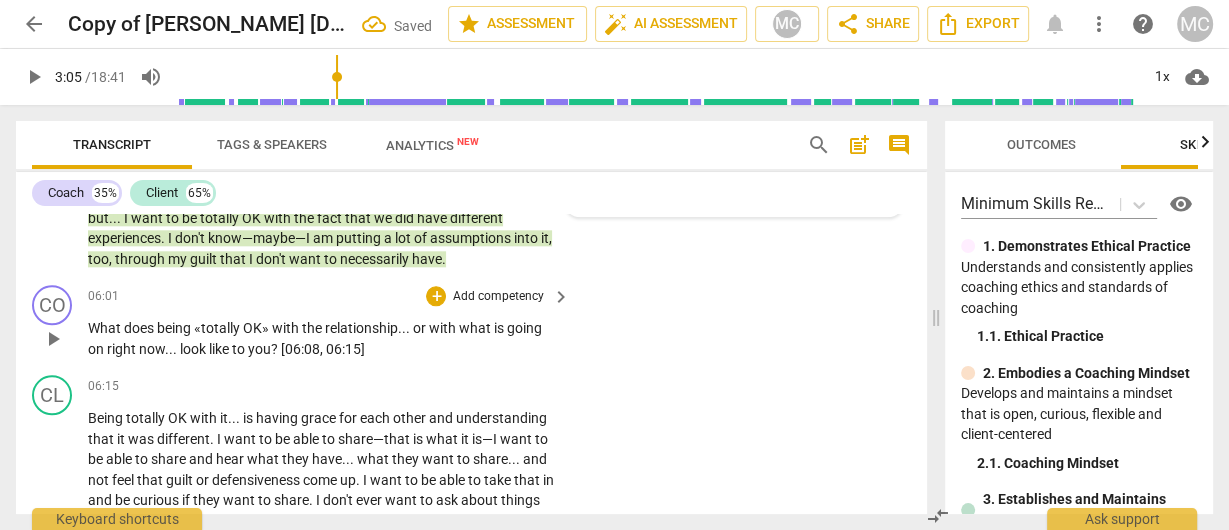 click on "Add competency" at bounding box center [497, 297] 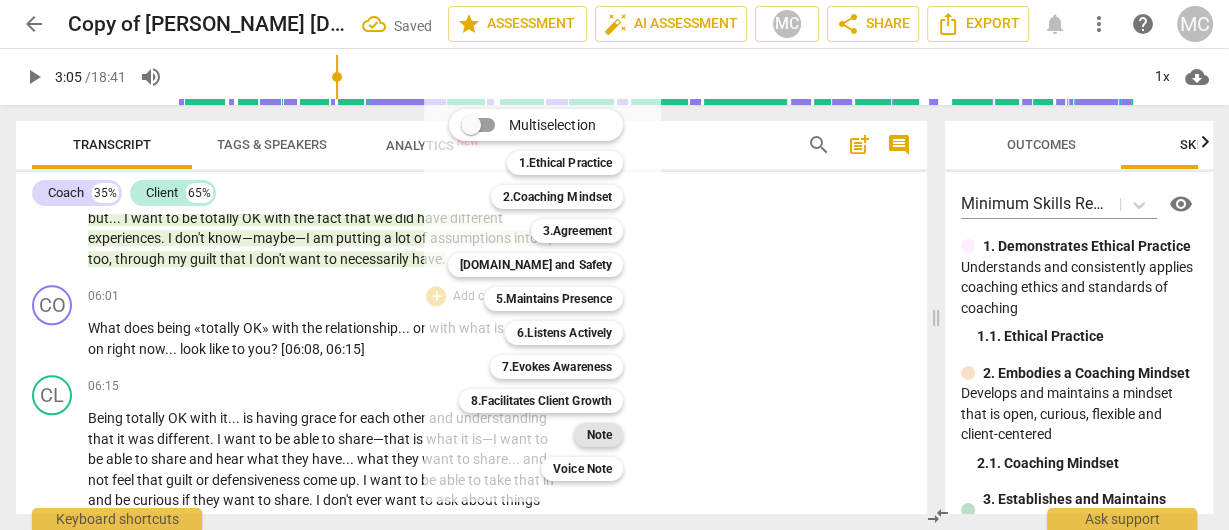 click on "Note" at bounding box center [598, 435] 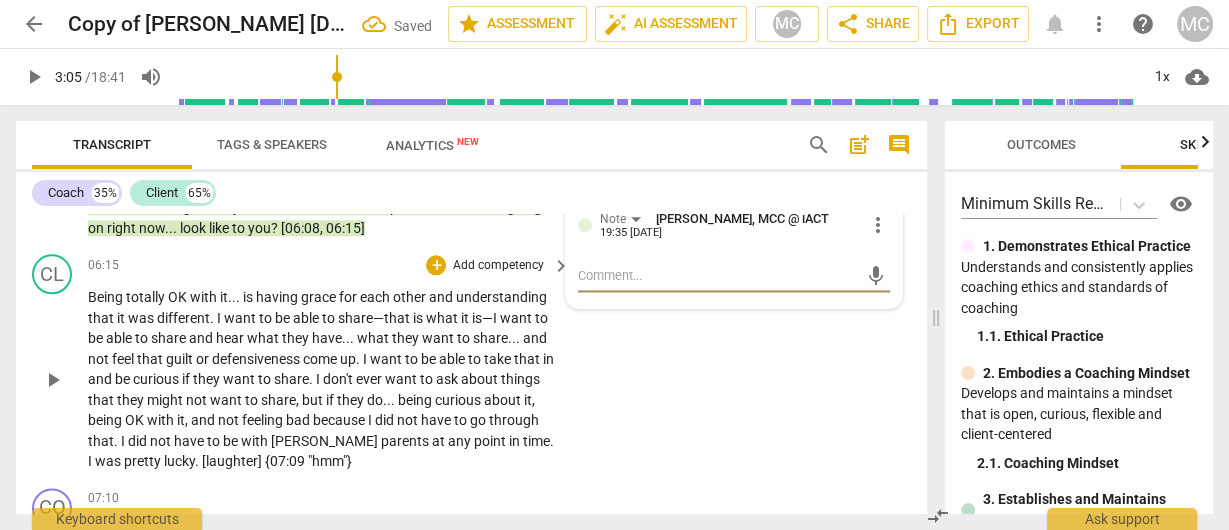 scroll, scrollTop: 2124, scrollLeft: 0, axis: vertical 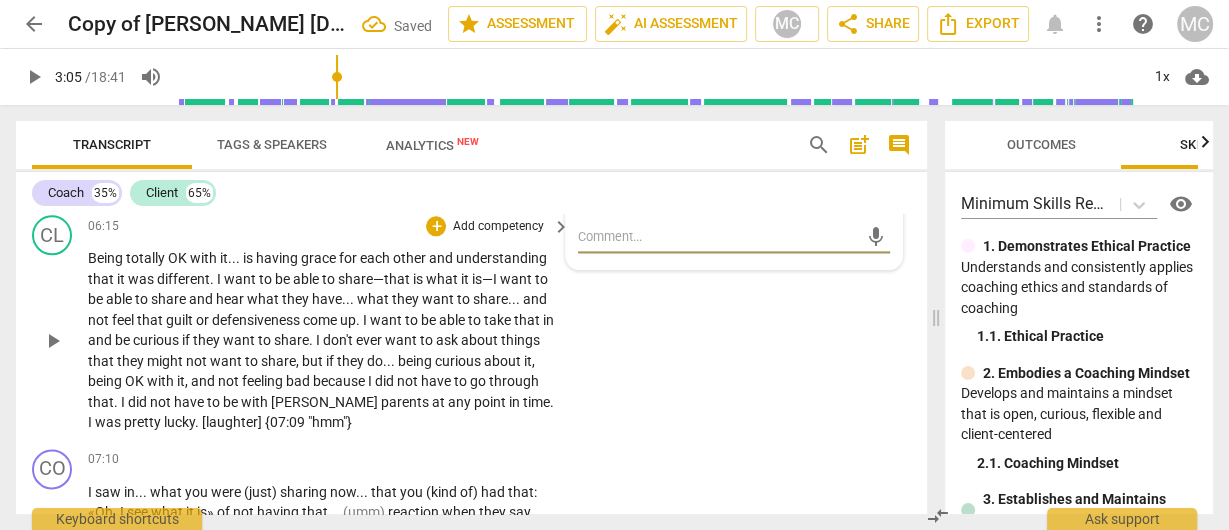click on "Add competency" at bounding box center [497, 227] 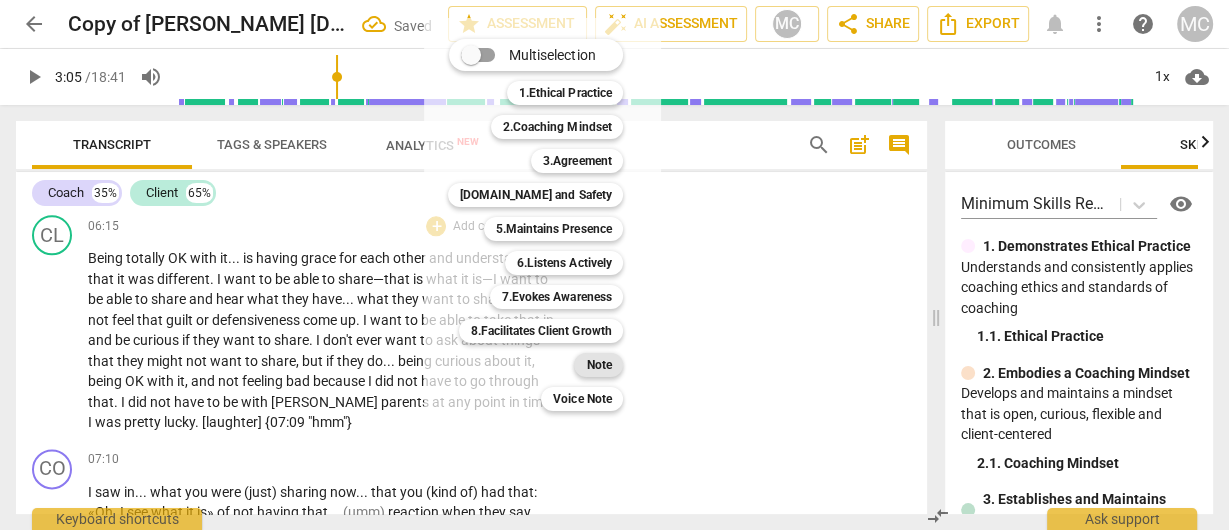click on "Note" at bounding box center [598, 365] 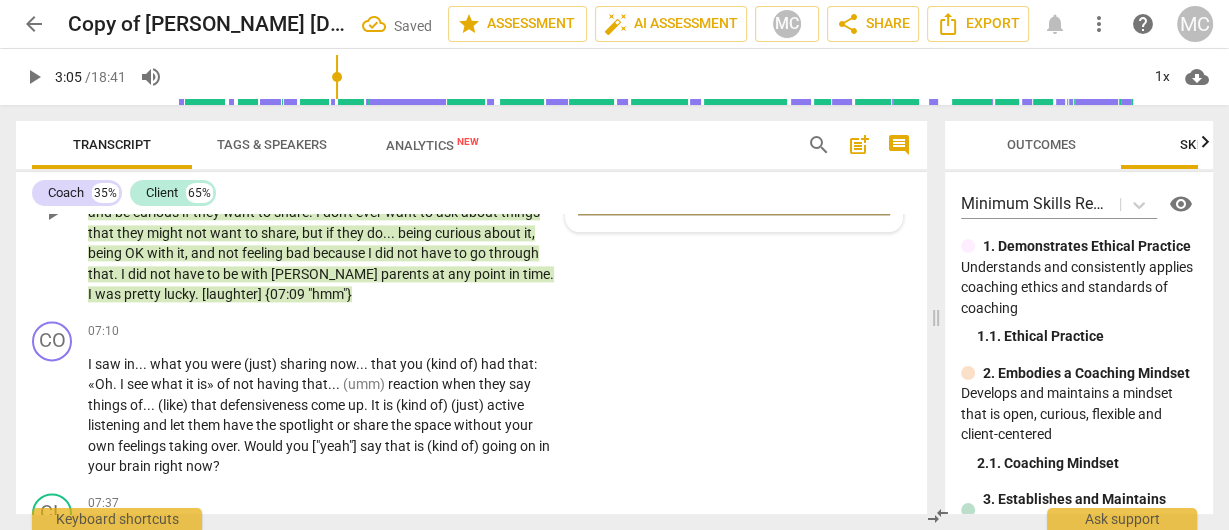 scroll, scrollTop: 2284, scrollLeft: 0, axis: vertical 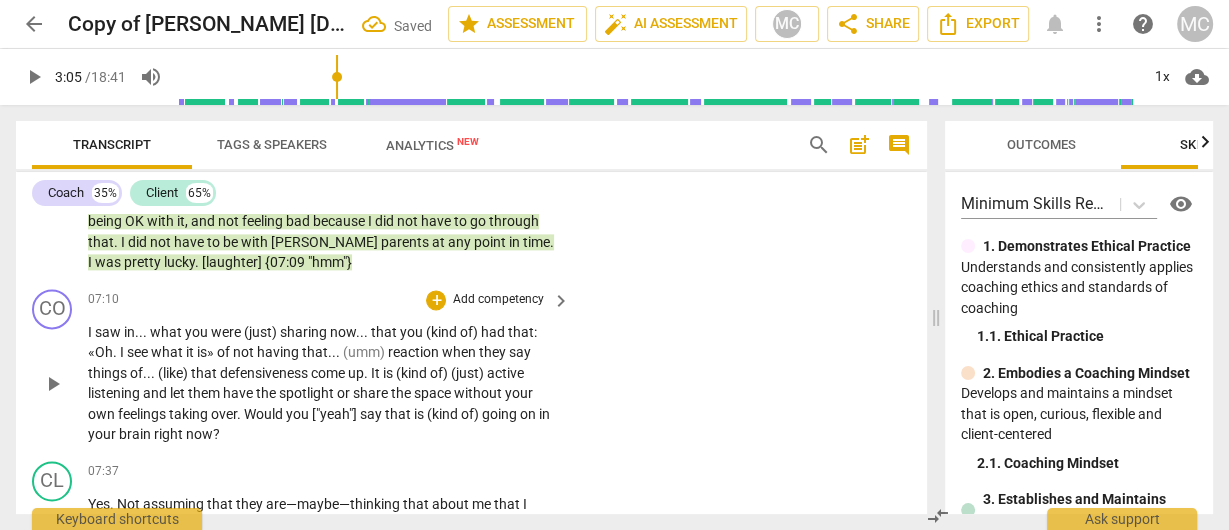 click on "Add competency" at bounding box center [497, 300] 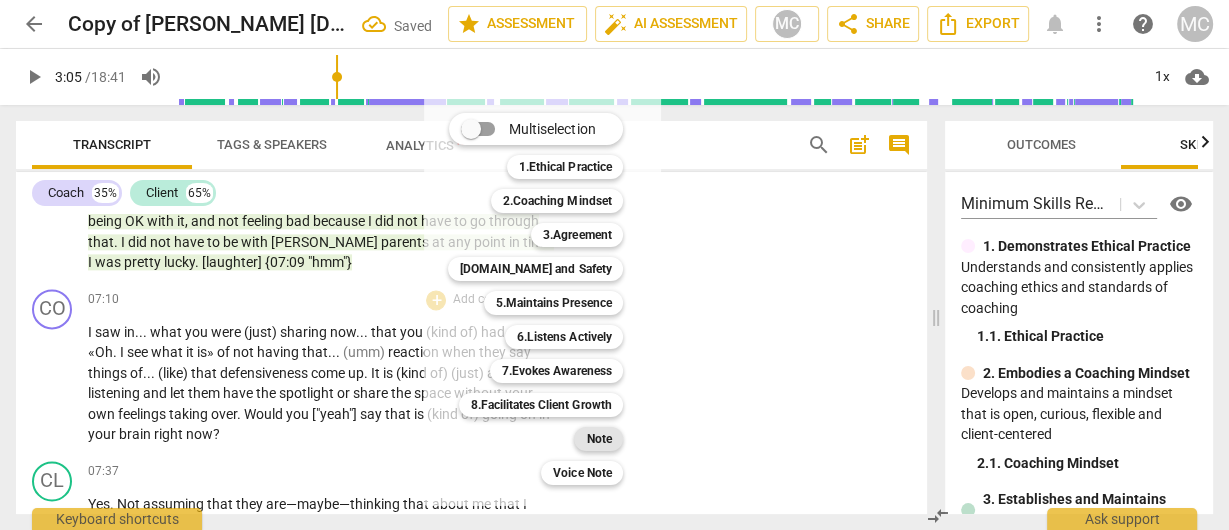 click on "Note" at bounding box center (598, 439) 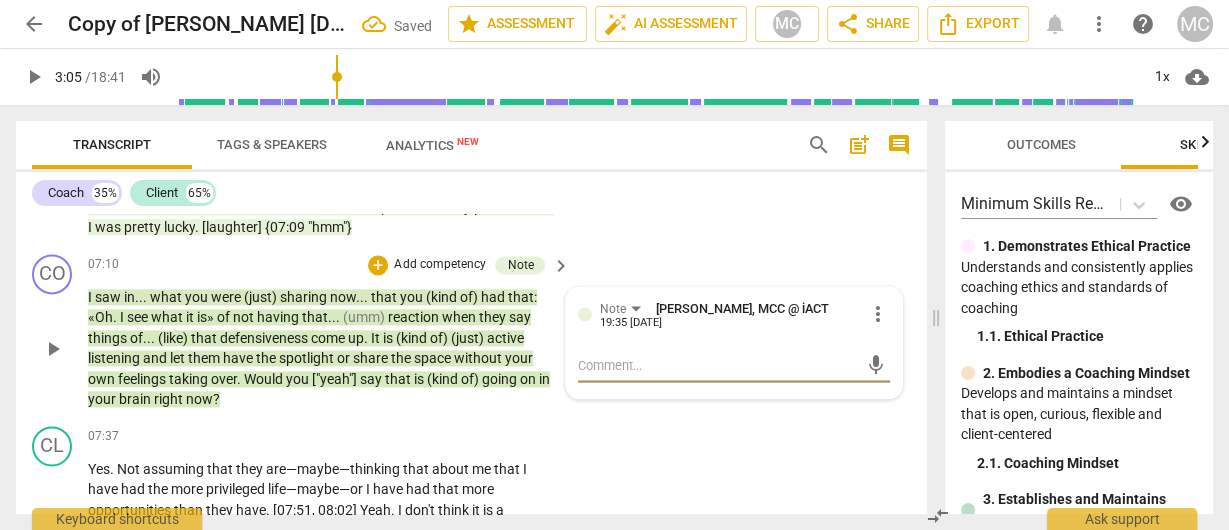 scroll, scrollTop: 2444, scrollLeft: 0, axis: vertical 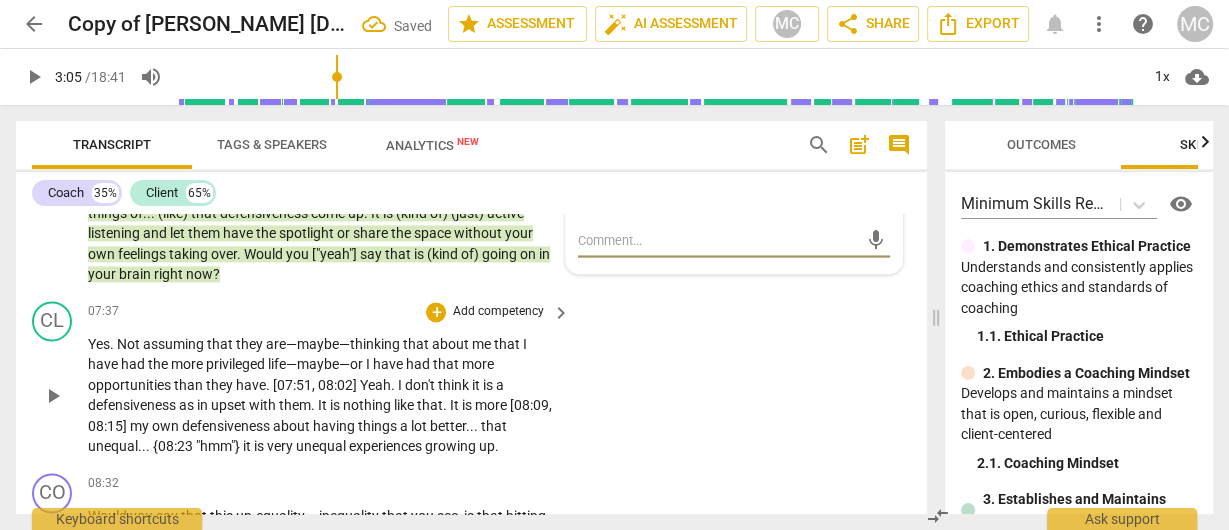 click on "Add competency" at bounding box center [497, 312] 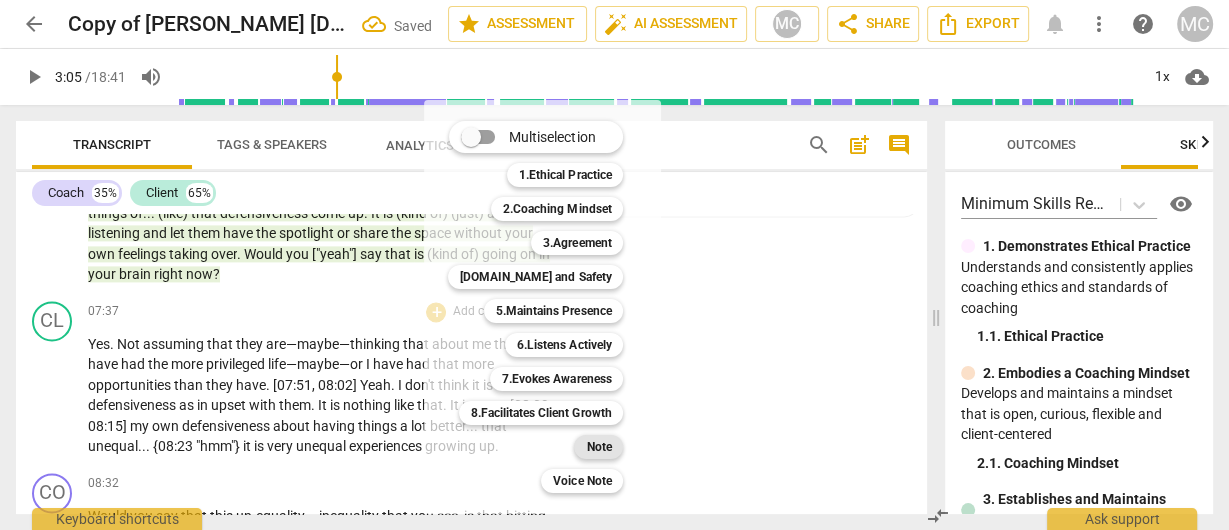 click on "Note" at bounding box center (598, 447) 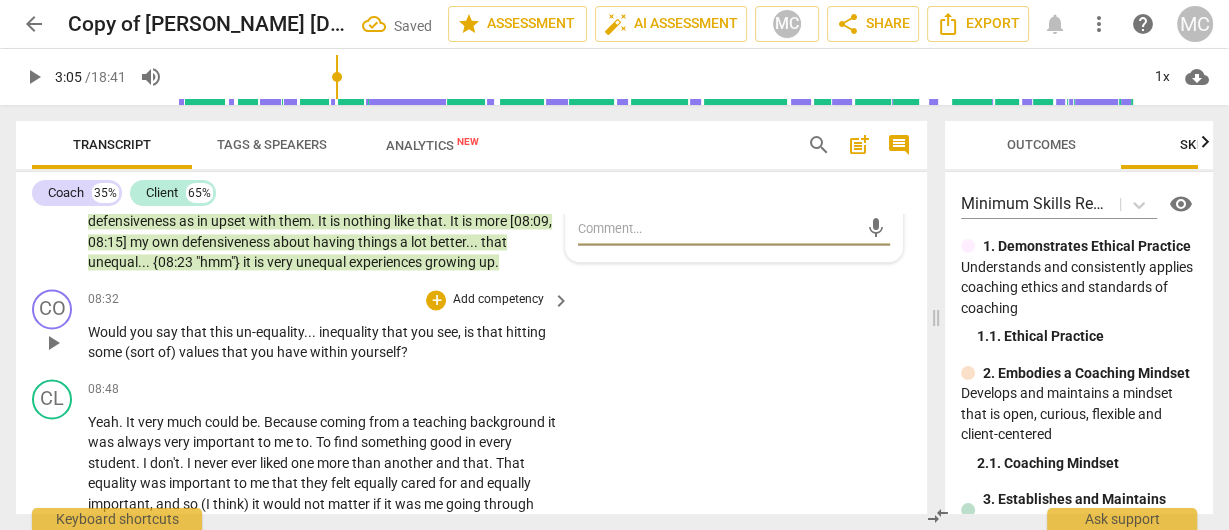 scroll, scrollTop: 2684, scrollLeft: 0, axis: vertical 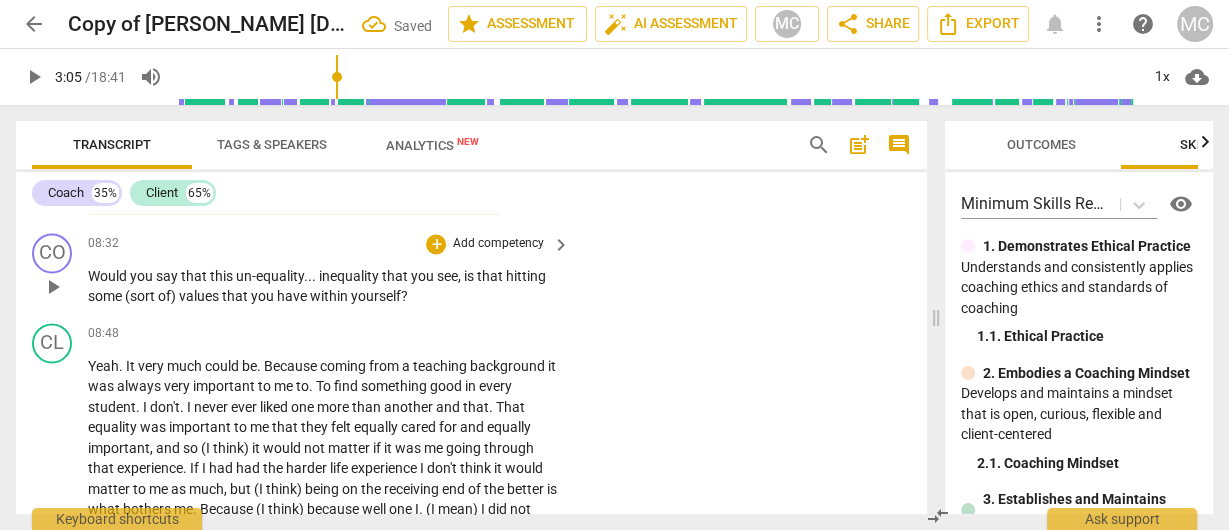 click on "Add competency" at bounding box center [497, 244] 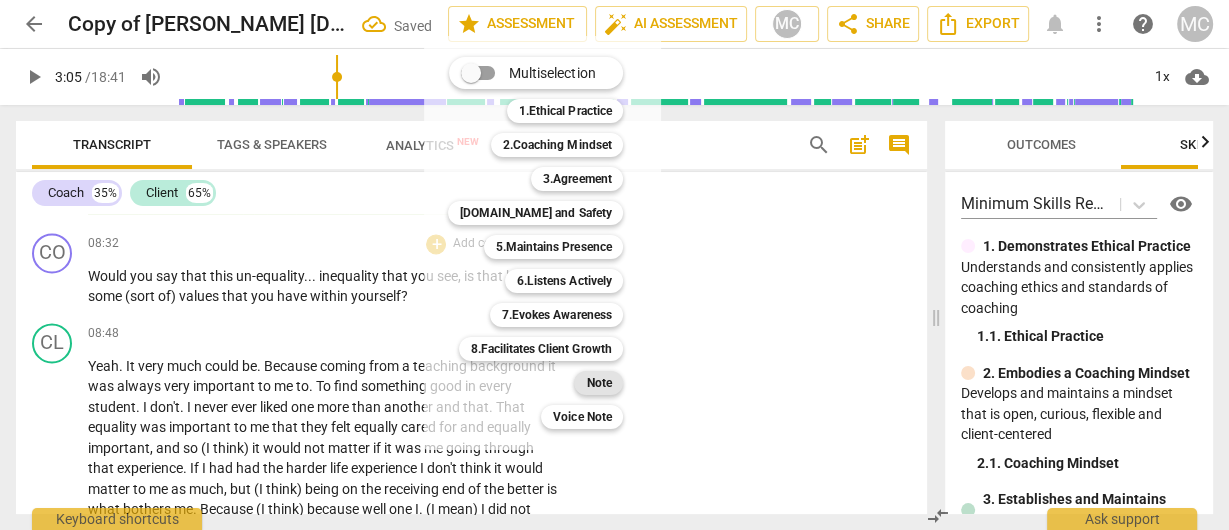 click on "Note" at bounding box center (598, 383) 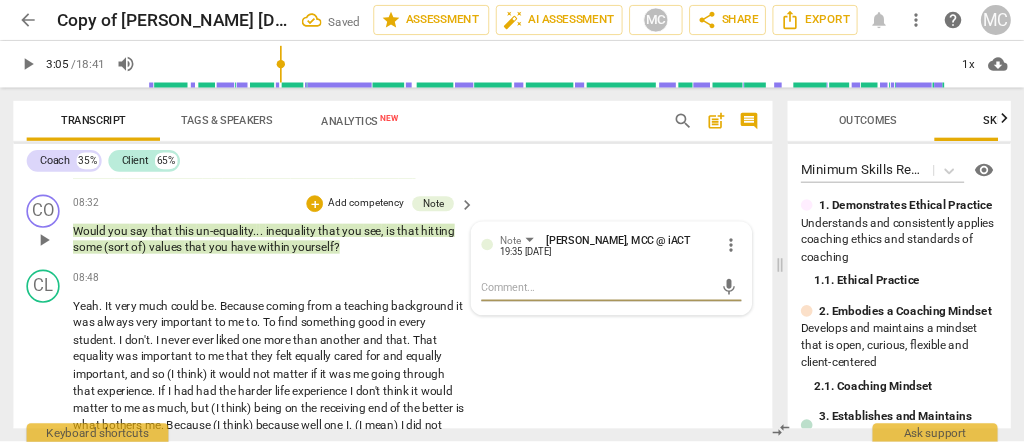 scroll, scrollTop: 2764, scrollLeft: 0, axis: vertical 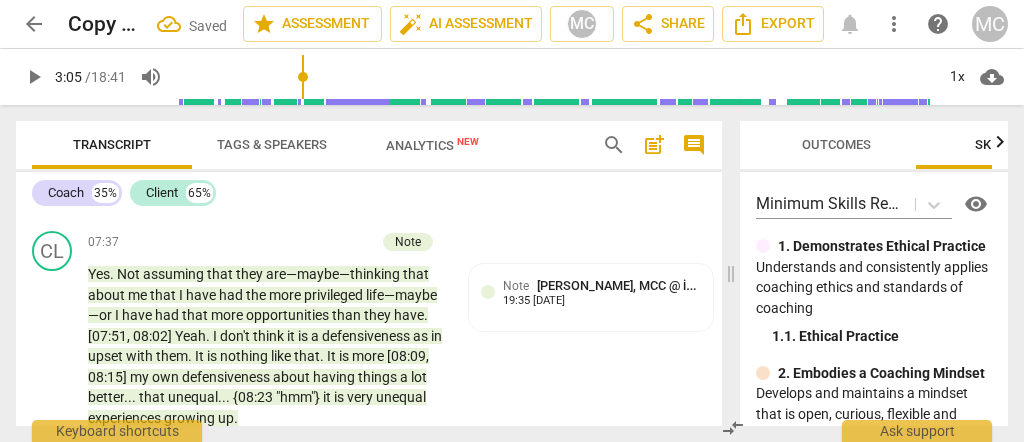 drag, startPoint x: 698, startPoint y: 140, endPoint x: 737, endPoint y: 186, distance: 60.307545 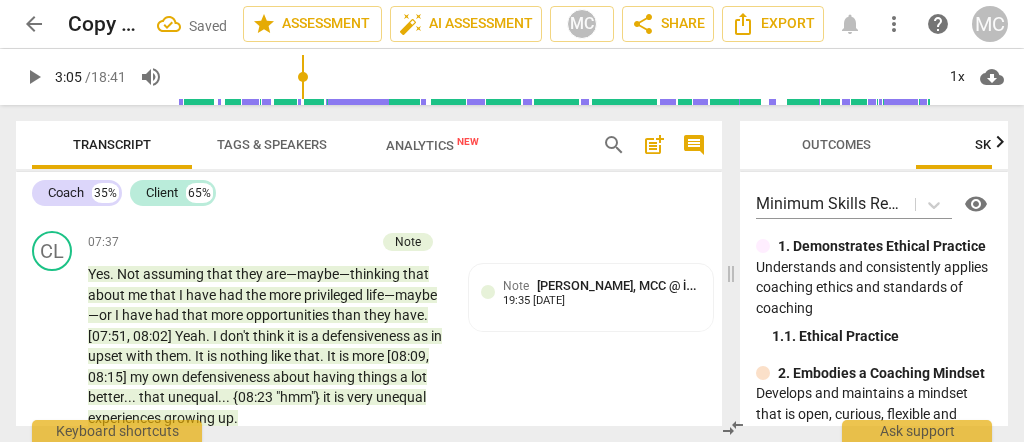 click on "comment" at bounding box center (694, 145) 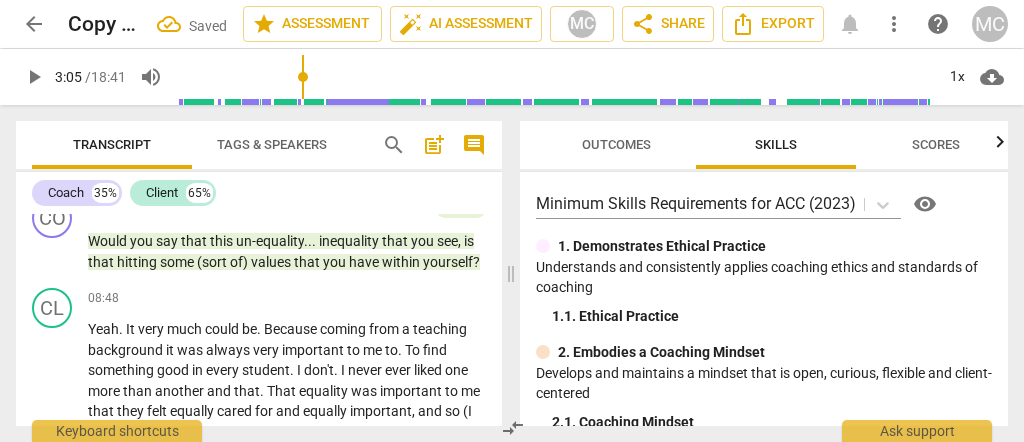 scroll, scrollTop: 2805, scrollLeft: 0, axis: vertical 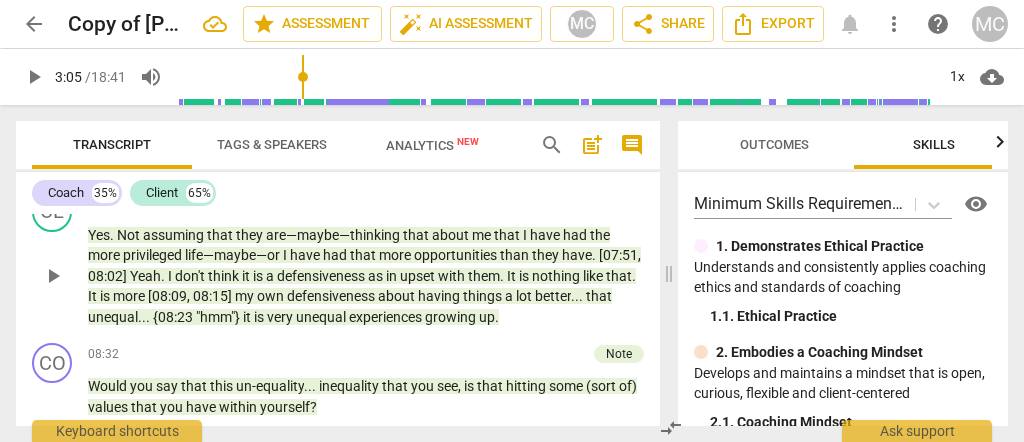 drag, startPoint x: 510, startPoint y: 277, endPoint x: 797, endPoint y: 279, distance: 287.00696 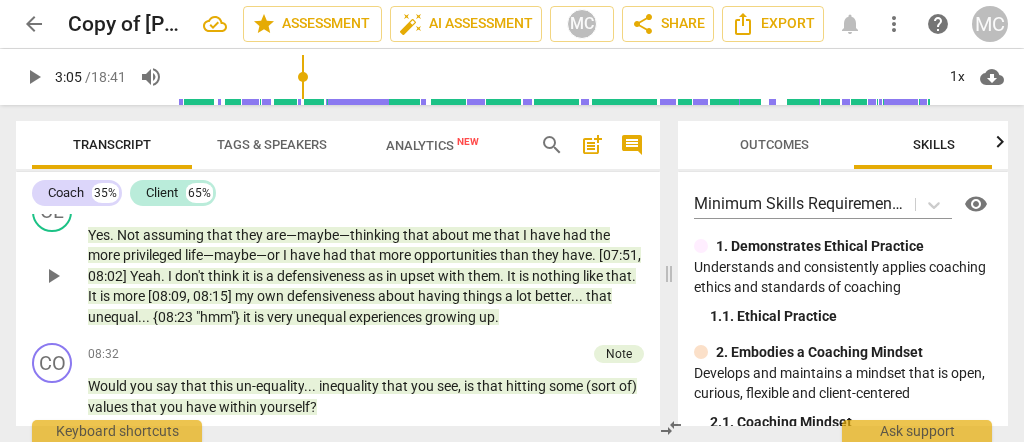 click at bounding box center [669, 273] 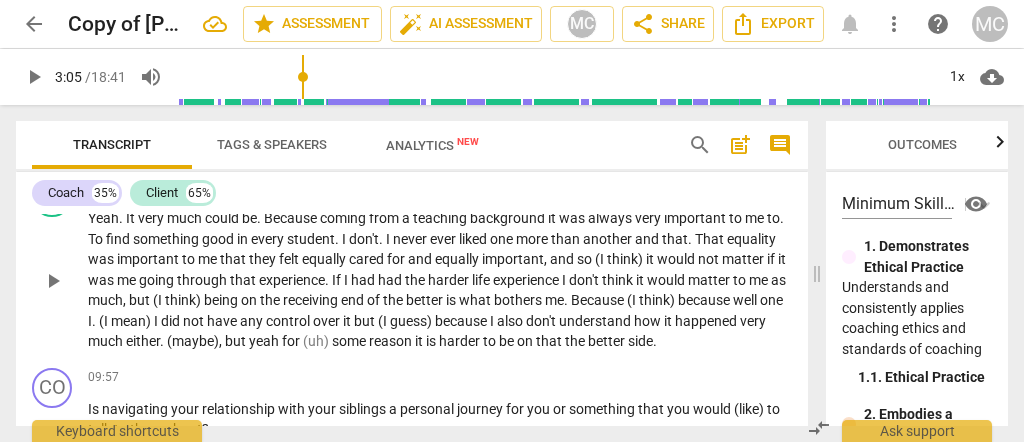 scroll, scrollTop: 2315, scrollLeft: 0, axis: vertical 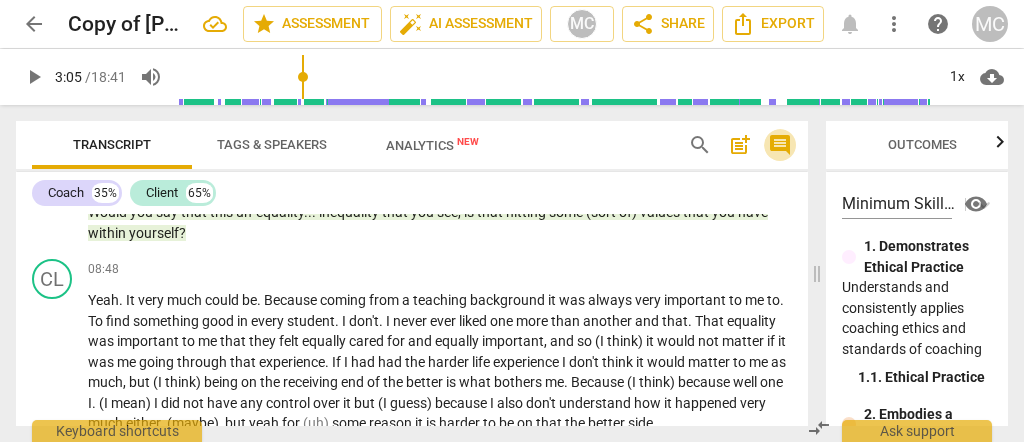 click on "comment" at bounding box center (780, 145) 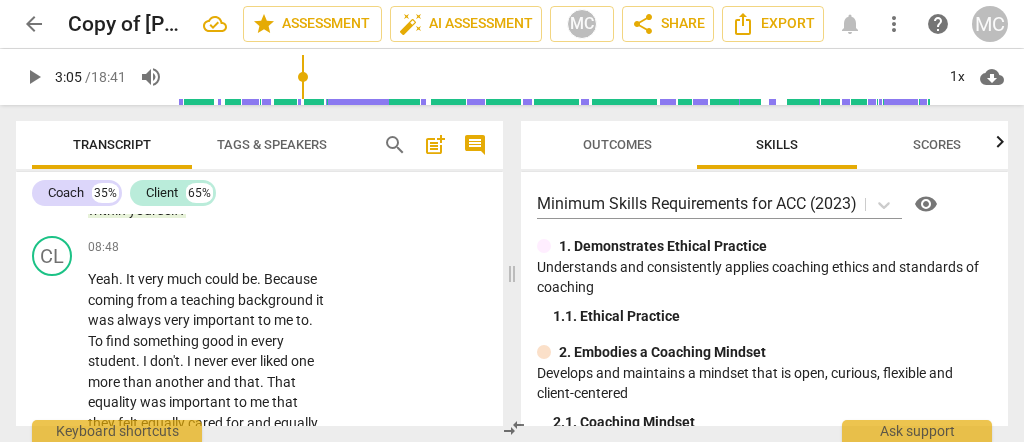 scroll, scrollTop: 4437, scrollLeft: 0, axis: vertical 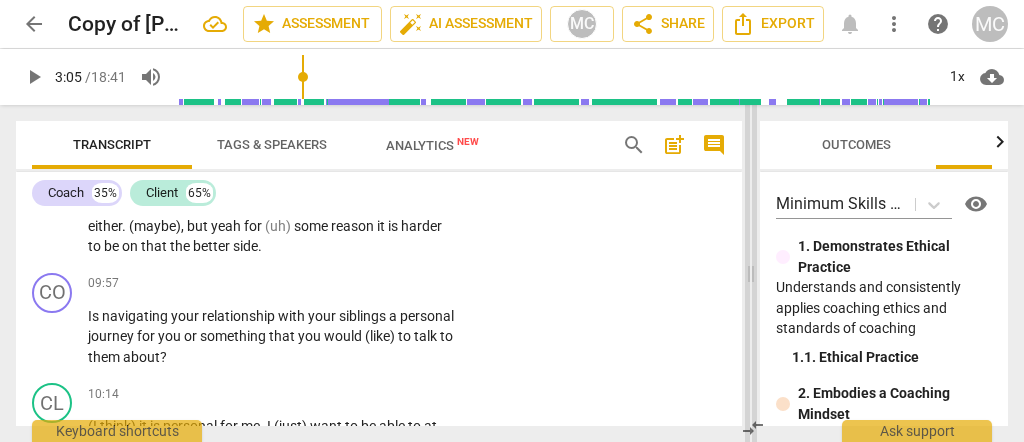 drag, startPoint x: 515, startPoint y: 275, endPoint x: 755, endPoint y: 294, distance: 240.75092 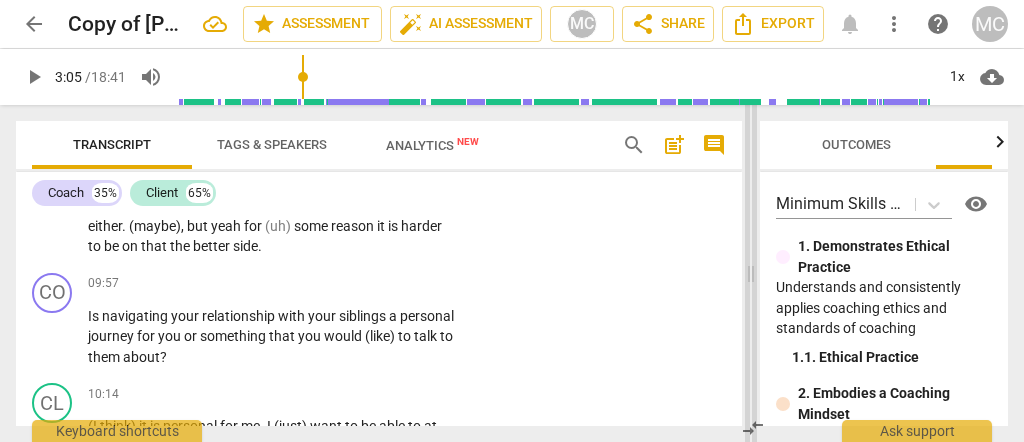 click at bounding box center [751, 273] 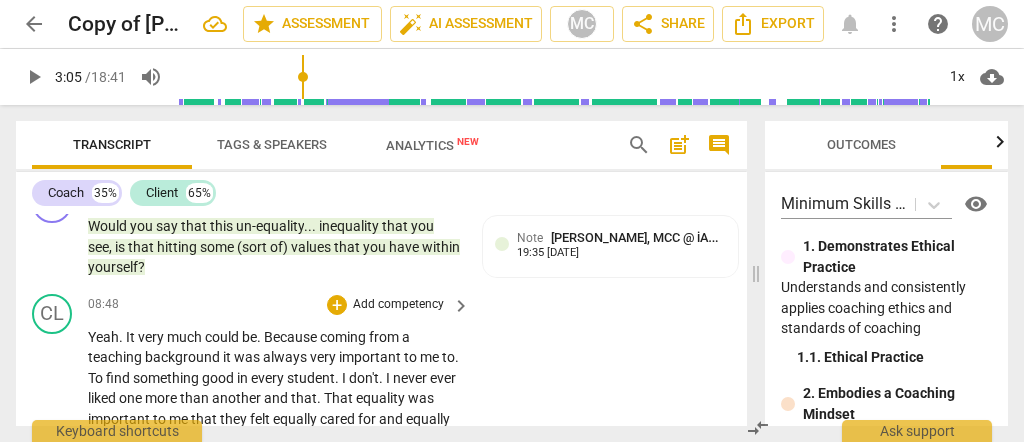 scroll, scrollTop: 3148, scrollLeft: 0, axis: vertical 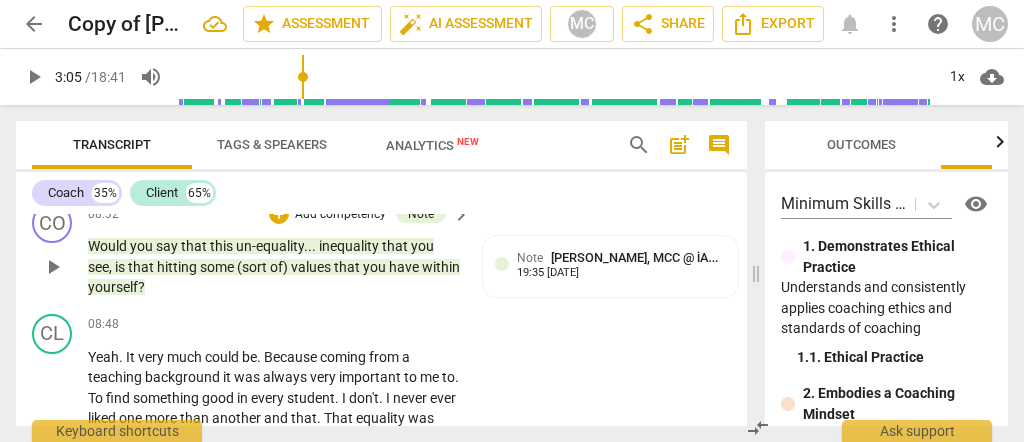 click on "yourself" at bounding box center [113, 287] 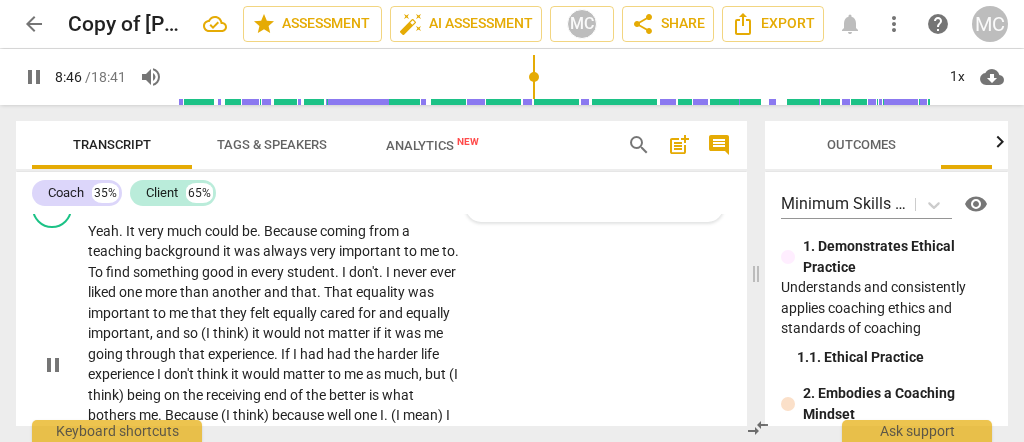 scroll, scrollTop: 3282, scrollLeft: 0, axis: vertical 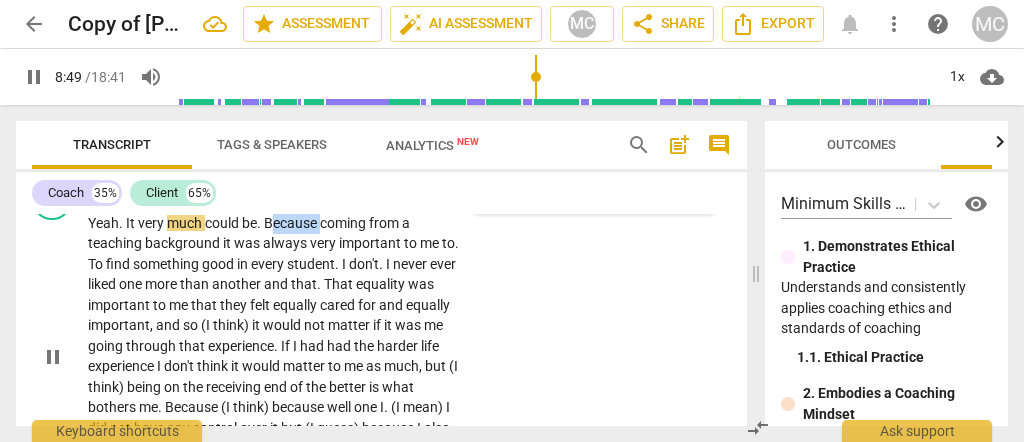 drag, startPoint x: 321, startPoint y: 236, endPoint x: 275, endPoint y: 233, distance: 46.09772 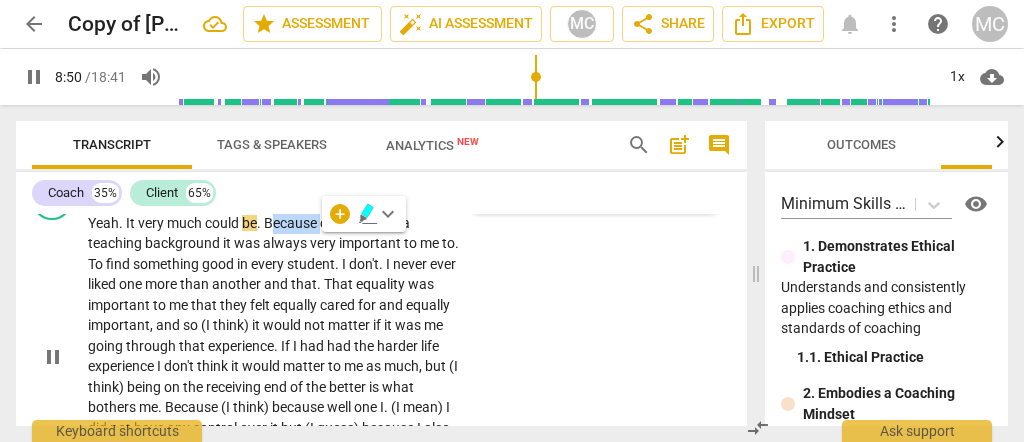 type on "530" 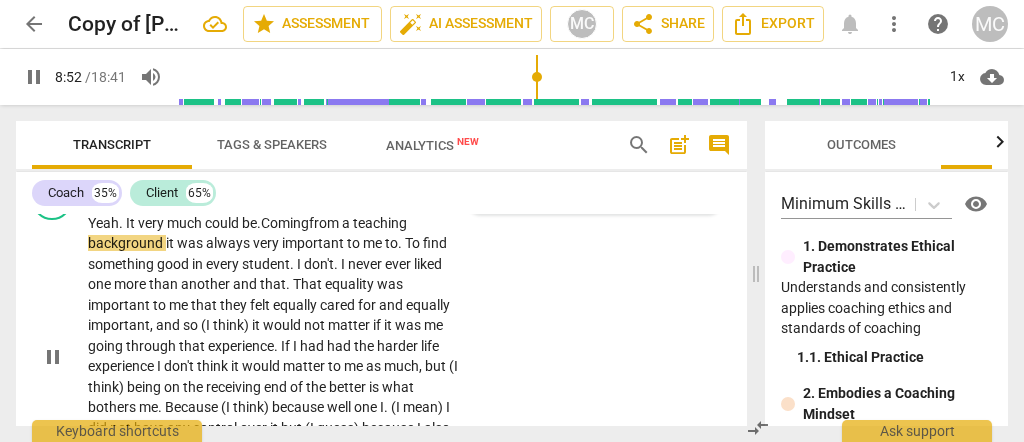 click on "background" at bounding box center [127, 243] 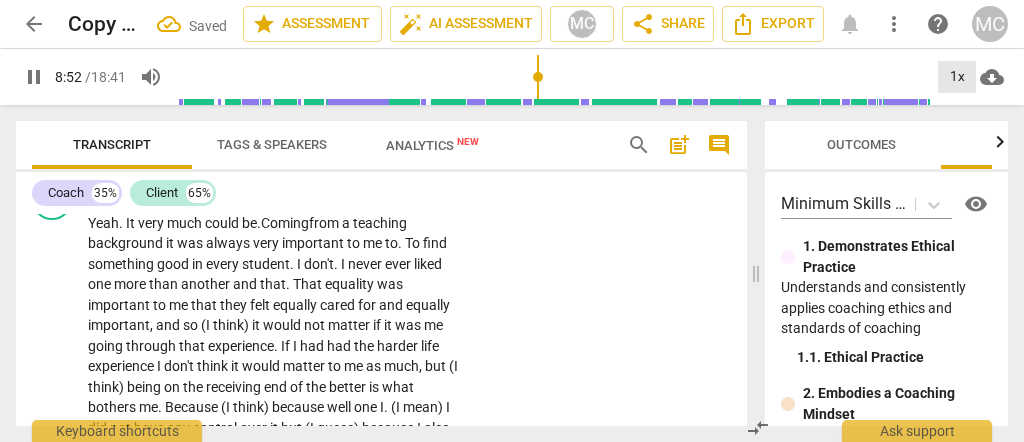 click on "1x" at bounding box center [957, 77] 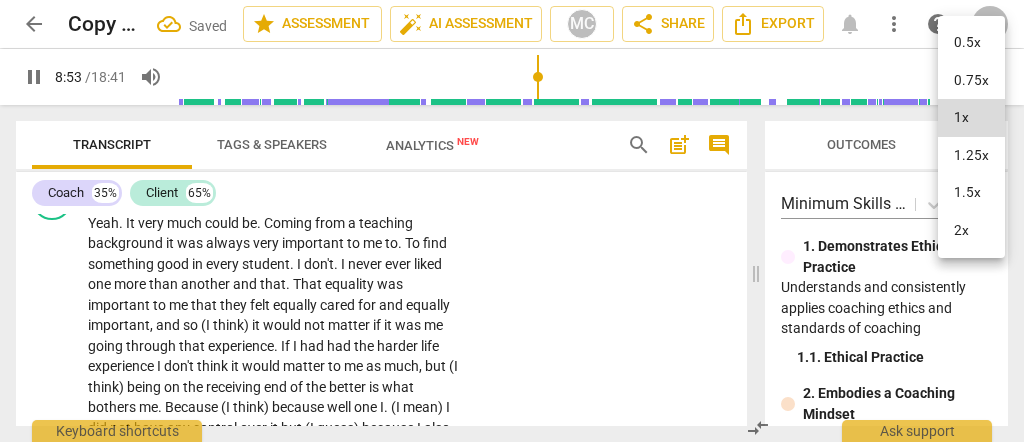 click on "1.25x" at bounding box center [971, 156] 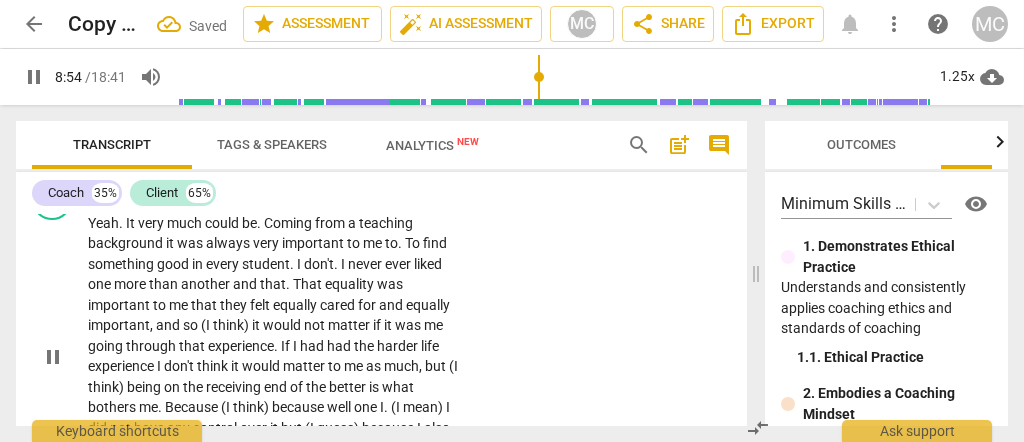 click on "something" at bounding box center [122, 264] 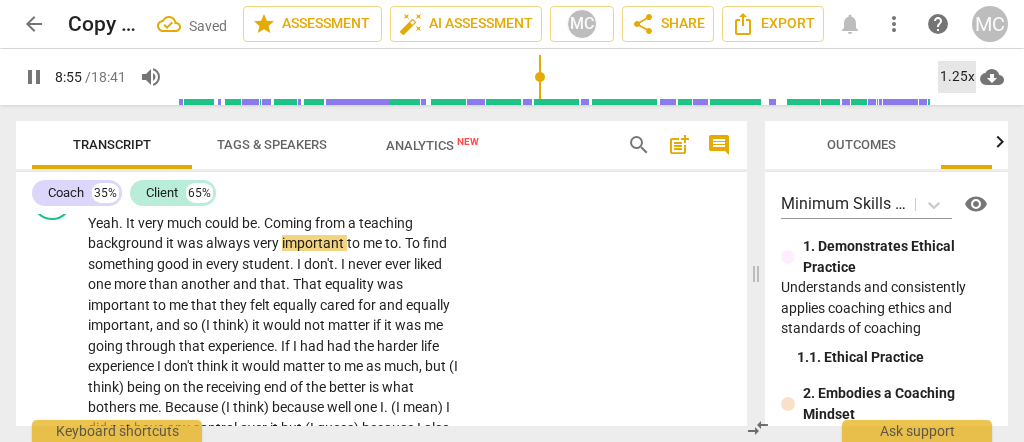 click on "1.25x" at bounding box center [957, 77] 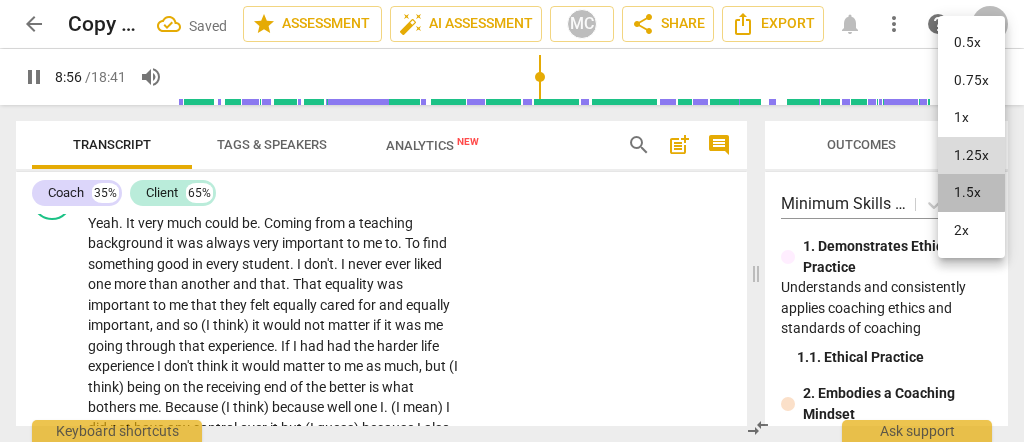 click on "1.5x" at bounding box center [971, 193] 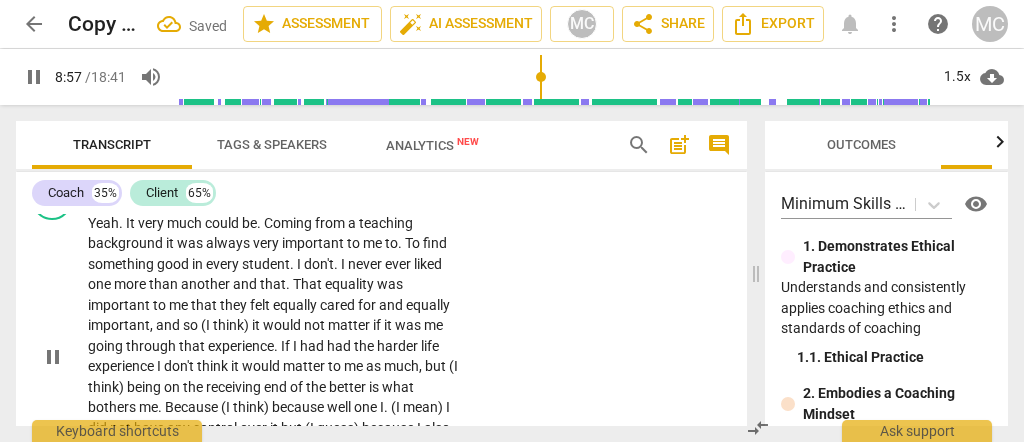 click on "teaching" at bounding box center [386, 223] 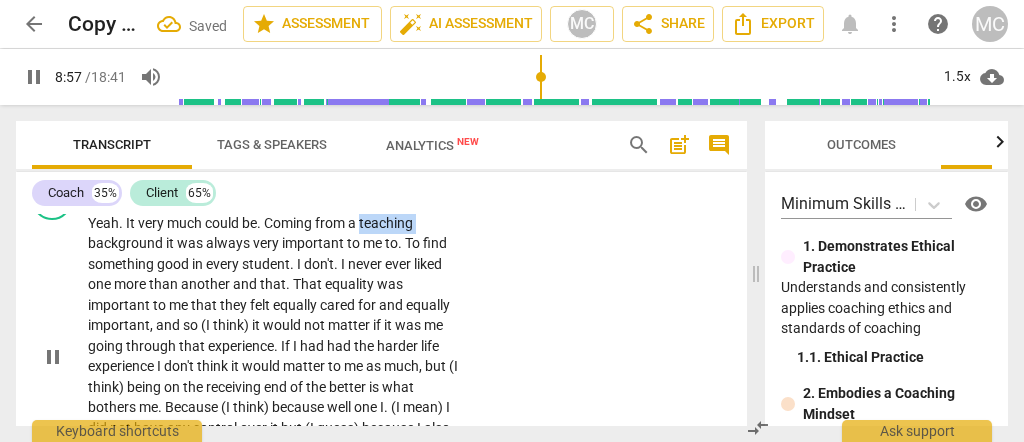 click on "teaching" at bounding box center (386, 223) 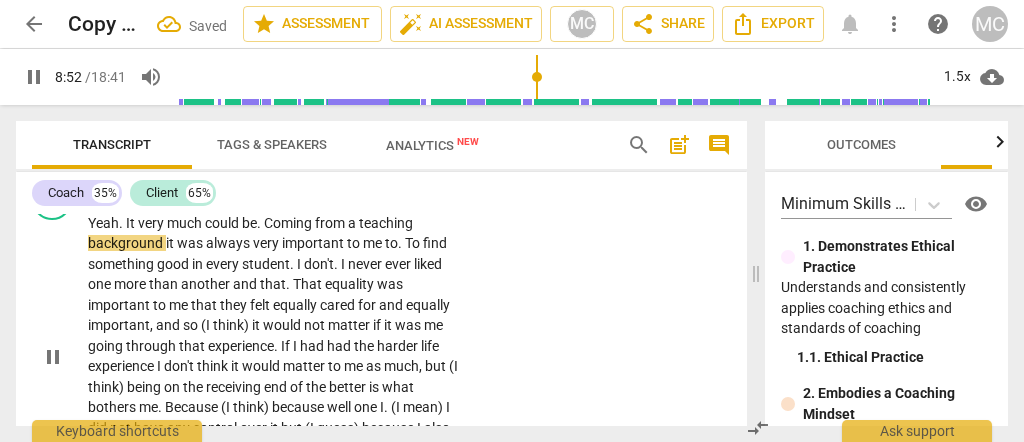 click on "it" at bounding box center (171, 243) 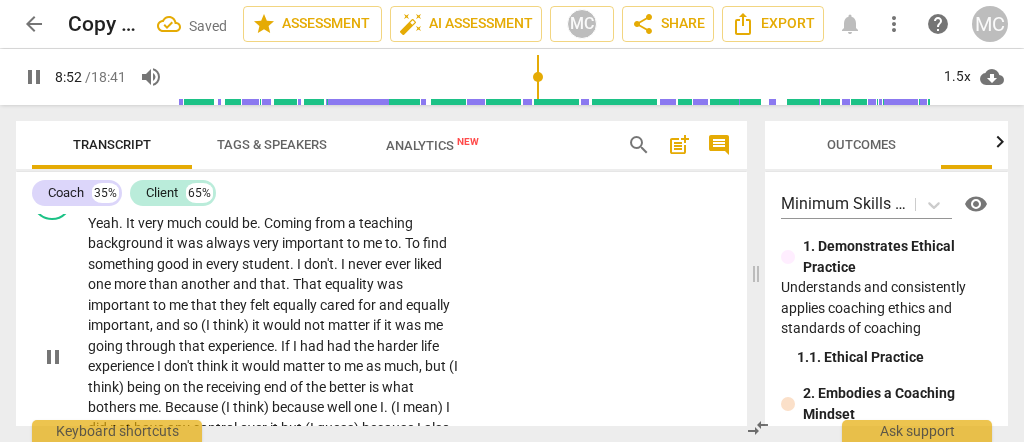 type on "533" 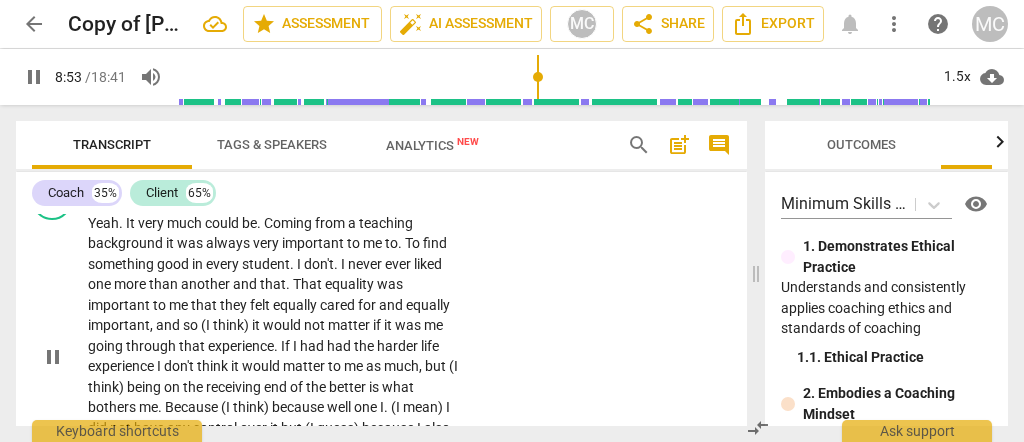 type 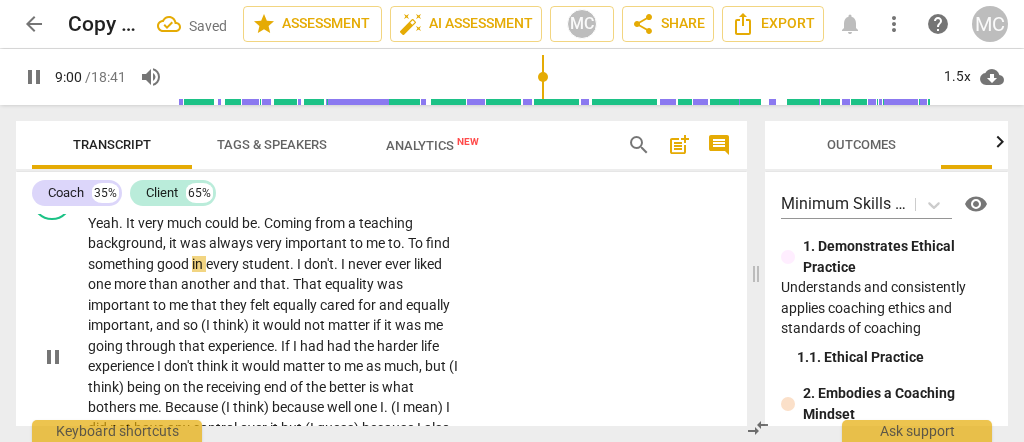 click on "was" at bounding box center [194, 243] 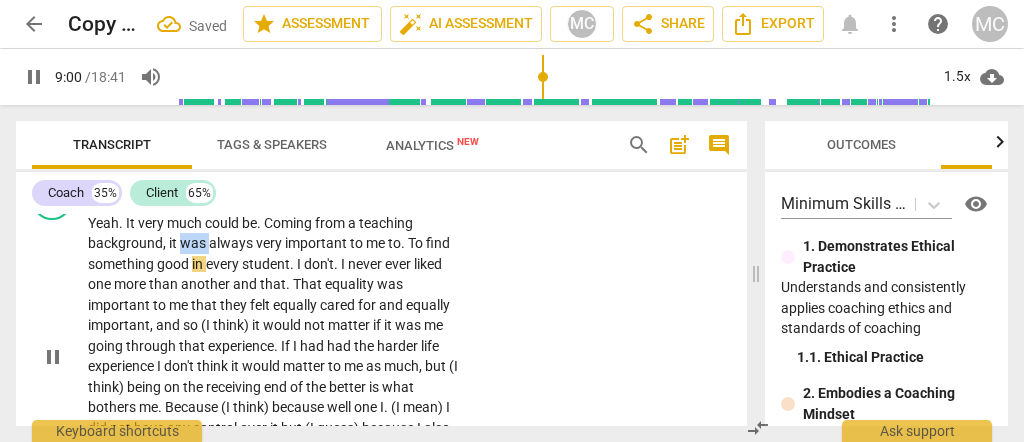 click on "was" at bounding box center (194, 243) 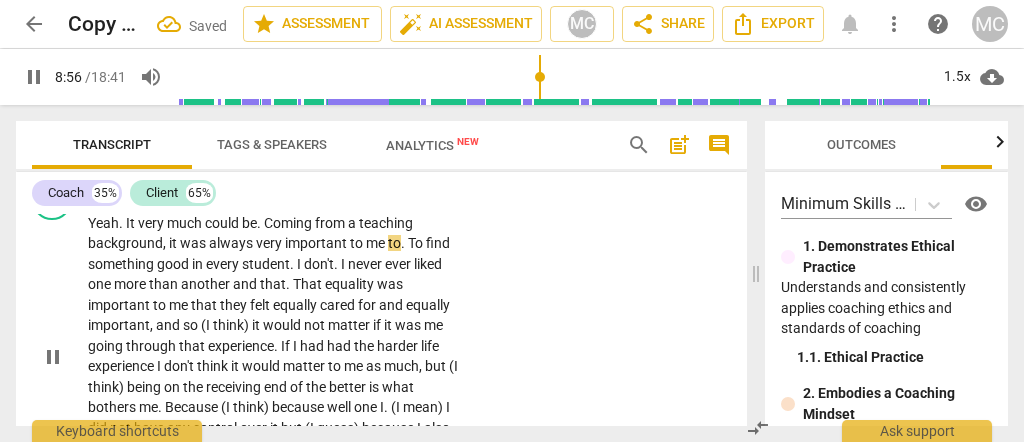 click on "To" at bounding box center [417, 243] 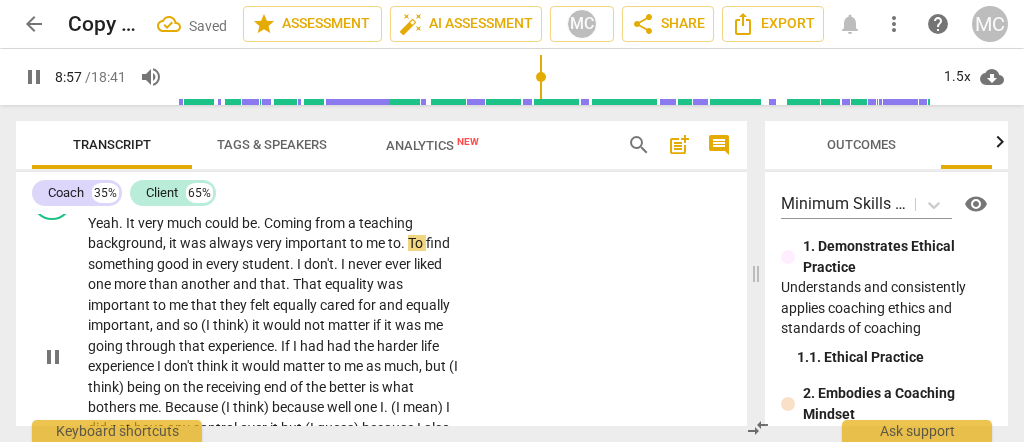 type on "538" 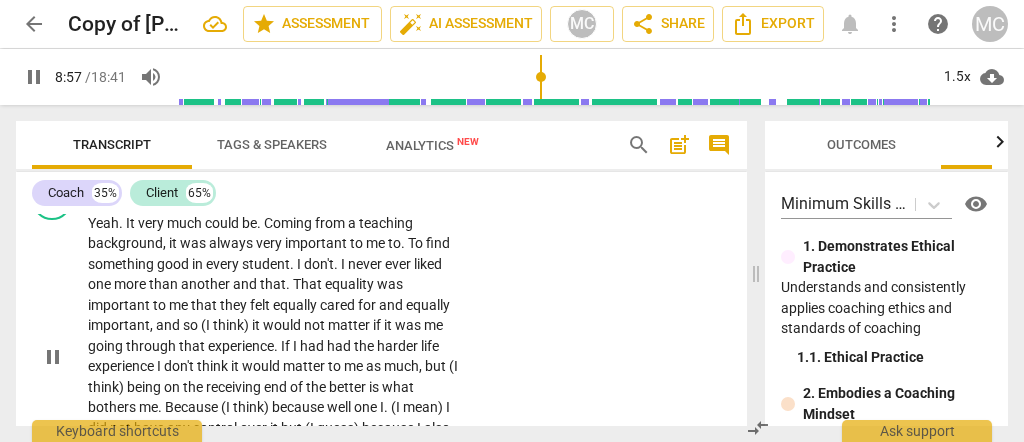 type 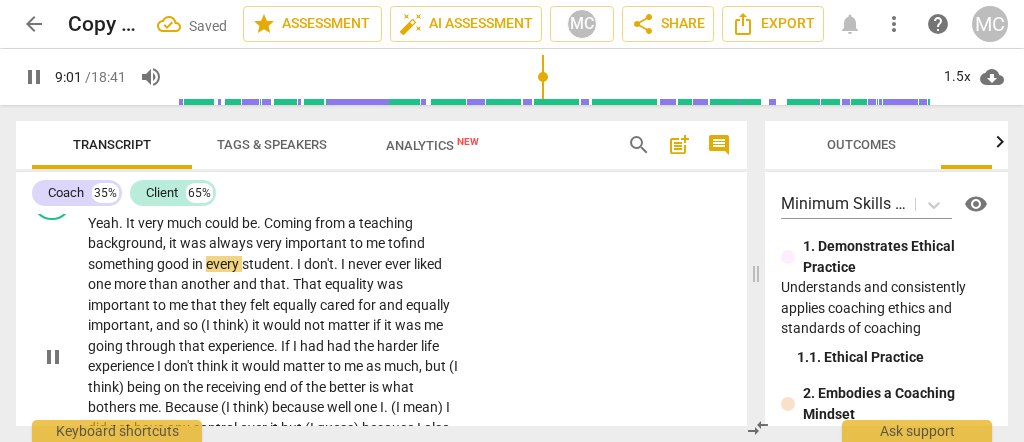 click on "I" at bounding box center (344, 264) 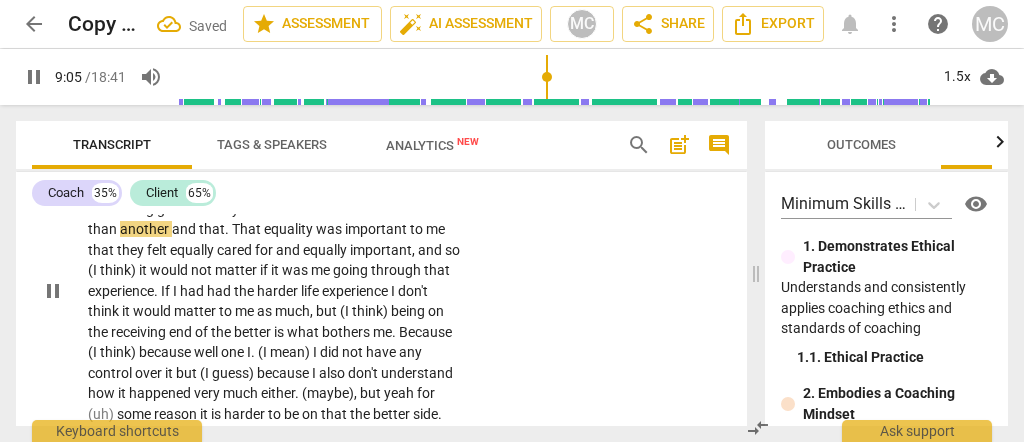 scroll, scrollTop: 3348, scrollLeft: 0, axis: vertical 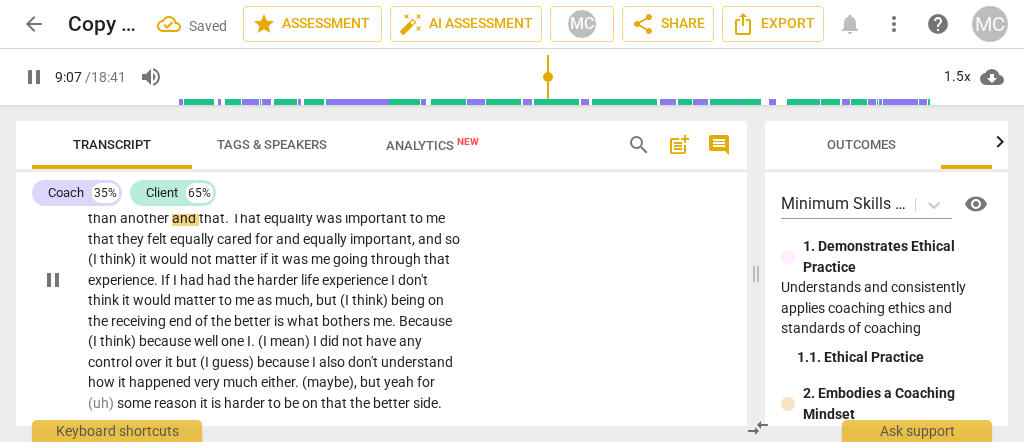 click on "That" at bounding box center (248, 218) 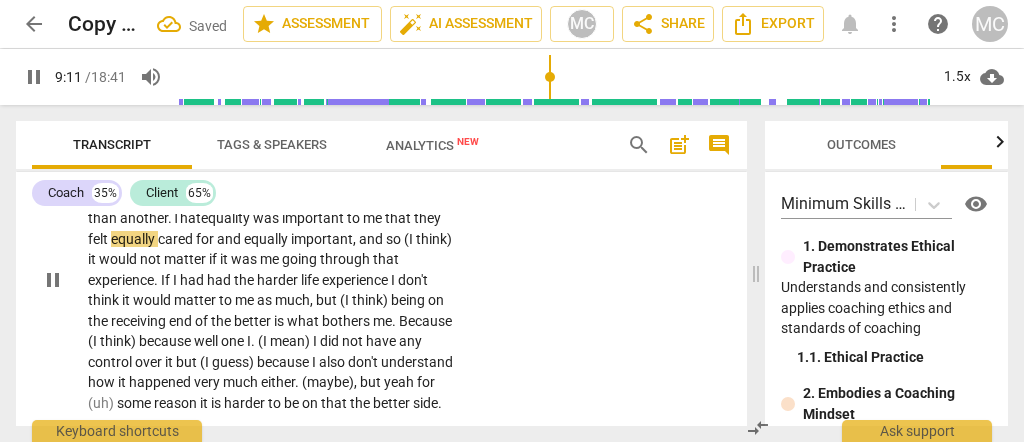 click on "equality" at bounding box center (227, 218) 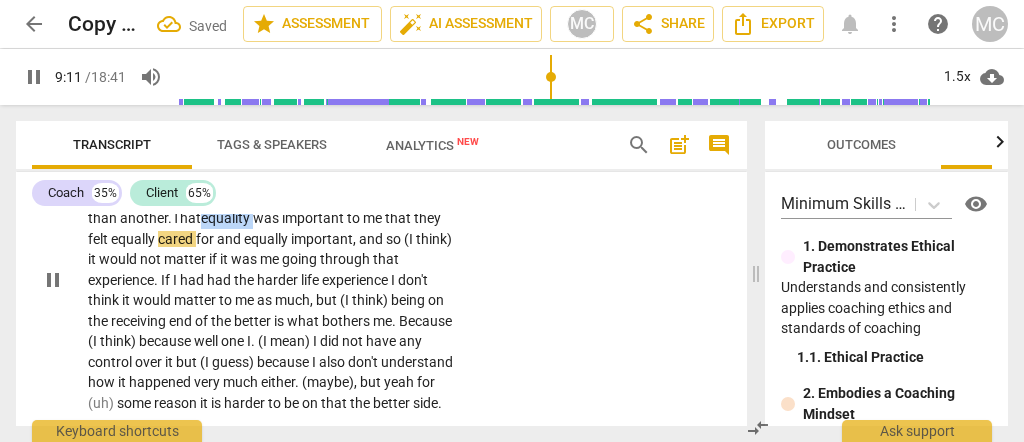 click on "equality" at bounding box center (227, 218) 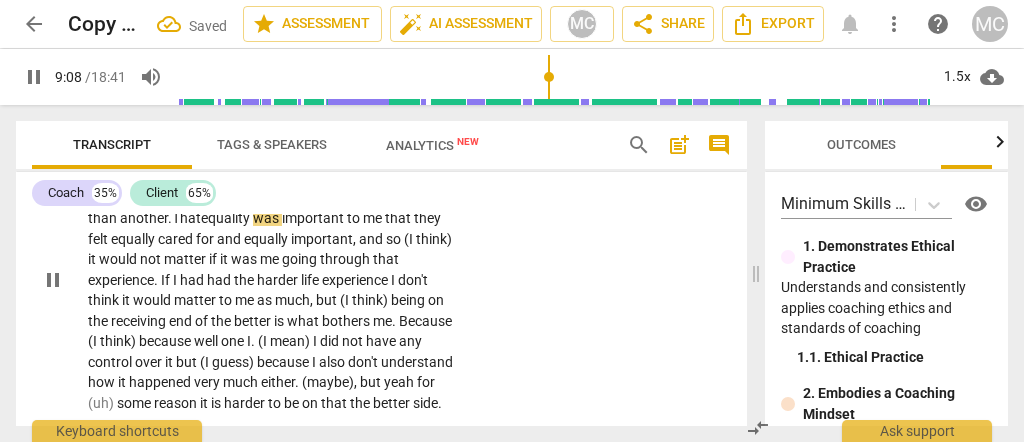 click on "that" at bounding box center [399, 218] 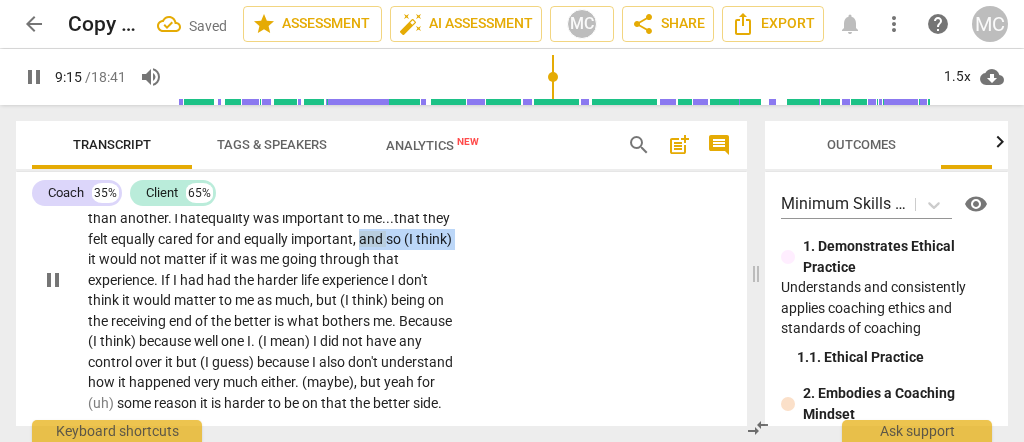 drag, startPoint x: 183, startPoint y: 276, endPoint x: 53, endPoint y: 277, distance: 130.00385 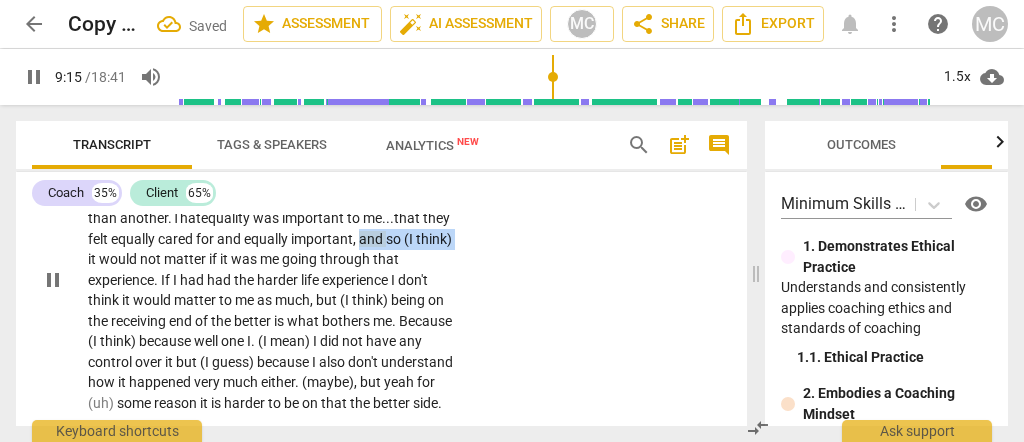 click on "CL play_arrow pause 08:48 + Add competency keyboard_arrow_right Yeah .   It   very   much   could   be .   Coming   from   a   teaching   background ,   it   was   always   very   important   to   me   to  find   something   good   in   every   student .   I   never   ever   liked   one   more   than   another.  That  equality   was   important   to   me...  that   they   felt   equally   cared   for   and   equally   important ,   and   so   (I   think)   it   would   not   matter   if   it   was   me   going   through   that   experience .   If   I   had   had   the   harder   life   experience   I   don't   think   it   would   matter   to   me   as   much ,   but   (I   think)   being   on   the   receiving   end   of   the   better   is   what   bothers   me .   Because   (I   think)   because   well   one   I .   (I   mean)   I   did   not   have   any   control   over   it   but   (I   guess)   because   I   also   don't   understand   how   it   happened   very   much   either .   (maybe) ,   but" at bounding box center [381, 264] 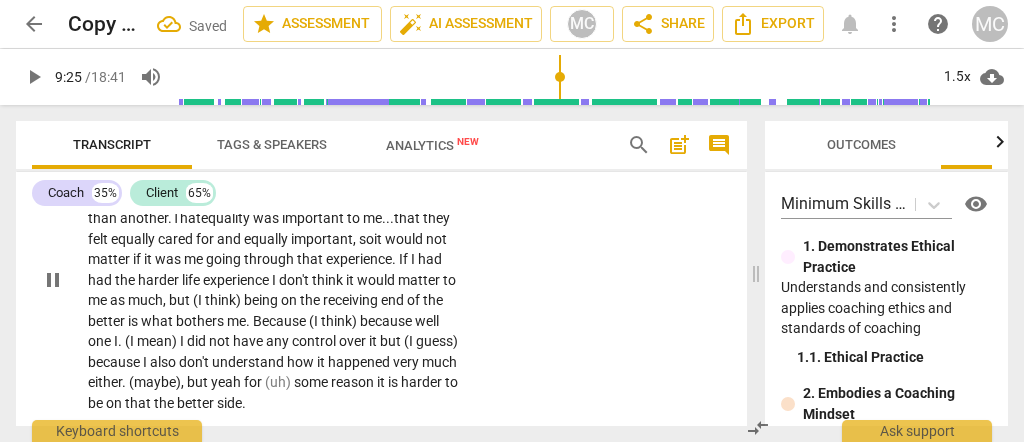 click on "had" at bounding box center (101, 280) 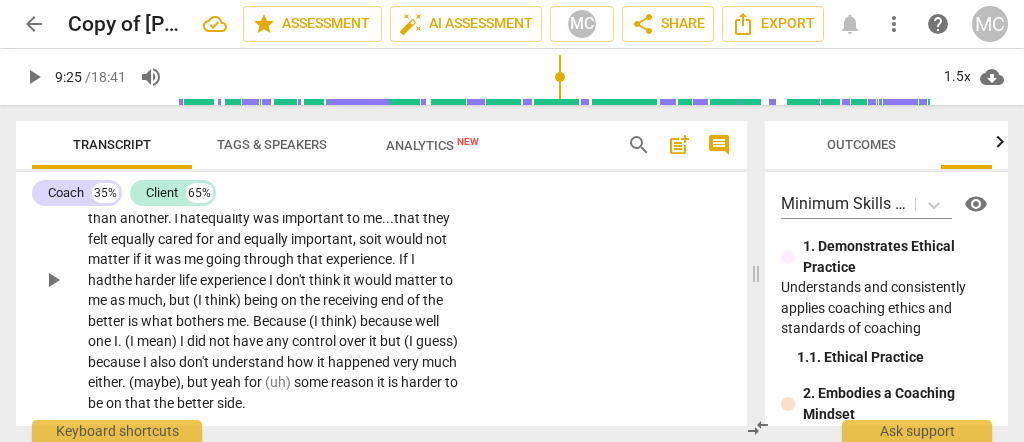 click on "the" at bounding box center (123, 280) 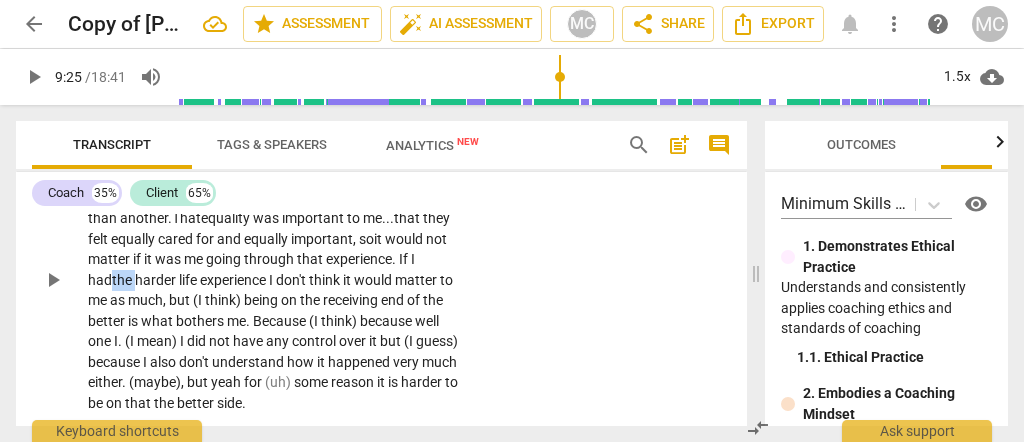 click on "the" at bounding box center [123, 280] 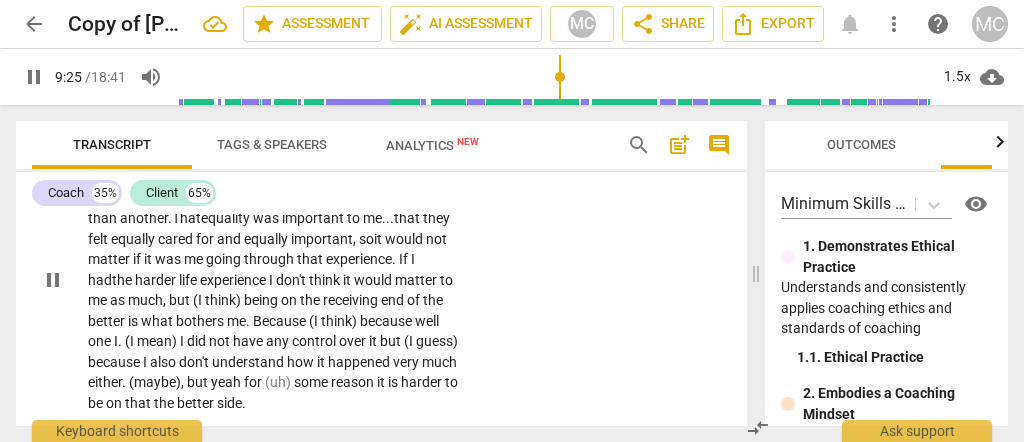 click on "I" at bounding box center (272, 280) 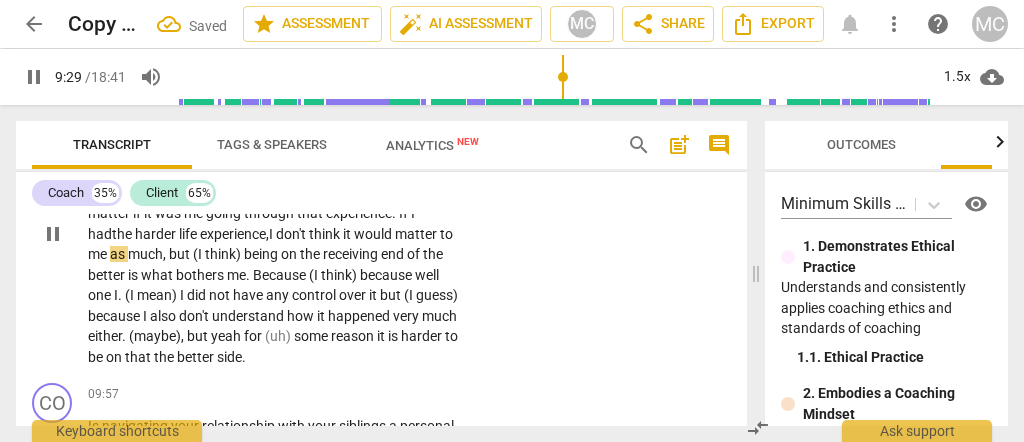 scroll, scrollTop: 3415, scrollLeft: 0, axis: vertical 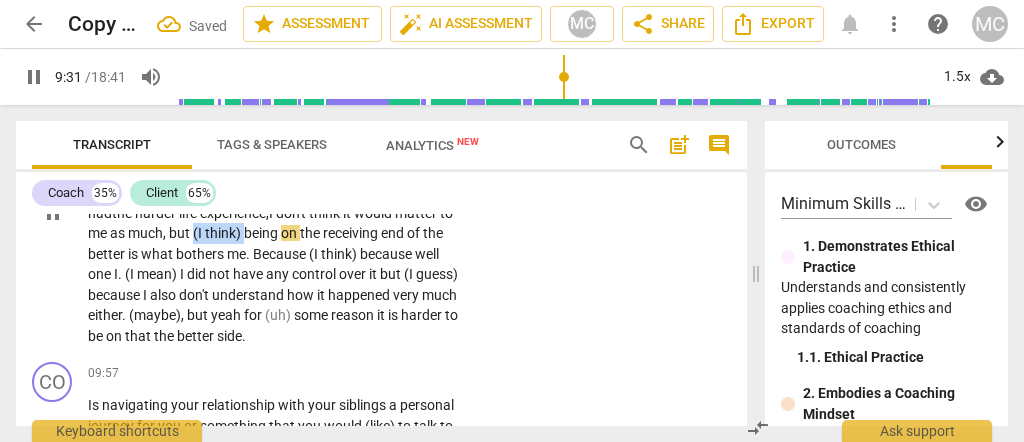 drag, startPoint x: 345, startPoint y: 251, endPoint x: 293, endPoint y: 245, distance: 52.34501 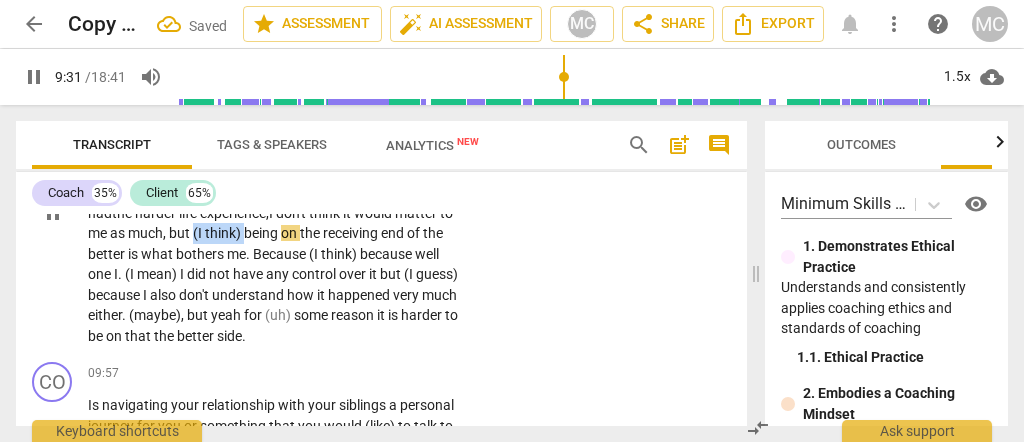 click on "Yeah .   It   very   much   could   be .   Coming   from   a   teaching   background ,   it   was   always   very   important   to   me   to  find   something   good   in   every   student .   I   never   ever   liked   one   more   than   another.  That  equality   was   important   to   me...  that   they   felt   equally   cared   for   and   equally   important, so  it   would   not   matter   if   it   was   me   going   through   that   experience .   If   I   had  the   harder   life   experience,  I   don't   think   it   would   matter   to   me   as   much ,   but   (I   think)   being   on   the   receiving   end   of   the   better   is   what   bothers   me .   Because   (I   think)   because   well   one   I .   (I   mean)   I   did   not   have   any   control   over   it   but   (I   guess)   because   I   also   don't   understand   how   it   happened   very   much   either .   (maybe) ,   but   yeah   for   (uh)   some   reason   it   is   harder   to   be   on   that   the   better" at bounding box center [274, 213] 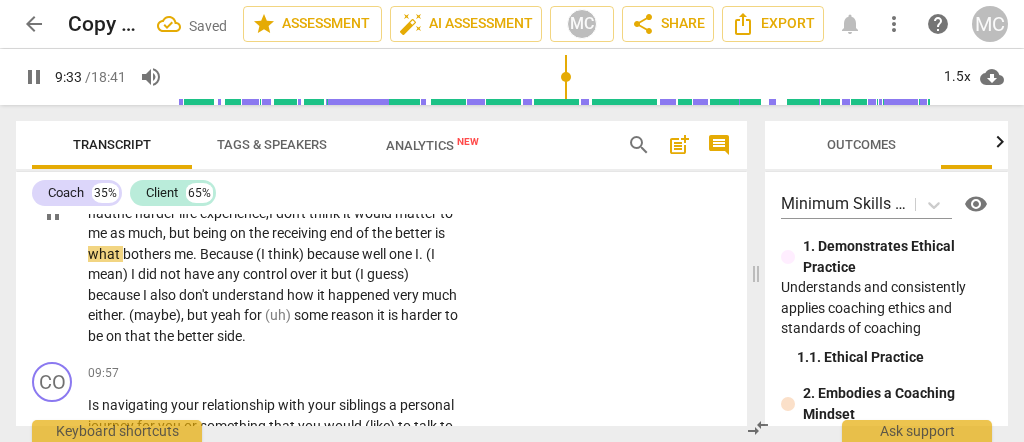 click on "better" at bounding box center (415, 233) 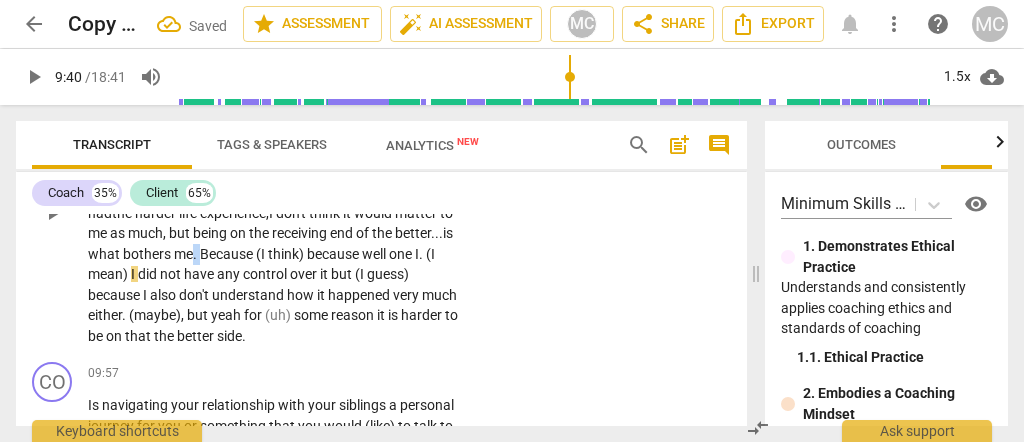 click on "Yeah .   It   very   much   could   be .   Coming   from   a   teaching   background ,   it   was   always   very   important   to   me   to  find   something   good   in   every   student .   I   never   ever   liked   one   more   than   another.  That  equality   was   important   to   me...  that   they   felt   equally   cared   for   and   equally   important, so  it   would   not   matter   if   it   was   me   going   through   that   experience .   If   I   had  the   harder   life   experience,  I   don't   think   it   would   matter   to   me   as   much ,   but   being   on   the   receiving   end   of   the   better...  is   what   bothers   me .   Because   (I   think)   because   well   one   I .   (I   mean)   I   did   not   have   any   control   over   it   but   (I   guess)   because   I   also   don't   understand   how   it   happened   very   much   either .   (maybe) ,   but   yeah   for   (uh)   some   reason   it   is   harder   to   be   on   that   the   better   side ." at bounding box center [274, 213] 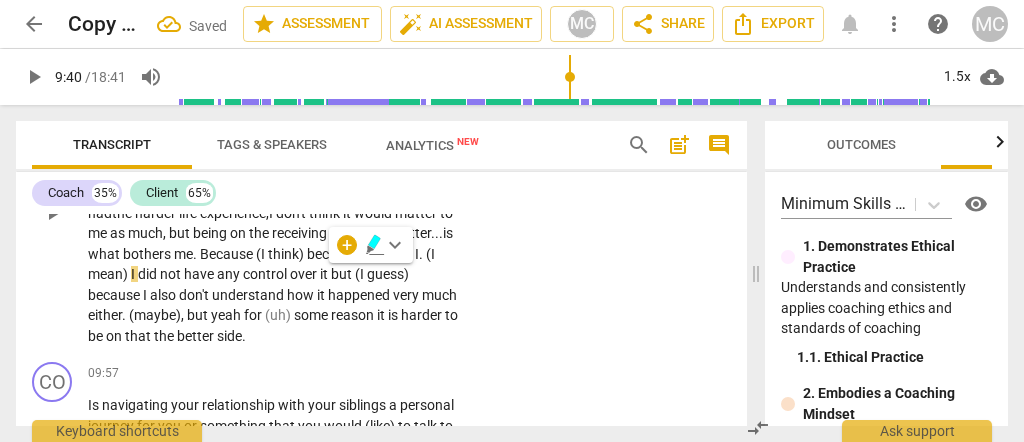 click on "Because" at bounding box center [228, 254] 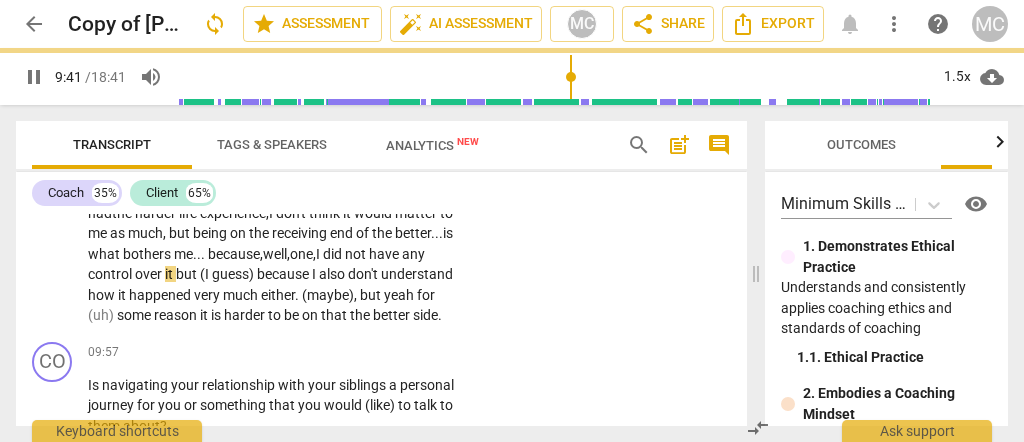 click on "but" at bounding box center [188, 274] 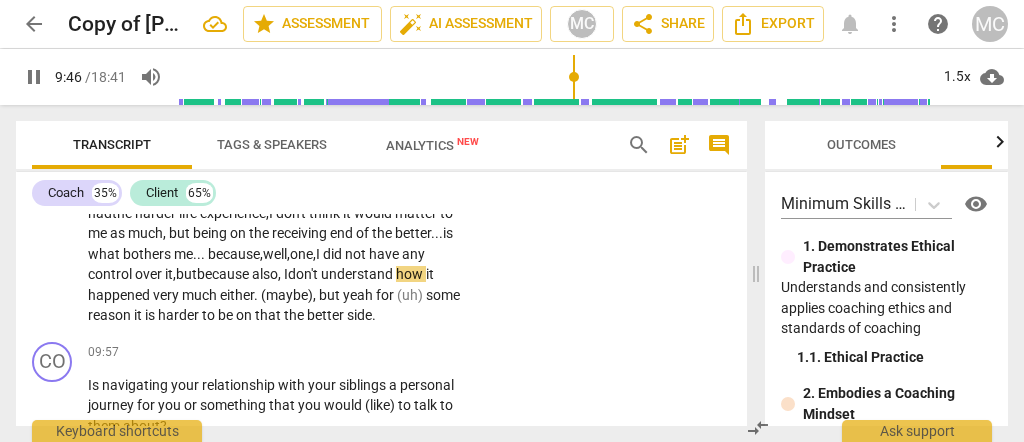 click on "CL play_arrow pause 08:48 + Add competency keyboard_arrow_right Yeah .   It   very   much   could   be .   Coming   from   a   teaching   background ,   it   was   always   very   important   to   me   to  find   something   good   in   every   student .   I   never   ever   liked   one   more   than   another.  That  equality   was   important   to   me...  that   they   felt   equally   cared   for   and   equally   important, so  it   would   not   matter   if   it   was   me   going   through   that   experience .   If   I   had  the   harder   life   experience,  I   don't   think   it   would   matter   to   me   as   much ,   but   being   on   the   receiving   end   of   the   better...  is   what   bothers   me... b ecause,  well,  one,  I   did   not   have   any   control   over   it,  but  because also,    I  don't   understand   how   it   happened   very   much   either .   (maybe) ,   but   yeah   for   (uh)   some   reason   it   is   harder   to   be   on   that   the   better" at bounding box center (381, 186) 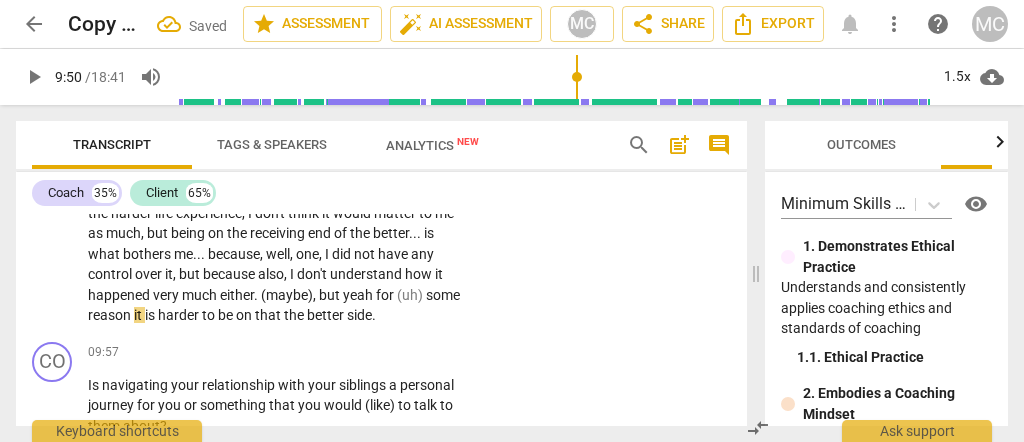 type on "591" 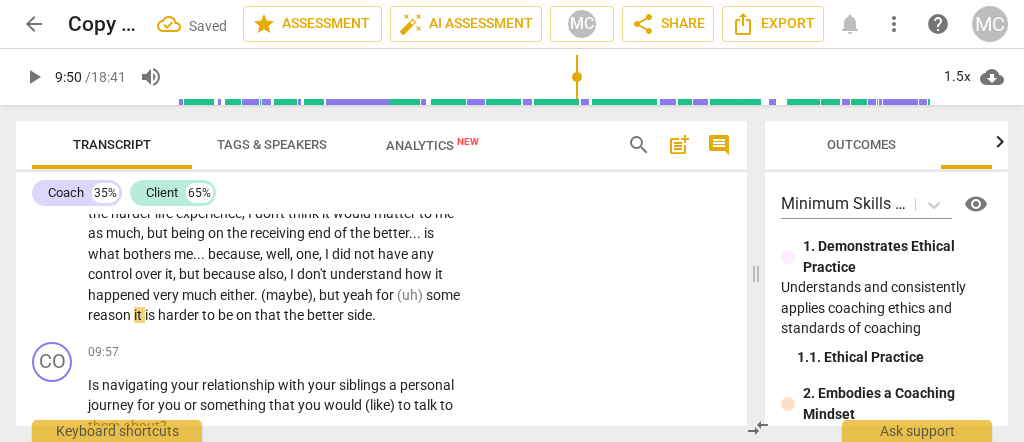 click on "(maybe)" at bounding box center (287, 295) 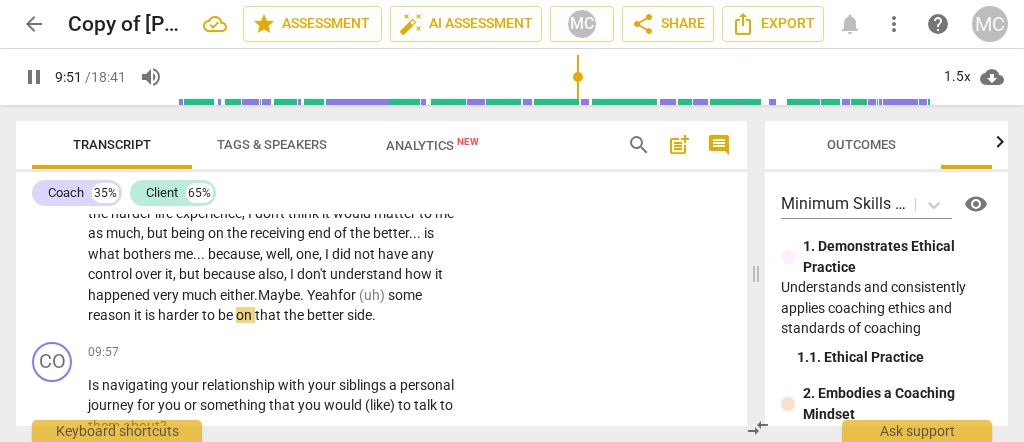 click on "CL play_arrow pause 08:48 + Add competency keyboard_arrow_right Yeah .   It   very   much   could   be .   Coming   from   a   teaching   background ,   it   was   always   very   important   to   me   to   find   something   good   in   every   student .   I   never   ever   liked   one   more   than   another .   That   equality   was   important   to   me . . .   that   they   felt   equally   cared   for   and   equally   important ,   so   it   would   not   matter   if   it   was   me   going   through   that   experience .   If   I   had   the   harder   life   experience ,   I   don't   think   it   would   matter   to   me   as   much ,   but   being   on   the   receiving   end   of   the   better . . .   is   what   bothers   me . . .   because ,   well ,   one ,   I   did   not   have   any   control   over   it ,   but   because   also ,   I   don't   understand   how   it   happened   very   much   either.  Maybe.   Yeah  for   (uh)   some   reason   it   is   harder   to   be   on   that" at bounding box center [381, 186] 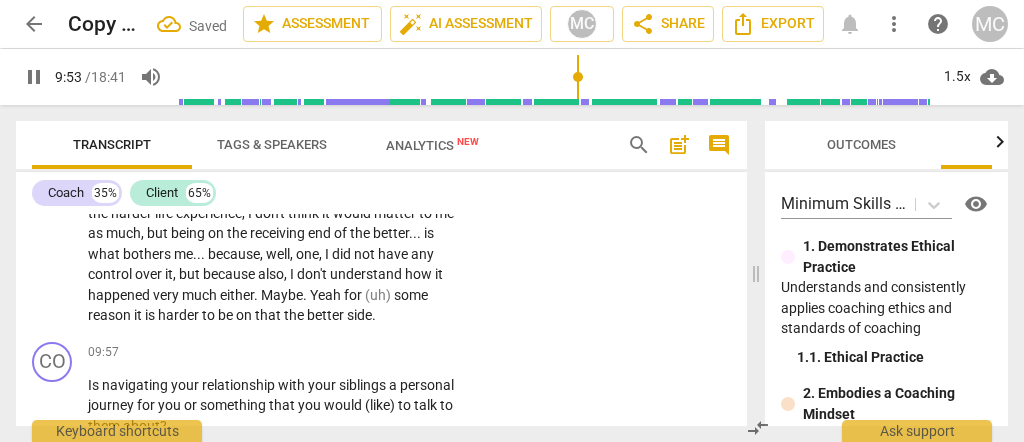 click on "Maybe" at bounding box center (282, 295) 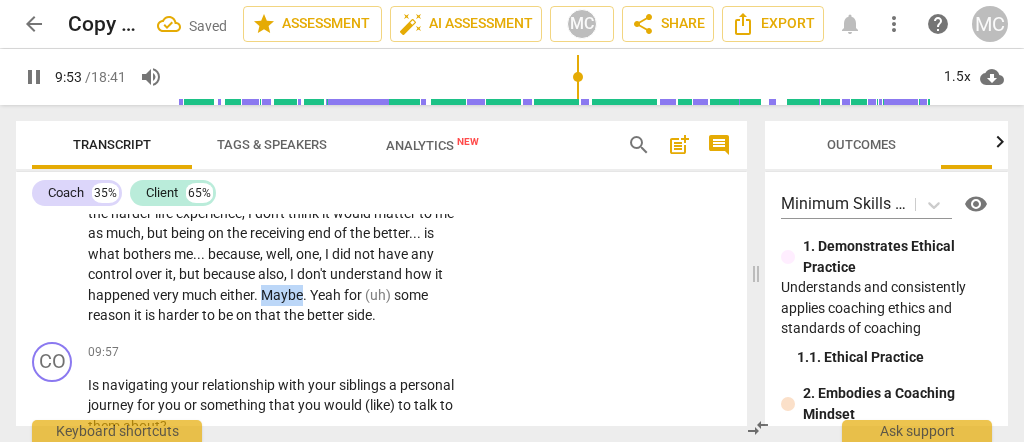click on "Maybe" at bounding box center [282, 295] 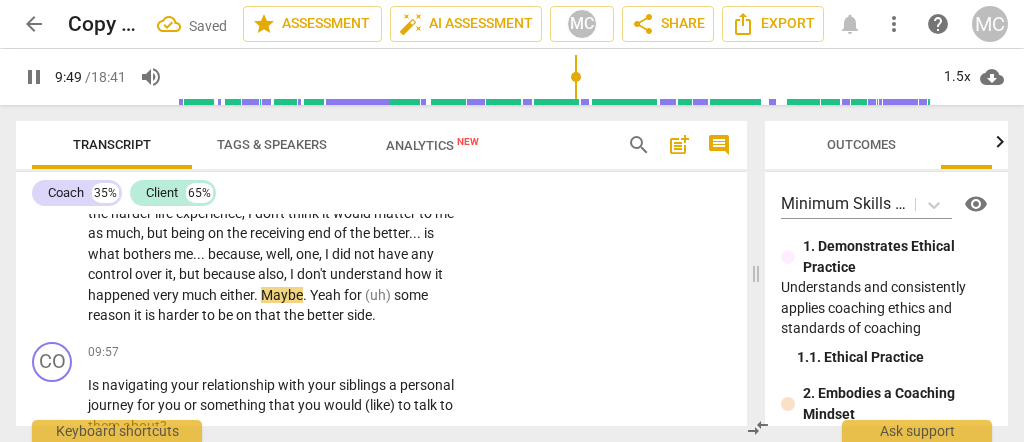 click on "for" at bounding box center [354, 295] 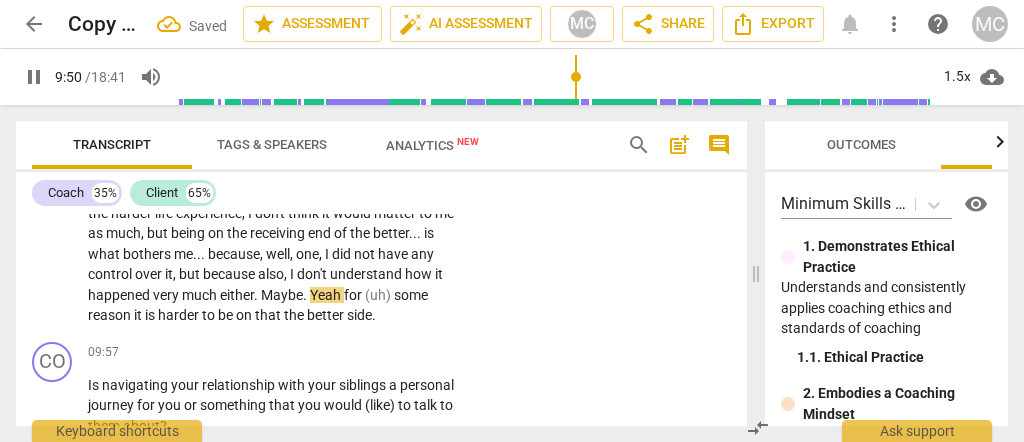 type on "590" 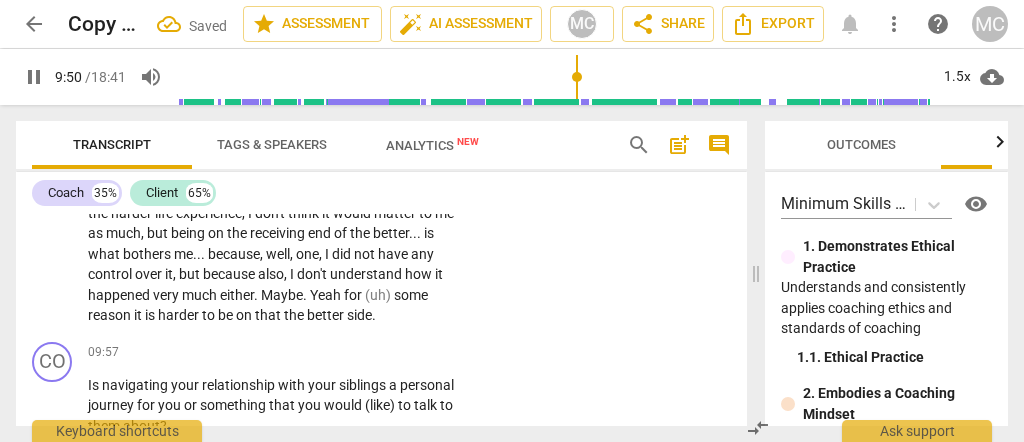 type 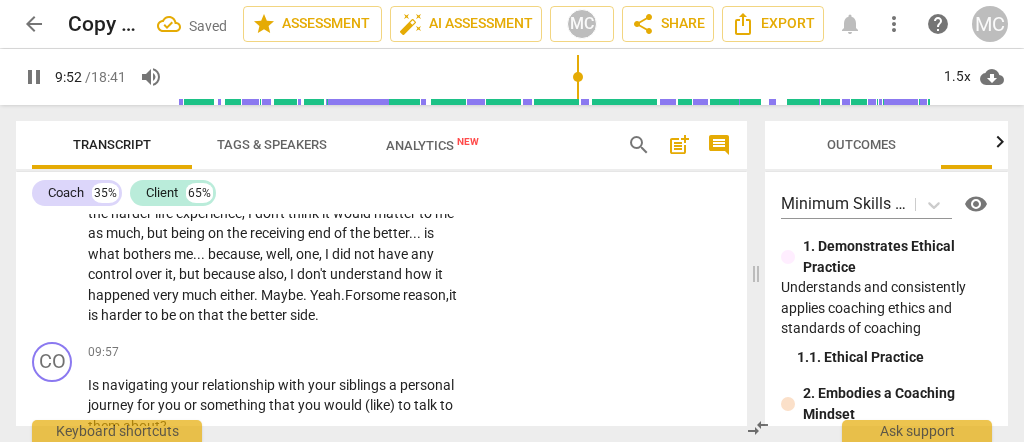 click on "CL play_arrow pause 08:48 + Add competency keyboard_arrow_right Yeah .   It   very   much   could   be .   Coming   from   a   teaching   background ,   it   was   always   very   important   to   me   to   find   something   good   in   every   student .   I   never   ever   liked   one   more   than   another .   That   equality   was   important   to   me . . .   that   they   felt   equally   cared   for   and   equally   important ,   so   it   would   not   matter   if   it   was   me   going   through   that   experience .   If   I   had   the   harder   life   experience ,   I   don't   think   it   would   matter   to   me   as   much ,   but   being   on   the   receiving   end   of   the   better . . .   is   what   bothers   me . . .   because ,   well ,   one ,   I   did   not   have   any   control   over   it ,   but   because   also ,   I   don't   understand   how   it   happened   very   much   either .   Maybe .   Yeah.  For  some   reason,  it   is   harder   to   be   on   that   the" at bounding box center (381, 186) 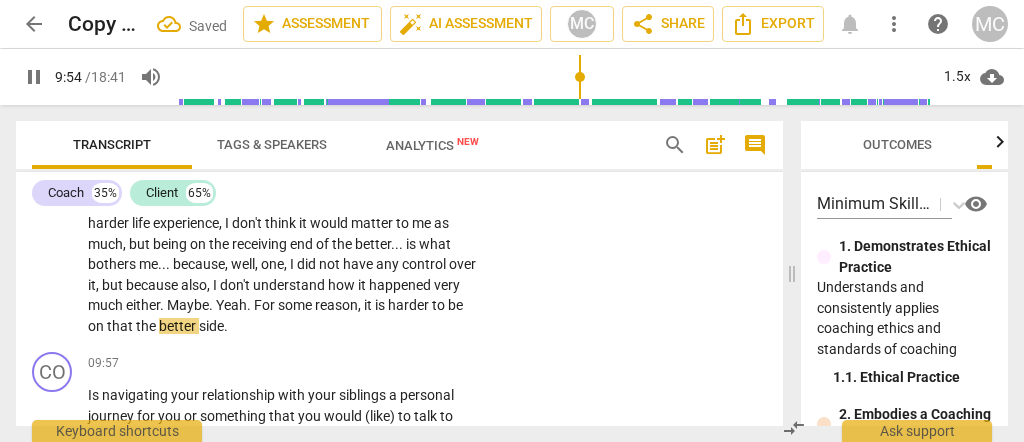 scroll, scrollTop: 3241, scrollLeft: 0, axis: vertical 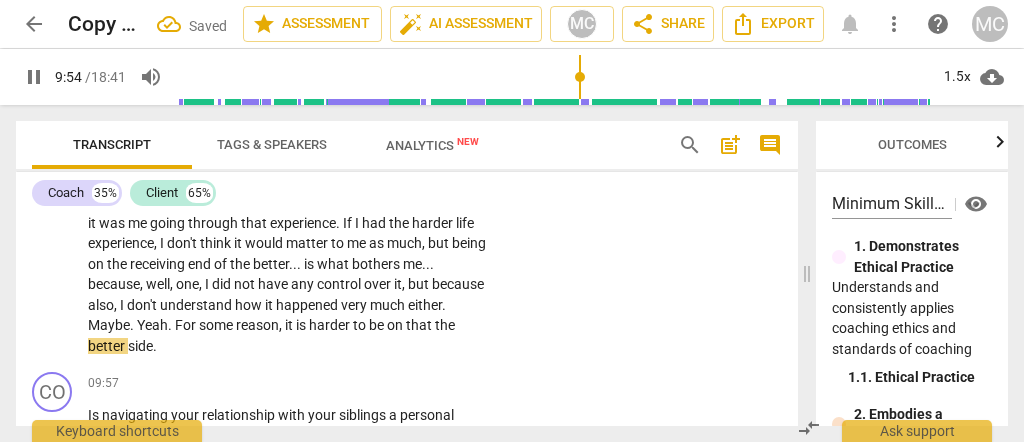 drag, startPoint x: 759, startPoint y: 274, endPoint x: 810, endPoint y: 274, distance: 51 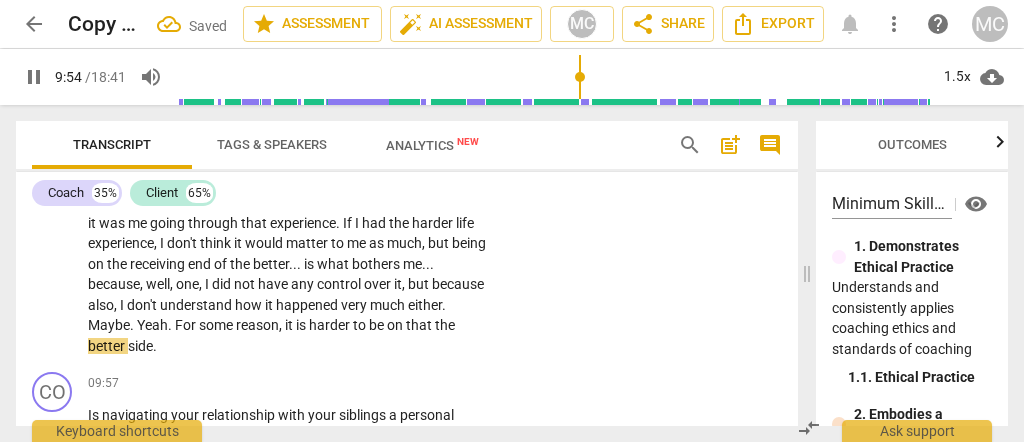 click at bounding box center (807, 273) 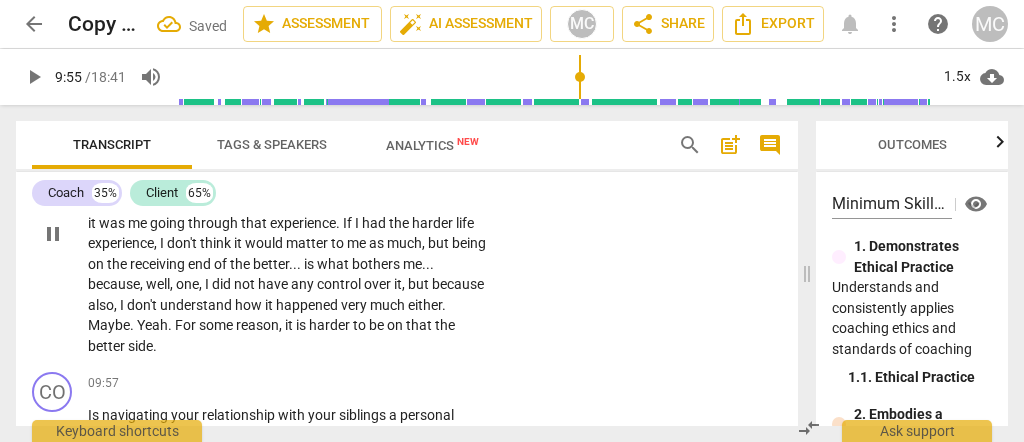 click on "that" at bounding box center (420, 325) 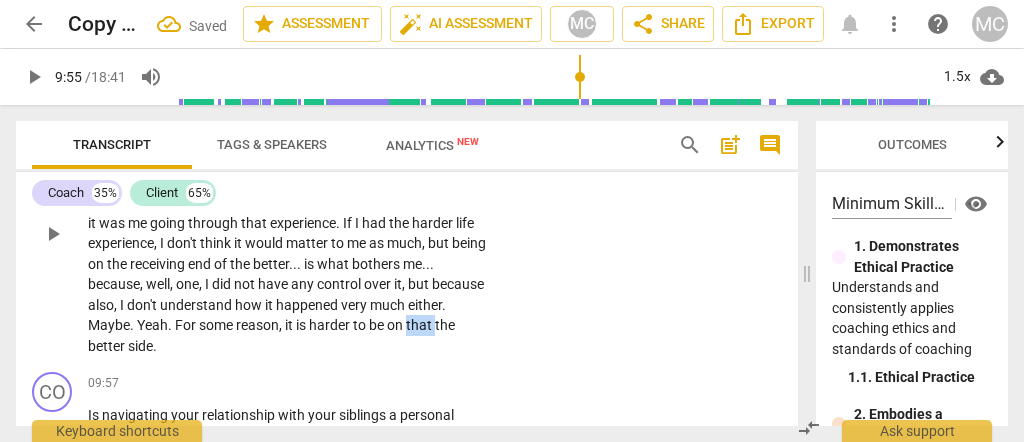 click on "that" at bounding box center [420, 325] 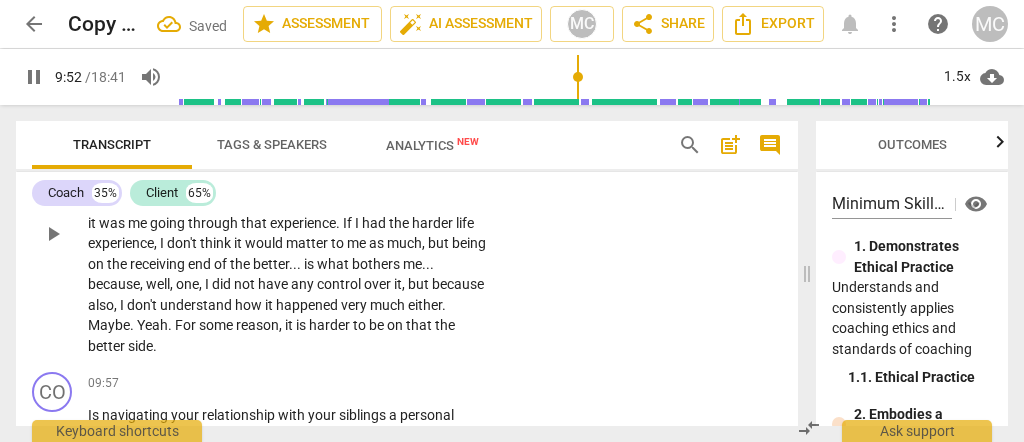 type on "592" 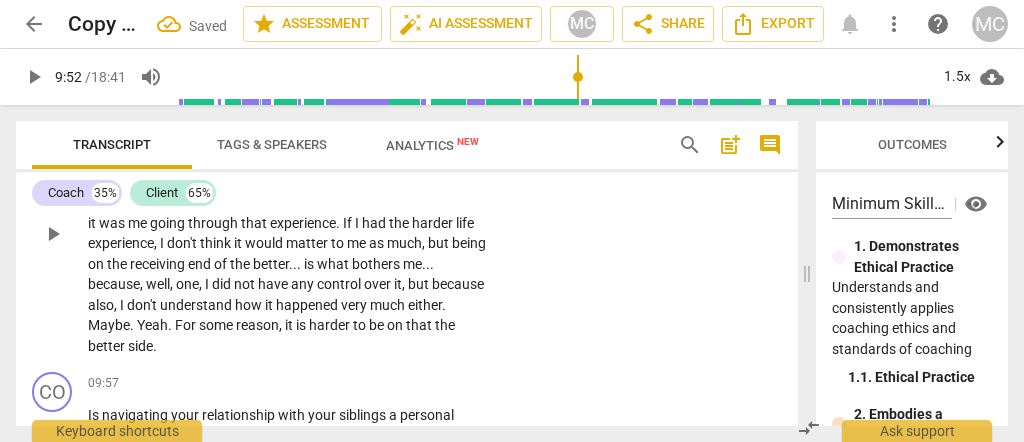 click on "on" at bounding box center (396, 325) 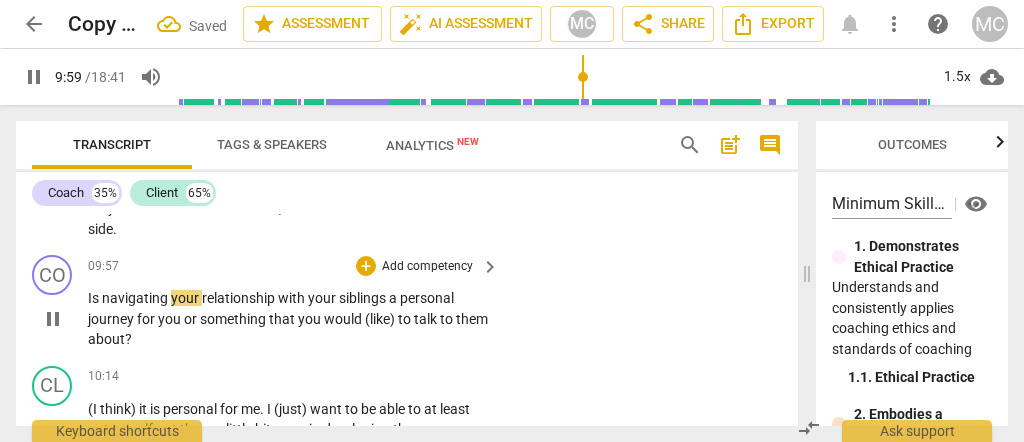 scroll, scrollTop: 3374, scrollLeft: 0, axis: vertical 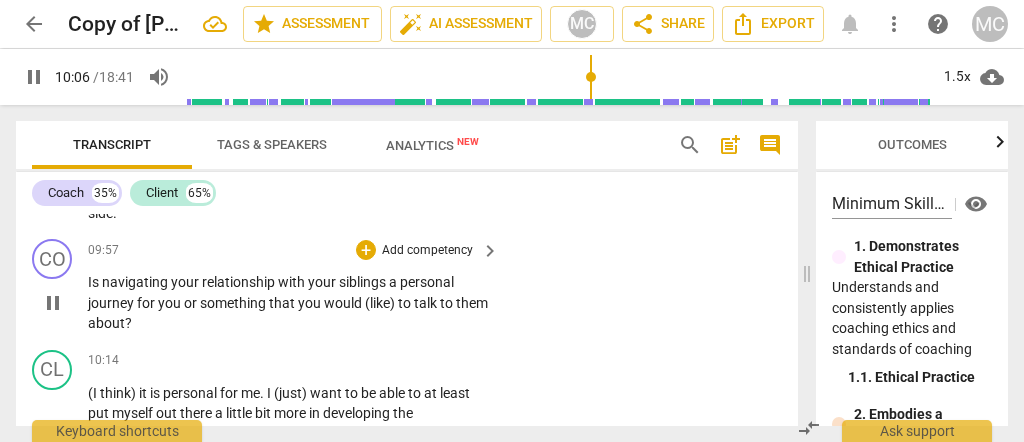 click on "(like)" at bounding box center [381, 303] 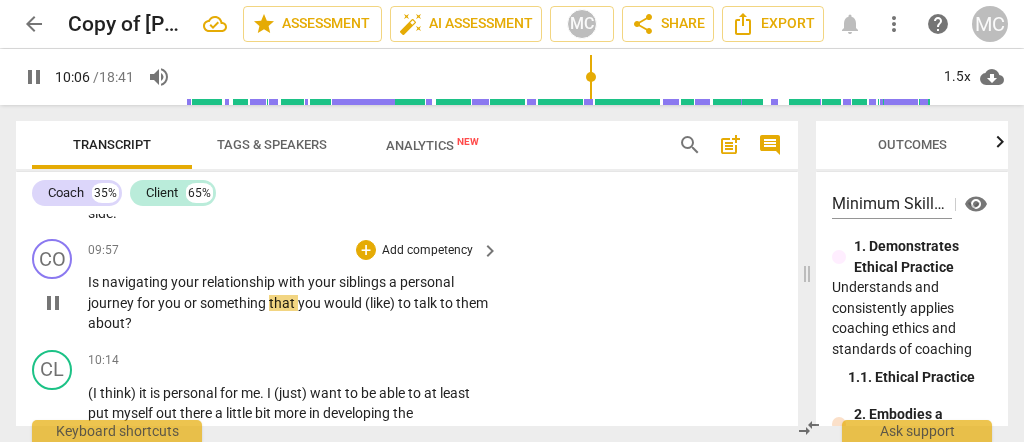 type on "607" 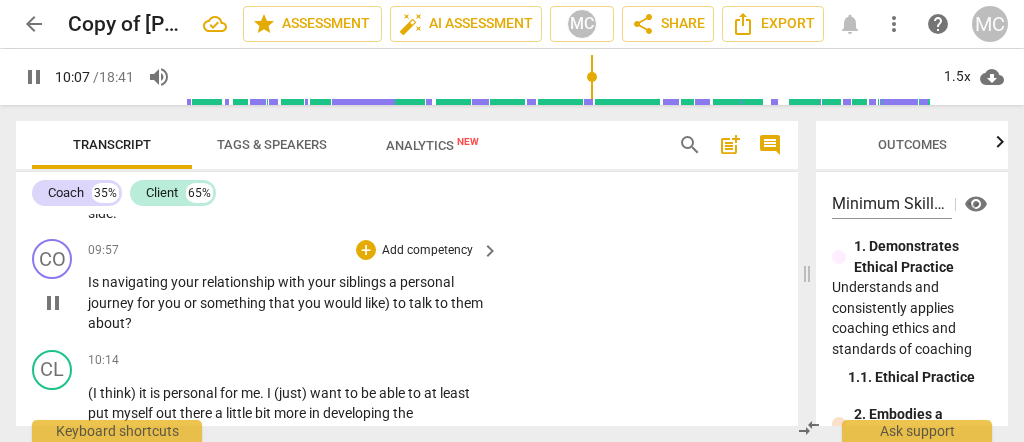 click on "like)" at bounding box center (379, 303) 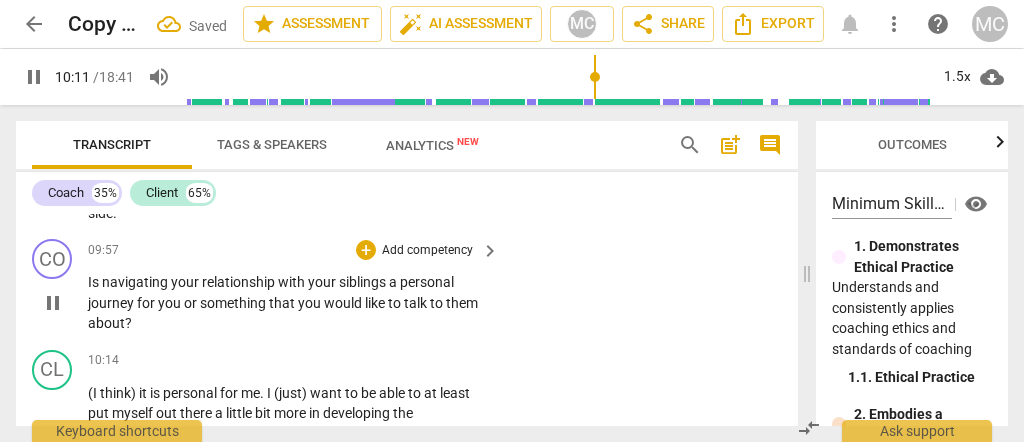 click on "Add competency" at bounding box center [427, 251] 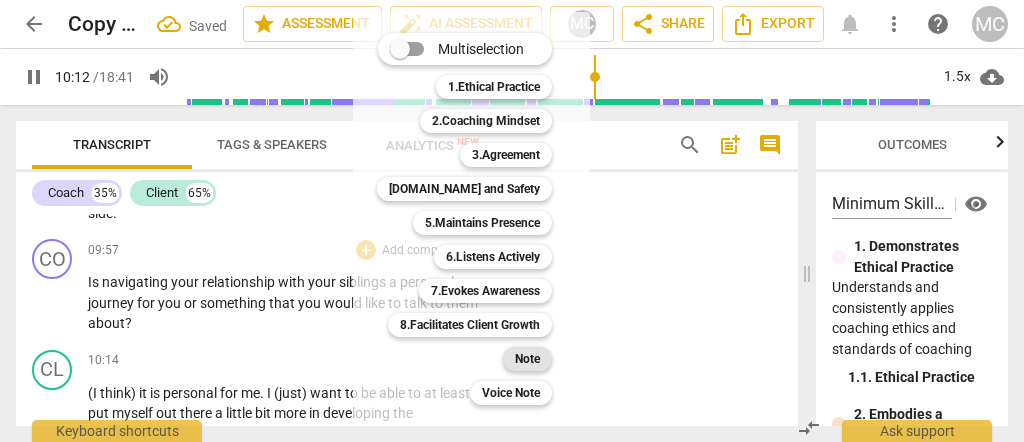 click on "Note" at bounding box center [527, 359] 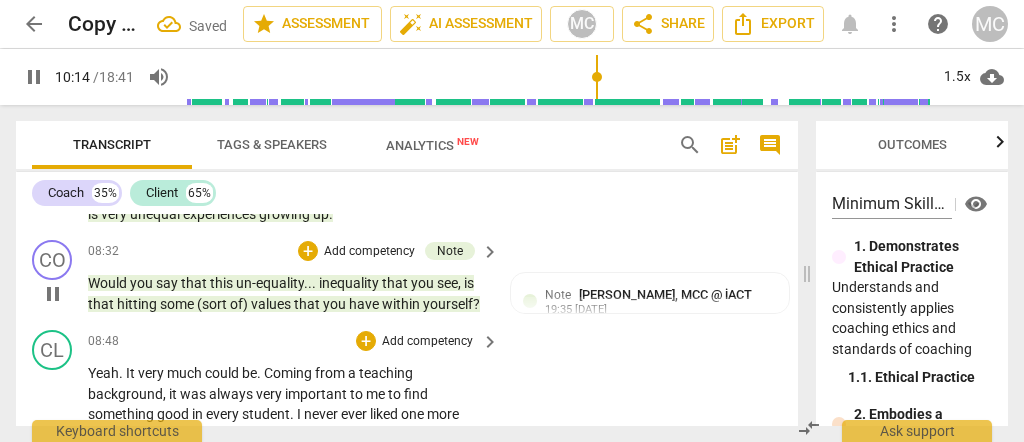 scroll, scrollTop: 3041, scrollLeft: 0, axis: vertical 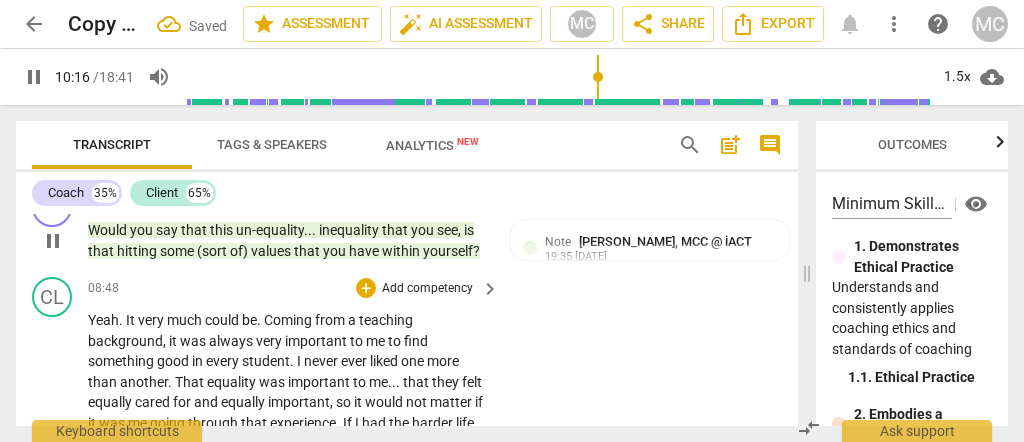 click on "Add competency" at bounding box center [427, 289] 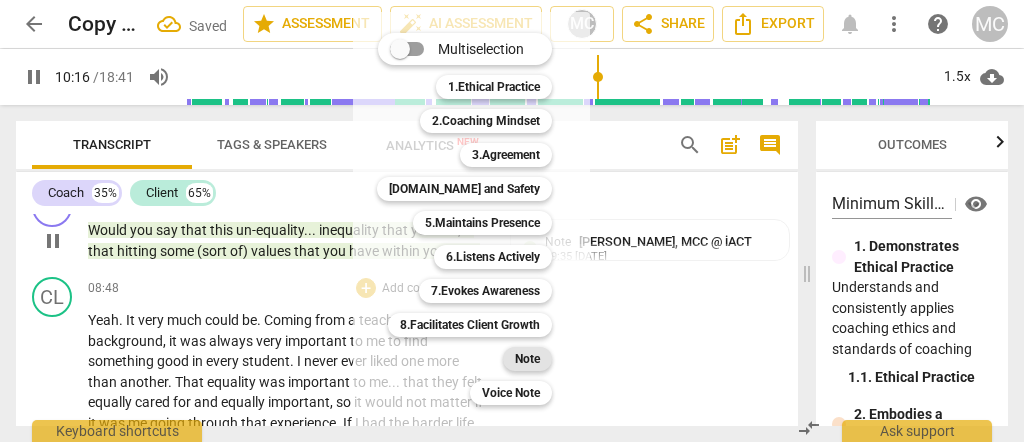 click on "Note" at bounding box center (527, 359) 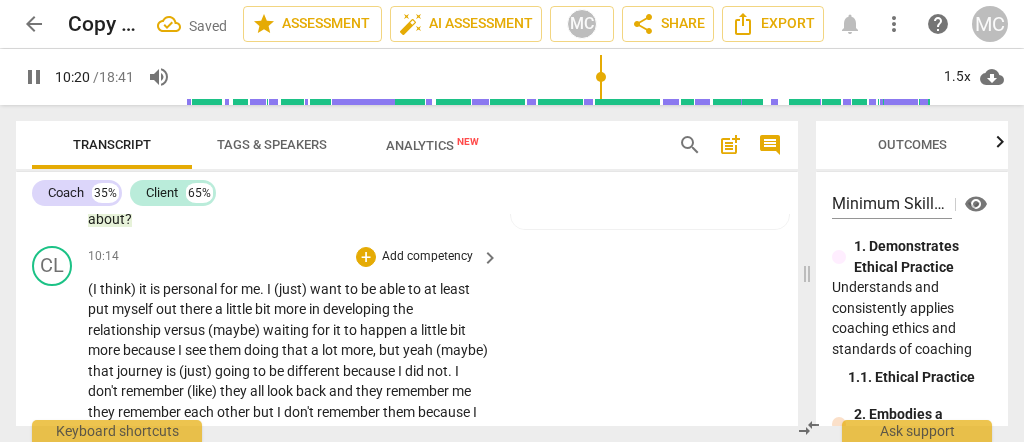 scroll, scrollTop: 3467, scrollLeft: 0, axis: vertical 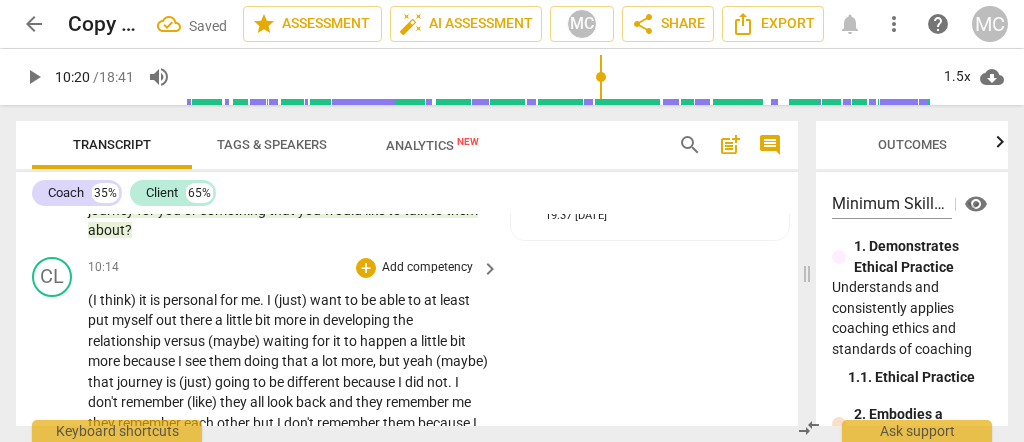 type on "621" 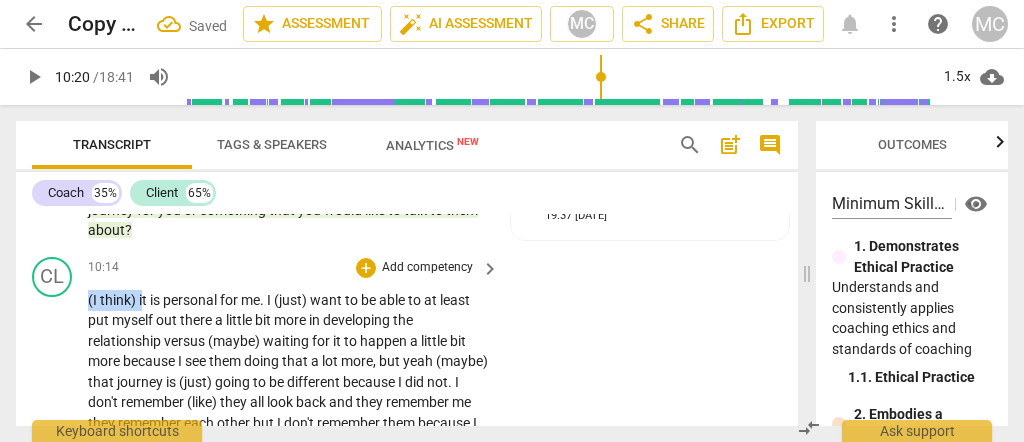 drag, startPoint x: 140, startPoint y: 289, endPoint x: 80, endPoint y: 299, distance: 60.827625 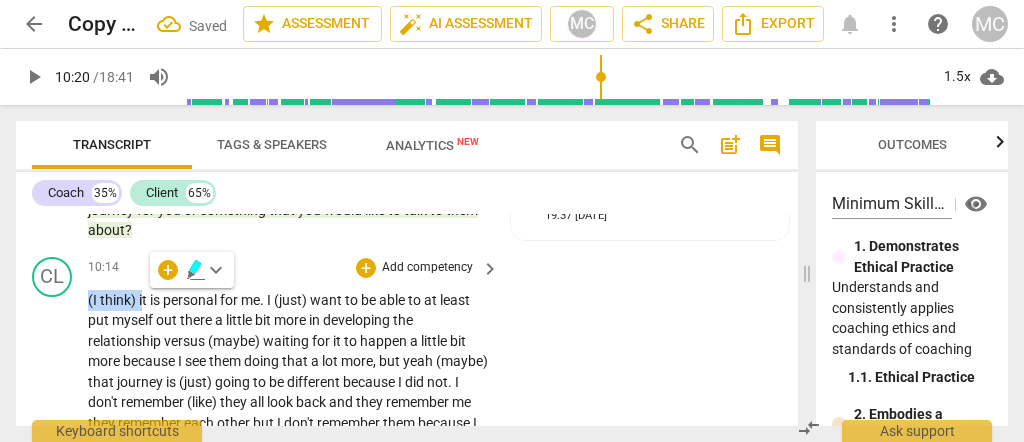 type 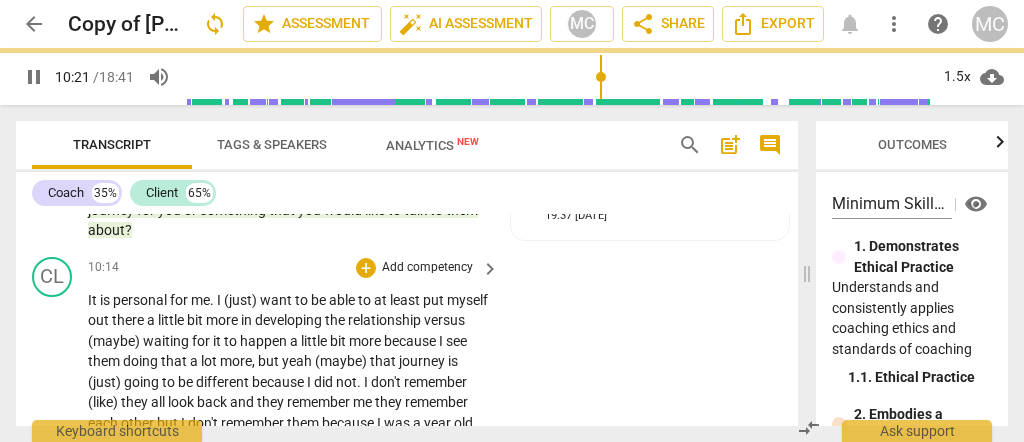click on "play_arrow pause" at bounding box center (62, 444) 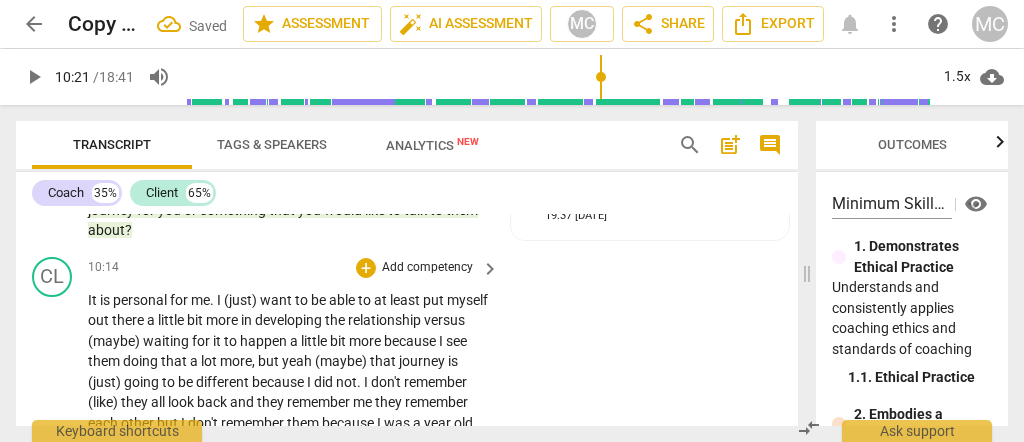 click on "personal" at bounding box center (141, 300) 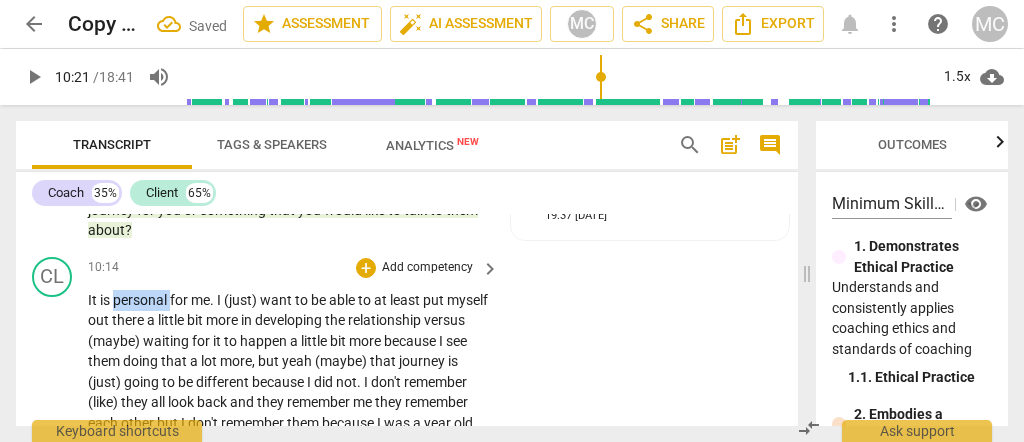 click on "personal" at bounding box center (141, 300) 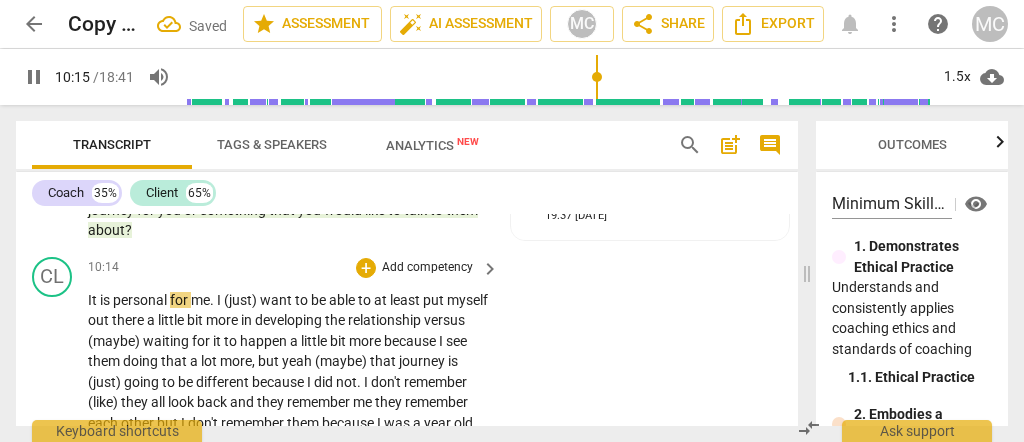 click on "(just)" at bounding box center [242, 300] 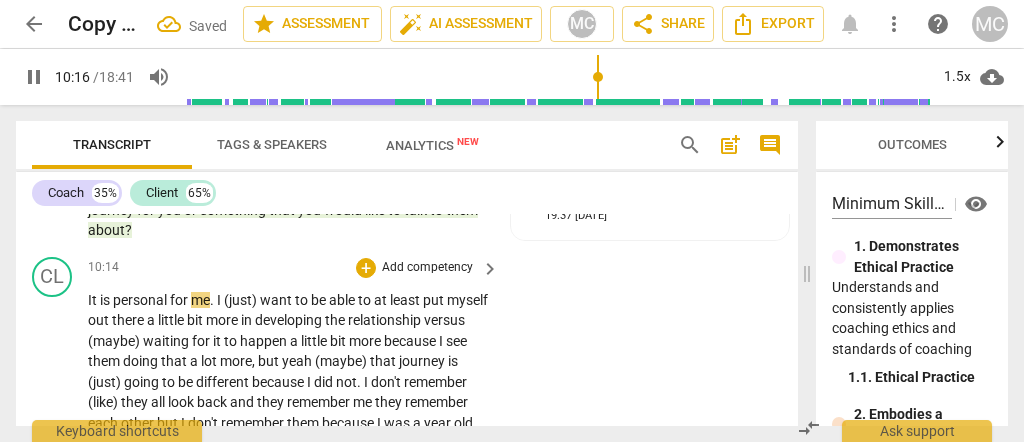 type 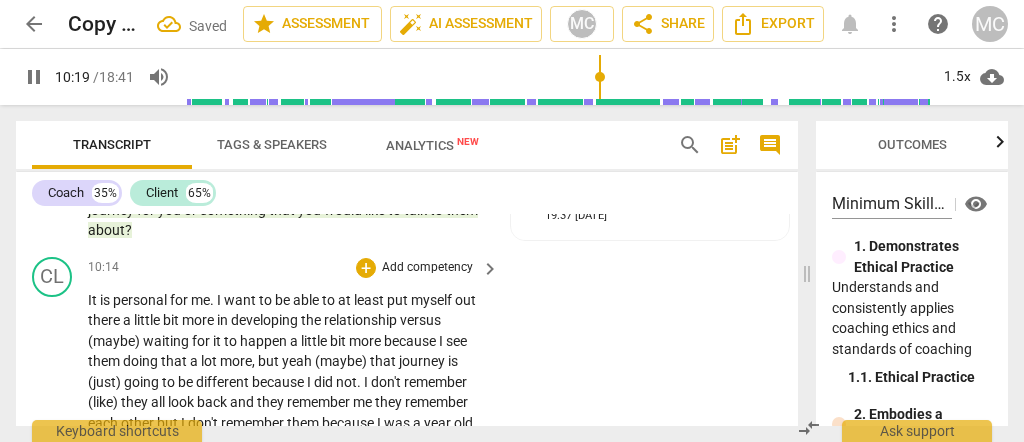 click on "at" at bounding box center (346, 300) 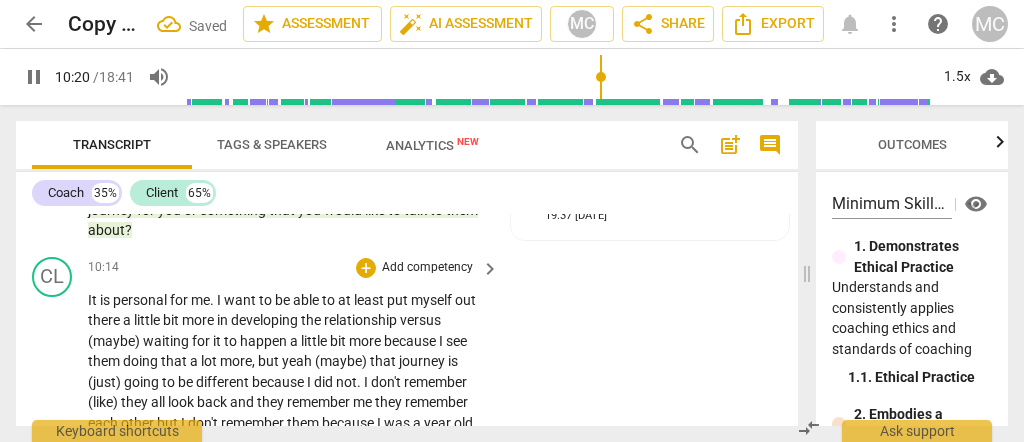 click on "at" at bounding box center [346, 300] 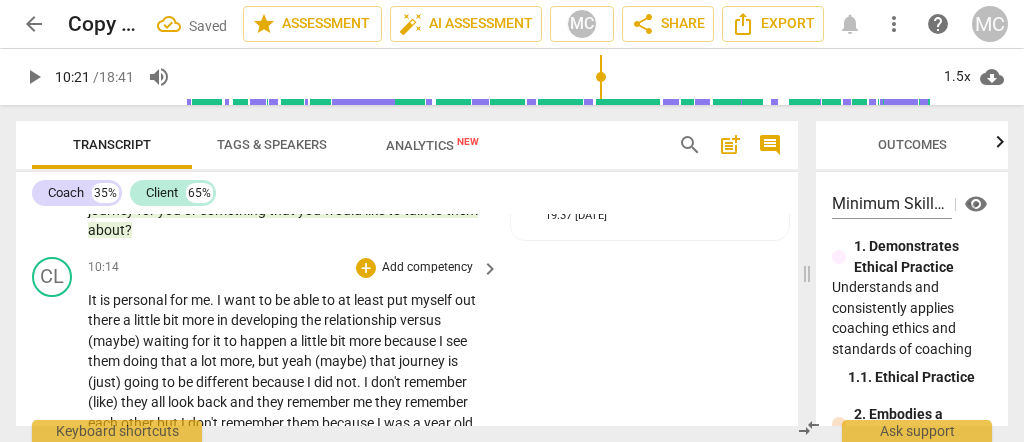 type on "622" 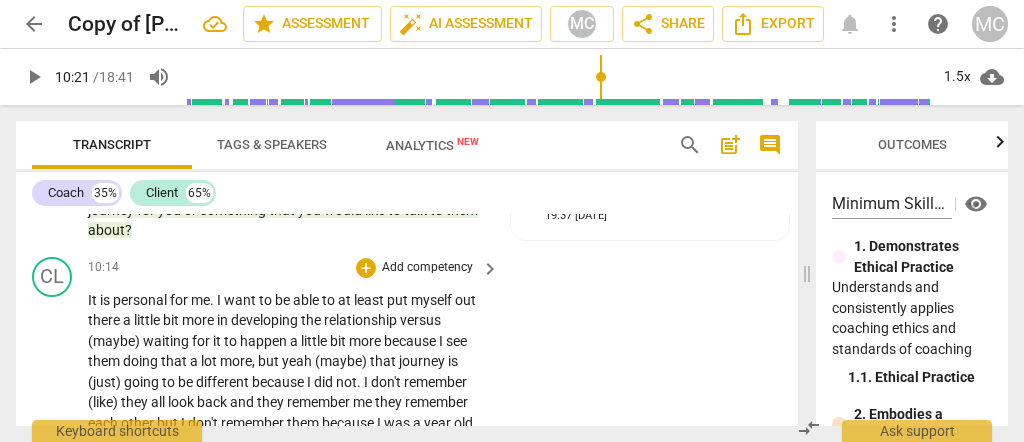 click on "little" at bounding box center (148, 320) 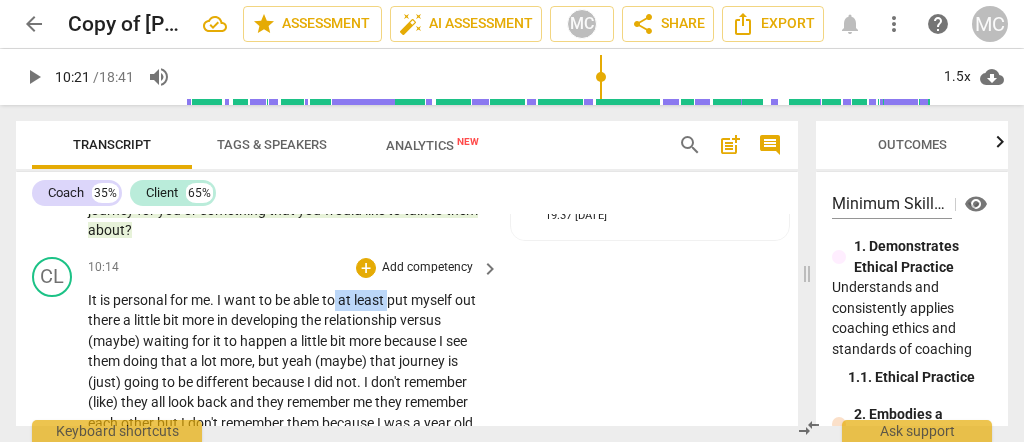 drag, startPoint x: 336, startPoint y: 298, endPoint x: 391, endPoint y: 298, distance: 55 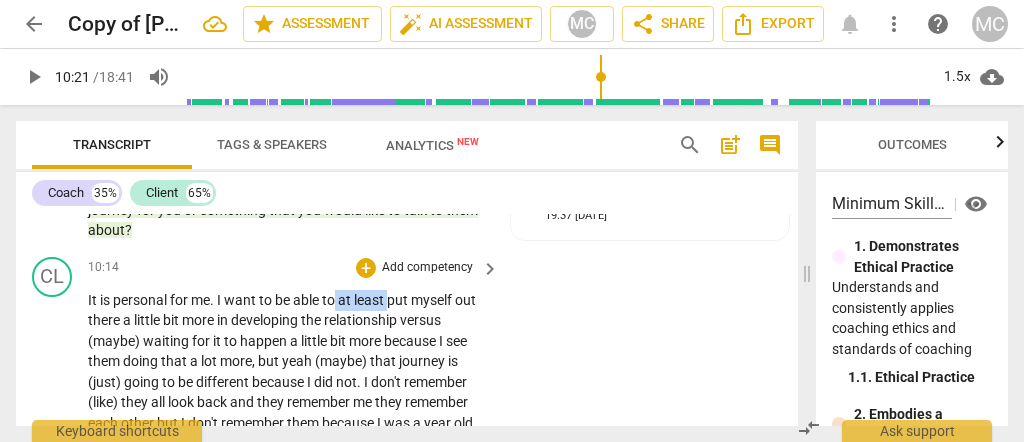 click on "It   is   personal   for   me .   I   want   to   be   able   to   at   least   put   myself   out   there   a   little   bit   more   in   developing   the   relationship   versus   (maybe)   waiting   for   it   to   happen   a   little   bit   more   because   I   see   them   doing   that   a   lot   more ,   but   yeah   (maybe)   that   journey   is   (just)   going   to   be   different   because   I   did   not .   I   don't   remember   (like)   they   all   look   back   and   they   remember   me   they   remember   each   other   but   I   don't   remember   them   because   I   was   a   year   old ,   so   big   difference ,   and   we   are   very   close   (like)   we   are   only   four   and   a   half   years   apart   between   all   four   of   us   (like)   from   youngest   to   oldest ,   so   yeah   (maybe)   that   is   (kind   of)   part   of   where   the   disconnect   is   is   (just)   finding   where   my   personal   journey   is   with   that   in   the   sense   that   it" at bounding box center (288, 444) 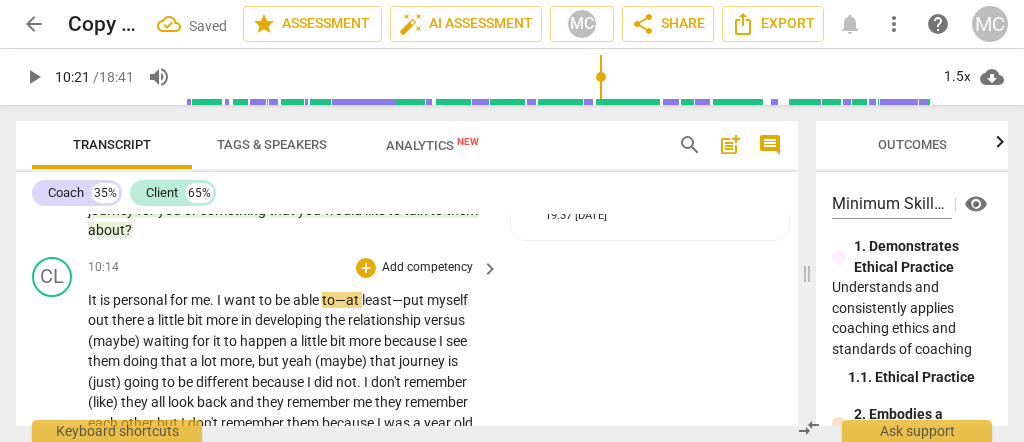 click on "least—put" at bounding box center [394, 300] 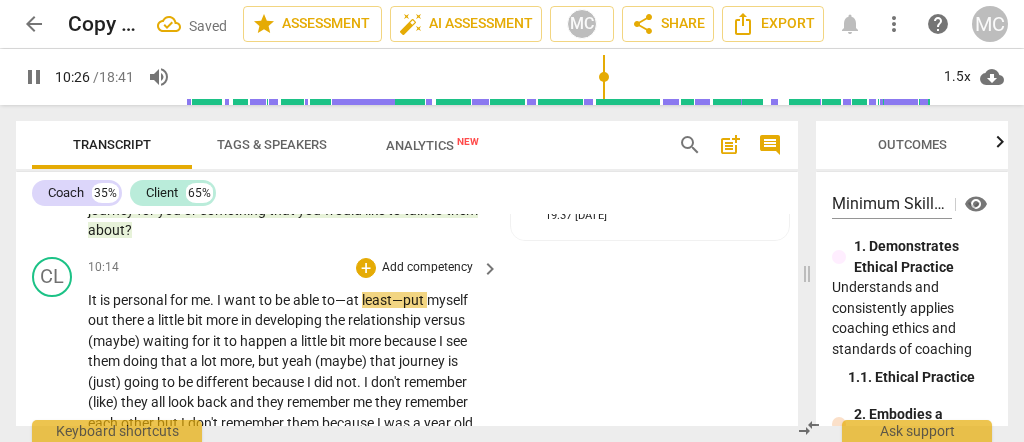 click on "able" at bounding box center [307, 300] 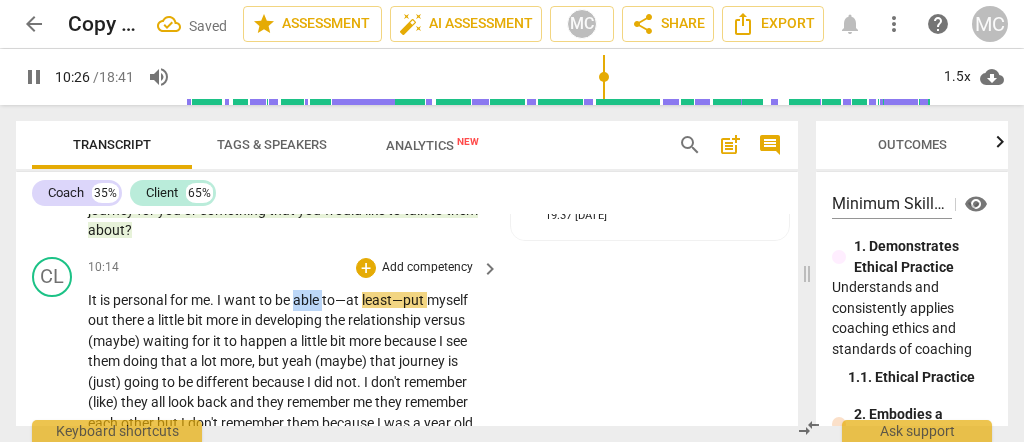 click on "able" at bounding box center (307, 300) 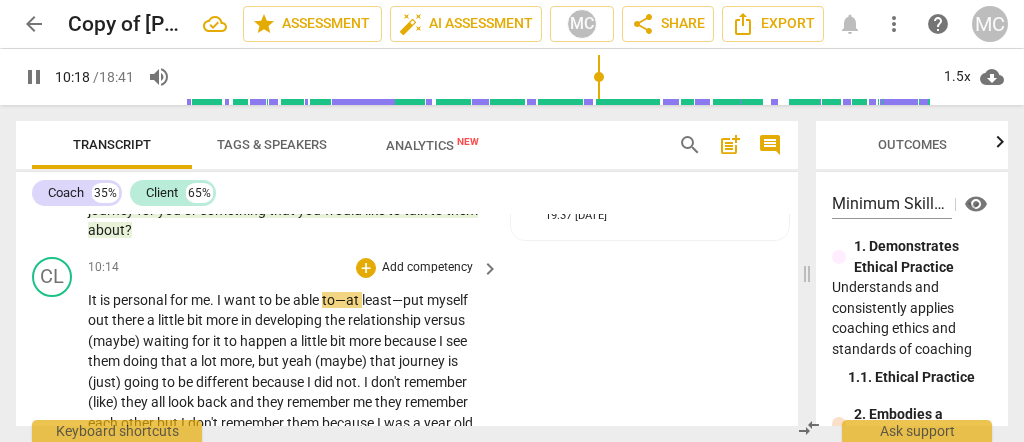 click on "least—put" at bounding box center [394, 300] 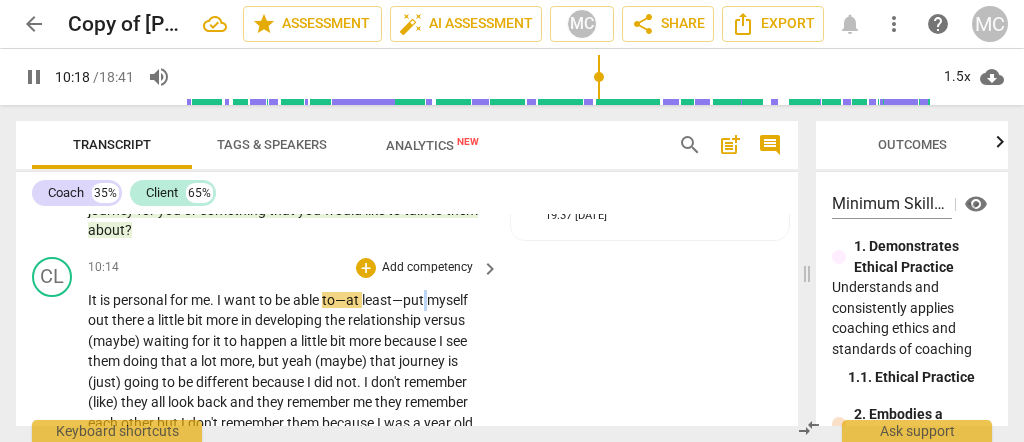 click on "least—put" at bounding box center [394, 300] 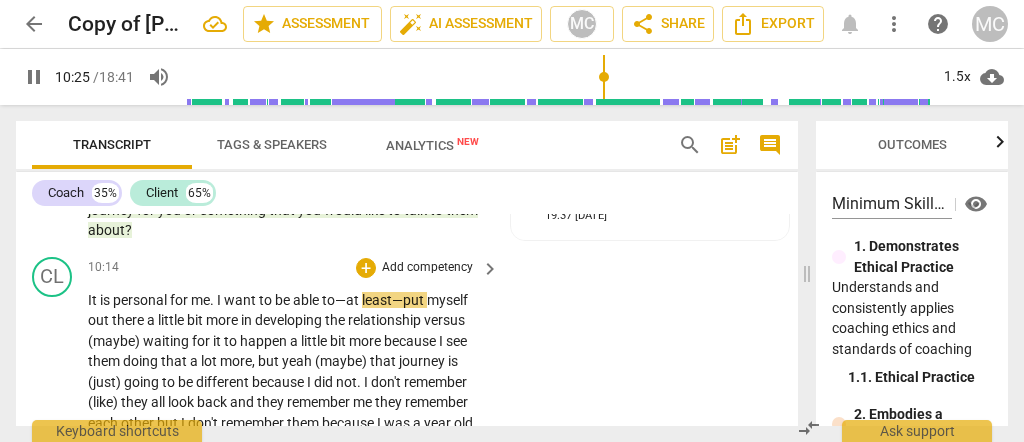 click on "myself" at bounding box center [447, 300] 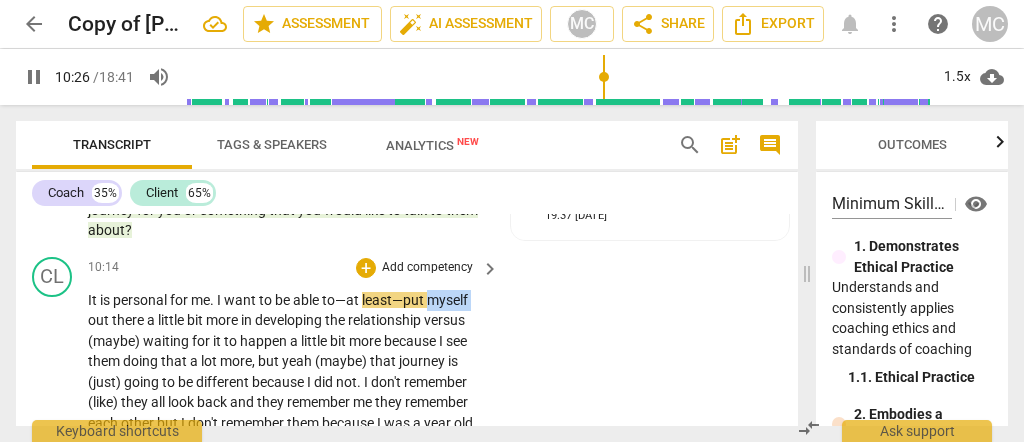 click on "myself" at bounding box center [447, 300] 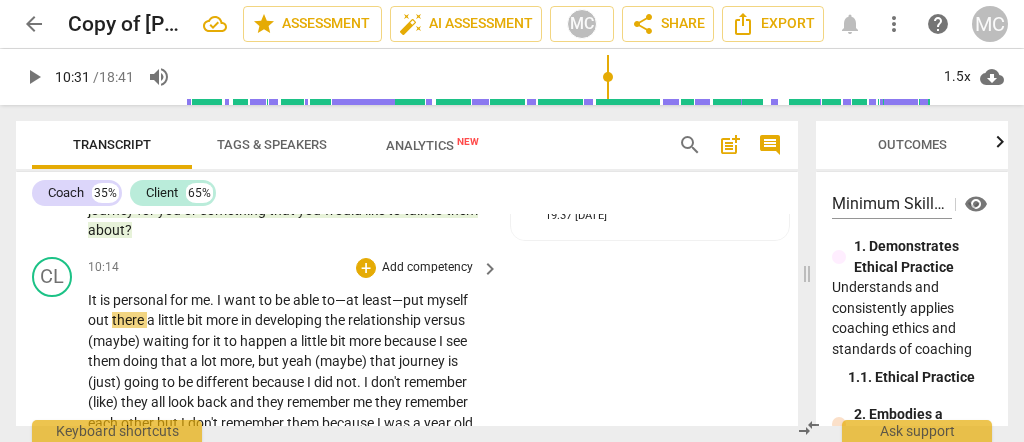 click on "able" at bounding box center [307, 300] 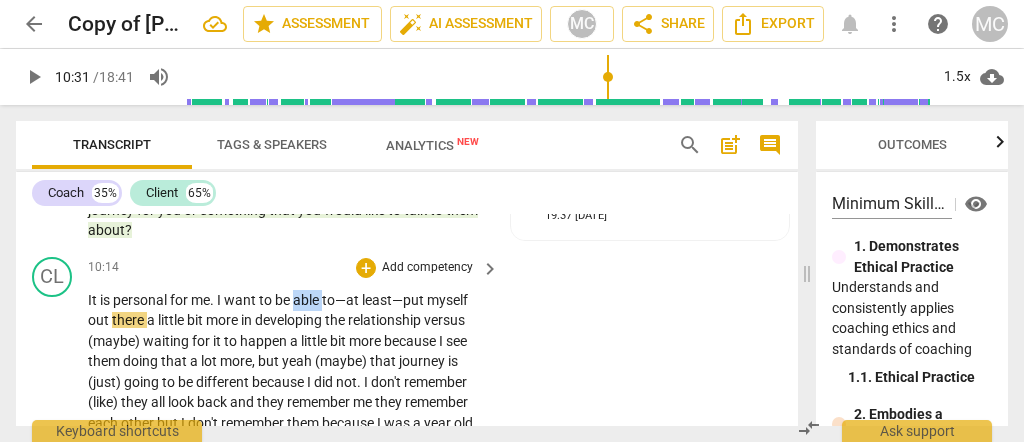 click on "able" at bounding box center (307, 300) 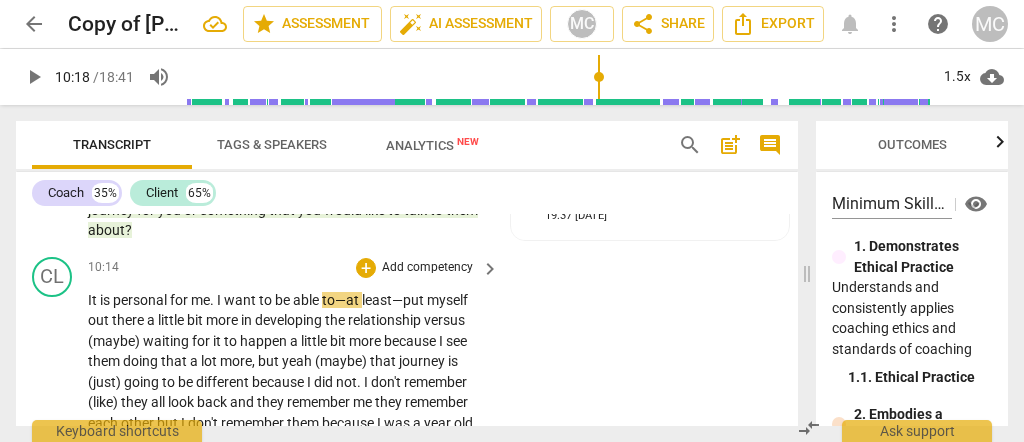 click on "to—at" at bounding box center (342, 300) 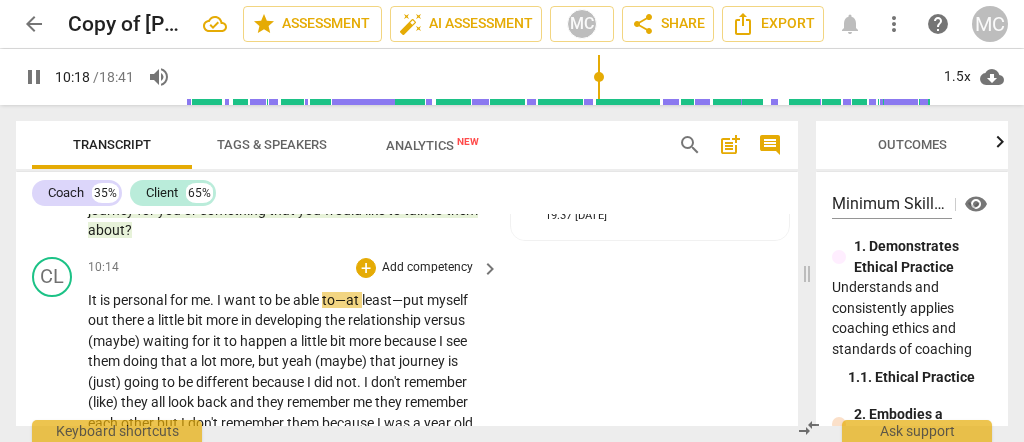 click on "least—put" at bounding box center (394, 300) 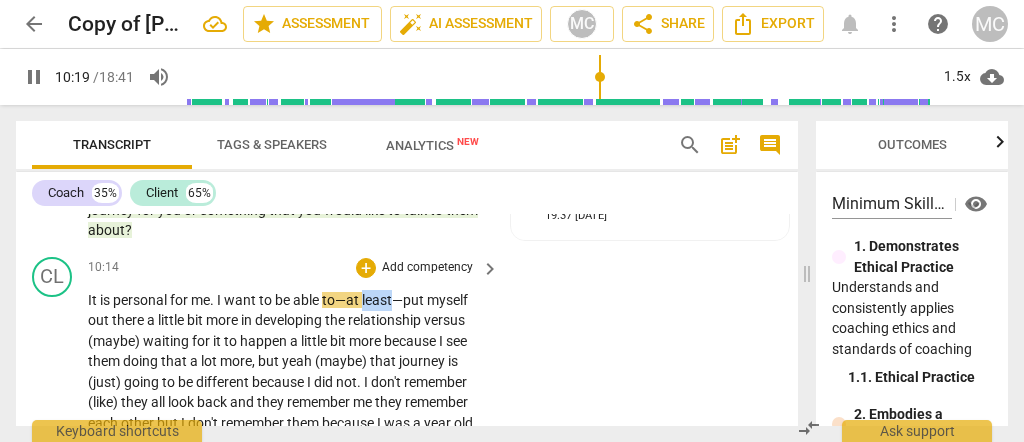 click on "least—put" at bounding box center (394, 300) 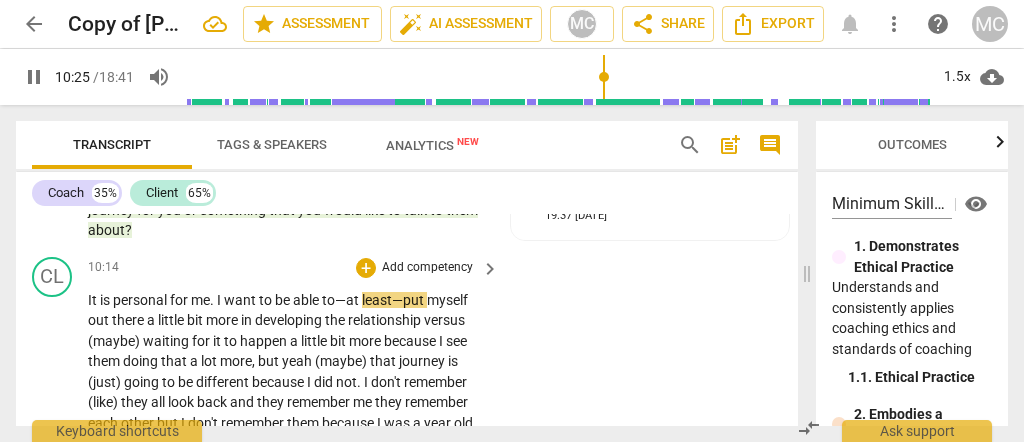 click on "able" at bounding box center [307, 300] 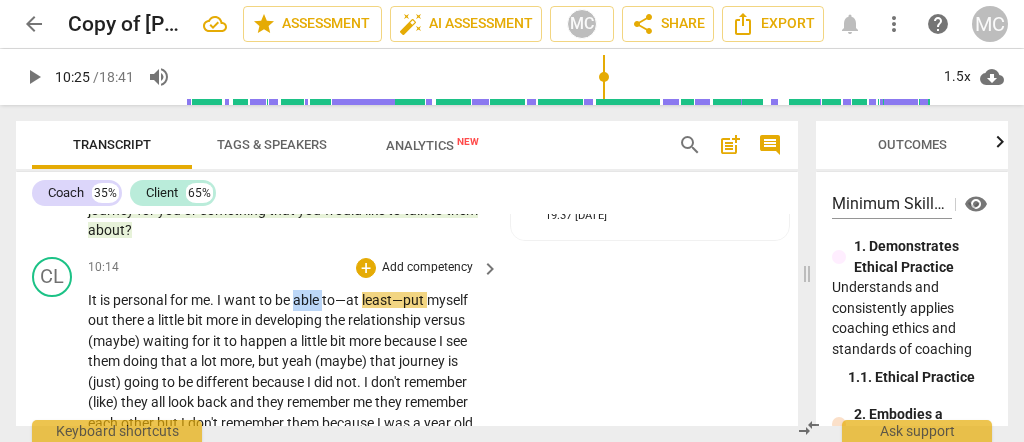 click on "able" at bounding box center [307, 300] 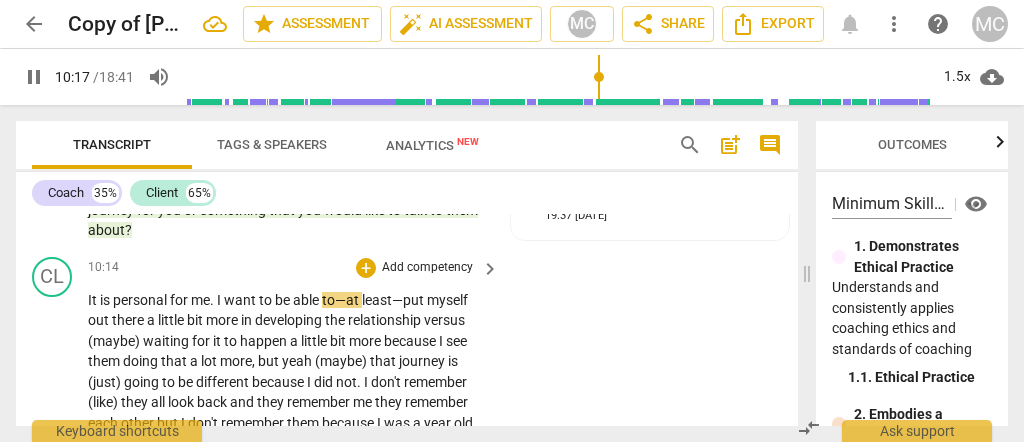 click on "to—at" at bounding box center (342, 300) 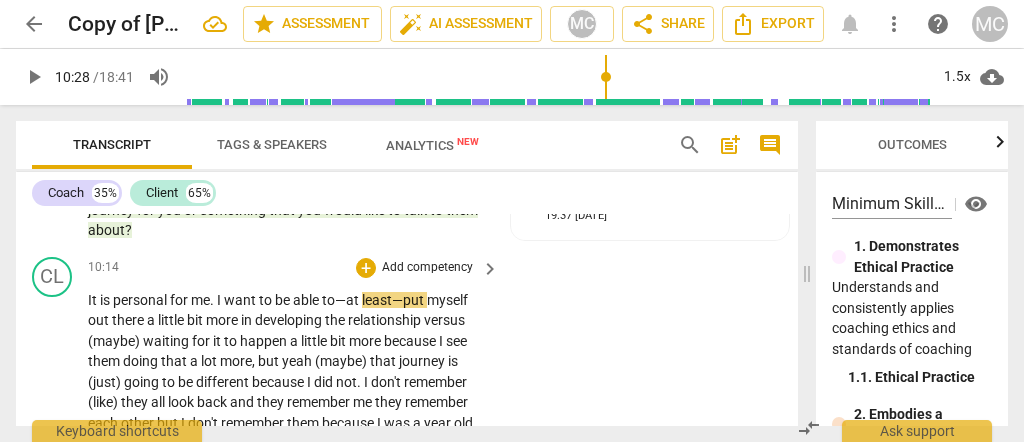 click on "be" at bounding box center (284, 300) 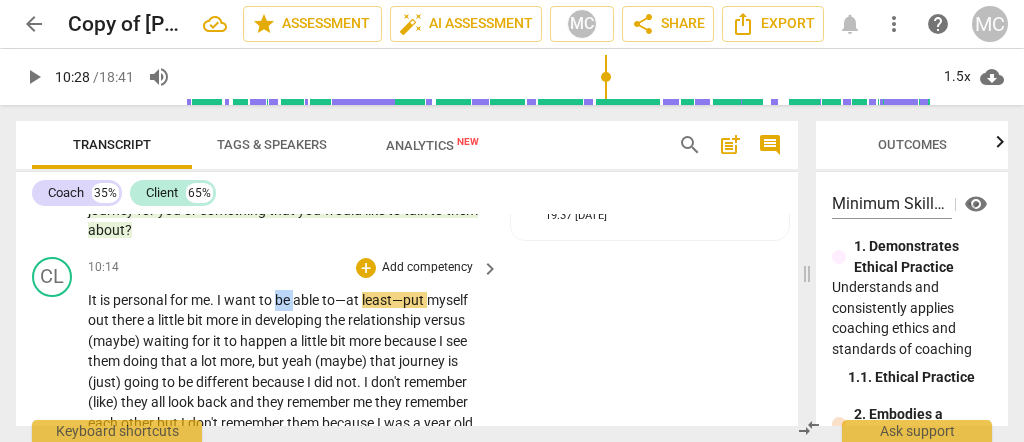 click on "be" at bounding box center (284, 300) 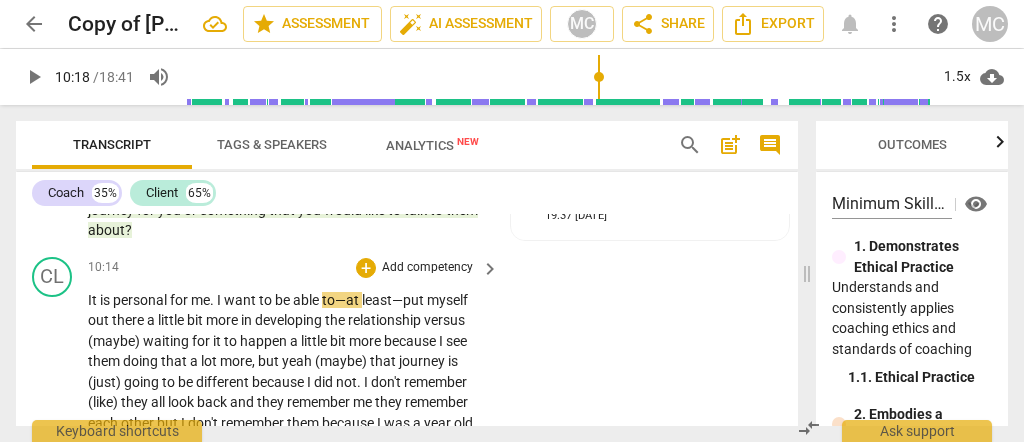 click on "to—at" at bounding box center [342, 300] 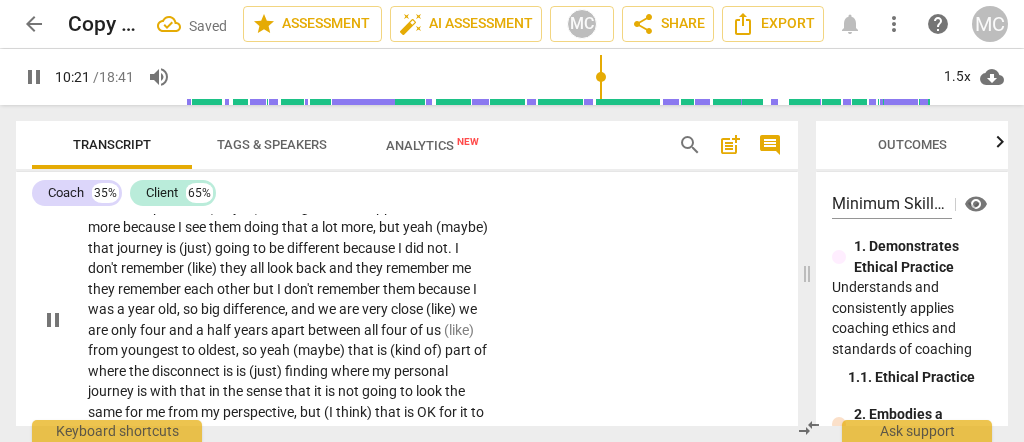 scroll, scrollTop: 3467, scrollLeft: 0, axis: vertical 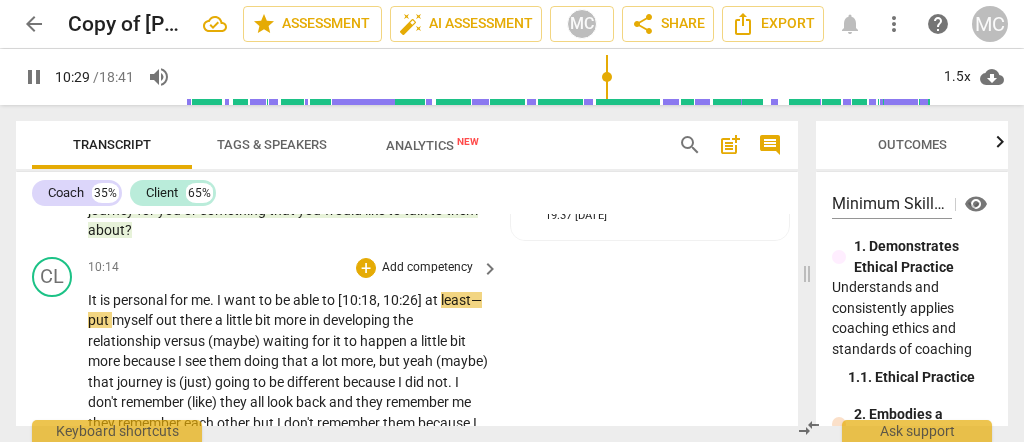 click on "least—put" at bounding box center [285, 310] 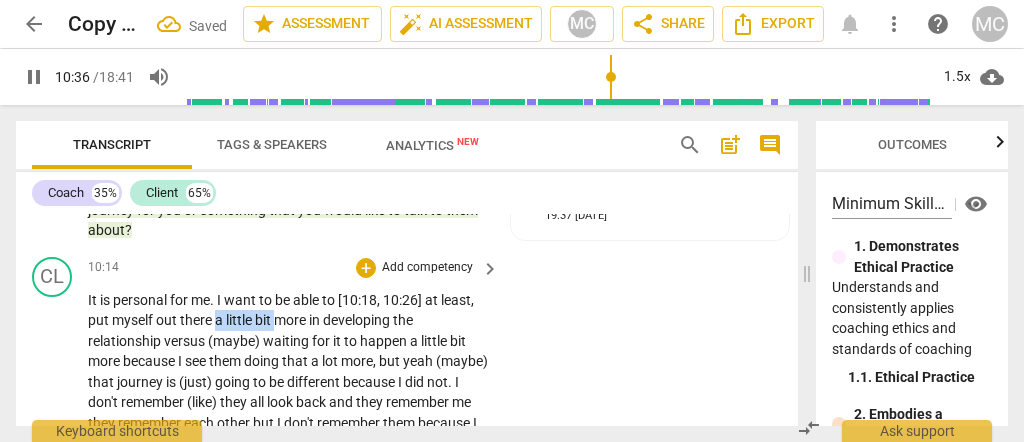 drag, startPoint x: 277, startPoint y: 318, endPoint x: 216, endPoint y: 317, distance: 61.008198 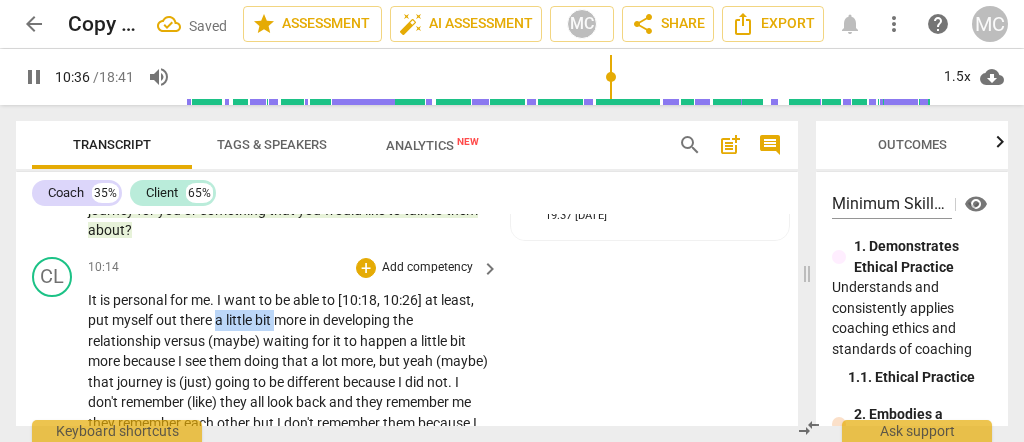 click on "It   is   personal   for   me .   I   want   to   be   able   to [10:18, 10:26] at   least, put   myself   out   there   a   little   bit   more   in   developing   the   relationship   versus   (maybe)   waiting   for   it   to   happen   a   little   bit   more   because   I   see   them   doing   that   a   lot   more ,   but   yeah   (maybe)   that   journey   is   (just)   going   to   be   different   because   I   did   not .   I   don't   remember   (like)   they   all   look   back   and   they   remember   me   they   remember   each   other   but   I   don't   remember   them   because   I   was   a   year   old ,   so   big   difference ,   and   we   are   very   close   (like)   we   are   only   four   and   a   half   years   apart   between   all   four   of   us   (like)   from   youngest   to   oldest ,   so   yeah   (maybe)   that   is   (kind   of)   part   of   where   the   disconnect   is   is   (just)   finding   where   my   personal   journey   is   with   that   in   the   sense" at bounding box center [288, 454] 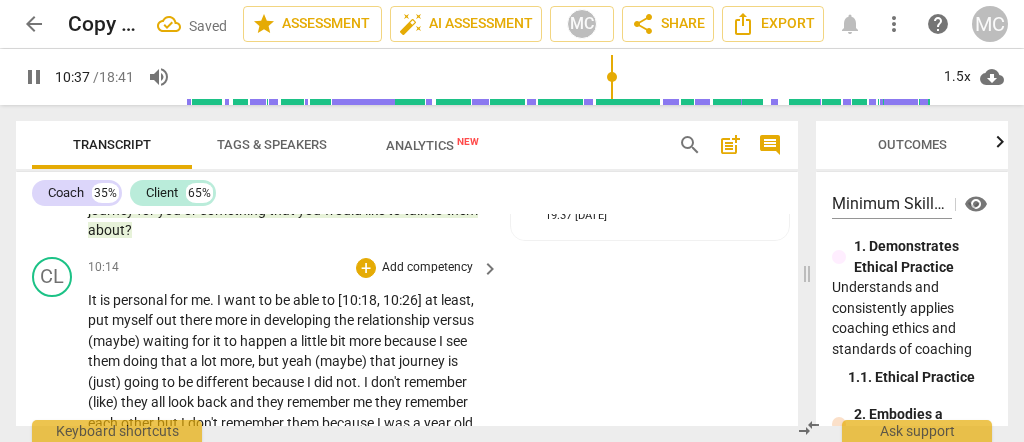 click on "out" at bounding box center (168, 320) 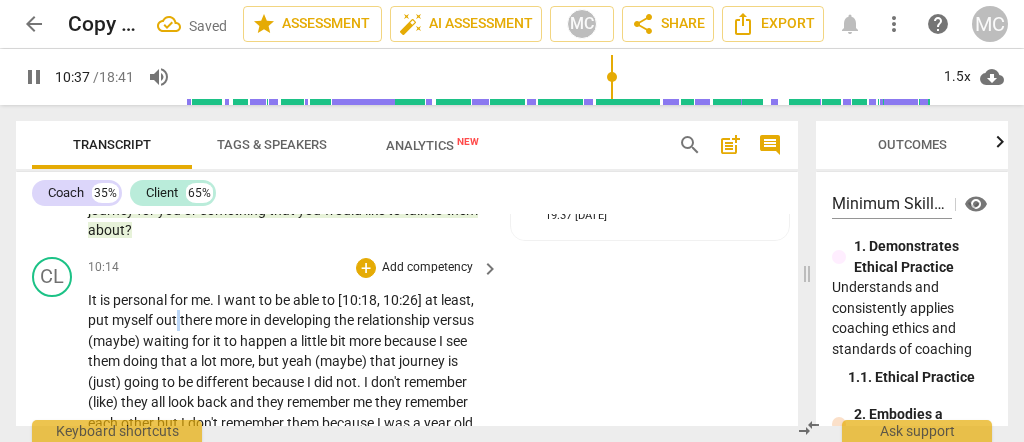 click on "out" at bounding box center (168, 320) 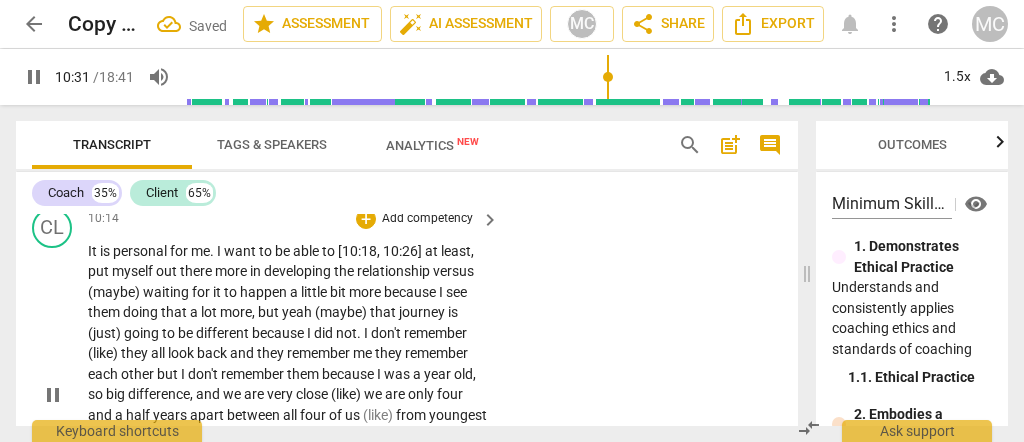 scroll, scrollTop: 3534, scrollLeft: 0, axis: vertical 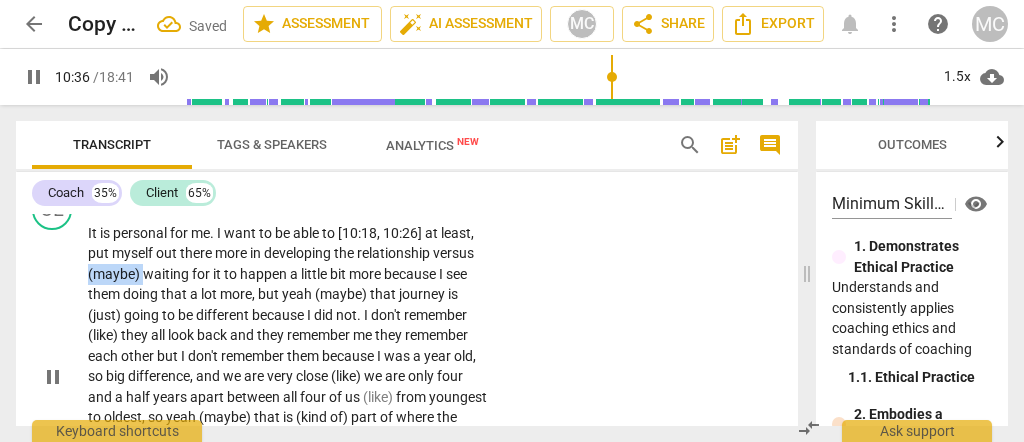 drag, startPoint x: 144, startPoint y: 270, endPoint x: 70, endPoint y: 273, distance: 74.06078 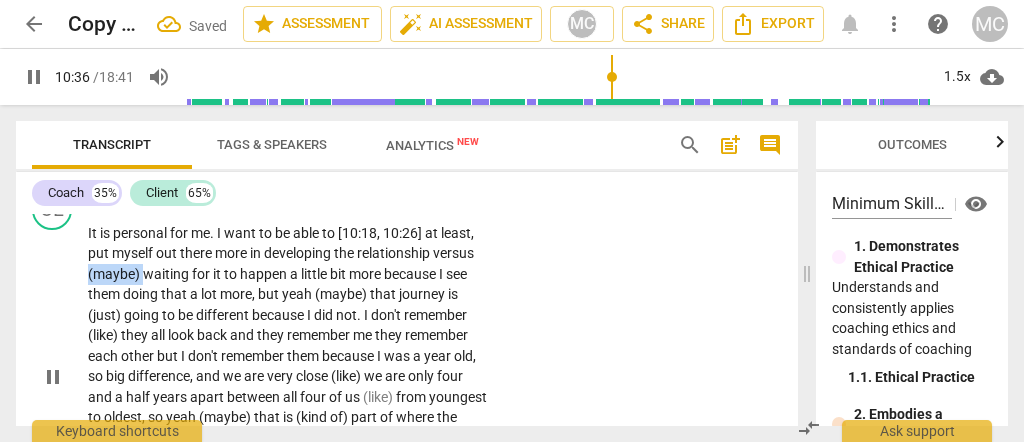 click on "CL play_arrow pause 10:14 + Add competency keyboard_arrow_right It   is   personal   for   me .   I   want   to   be   able   to [10:18, 10:26] at   least, put   myself   out   there   more   in   developing   the   relationship   versus   (maybe)   waiting   for   it   to   happen   a   little   bit   more   because   I   see   them   doing   that   a   lot   more ,   but   yeah   (maybe)   that   journey   is   (just)   going   to   be   different   because   I   did   not .   I   don't   remember   (like)   they   all   look   back   and   they   remember   me   they   remember   each   other   but   I   don't   remember   them   because   I   was   a   year   old ,   so   big   difference ,   and   we   are   very   close   (like)   we   are   only   four   and   a   half   years   apart   between   all   four   of   us   (like)   from   youngest   to   oldest ,   so   yeah   (maybe)   that   is   (kind   of)   part   of   where   the   disconnect   is   is   (just)   finding   where   my   personal" at bounding box center (407, 360) 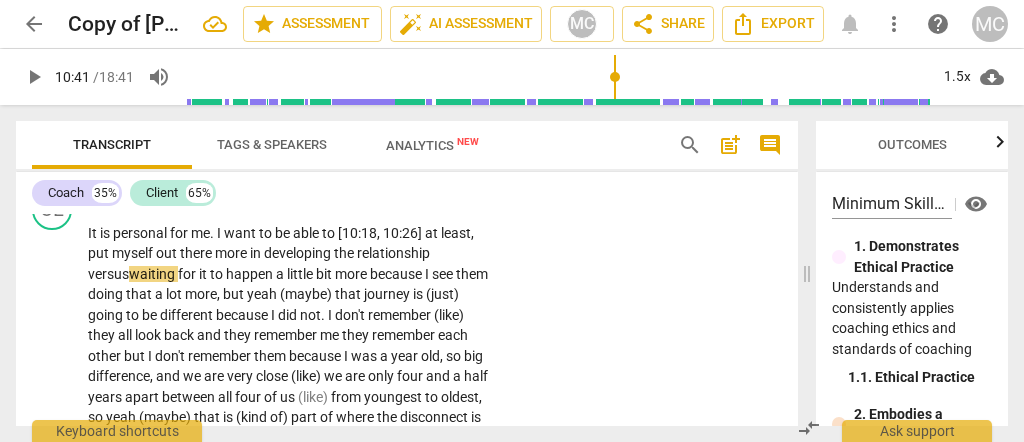 type on "642" 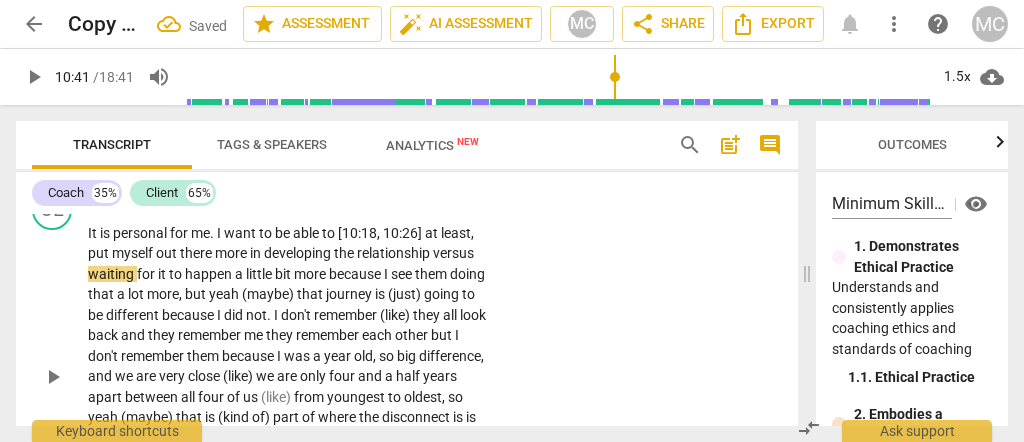 click on "because" at bounding box center (189, 315) 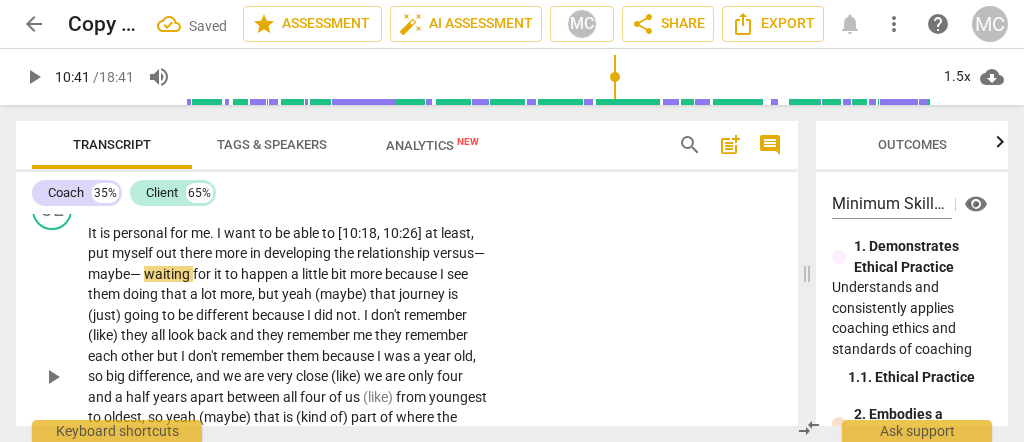 click on "CL play_arrow pause 10:14 + Add competency keyboard_arrow_right It   is   personal   for   me .   I   want   to   be   able   to   [10:18 ,   10:26]   at   least ,   put   myself   out   there   more   in   developing   the   relationship   versus—maybe—   waiting   for   it   to   happen   a   little   bit   more   because   I   see   them   doing   that   a   lot   more ,   but   yeah   (maybe)   that   journey   is   (just)   going   to   be   different   because   I   did   not .   I   don't   remember   (like)   they   all   look   back   and   they   remember   me   they   remember   each   other   but   I   don't   remember   them   because   I   was   a   year   old ,   so   big   difference ,   and   we   are   very   close   (like)   we   are   only   four   and   a   half   years   apart   between   all   four   of   us   (like)   from   youngest   to   oldest ,   so   yeah   (maybe)   that   is   (kind   of)   part   of   where   the   disconnect   is   is   (just)   finding   where   my" at bounding box center [407, 360] 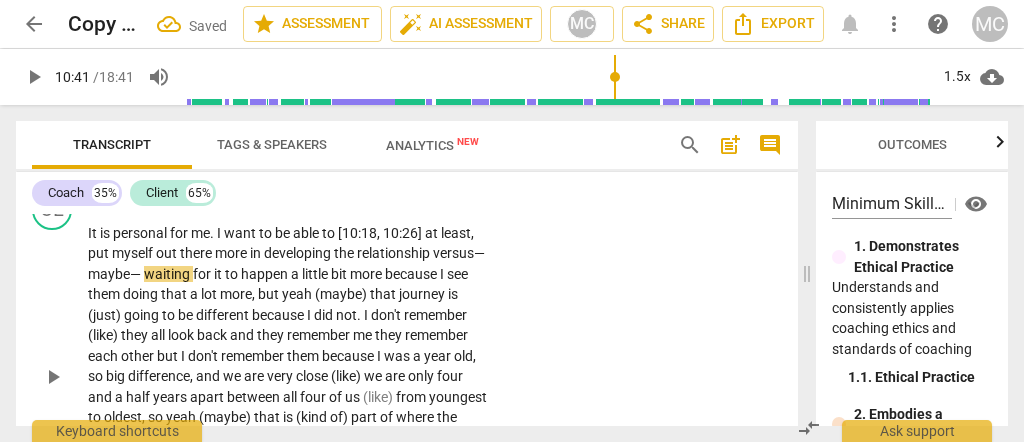 click on "versus—maybe—" at bounding box center [286, 263] 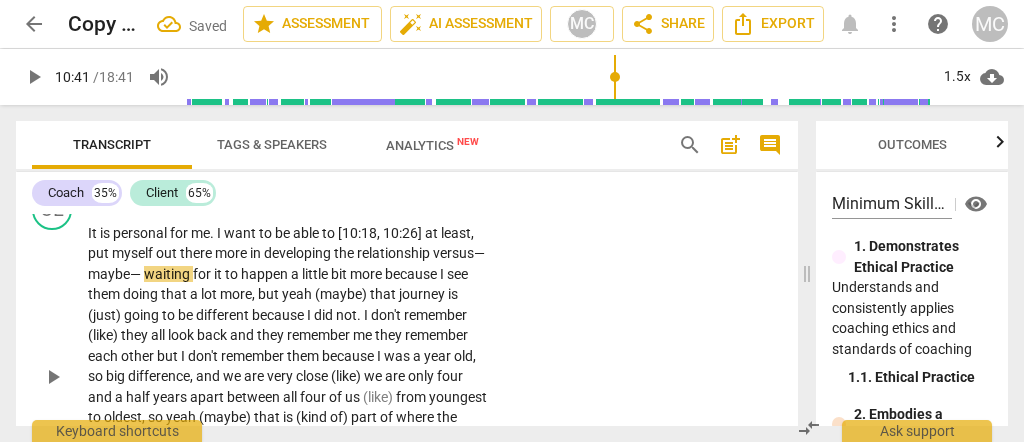 type 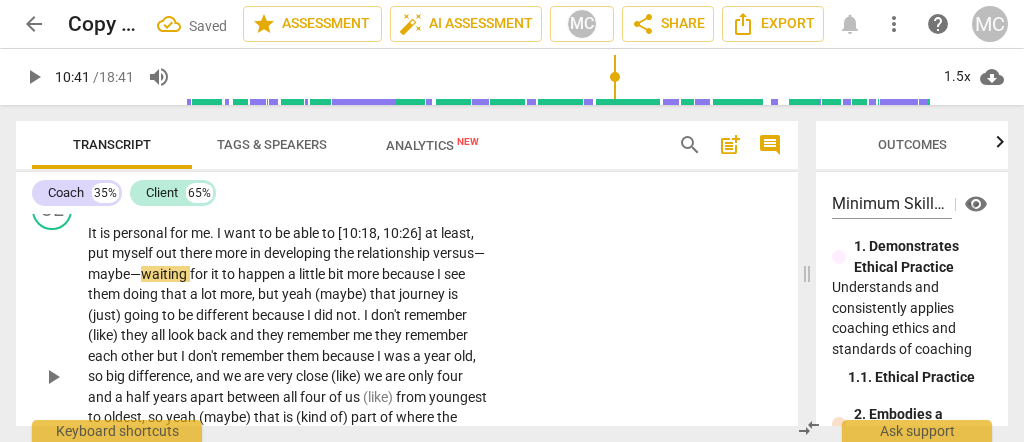 click on "versus—maybe—" at bounding box center (286, 263) 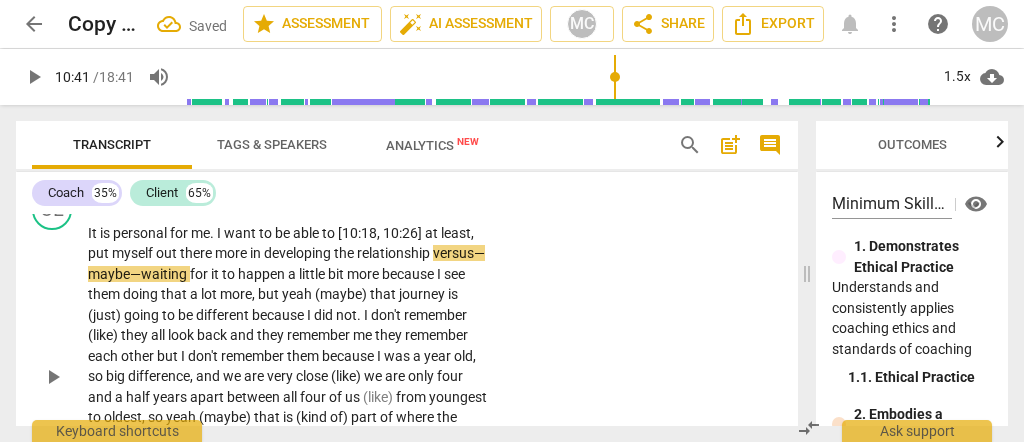 click on "close" at bounding box center (313, 376) 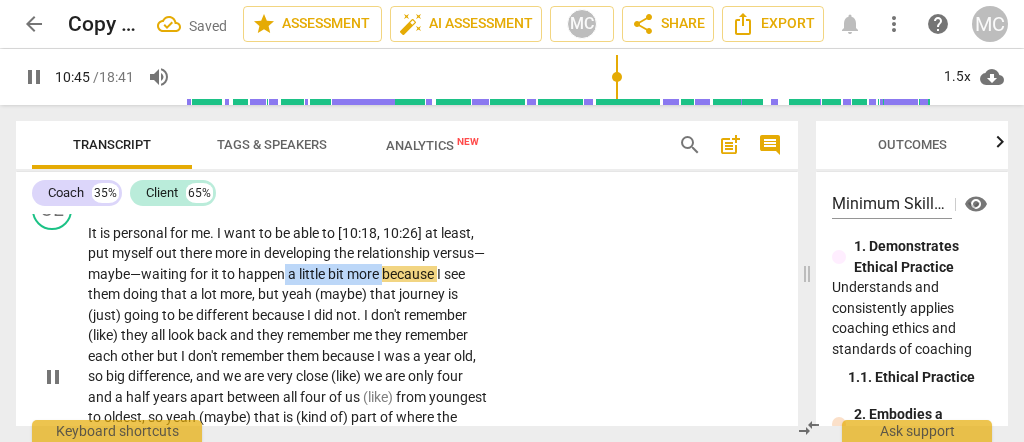 drag, startPoint x: 394, startPoint y: 268, endPoint x: 294, endPoint y: 263, distance: 100.12492 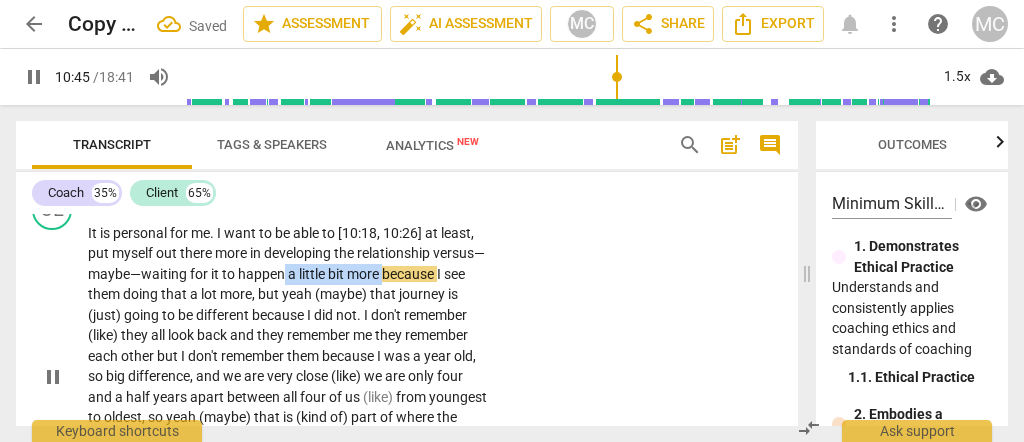 click on "It   is   personal   for   me .   I   want   to   be   able   to   [10:18 ,   10:26]   at   least ,   put   myself   out   there   more   in   developing   the   relationship   versus—maybe—waiting   for   it   to   happen   a   little   bit   more   because   I   see   them   doing   that   a   lot   more ,   but   yeah   (maybe)   that   journey   is   (just)   going   to   be   different   because   I   did   not .   I   don't   remember   (like)   they   all   look   back   and   they   remember   me   they   remember   each   other   but   I   don't   remember   them   because   I   was   a   year   old ,   so   big   difference ,   and   we   are   very   close   (like)   we   are   only   four   and   a   half   years   apart   between   all   four   of   us   (like)   from   youngest   to   oldest ,   so   yeah   (maybe)   that   is   (kind   of)   part   of   where   the   disconnect   is   is   (just)   finding   where   my   personal   journey   is   with   that   in   the   sense   that   it" at bounding box center (288, 377) 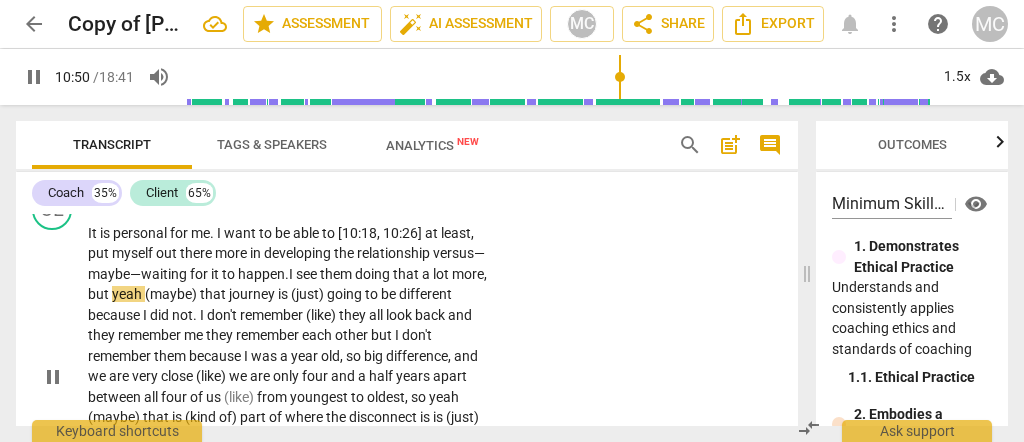 click on "them" at bounding box center (337, 274) 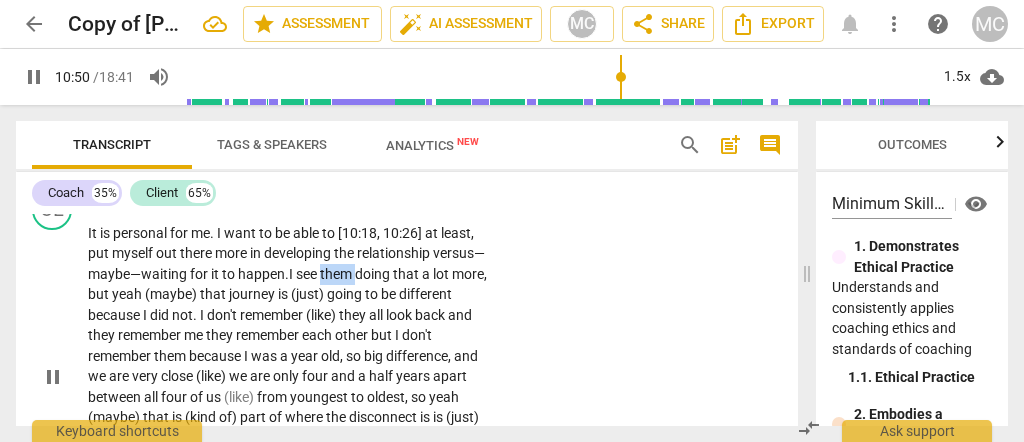 click on "them" at bounding box center (337, 274) 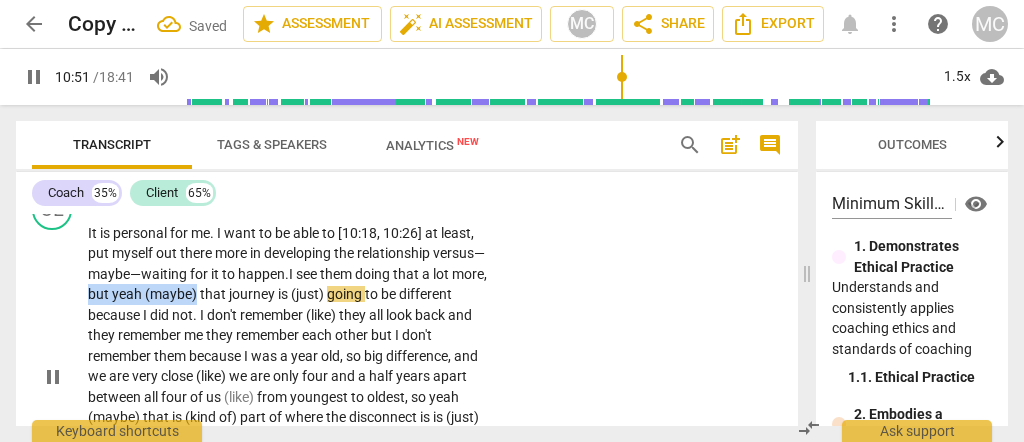 drag, startPoint x: 213, startPoint y: 294, endPoint x: 124, endPoint y: 281, distance: 89.94443 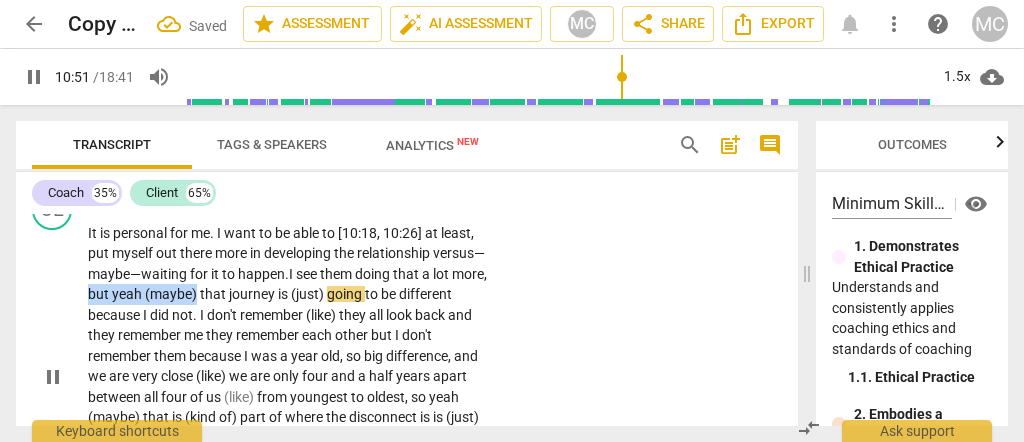 click on "It   is   personal   for   me .   I   want   to   be   able   to   [10:18 ,   10:26]   at   least ,   put   myself   out   there   more   in   developing   the   relationship   versus—maybe—waiting   for   it   to   happen.  I   see   them   doing   that   a   lot   more ,   but   yeah   (maybe)   that   journey   is   (just)   going   to   be   different   because   I   did   not .   I   don't   remember   (like)   they   all   look   back   and   they   remember   me   they   remember   each   other   but   I   don't   remember   them   because   I   was   a   year   old ,   so   big   difference ,   and   we   are   very   close   (like)   we   are   only   four   and   a   half   years   apart   between   all   four   of   us   (like)   from   youngest   to   oldest ,   so   yeah   (maybe)   that   is   (kind   of)   part   of   where   the   disconnect   is   is   (just)   finding   where   my   personal   journey   is   with   that   in   the   sense   that   it   is   not   going   to   look   the" at bounding box center (288, 377) 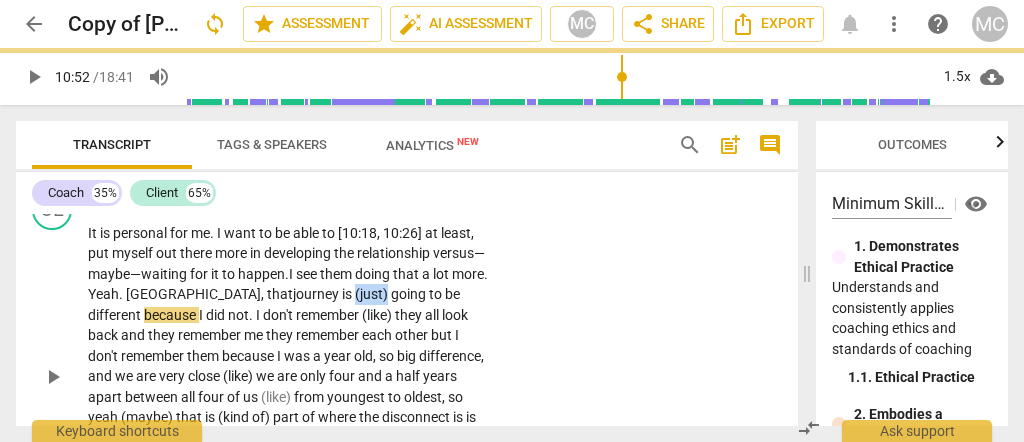 drag, startPoint x: 337, startPoint y: 286, endPoint x: 304, endPoint y: 287, distance: 33.01515 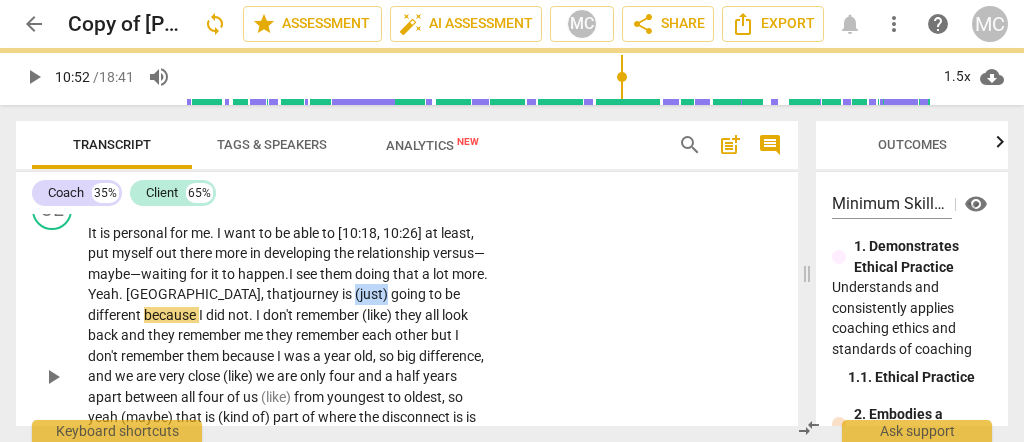click on "(just)" at bounding box center (373, 294) 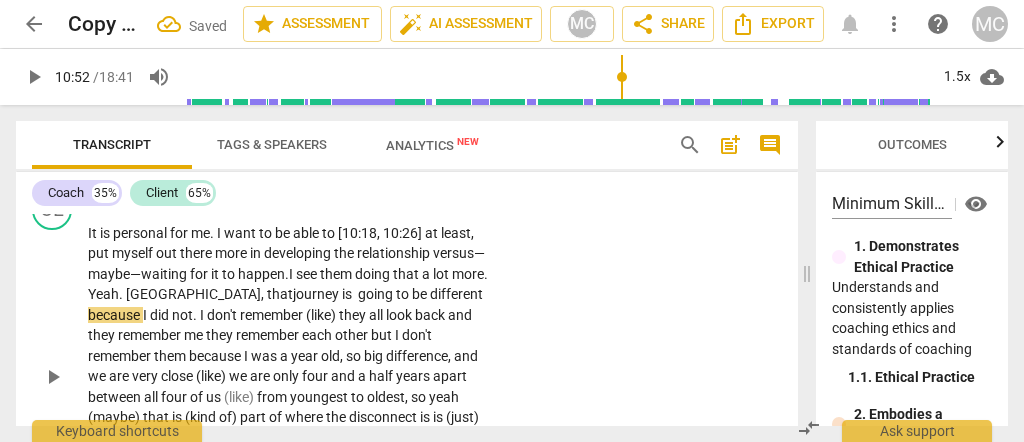 click at bounding box center (356, 294) 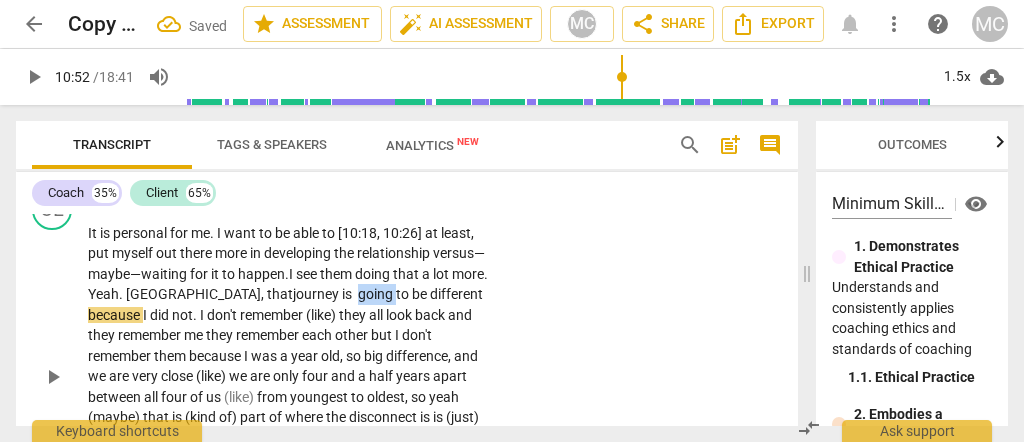 click at bounding box center (356, 294) 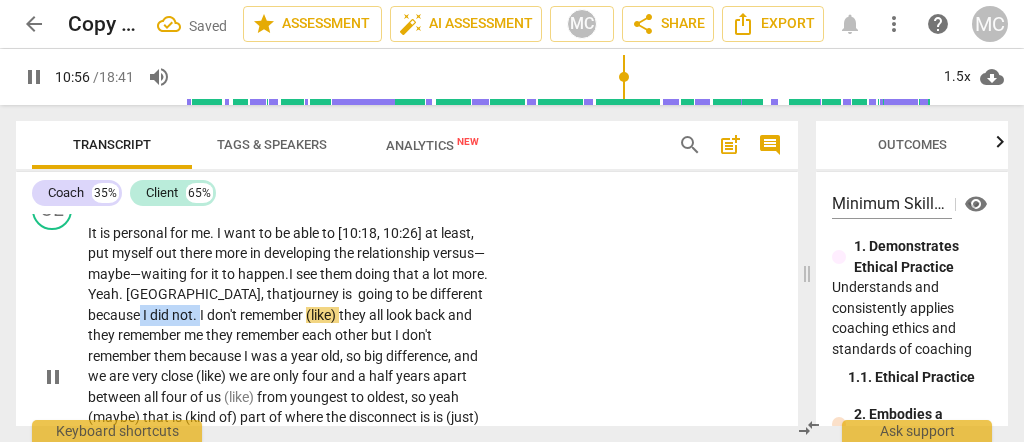 drag, startPoint x: 201, startPoint y: 310, endPoint x: 141, endPoint y: 314, distance: 60.133186 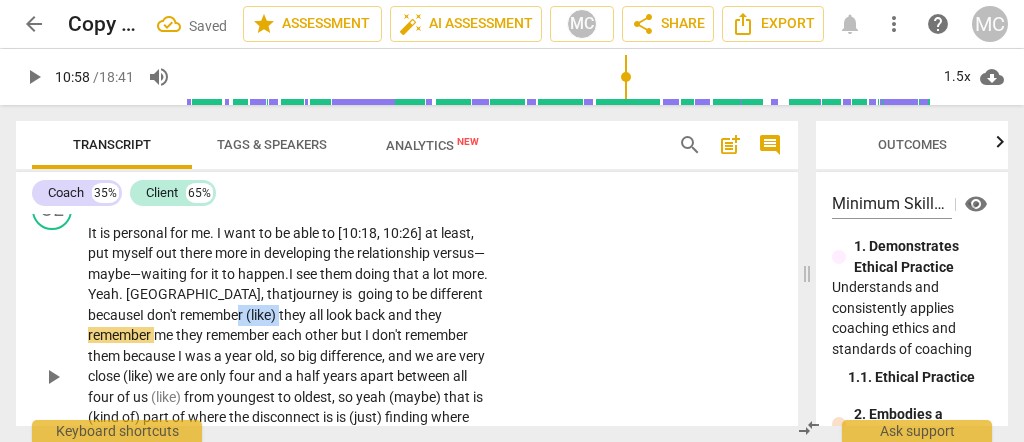 drag, startPoint x: 285, startPoint y: 312, endPoint x: 244, endPoint y: 310, distance: 41.04875 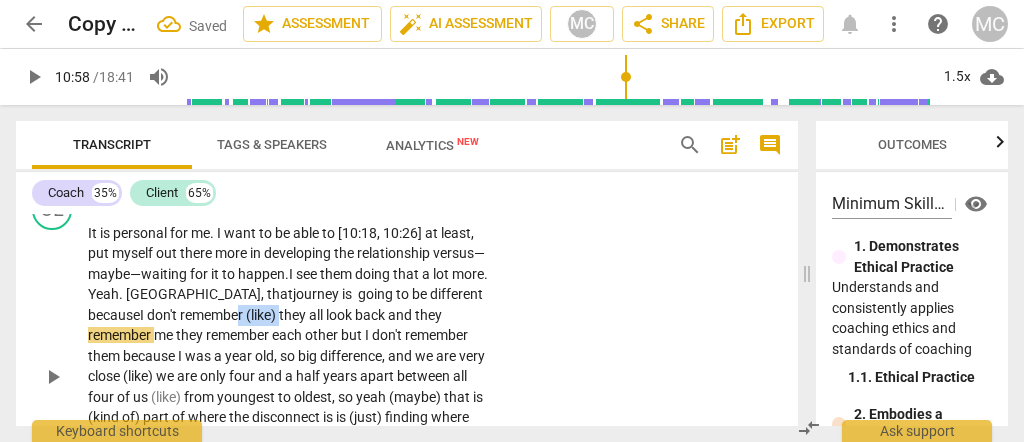 click on "It   is   personal   for   me .   I   want   to   be   able   to   [10:18 ,   10:26]   at   least ,   put   myself   out   there   more   in   developing   the   relationship   versus—maybe—waiting   for   it   to   happen.  I   see   them   doing   that   a   lot   more. Yeah. Maybe,   that  journey   is     going   to   be   different   because  I   don't   remember   (like)   they   all   look   back   and   they   remember   me   they   remember   each   other   but   I   don't   remember   them   because   I   was   a   year   old ,   so   big   difference ,   and   we   are   very   close   (like)   we   are   only   four   and   a   half   years   apart   between   all   four   of   us   (like)   from   youngest   to   oldest ,   so   yeah   (maybe)   that   is   (kind   of)   part   of   where   the   disconnect   is   is   (just)   finding   where   my   personal   journey   is   with   that   in   the   sense   that   it   is   not   going   to   look   the   same   for   me   from   my   ," at bounding box center [288, 377] 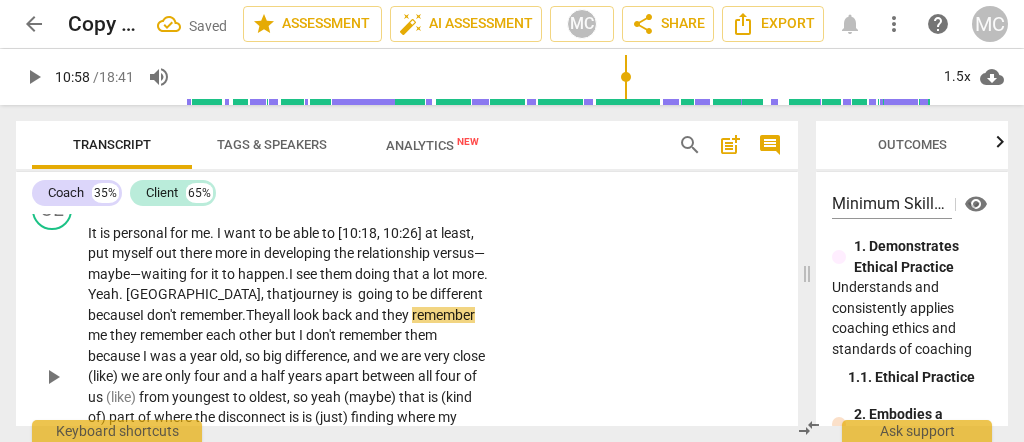 click on "because" at bounding box center [114, 315] 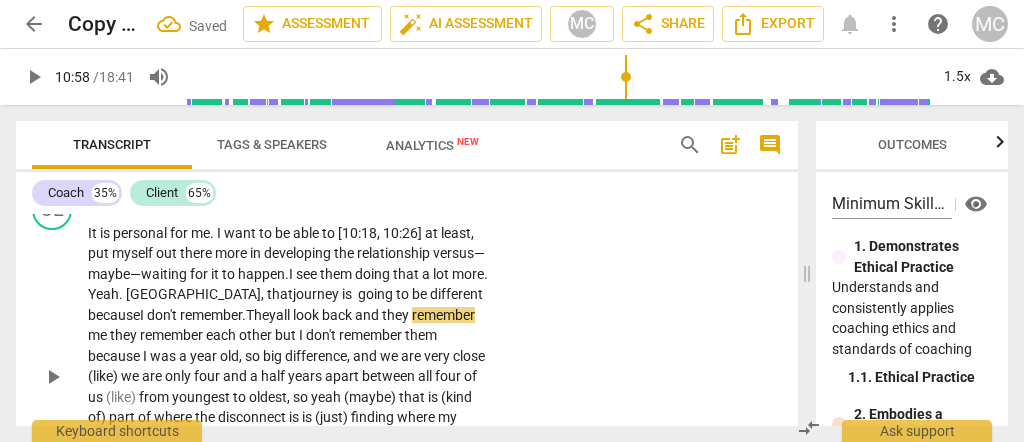 click on "because" at bounding box center (114, 315) 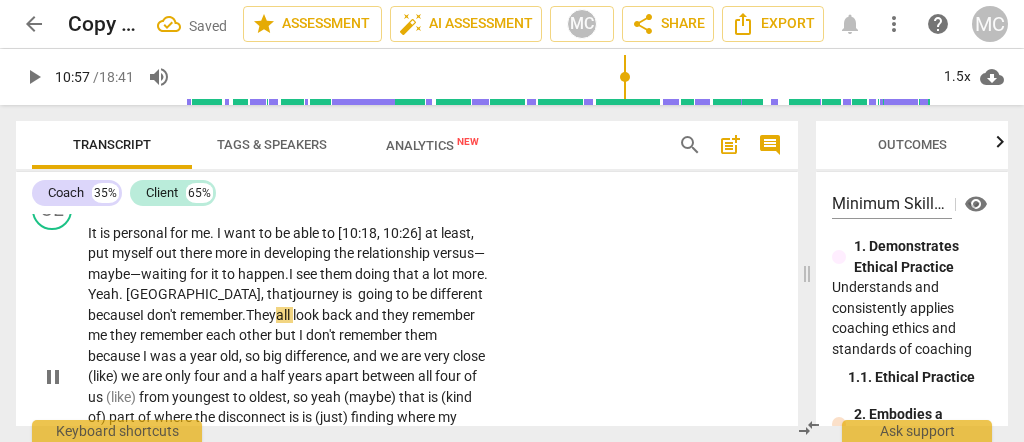 click on "remember." at bounding box center (213, 315) 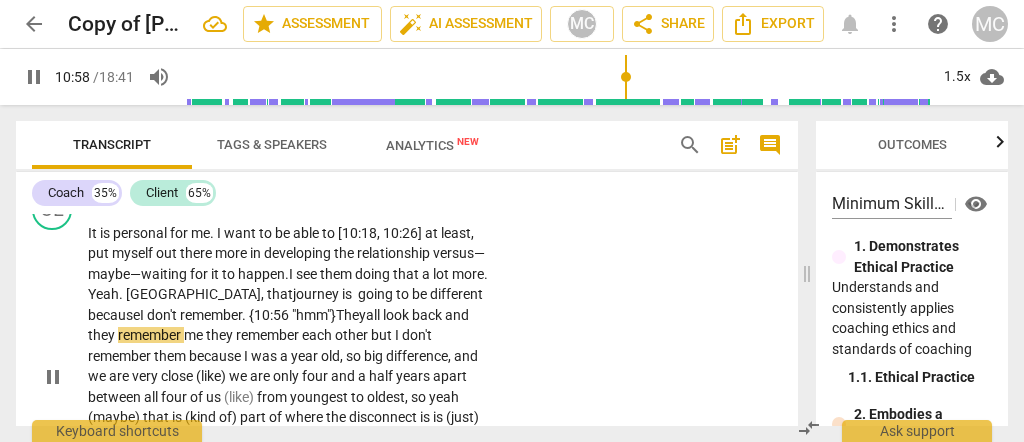 click on "look" at bounding box center [397, 315] 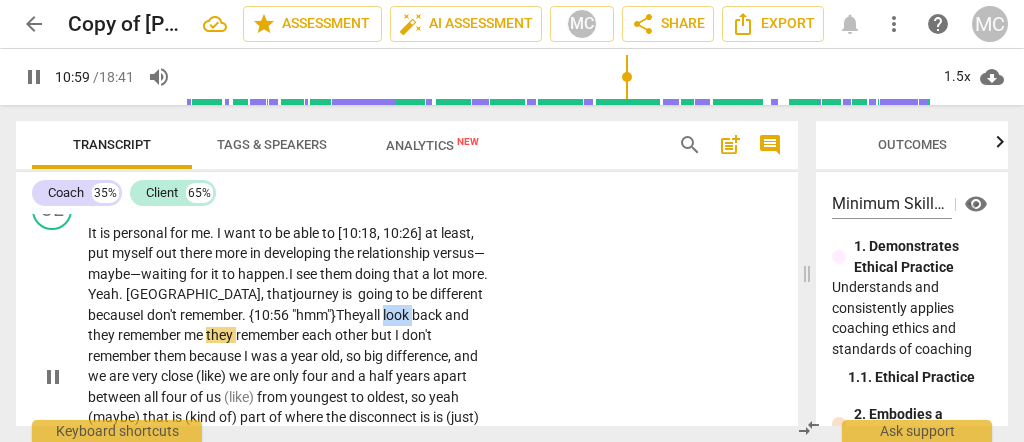 click on "look" at bounding box center [397, 315] 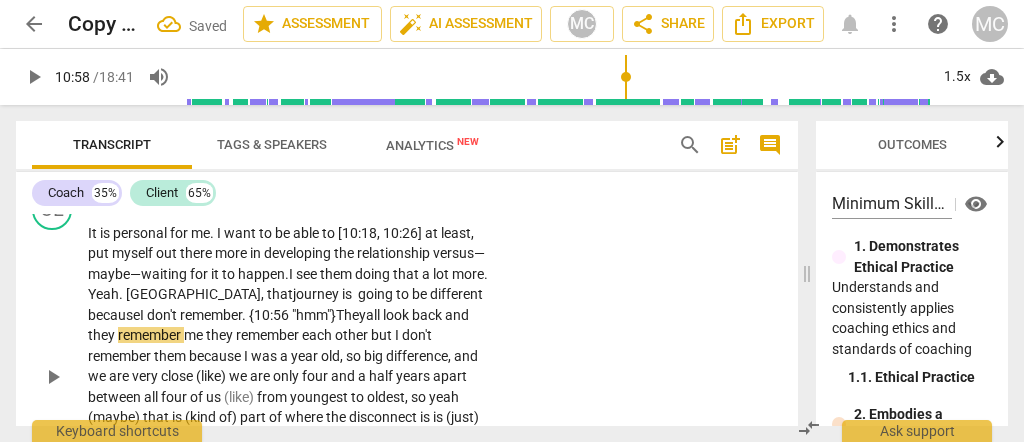 click on "and" at bounding box center (457, 315) 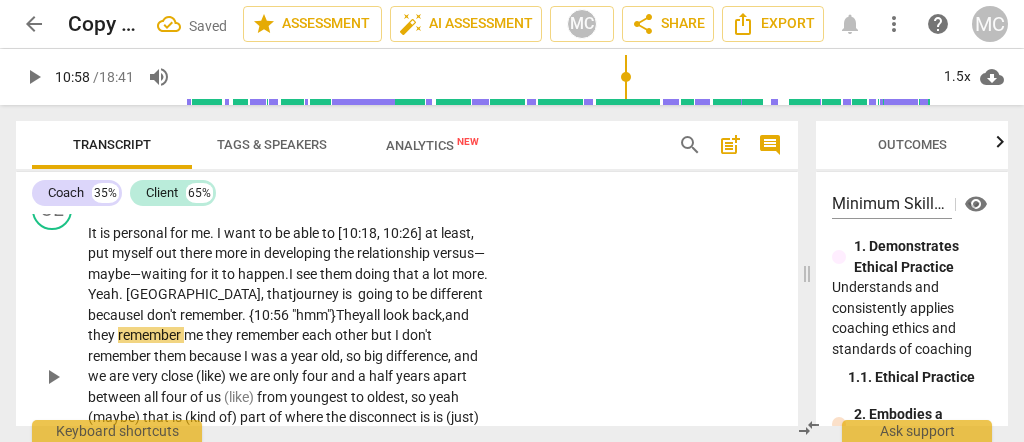 click on "and" at bounding box center (457, 315) 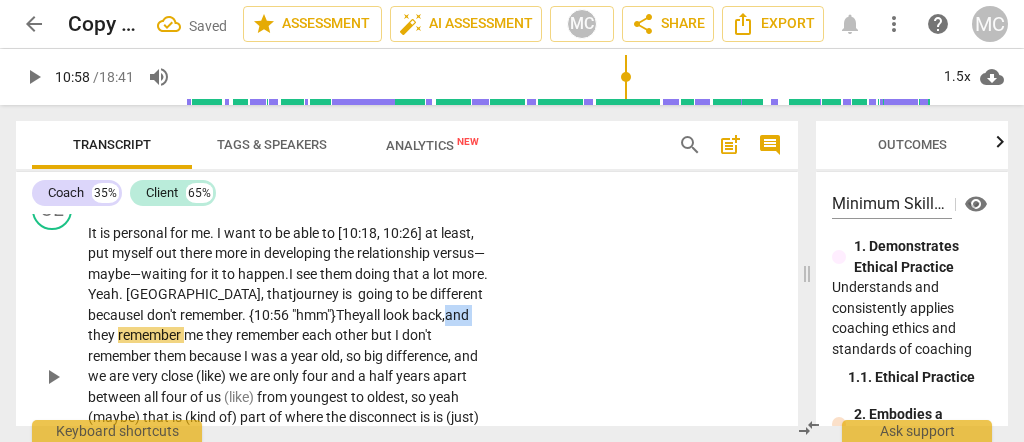 click on "and" at bounding box center [457, 315] 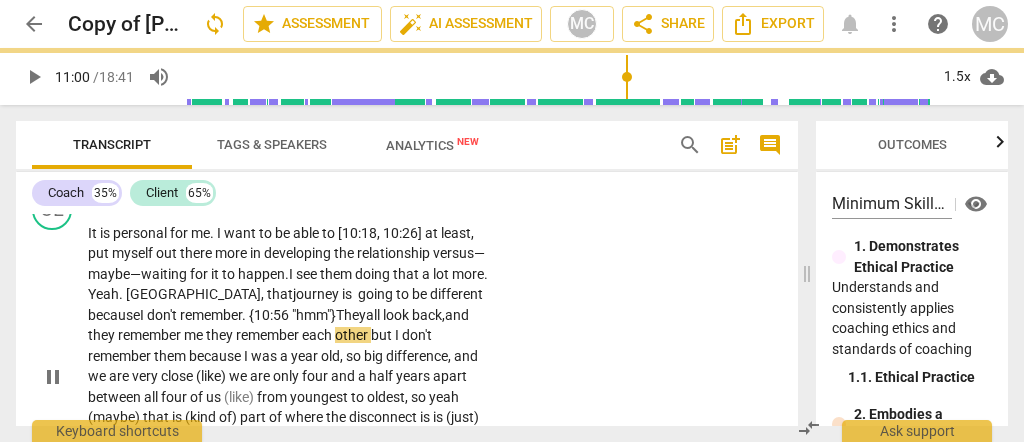 click on "and" at bounding box center [457, 315] 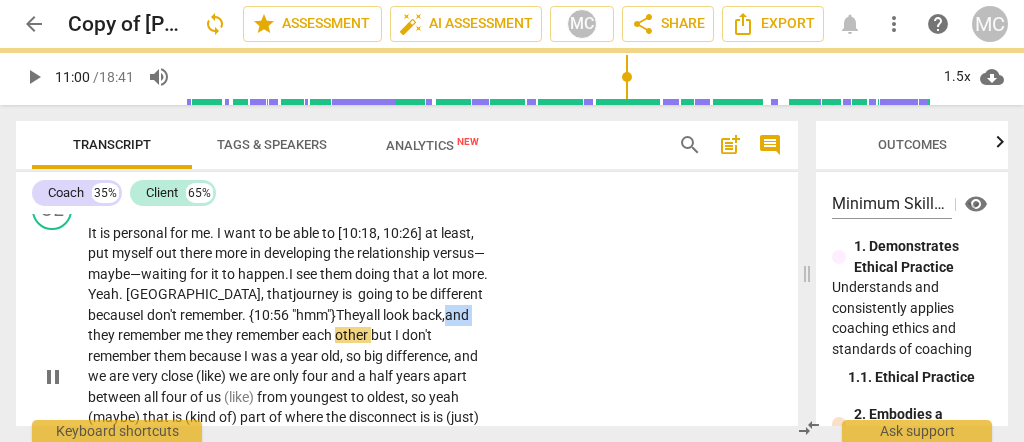 click on "and" at bounding box center (457, 315) 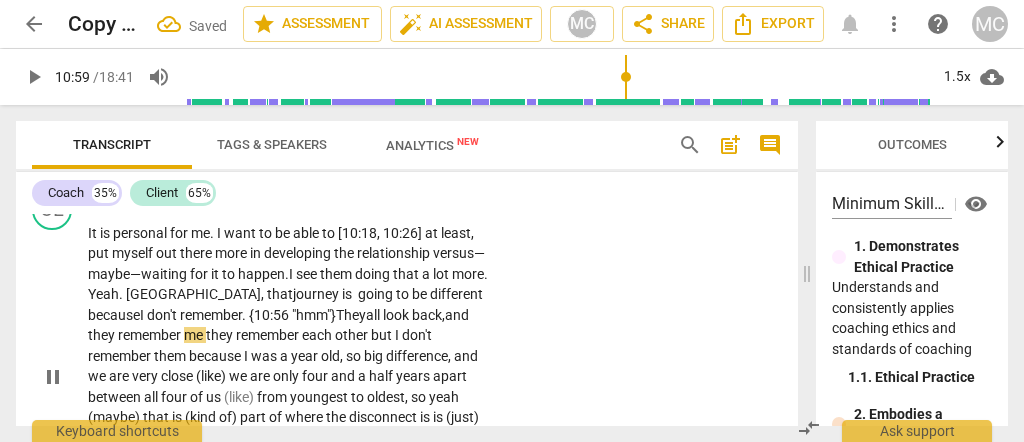 click on "they" at bounding box center [221, 335] 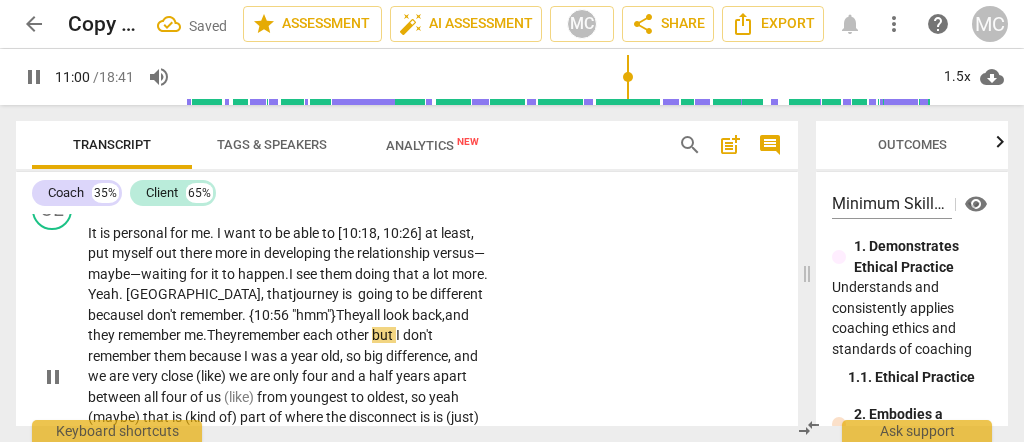 click on "other" at bounding box center (354, 335) 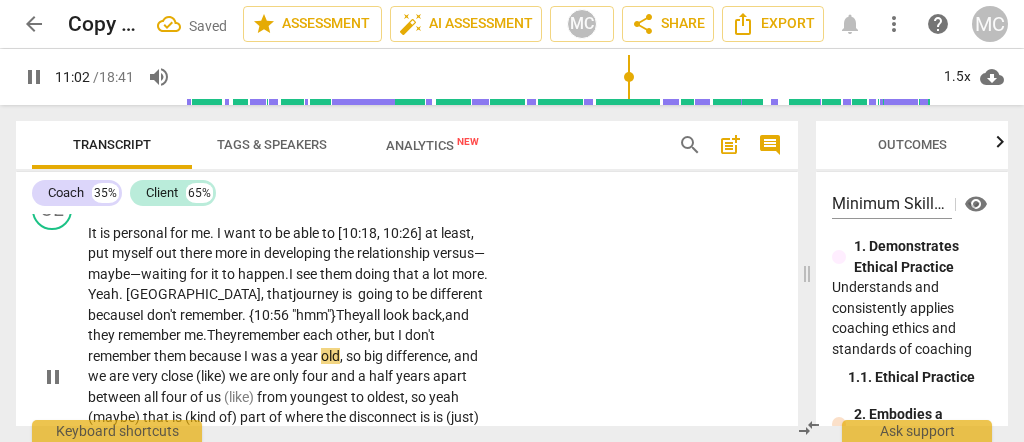 scroll, scrollTop: 3601, scrollLeft: 0, axis: vertical 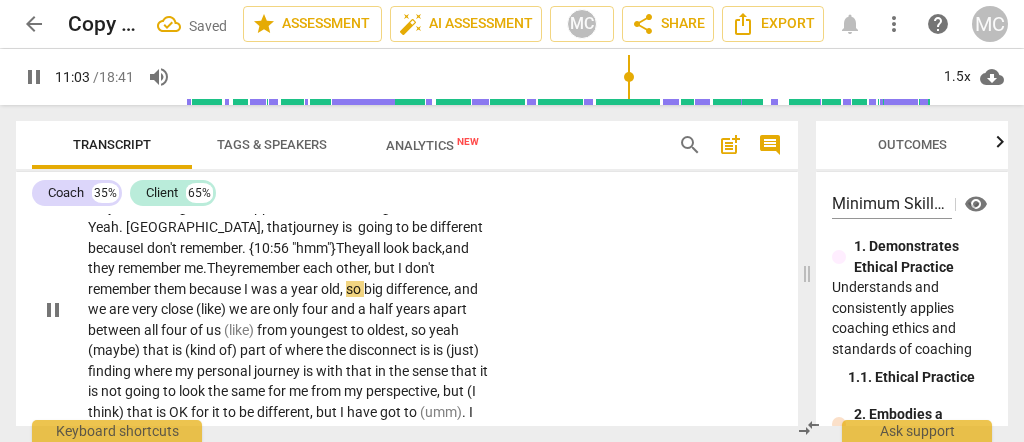 click on "remember" at bounding box center (121, 289) 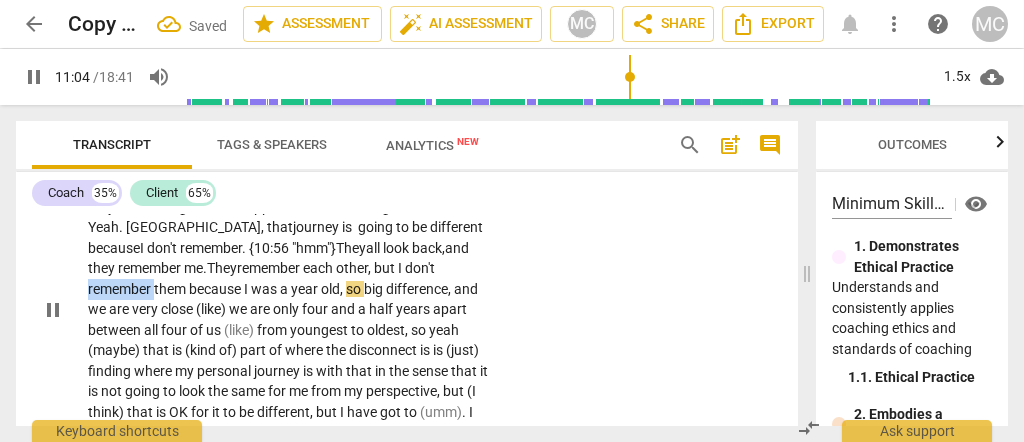 click on "remember" at bounding box center (121, 289) 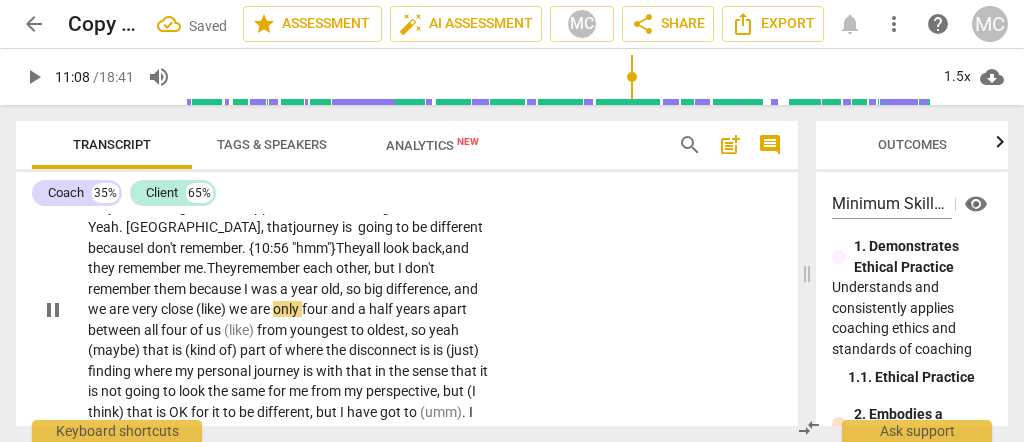click on "we" at bounding box center [98, 309] 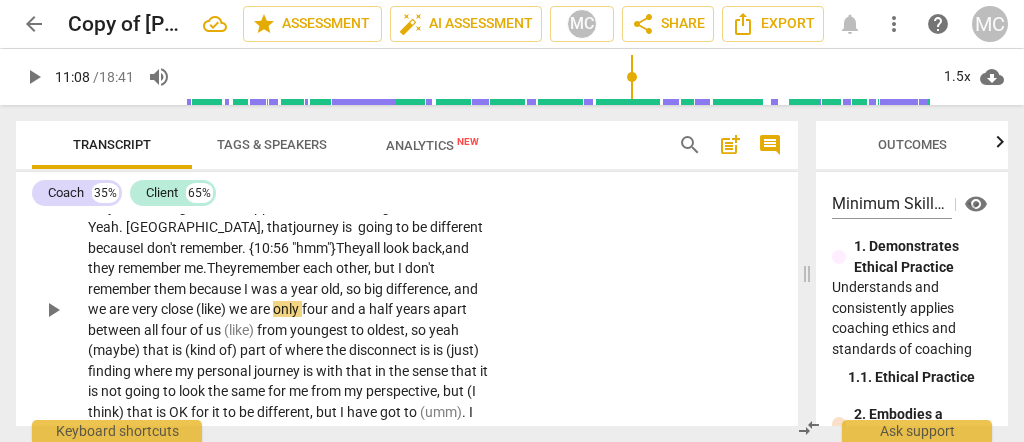 click on "so" at bounding box center (355, 289) 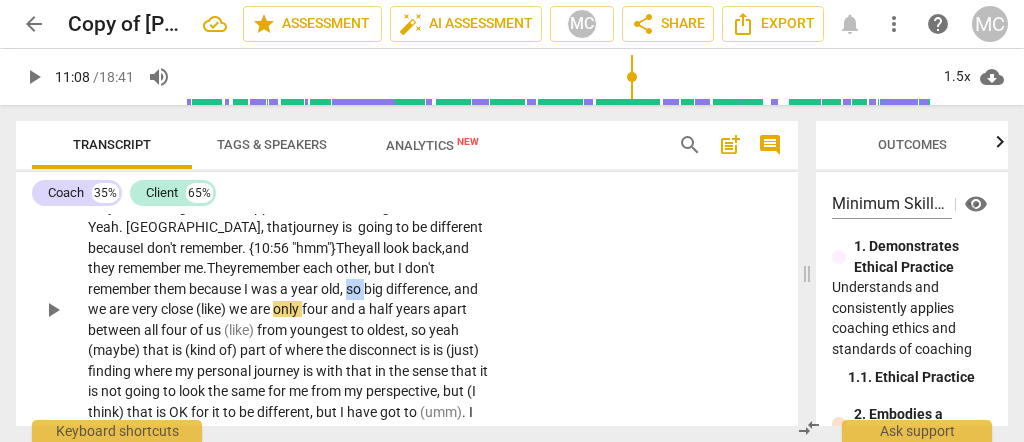 click on "so" at bounding box center [355, 289] 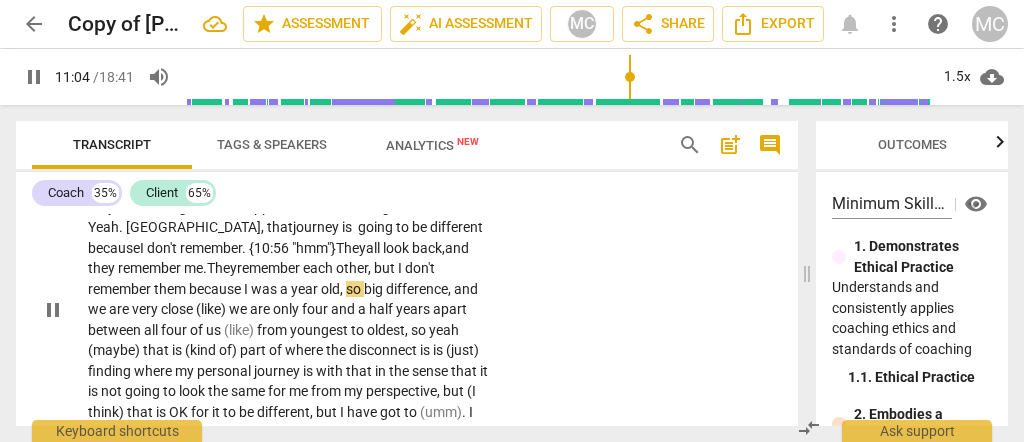 click on "old" at bounding box center [330, 289] 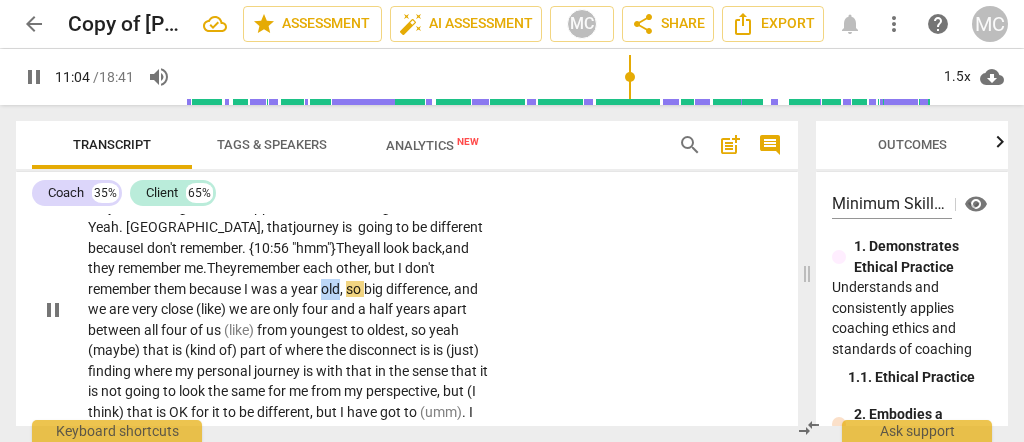 click on "old" at bounding box center [330, 289] 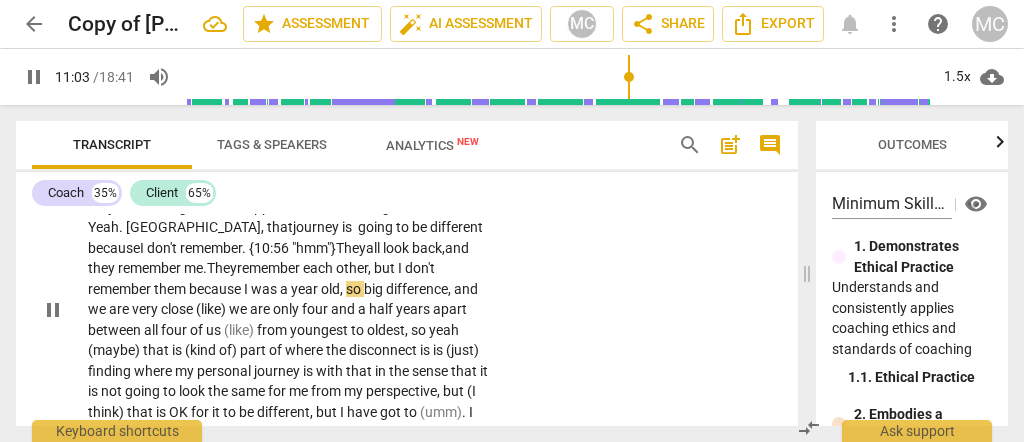 click on "we" at bounding box center [98, 309] 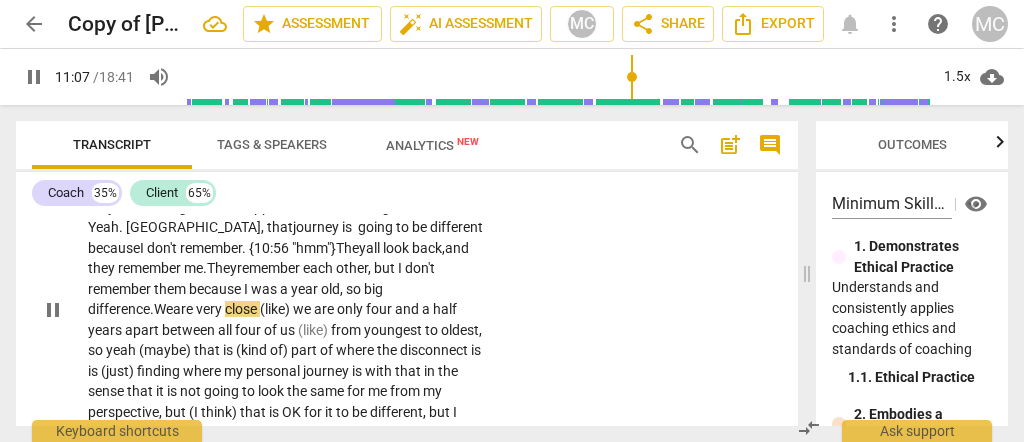 click on "we" at bounding box center [303, 309] 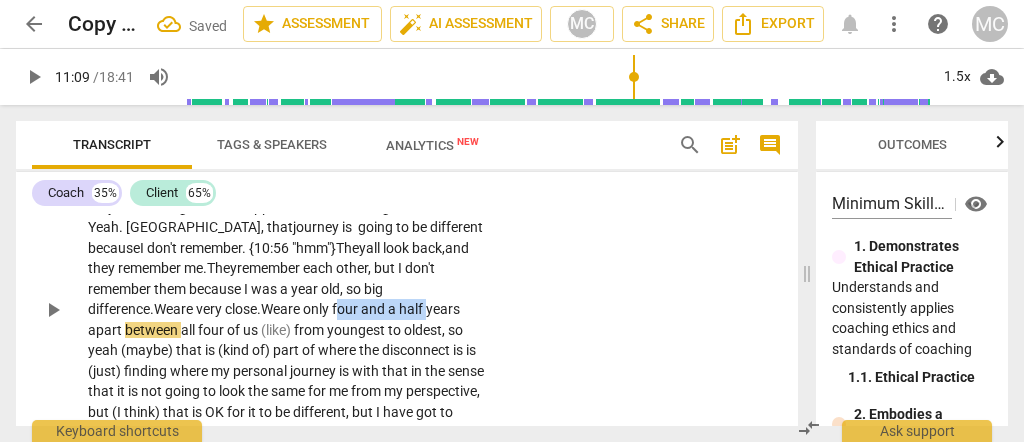 drag, startPoint x: 351, startPoint y: 305, endPoint x: 442, endPoint y: 307, distance: 91.02197 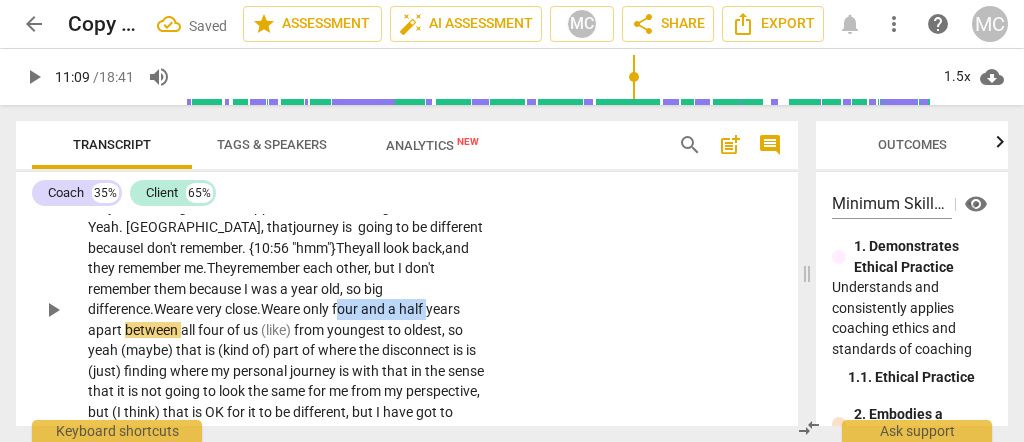 click on "It   is   personal   for   me .   I   want   to   be   able   to   [10:18 ,   10:26]   at   least ,   put   myself   out   there   more   in   developing   the   relationship   versus—maybe—waiting   for   it   to   happen.  I   see   them   doing   that   a   lot   more. Yeah. Maybe,   that  journey   is     going   to   be   different   because  I   don't   remember. {10:56 "hmm"}  They  all   look   back,  and   they   remember   me.  They  remember   each   other,   but   I   don't   remember   them   because   I   was   a   year   old ,   so   big   difference.  We  are   very   close.  We  are   only   four   and   a   half   years   apart   between   all   four   of   us   (like)   from   youngest   to   oldest ,   so   yeah   (maybe)   that   is   (kind   of)   part   of   where   the   disconnect   is   is   (just)   finding   where   my   personal   journey   is   with   that   in   the   sense   that   it   is   not   going   to   look   the   same   for   me   from   my   perspective" at bounding box center (288, 310) 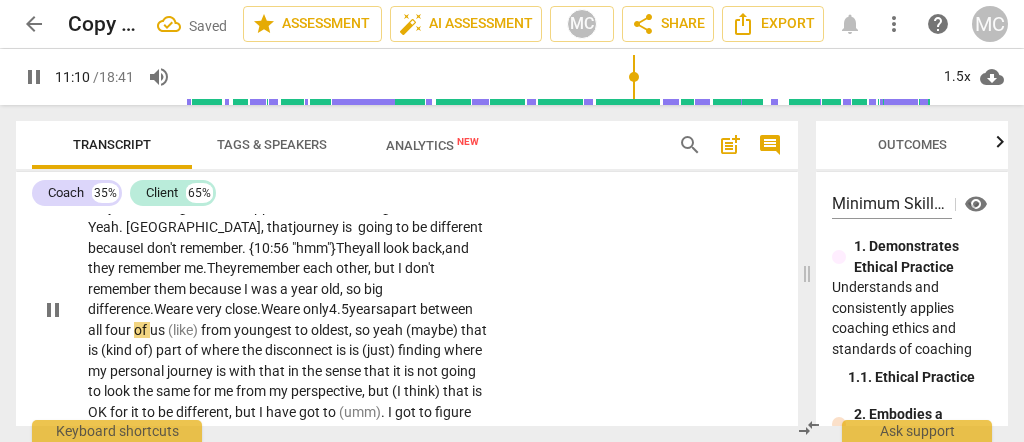 click on "apart" at bounding box center [401, 309] 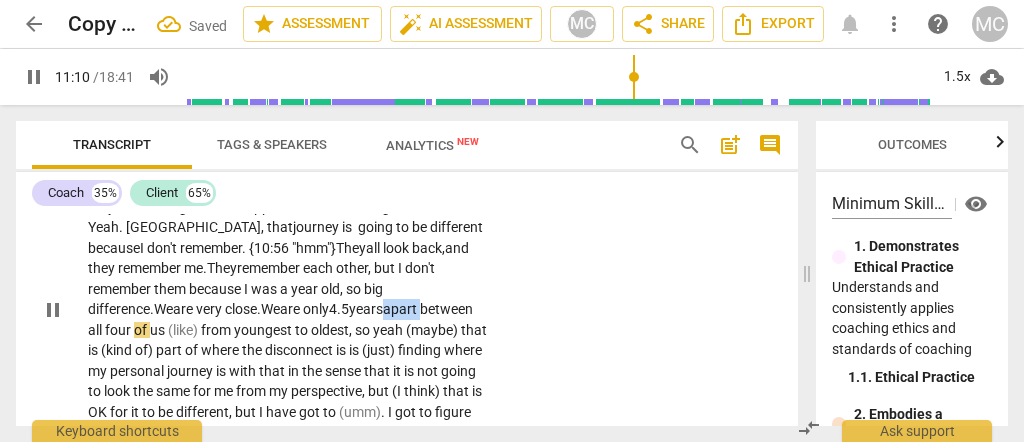 click on "apart" at bounding box center [401, 309] 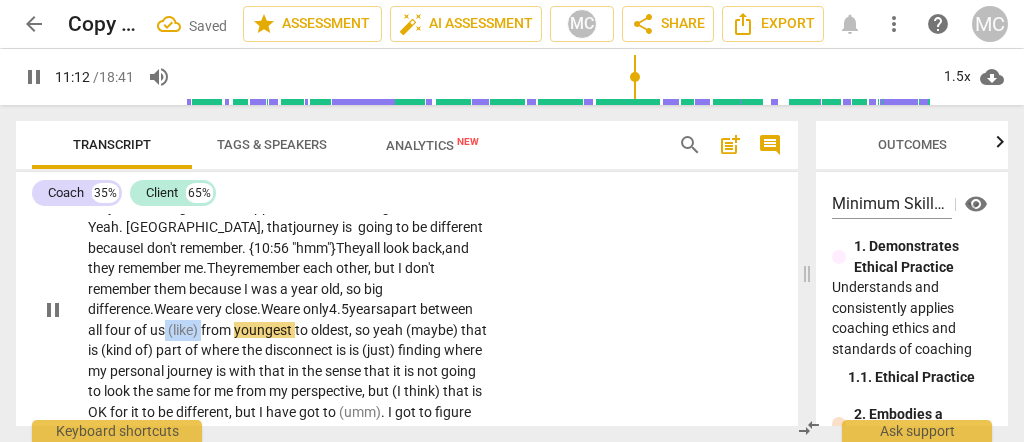 drag, startPoint x: 259, startPoint y: 325, endPoint x: 222, endPoint y: 324, distance: 37.01351 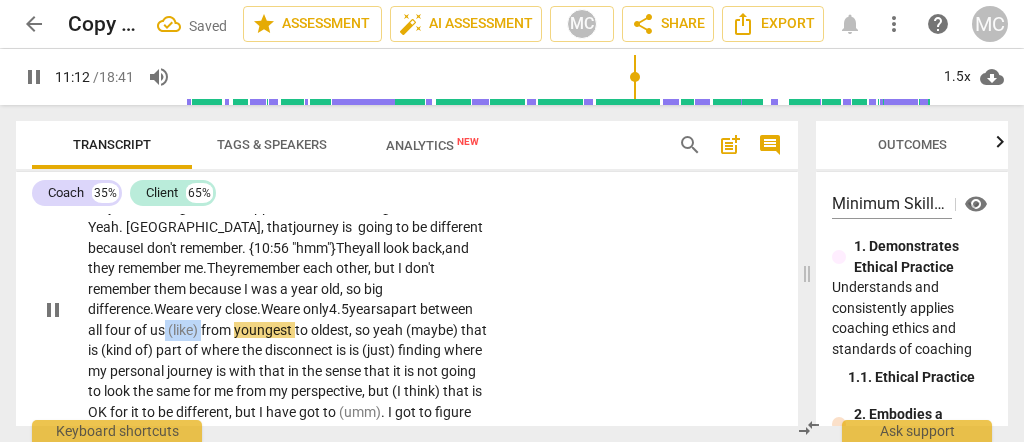 click on "It   is   personal   for   me .   I   want   to   be   able   to   [10:18 ,   10:26]   at   least ,   put   myself   out   there   more   in   developing   the   relationship   versus—maybe—waiting   for   it   to   happen.  I   see   them   doing   that   a   lot   more. Yeah. Maybe,   that  journey   is     going   to   be   different   because  I   don't   remember. {10:56 "hmm"}  They  all   look   back,  and   they   remember   me.  They  remember   each   other,   but   I   don't   remember   them   because   I   was   a   year   old ,   so   big   difference.  We  are   very   close.  We  are   only  4.5  years  apart   between   all   four   of   us   (like)   from   youngest   to   oldest ,   so   yeah   (maybe)   that   is   (kind   of)   part   of   where   the   disconnect   is   is   (just)   finding   where   my   personal   journey   is   with   that   in   the   sense   that   it   is   not   going   to   look   the   same   for   me   from   my   perspective ,   but   (I" at bounding box center [288, 310] 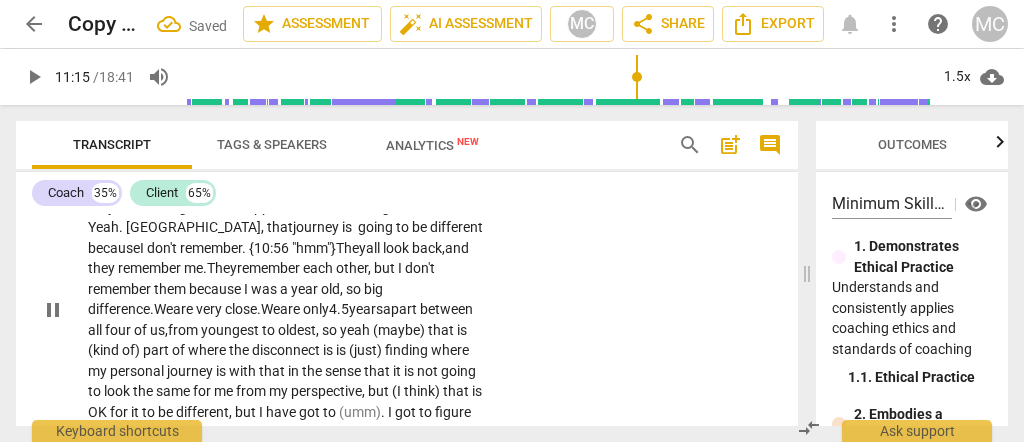 click on "yeah" at bounding box center (356, 330) 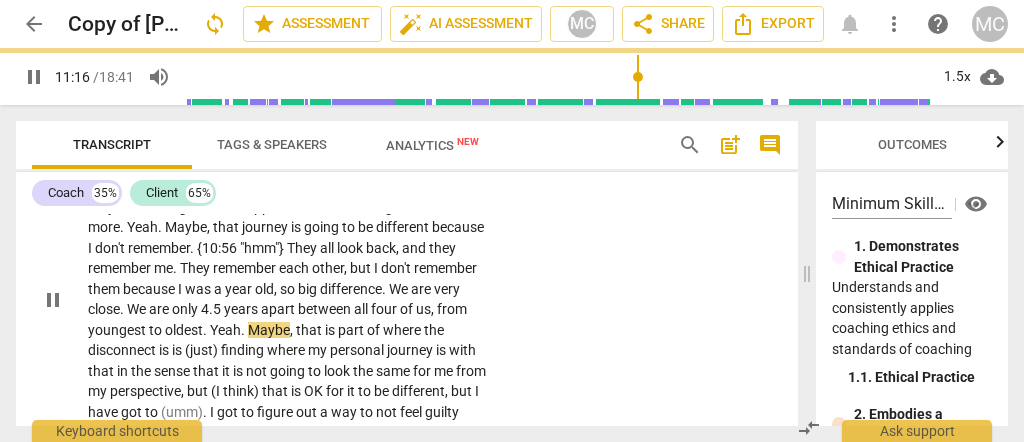 click on "CL play_arrow pause 10:14 + Add competency keyboard_arrow_right It   is   personal   for   me .   I   want   to   be   able   to   [10:18 ,   10:26]   at   least ,   put   myself   out   there   more   in   developing   the   relationship   versus—maybe—waiting   for   it   to   happen .   I   see   them   doing   that   a   lot   more .   Yeah .   Maybe ,   that   journey   is   going   to   be   different   because   I   don't   remember .   {10:56   "hmm"}   They   all   look   back ,   and   they   remember   me .   They   remember   each   other ,   but   I   don't   remember   them   because   I   was   a   year   old ,   so   big   difference .   We   are   very   close .   We   are   only   4.5   years   apart   between   all   four   of   us ,   from   youngest   to   oldest .   Yeah .   Maybe ,   that   is   part   of   where   the   disconnect   is   is   (just)   finding   where   my   personal   journey   is   with   that   in   the   sense   that   it   is   not   going   to   look   the" at bounding box center [407, 283] 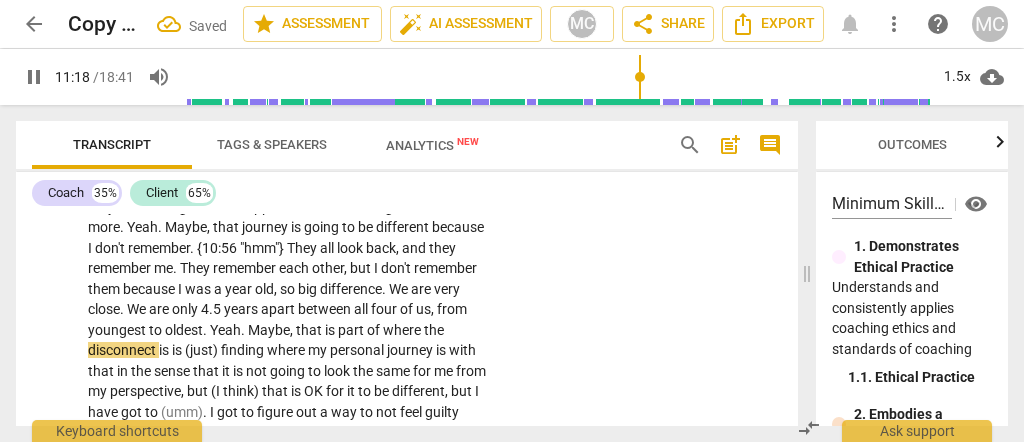 click on "that" at bounding box center [310, 330] 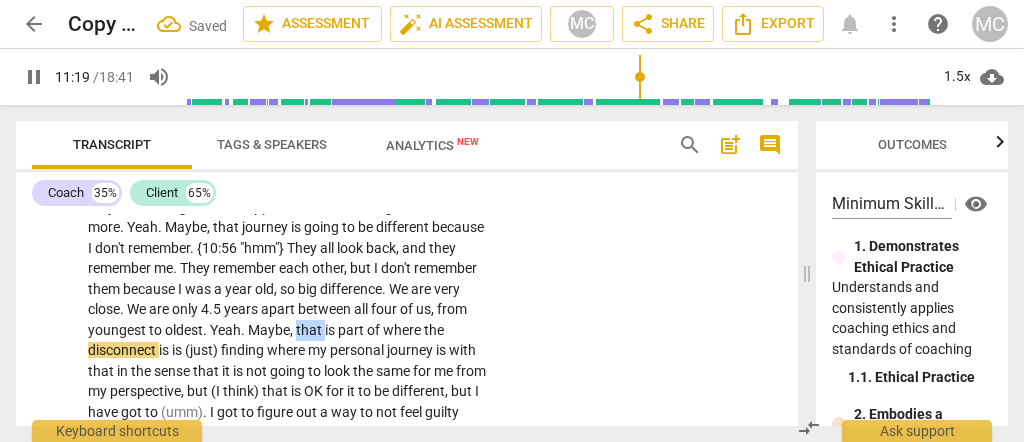 click on "that" at bounding box center [310, 330] 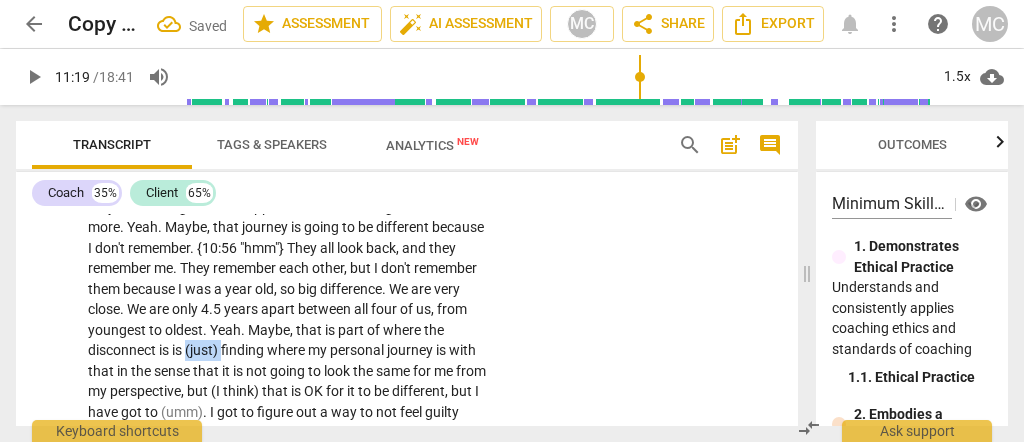 type on "680" 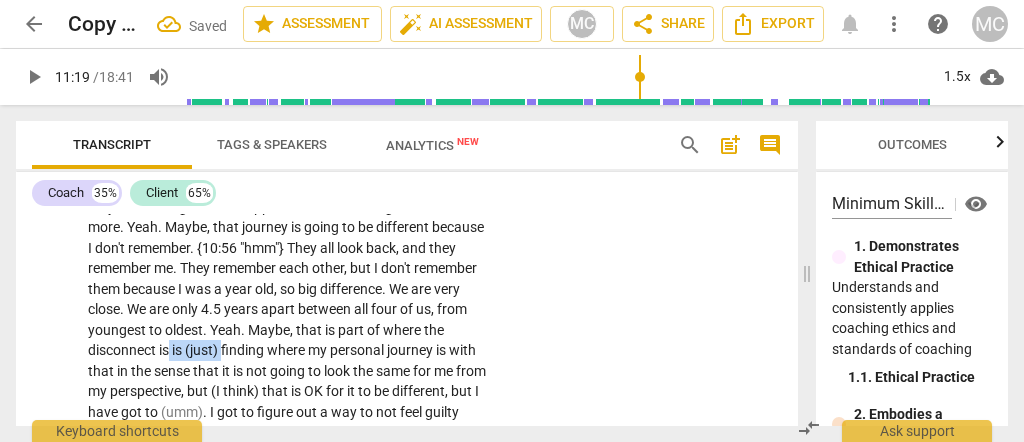 drag, startPoint x: 245, startPoint y: 348, endPoint x: 192, endPoint y: 352, distance: 53.15073 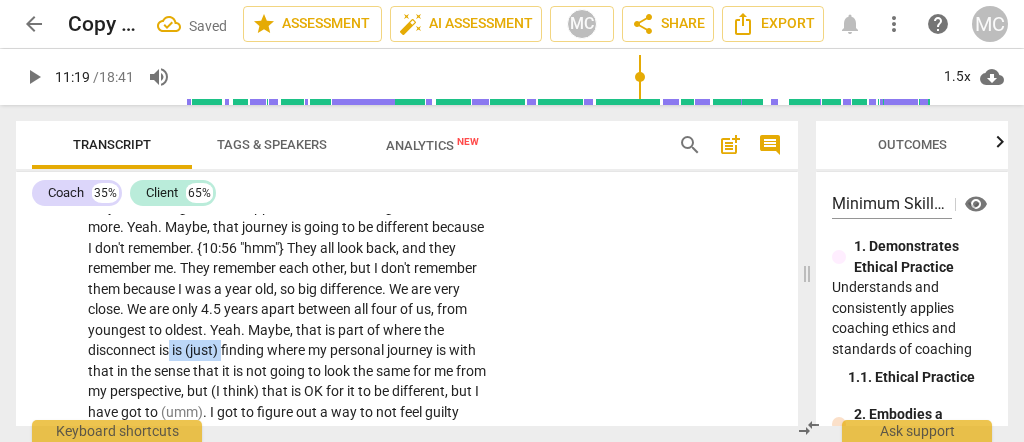 click on "It   is   personal   for   me .   I   want   to   be   able   to   [10:18 ,   10:26]   at   least ,   put   myself   out   there   more   in   developing   the   relationship   versus—maybe—waiting   for   it   to   happen .   I   see   them   doing   that   a   lot   more .   Yeah .   Maybe ,   that   journey   is   going   to   be   different   because   I   don't   remember .   {10:56   "hmm"}   They   all   look   back ,   and   they   remember   me .   They   remember   each   other ,   but   I   don't   remember   them   because   I   was   a   year   old ,   so   big   difference .   We   are   very   close .   We   are   only   4.5   years   apart   between   all   four   of   us ,   from   youngest   to   oldest .   Yeah .   Maybe ,   that   is   part   of   where   the   disconnect   is   is   (just)   finding   where   my   personal   journey   is   with   that   in   the   sense   that   it   is   not   going   to   look   the   same   for   me   from   my   perspective ,   but   (I   think)" at bounding box center [288, 299] 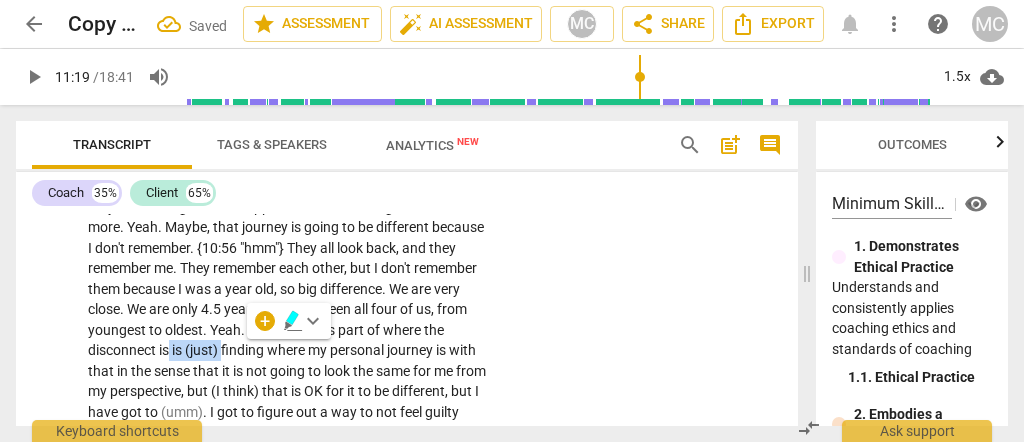 type 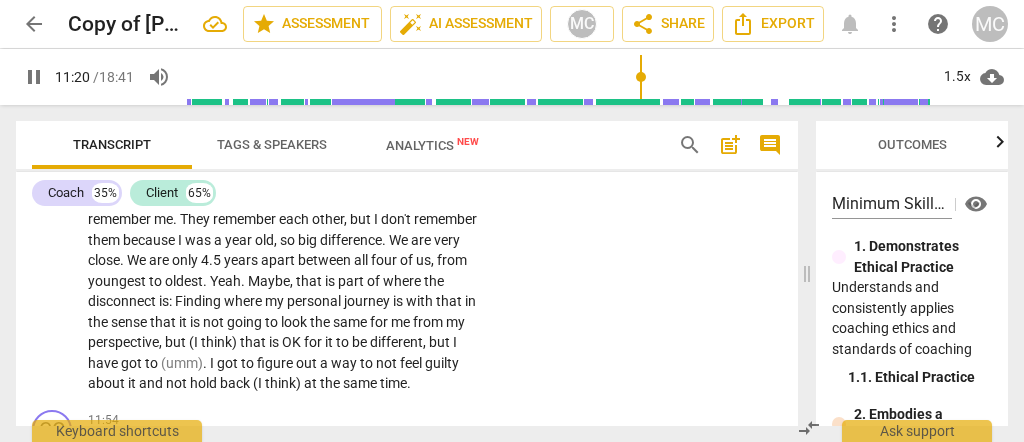 scroll, scrollTop: 3667, scrollLeft: 0, axis: vertical 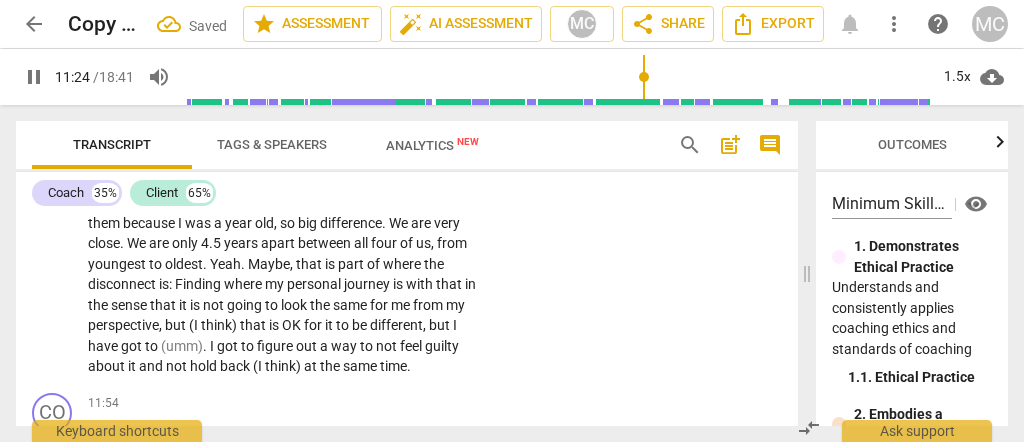 click on "journey" at bounding box center (368, 284) 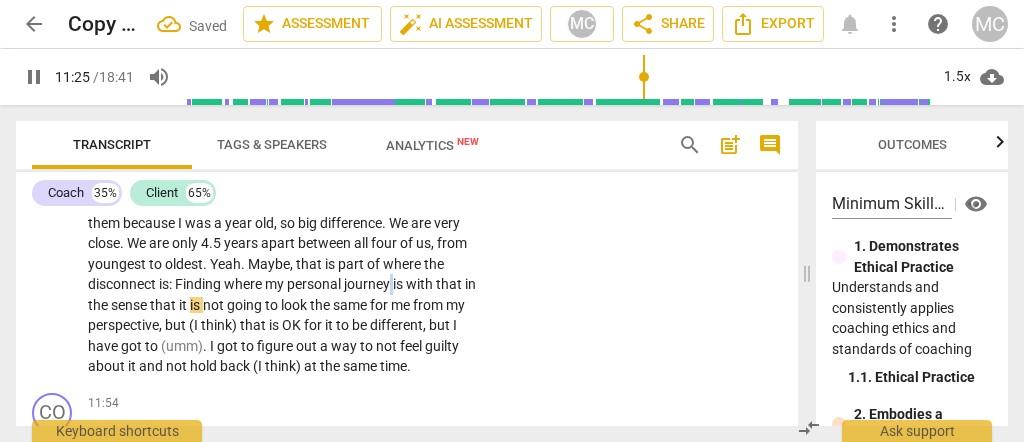 click on "journey" at bounding box center (368, 284) 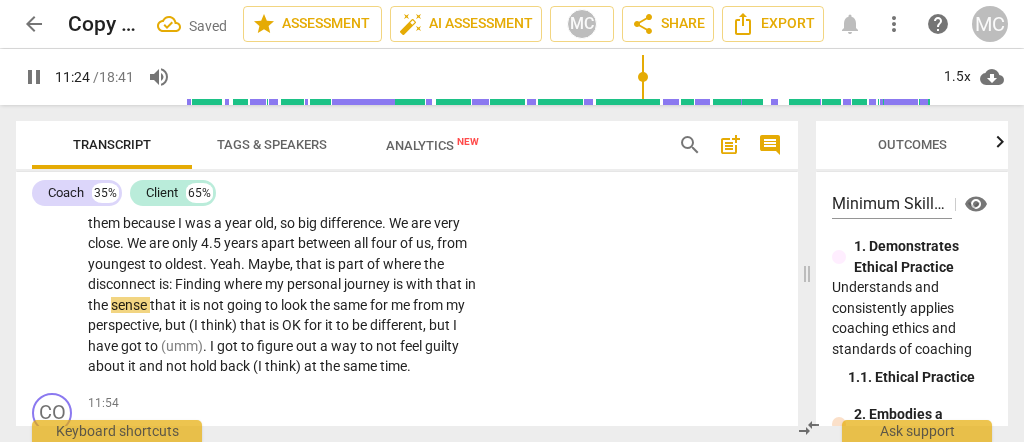 click on "that" at bounding box center [450, 284] 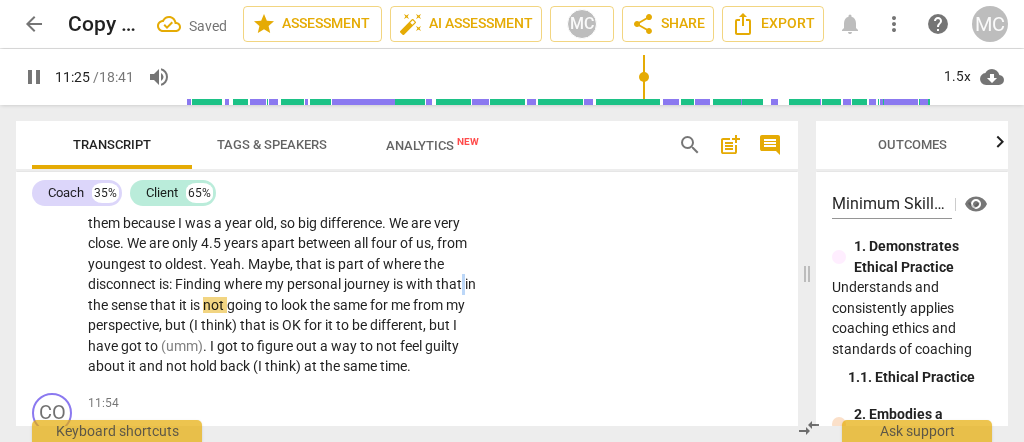 click on "It   is   personal   for   me .   I   want   to   be   able   to   [10:18 ,   10:26]   at   least ,   put   myself   out   there   more   in   developing   the   relationship   versus—maybe—waiting   for   it   to   happen .   I   see   them   doing   that   a   lot   more .   Yeah .   Maybe ,   that   journey   is   going   to   be   different   because   I   don't   remember .   {10:56   "hmm"}   They   all   look   back ,   and   they   remember   me .   They   remember   each   other ,   but   I   don't   remember   them   because   I   was   a   year   old ,   so   big   difference .   We   are   very   close .   We   are   only   4.5   years   apart   between   all   four   of   us ,   from   youngest   to   oldest .   Yeah .   Maybe ,   that   is   part   of   where   the   disconnect   is: F inding   where   my   personal   journey   is   with   that   in   the   sense   that   it   is   not   going   to   look   the   same   for   me   from   my   perspective ,   but   (I   think)   that   is" at bounding box center (288, 233) 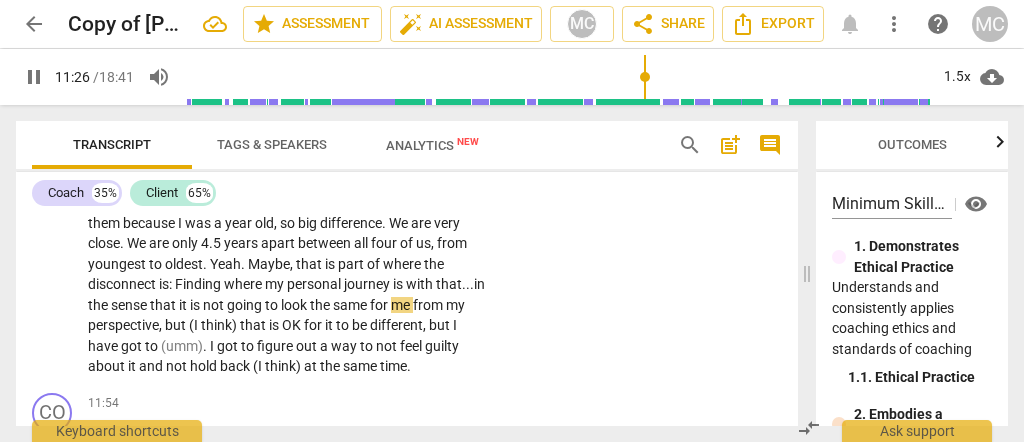 click on "sense" at bounding box center [130, 305] 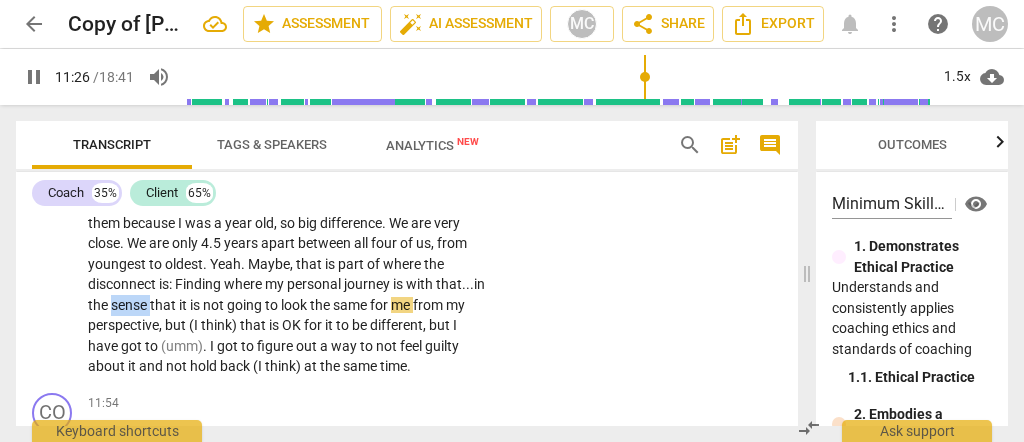 click on "sense" at bounding box center (130, 305) 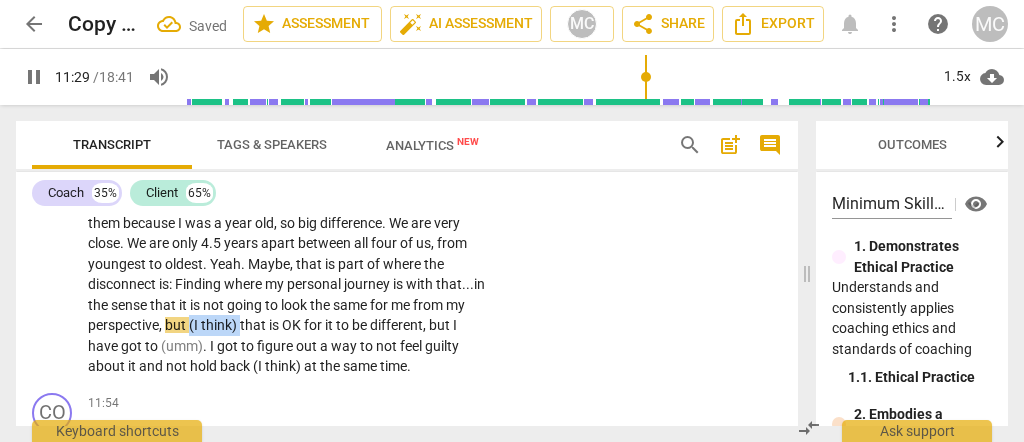 drag, startPoint x: 296, startPoint y: 322, endPoint x: 245, endPoint y: 321, distance: 51.009804 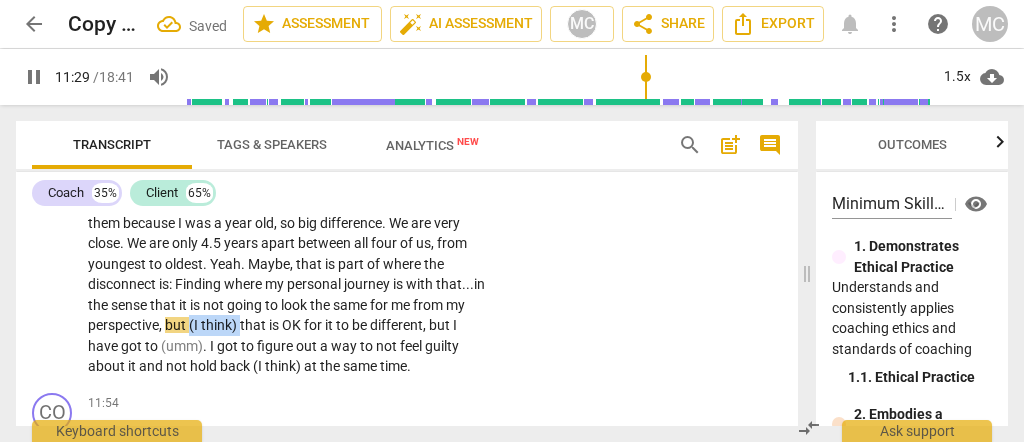 click on "It   is   personal   for   me .   I   want   to   be   able   to   [10:18 ,   10:26]   at   least ,   put   myself   out   there   more   in   developing   the   relationship   versus—maybe—waiting   for   it   to   happen .   I   see   them   doing   that   a   lot   more .   Yeah .   Maybe ,   that   journey   is   going   to   be   different   because   I   don't   remember .   {10:56   "hmm"}   They   all   look   back ,   and   they   remember   me .   They   remember   each   other ,   but   I   don't   remember   them   because   I   was   a   year   old ,   so   big   difference .   We   are   very   close .   We   are   only   4.5   years   apart   between   all   four   of   us ,   from   youngest   to   oldest .   Yeah .   Maybe ,   that   is   part   of   where   the   disconnect   is: F inding   where   my   personal   journey   is   with   that...  in   the   sense   that   it   is   not   going   to   look   the   same   for   me   from   my   perspective ,   but   (I   think)   that   is" at bounding box center (288, 233) 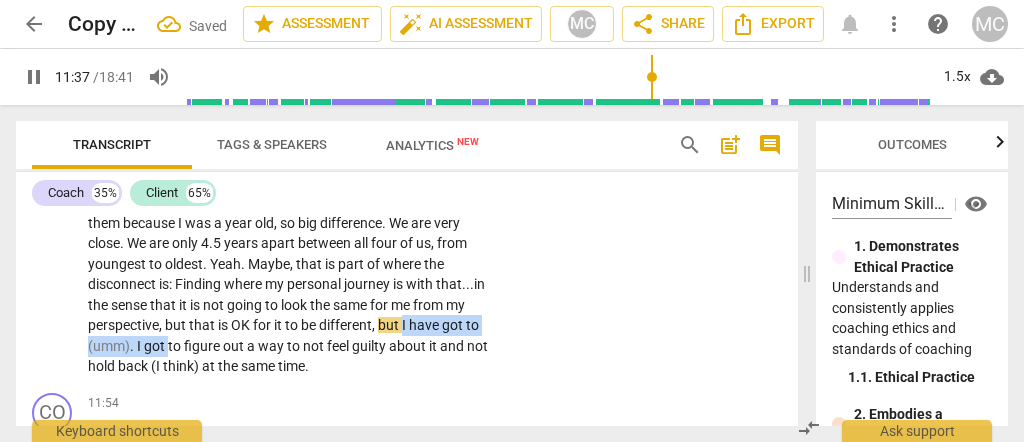 drag, startPoint x: 236, startPoint y: 344, endPoint x: 457, endPoint y: 320, distance: 222.29935 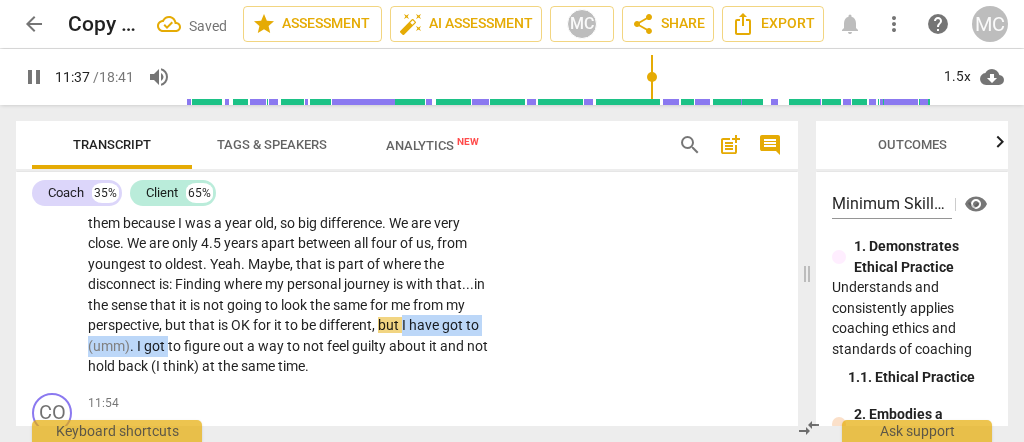click on "It   is   personal   for   me .   I   want   to   be   able   to   [10:18 ,   10:26]   at   least ,   put   myself   out   there   more   in   developing   the   relationship   versus—maybe—waiting   for   it   to   happen .   I   see   them   doing   that   a   lot   more .   Yeah .   Maybe ,   that   journey   is   going   to   be   different   because   I   don't   remember .   {10:56   "hmm"}   They   all   look   back ,   and   they   remember   me .   They   remember   each   other ,   but   I   don't   remember   them   because   I   was   a   year   old ,   so   big   difference .   We   are   very   close .   We   are   only   4.5   years   apart   between   all   four   of   us ,   from   youngest   to   oldest .   Yeah .   Maybe ,   that   is   part   of   where   the   disconnect   is: F inding   where   my   personal   journey   is   with   that...  in   the   sense   that   it   is   not   going   to   look   the   same   for   me   from   my   perspective ,   but   that   is   OK   for" at bounding box center [288, 233] 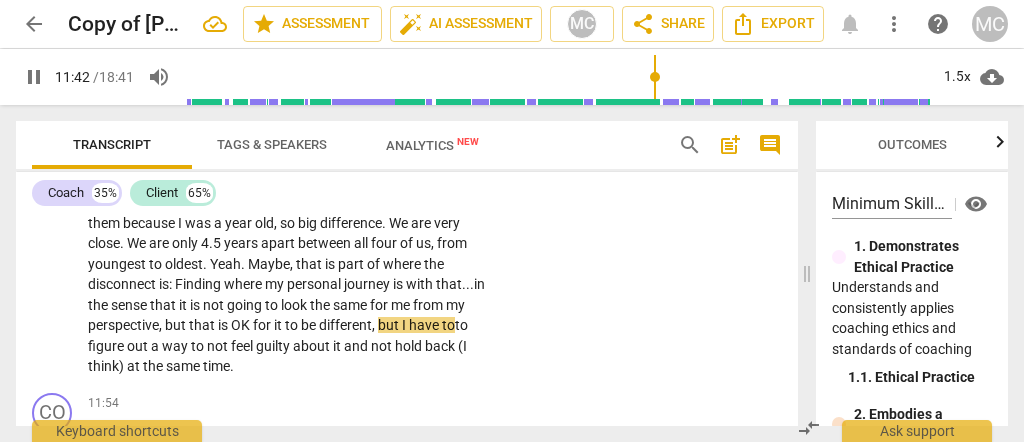 click on "for" at bounding box center [263, 325] 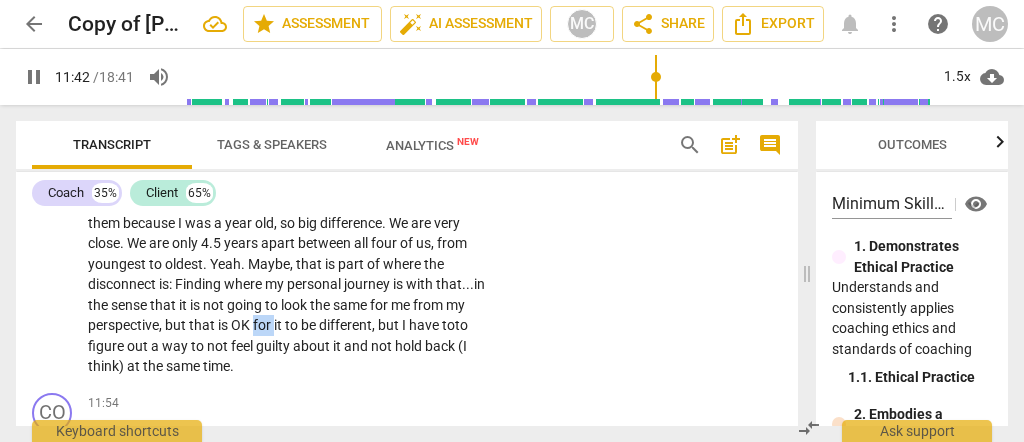 click on "for" at bounding box center (263, 325) 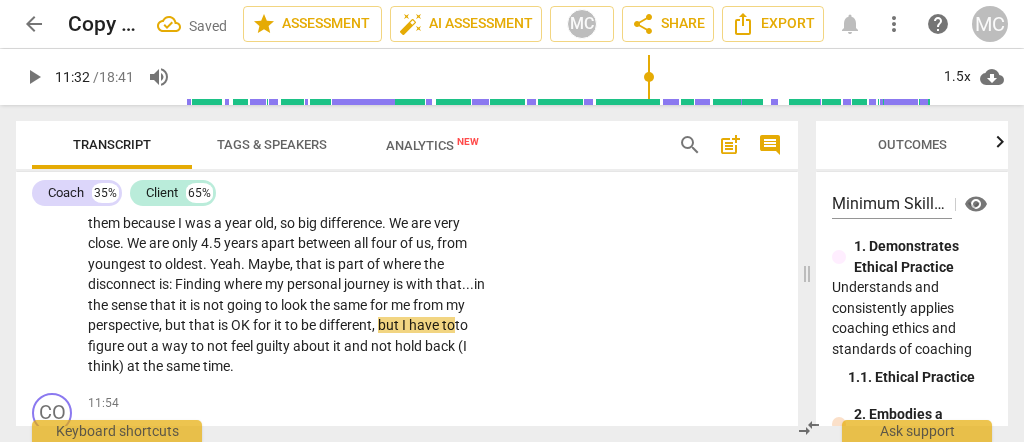 click on "," at bounding box center (375, 325) 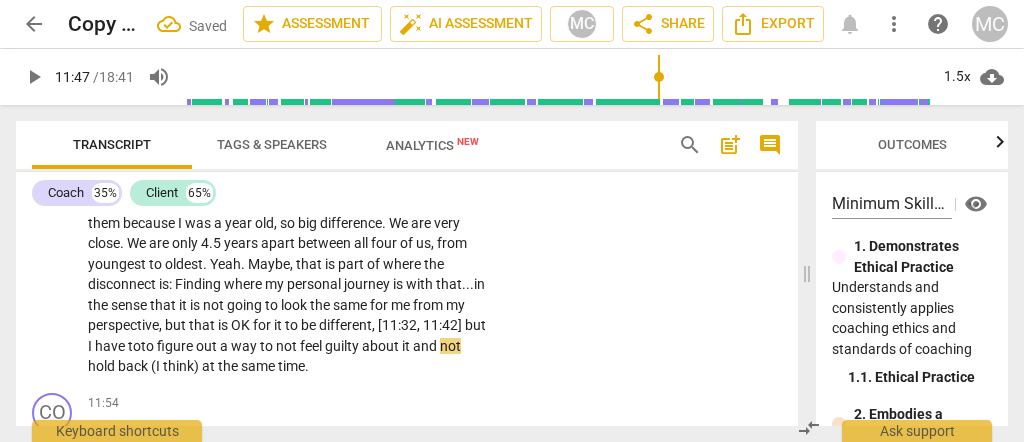 click on "to" at bounding box center [149, 346] 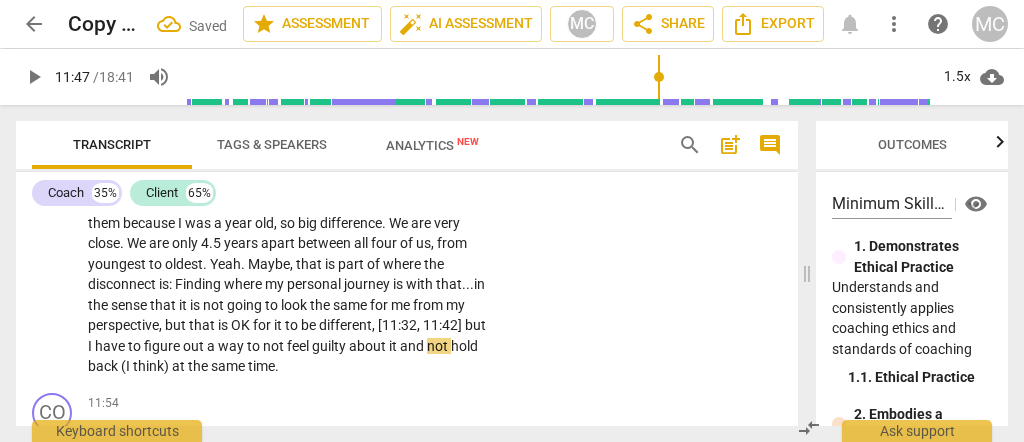 click on "figure" at bounding box center (163, 346) 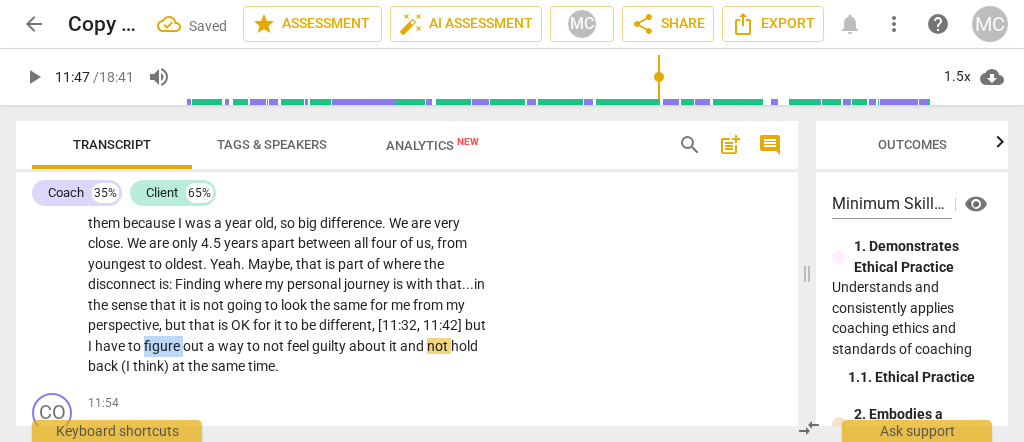 click on "figure" at bounding box center (163, 346) 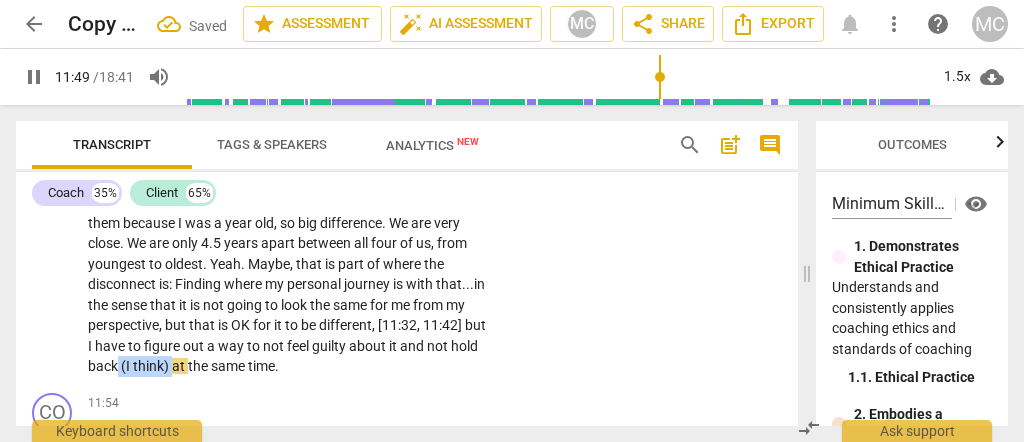 drag, startPoint x: 236, startPoint y: 360, endPoint x: 197, endPoint y: 359, distance: 39.012817 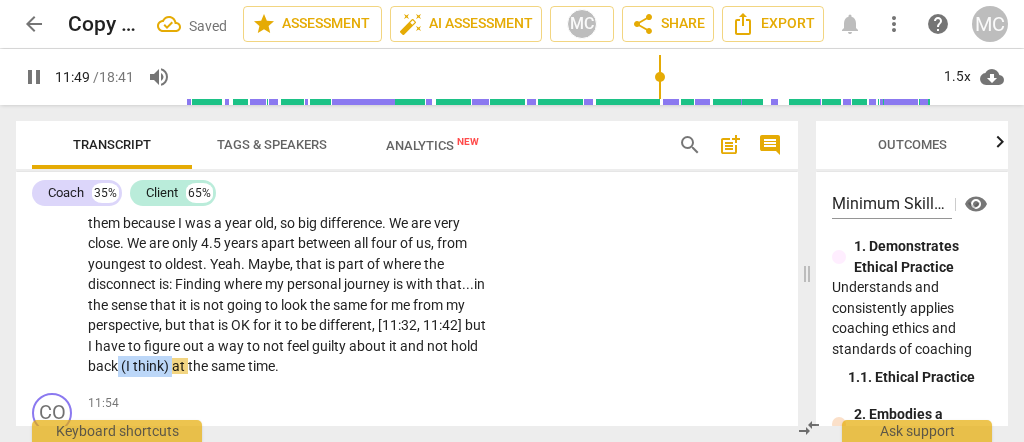 click on "It   is   personal   for   me .   I   want   to   be   able   to   [10:18 ,   10:26]   at   least ,   put   myself   out   there   more   in   developing   the   relationship   versus—maybe—waiting   for   it   to   happen .   I   see   them   doing   that   a   lot   more .   Yeah .   Maybe ,   that   journey   is   going   to   be   different   because   I   don't   remember .   {10:56   "hmm"}   They   all   look   back ,   and   they   remember   me .   They   remember   each   other ,   but   I   don't   remember   them   because   I   was   a   year   old ,   so   big   difference .   We   are   very   close .   We   are   only   4.5   years   apart   between   all   four   of   us ,   from   youngest   to   oldest .   Yeah .   Maybe ,   that   is   part   of   where   the   disconnect   is: F inding   where   my   personal   journey   is   with   that...  in   the   sense   that   it   is   not   going   to   look   the   same   for   me   from   my   perspective ,   but   that   is   OK   for" at bounding box center (288, 233) 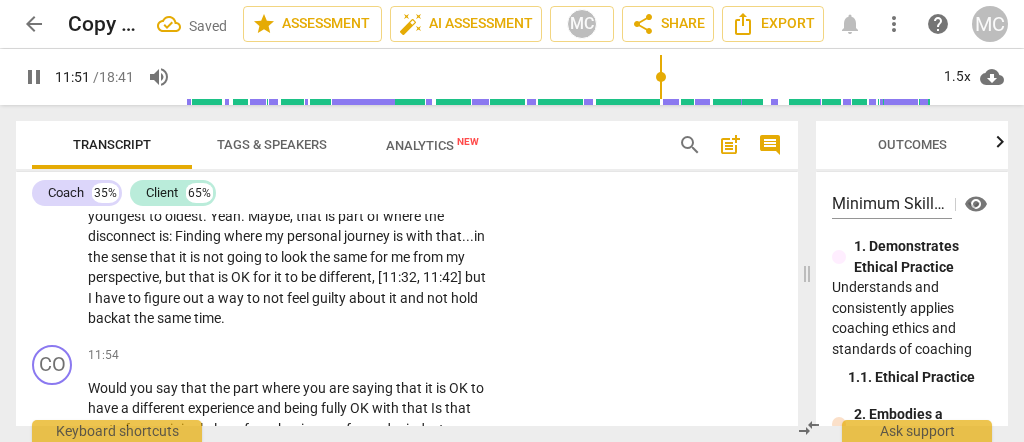 scroll, scrollTop: 3734, scrollLeft: 0, axis: vertical 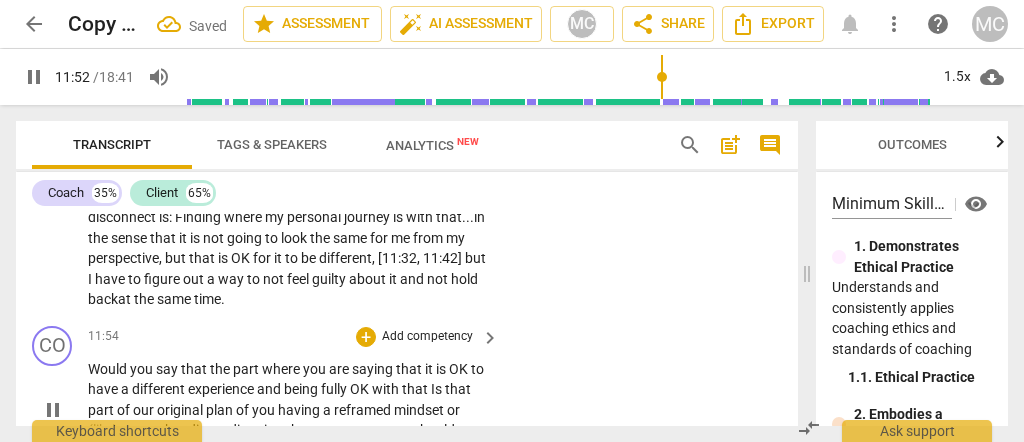 click on "Would   you   say   that   the   part   where   you   are   saying   that   it   is   OK   to   have   a   different   experience   and   being   fully   OK   with   that   Is   that   part   of   our   original   plan   of   you   having   a   reframed   mindset   or   (like)   are   we   heading   a   direction   that   you   want   or   we   should   explore   that   more ?" at bounding box center [288, 410] 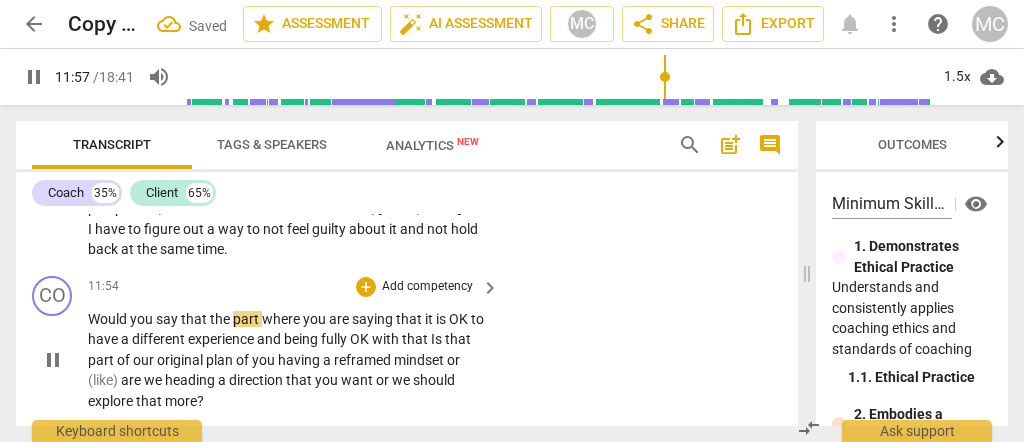 scroll, scrollTop: 3801, scrollLeft: 0, axis: vertical 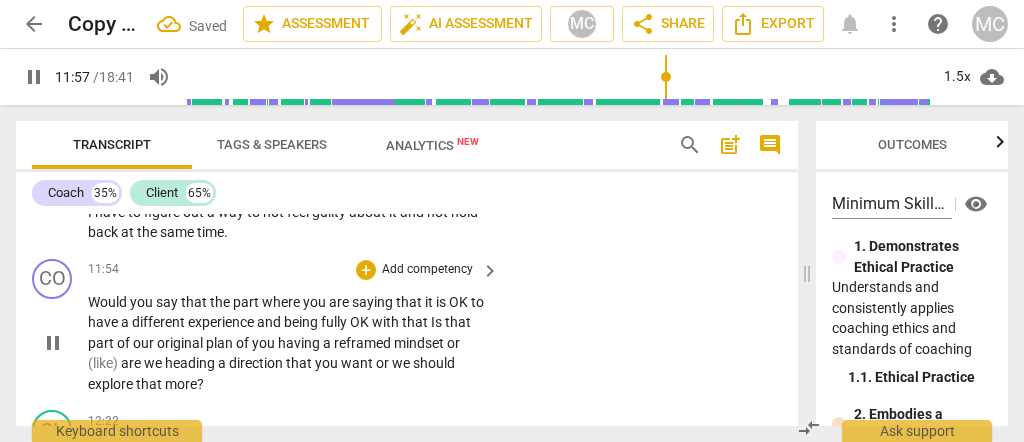click on "Would" at bounding box center (109, 302) 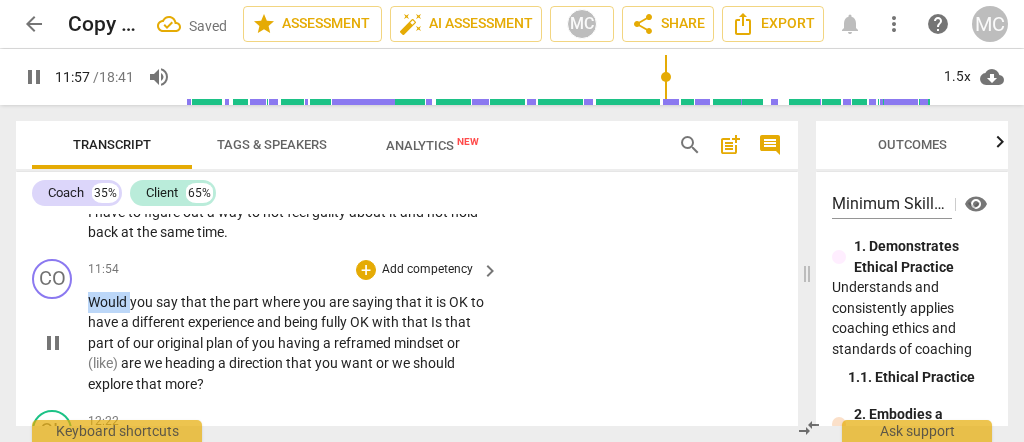 click on "Would" at bounding box center (109, 302) 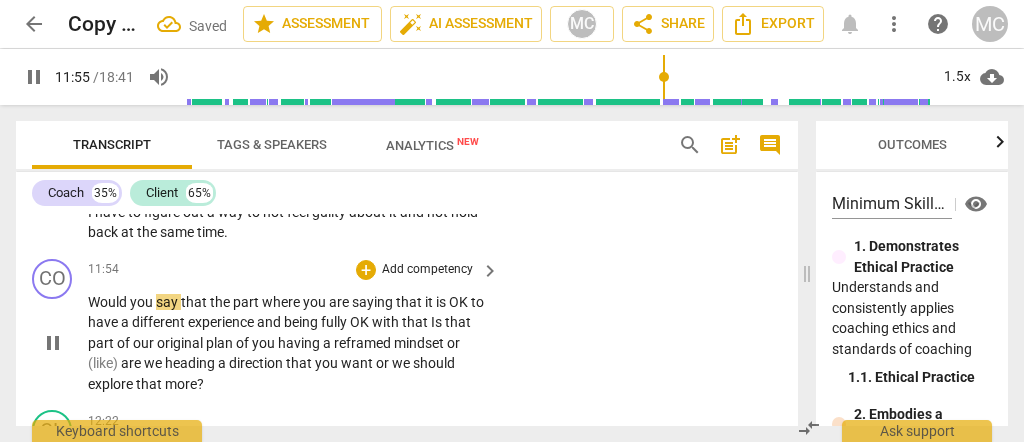 click on "the" at bounding box center (221, 302) 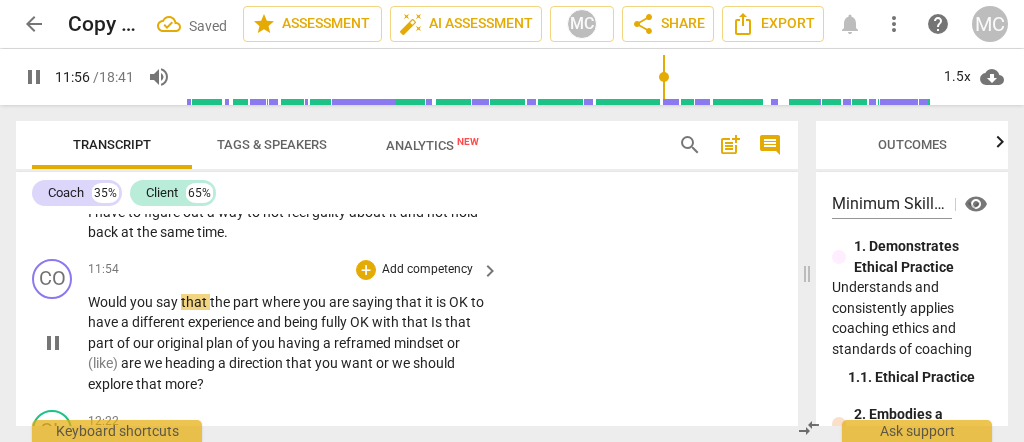type on "716" 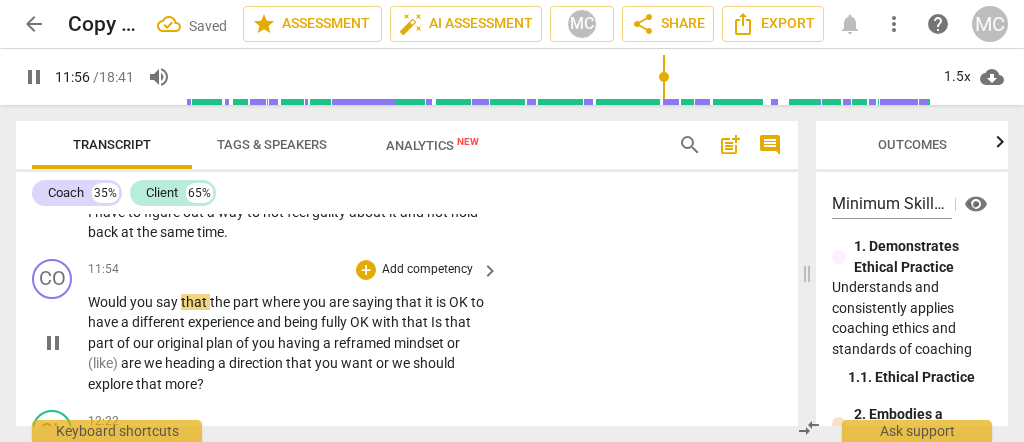 type 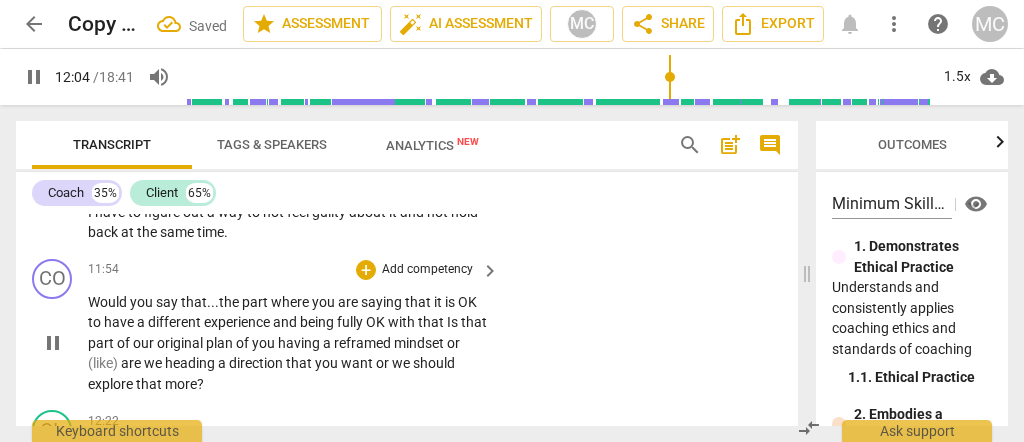 click on "Is" at bounding box center (454, 322) 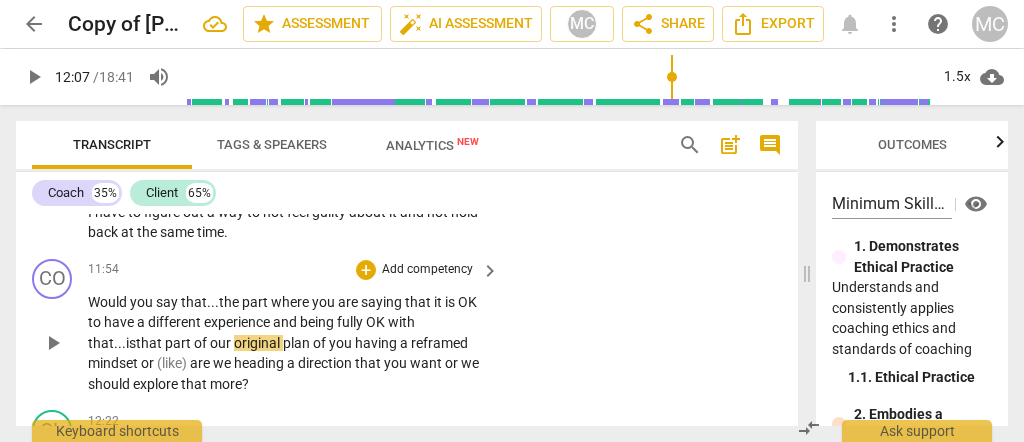 click on "that..." at bounding box center (107, 343) 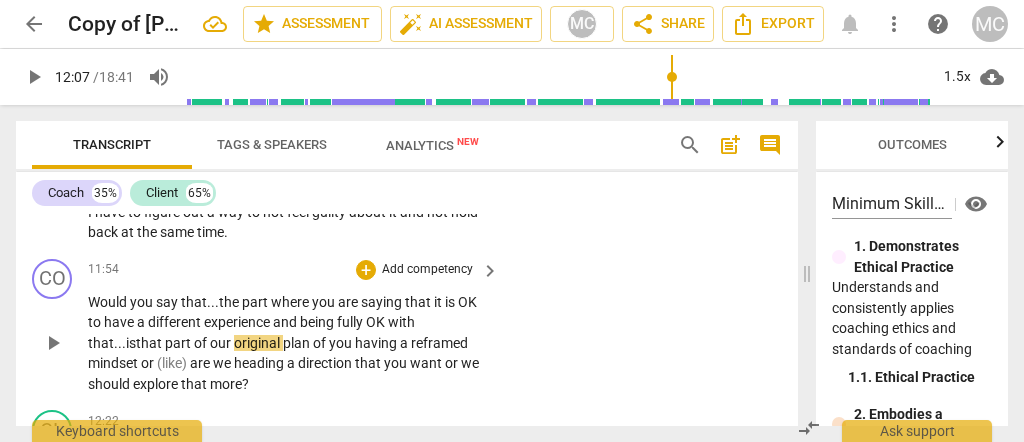 click on "that..." at bounding box center (107, 343) 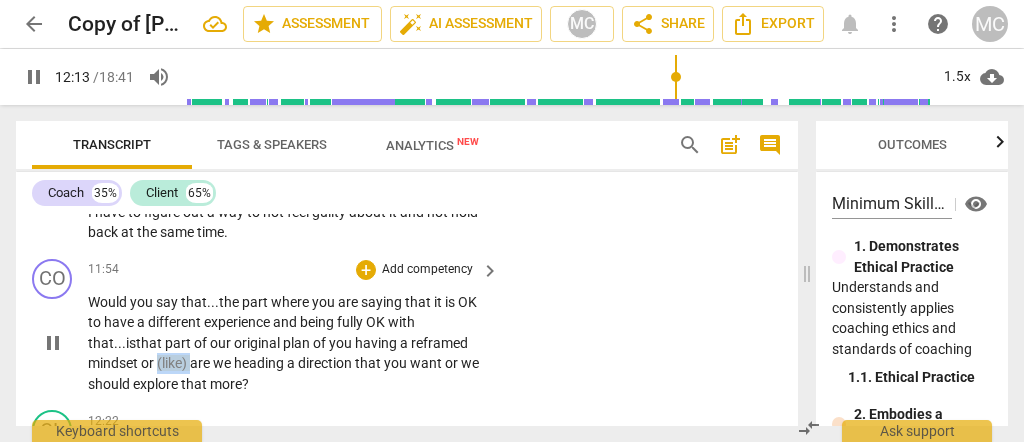 drag, startPoint x: 136, startPoint y: 360, endPoint x: 105, endPoint y: 362, distance: 31.06445 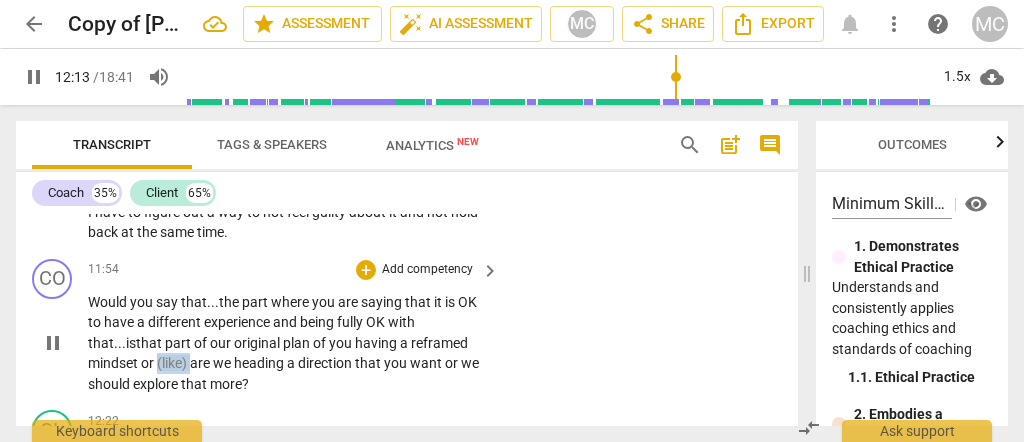 click on "Would   you   say   that...  the   part   where   you   are   saying   that   it   is   OK   to   have   a   different   experience   and   being   fully   OK   with   that...  is  that   part   of   our   original   plan   of   you   having   a   reframed   mindset   or   (like)   are   we   heading   a   direction   that   you   want   or   we   should   explore   that   more ?" at bounding box center (288, 343) 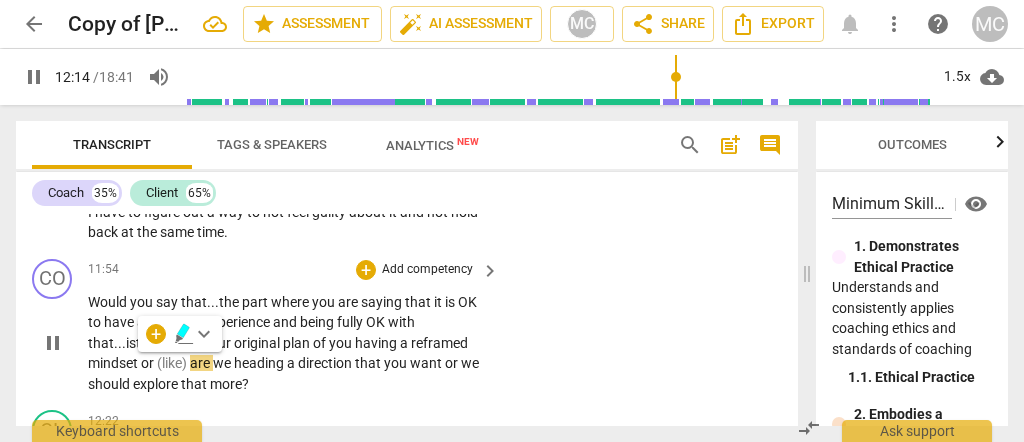 click on "are" at bounding box center [201, 363] 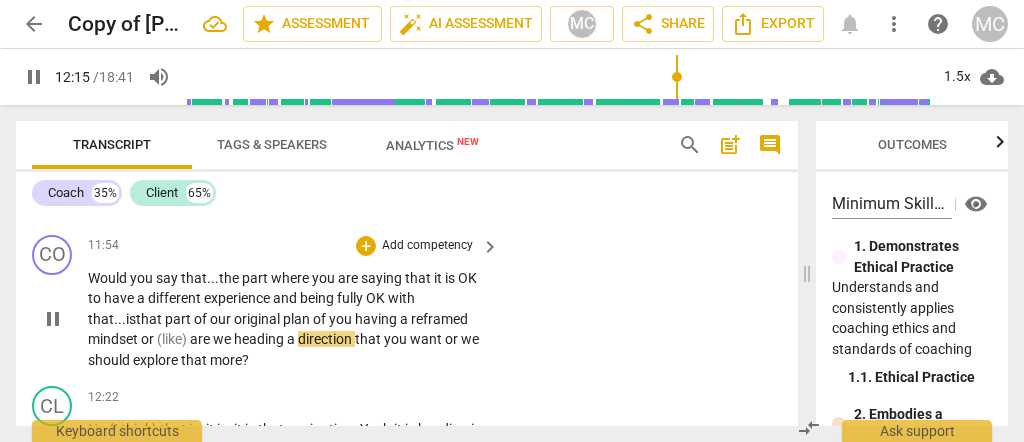 scroll, scrollTop: 3867, scrollLeft: 0, axis: vertical 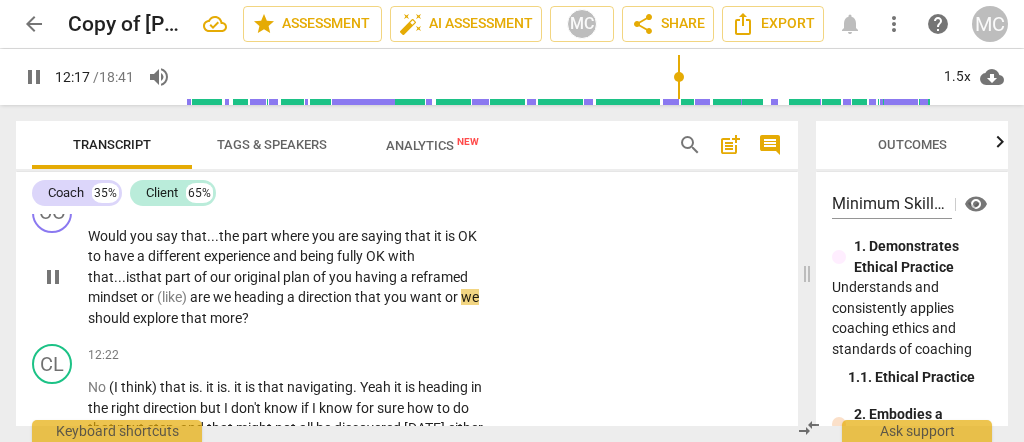 click on "or" at bounding box center (453, 297) 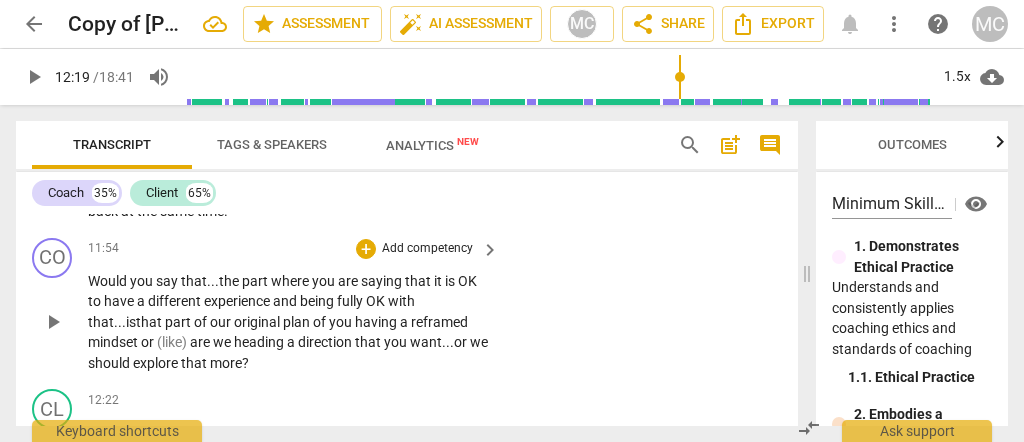 scroll, scrollTop: 3801, scrollLeft: 0, axis: vertical 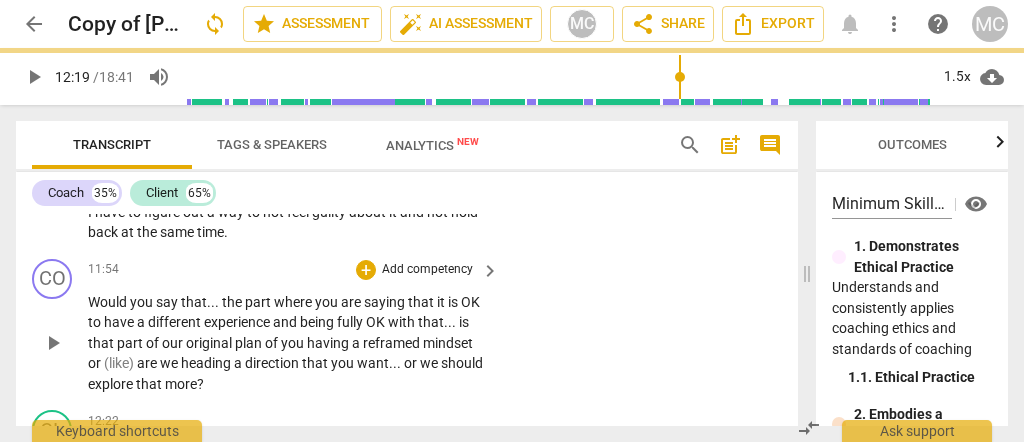 click on "Add competency" at bounding box center [427, 270] 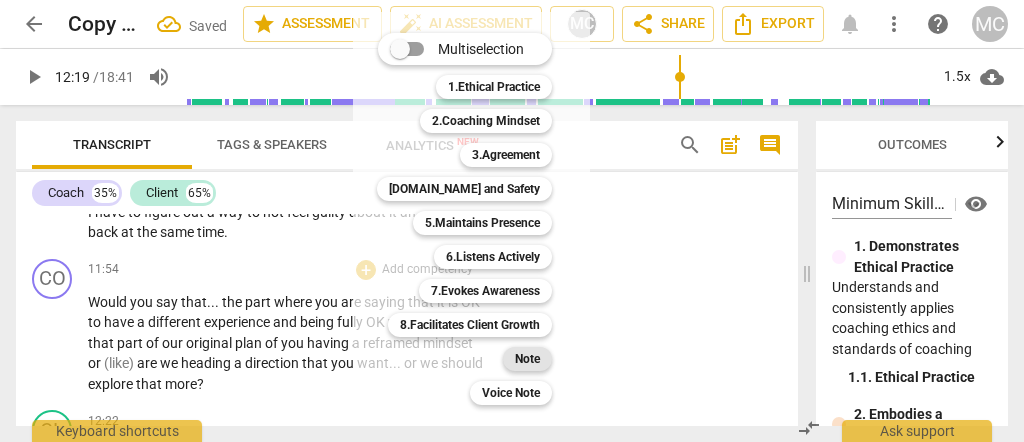 click on "Note" at bounding box center (527, 359) 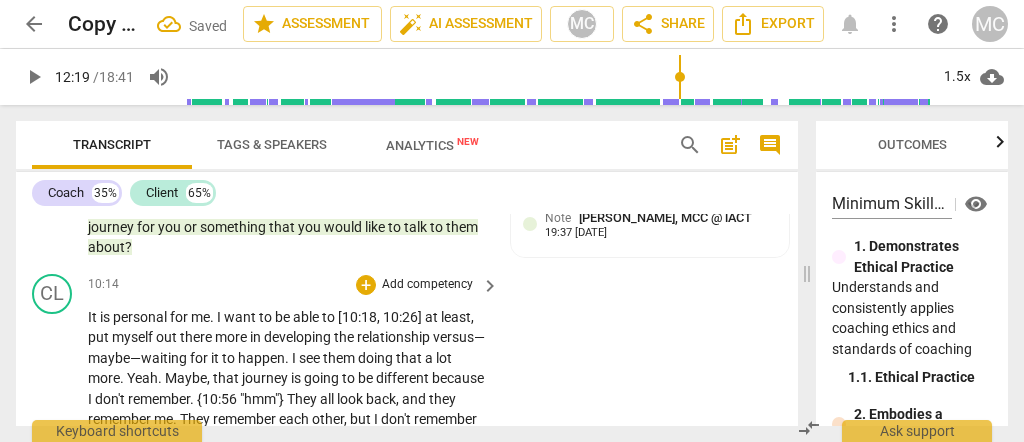 scroll, scrollTop: 3401, scrollLeft: 0, axis: vertical 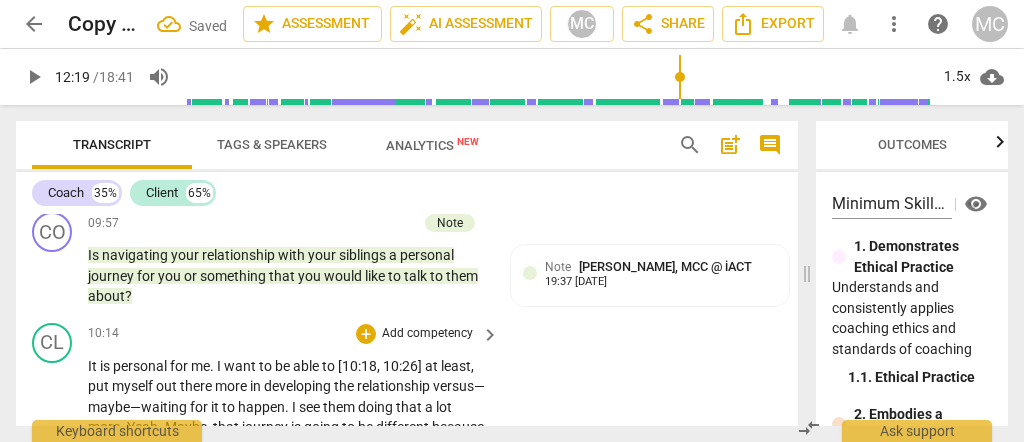 click on "Add competency" at bounding box center (427, 334) 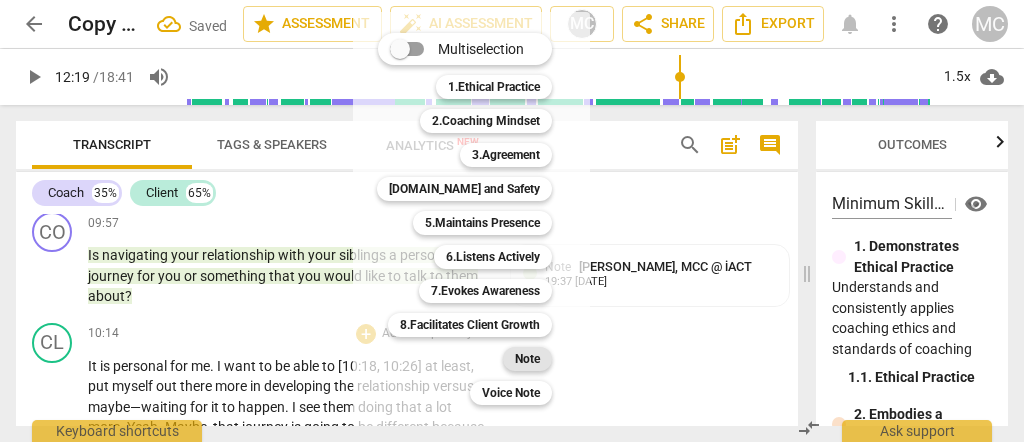 click on "Note" at bounding box center (527, 359) 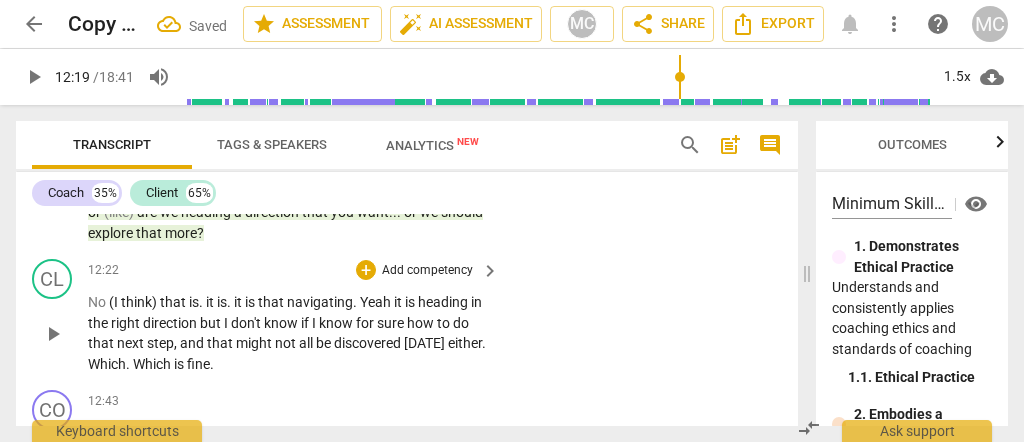scroll, scrollTop: 3960, scrollLeft: 0, axis: vertical 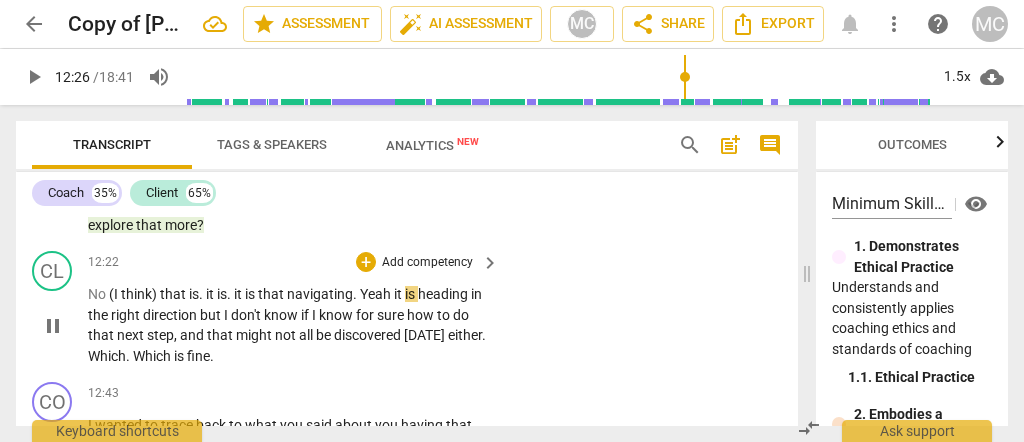 click on "think)" at bounding box center [140, 294] 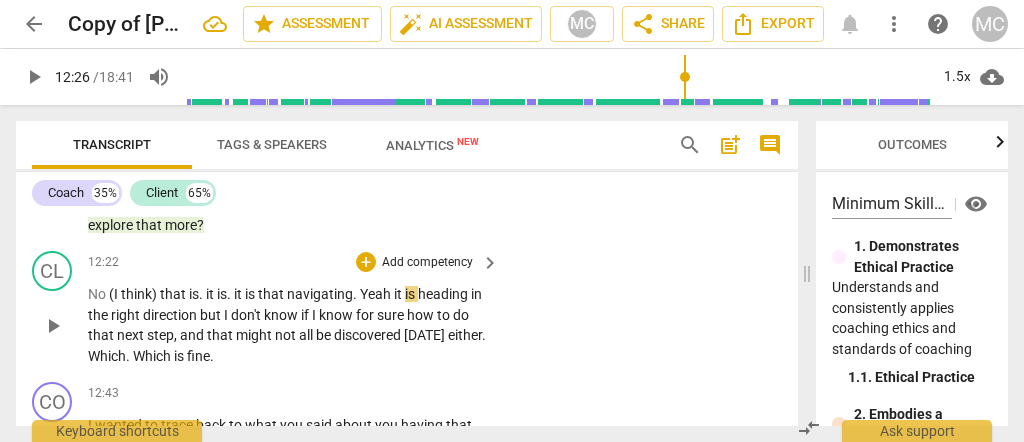 click on "think)" at bounding box center (140, 294) 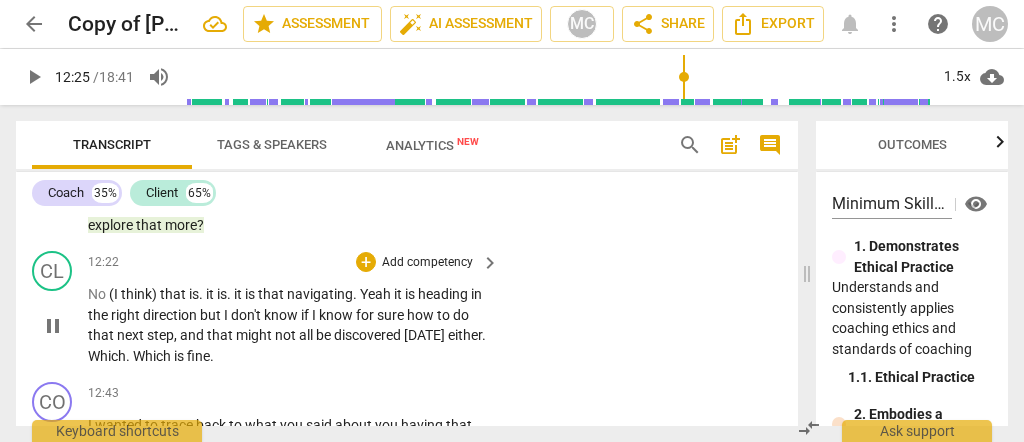 click on "it" at bounding box center [211, 294] 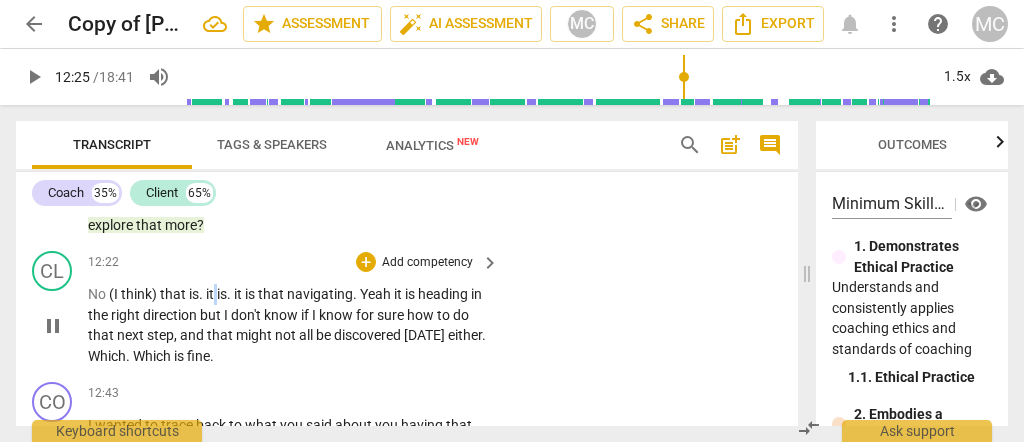 click on "it" at bounding box center (211, 294) 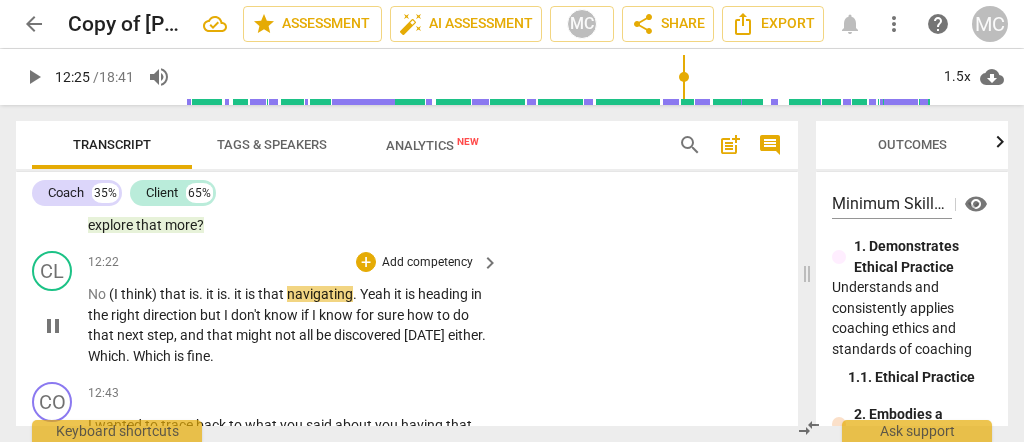 type on "745" 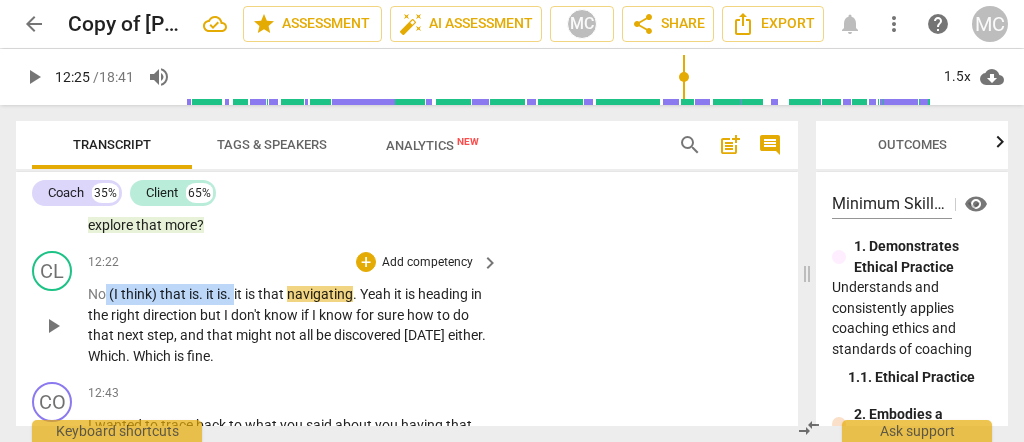 drag, startPoint x: 233, startPoint y: 291, endPoint x: 105, endPoint y: 293, distance: 128.01562 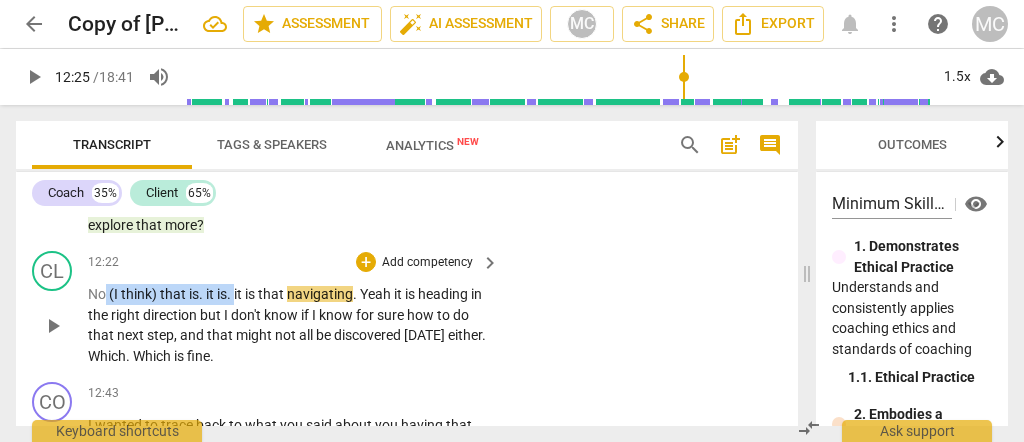 click on "No   (I   think)   that   is .   it   is .   it   is   that   navigating .   Yeah   it   is   heading   in   the   right   direction   but   I   don't   know   if   I   know   for   sure   how   to   do   that   next   step ,   and   that   might   not   all   be   discovered   [DATE]   either .   Which .   Which   is   fine ." at bounding box center [288, 325] 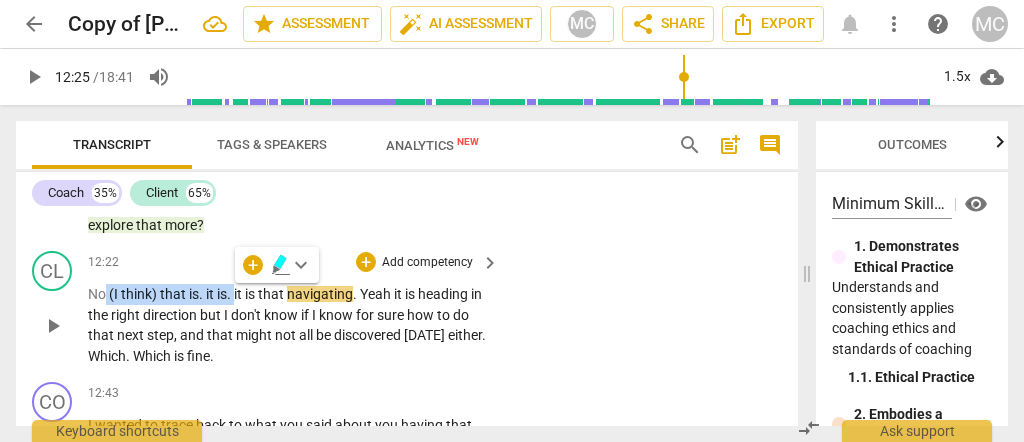 type 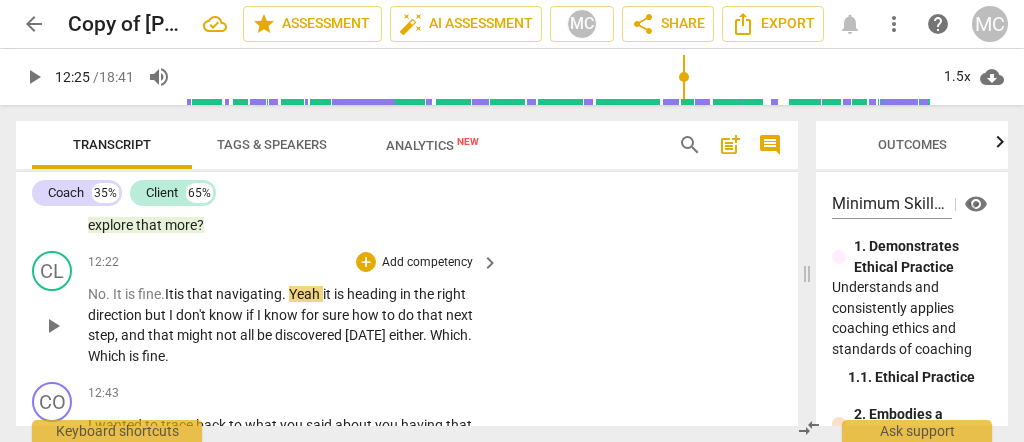 click on "that" at bounding box center [201, 294] 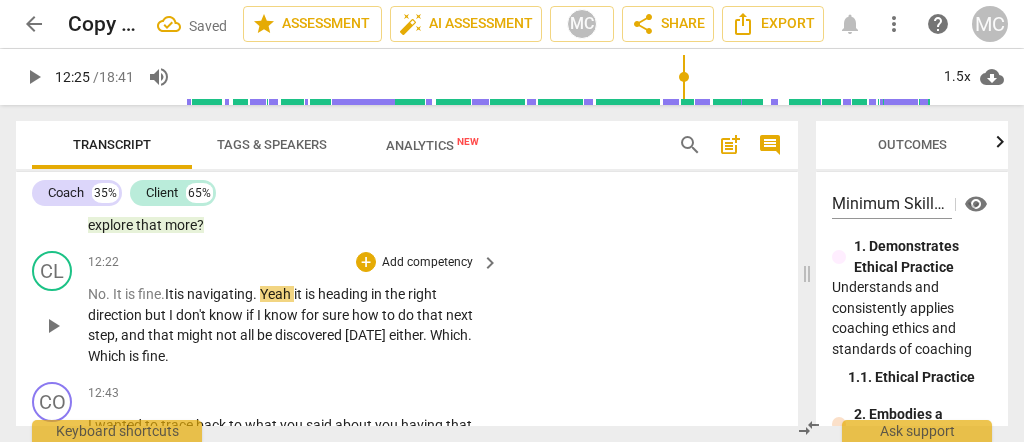 click on "is" at bounding box center [180, 294] 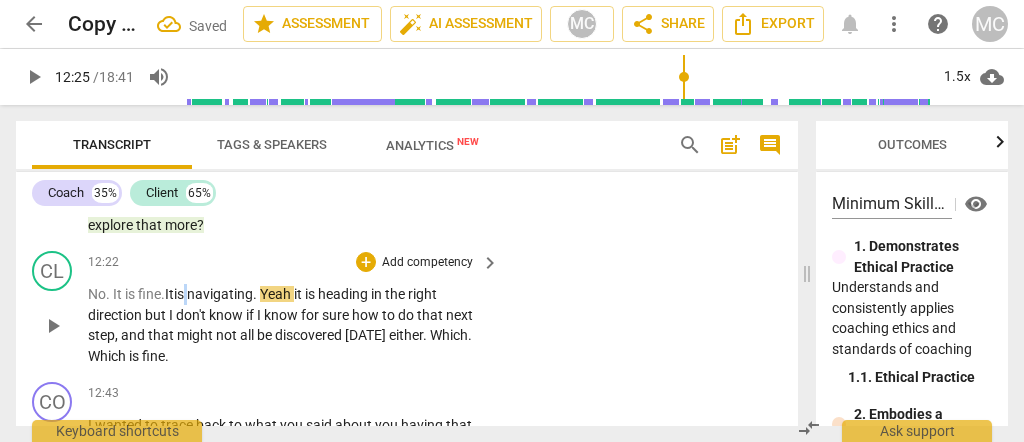 click on "is" at bounding box center (180, 294) 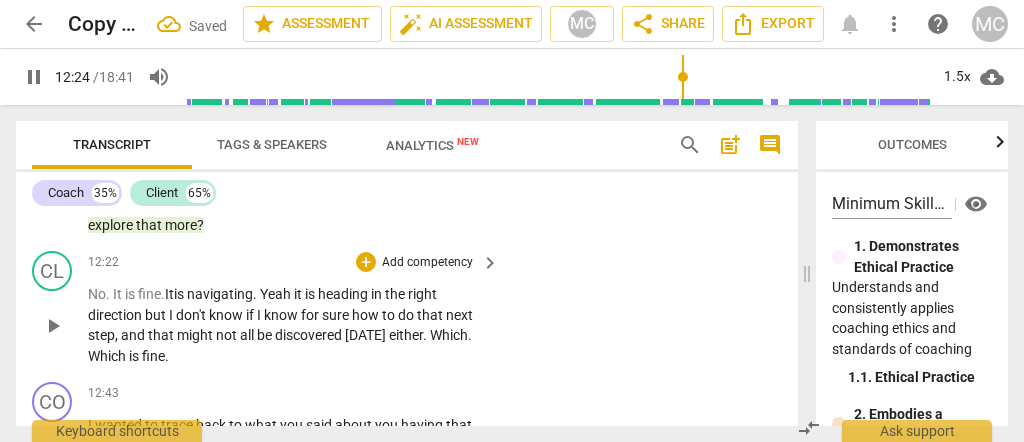 click on "it" at bounding box center (299, 294) 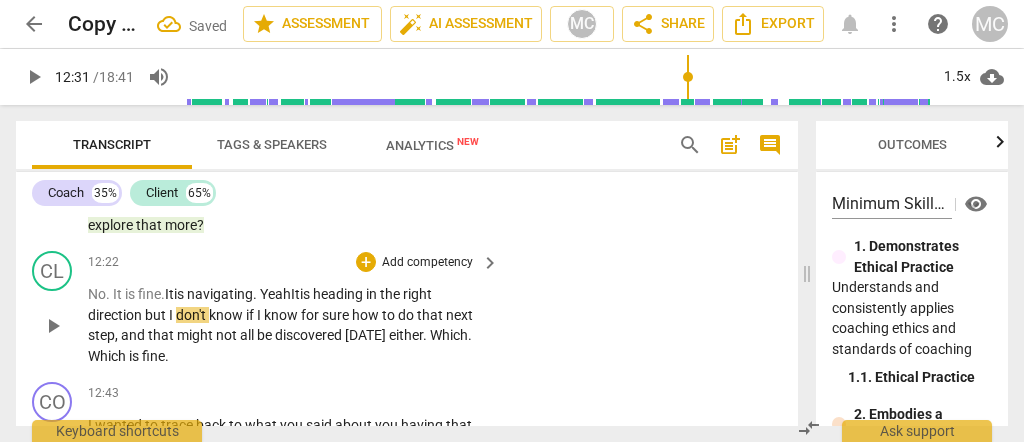 click on "Yeah  I" at bounding box center (277, 294) 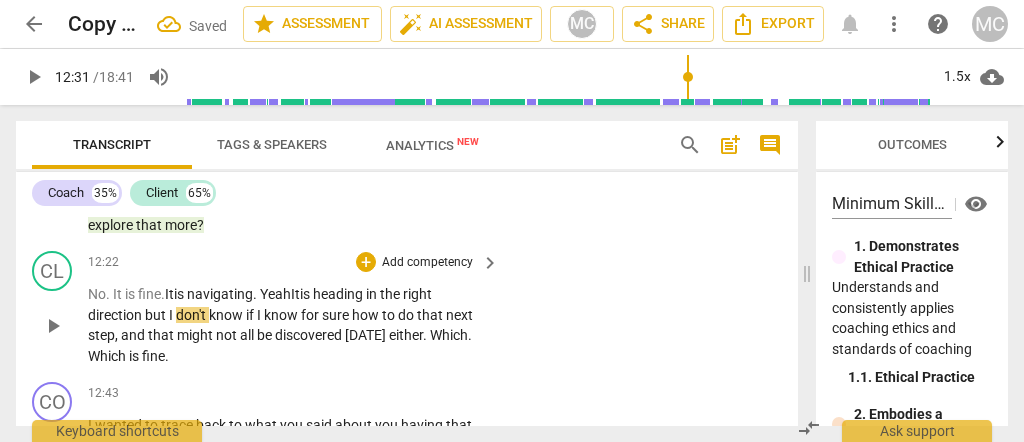 click on "Yeah  I" at bounding box center [277, 294] 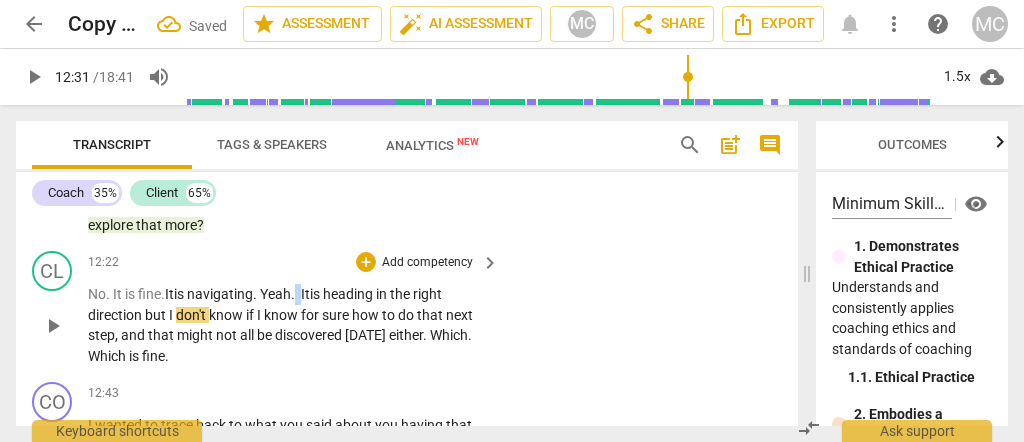 click on "Yeah.  I" at bounding box center [282, 294] 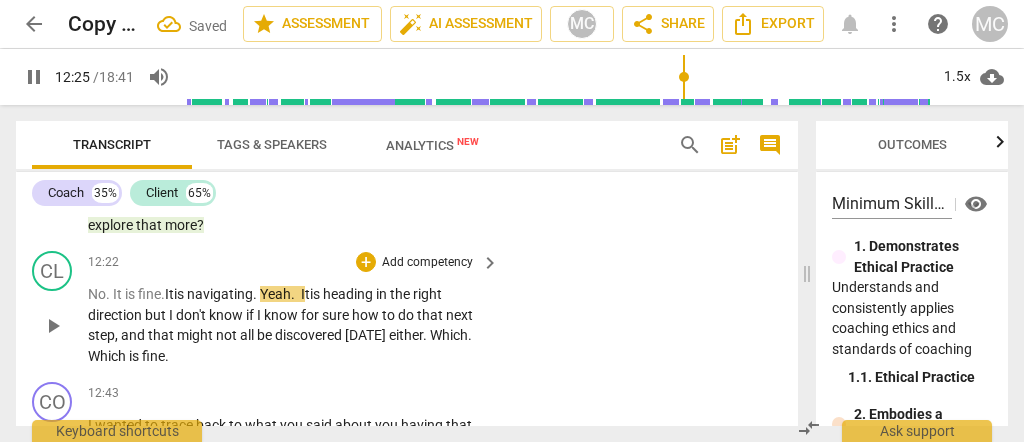 click on "CL play_arrow pause 12:22 + Add competency keyboard_arrow_right No. It is fine.  It  is   navigating .   Yeah.  I t  is   heading   in   the   right   direction   but   I   don't   know   if   I   know   for   sure   how   to   do   that   next   step ,   and   that   might   not   all   be   discovered   [DATE]   either .   Which .   Which   is   fine ." at bounding box center (407, 308) 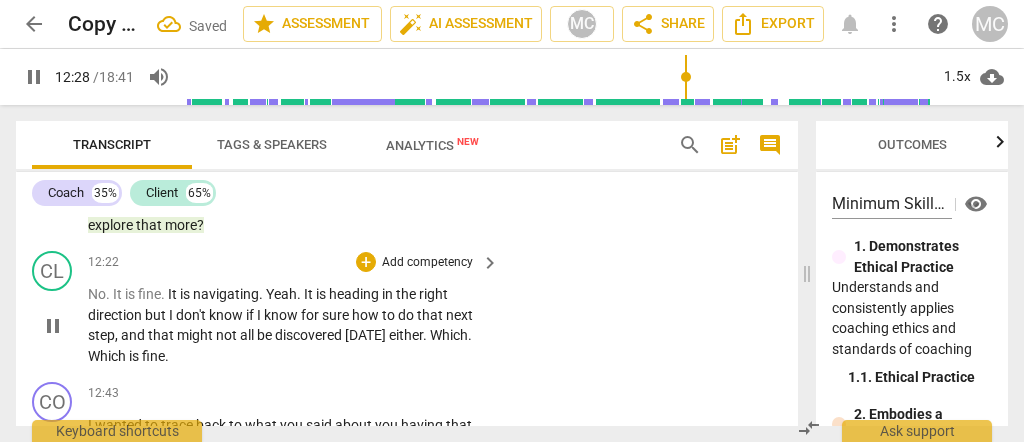 click on "direction" at bounding box center (116, 315) 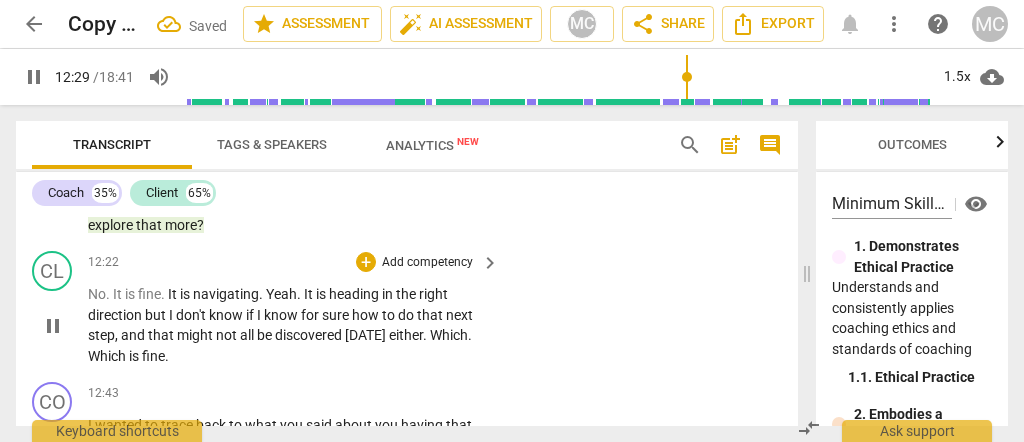 type on "750" 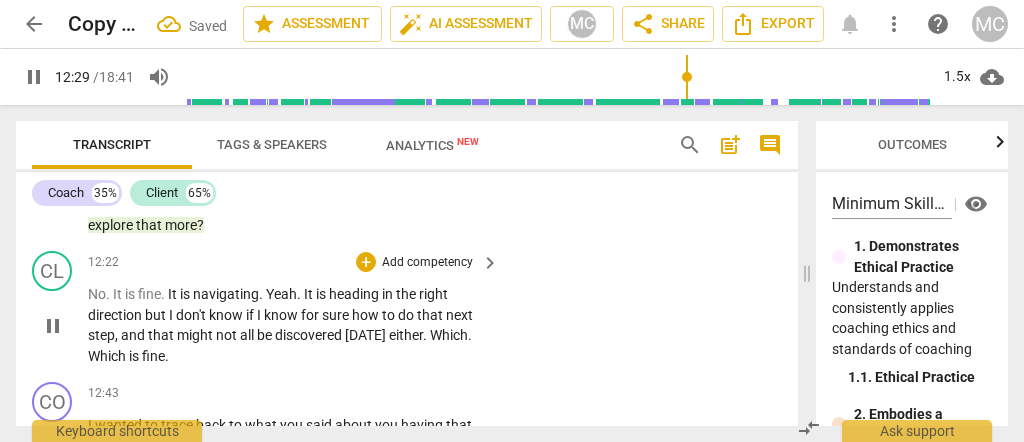 type 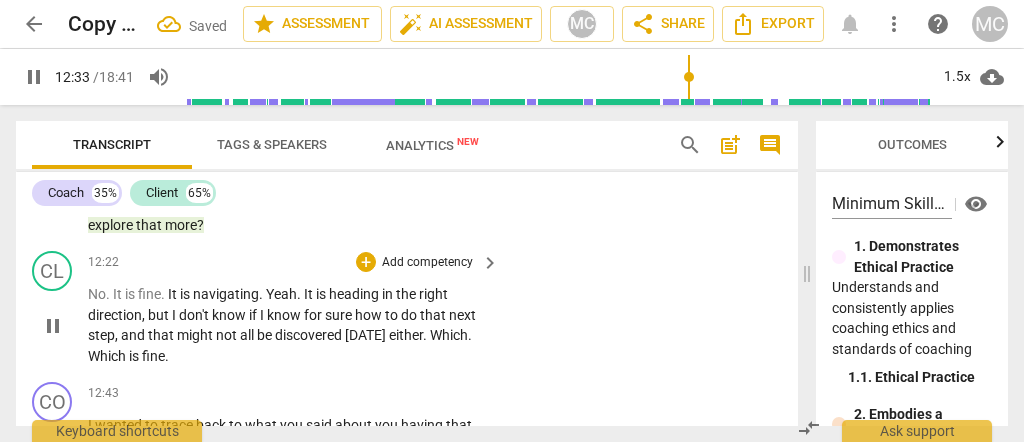 click on "know" at bounding box center (285, 315) 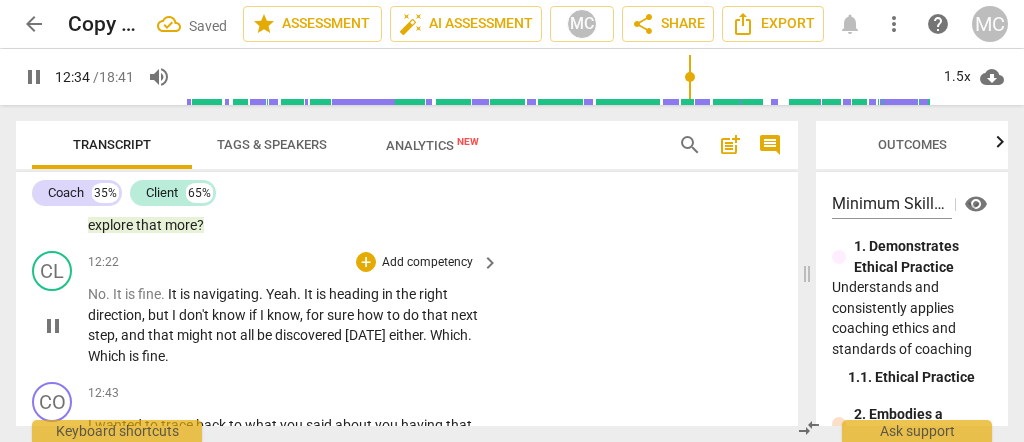 click on "how" at bounding box center [372, 315] 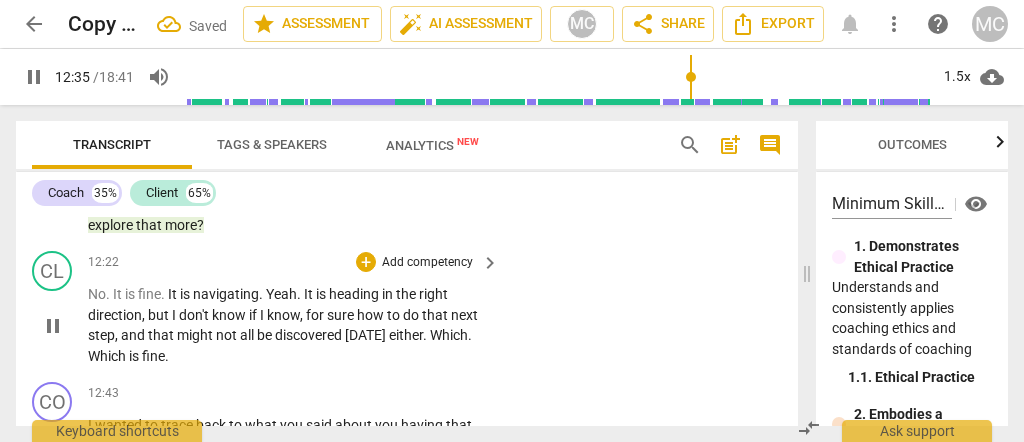 click on "sure" at bounding box center (342, 315) 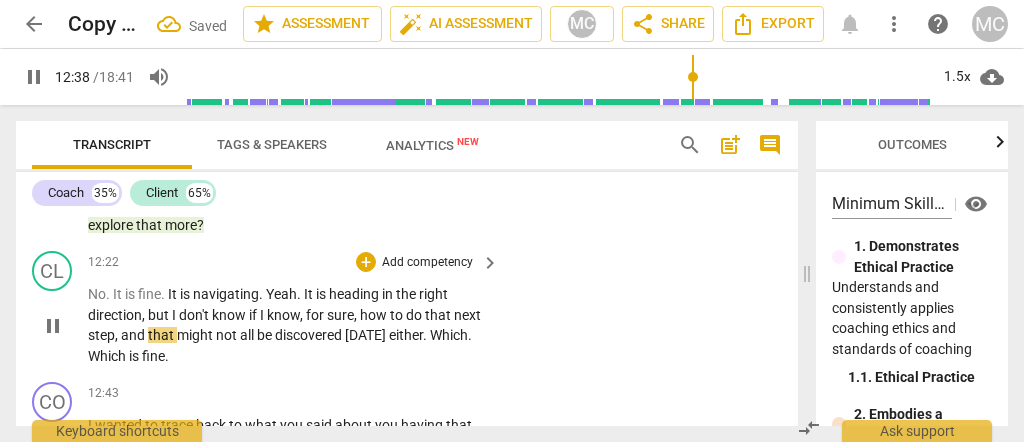 click on "that" at bounding box center [162, 335] 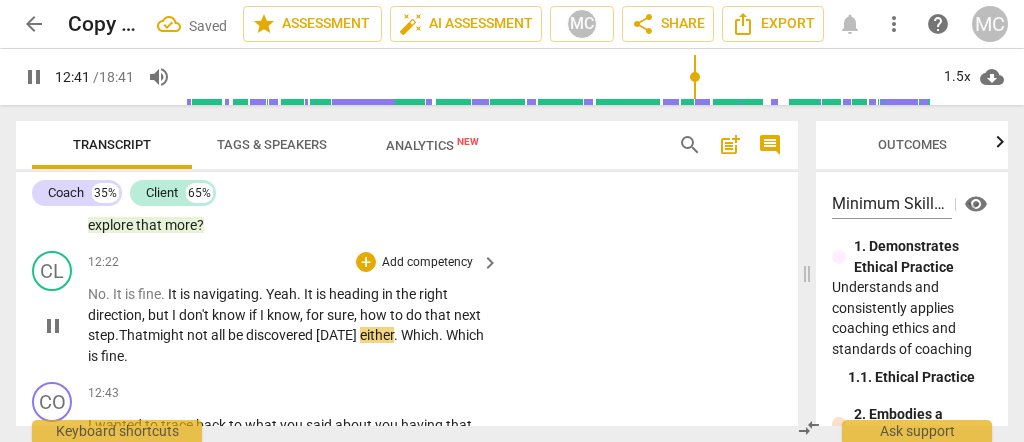 click on "might" at bounding box center (167, 335) 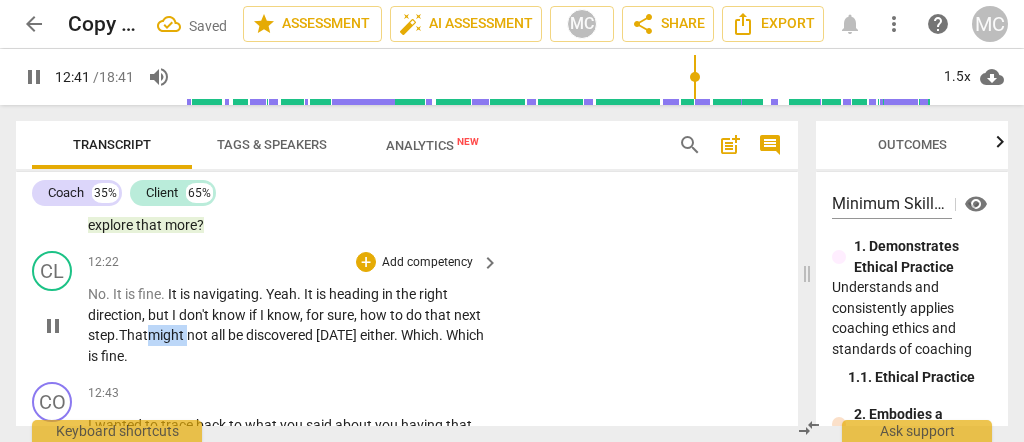 click on "might" at bounding box center [167, 335] 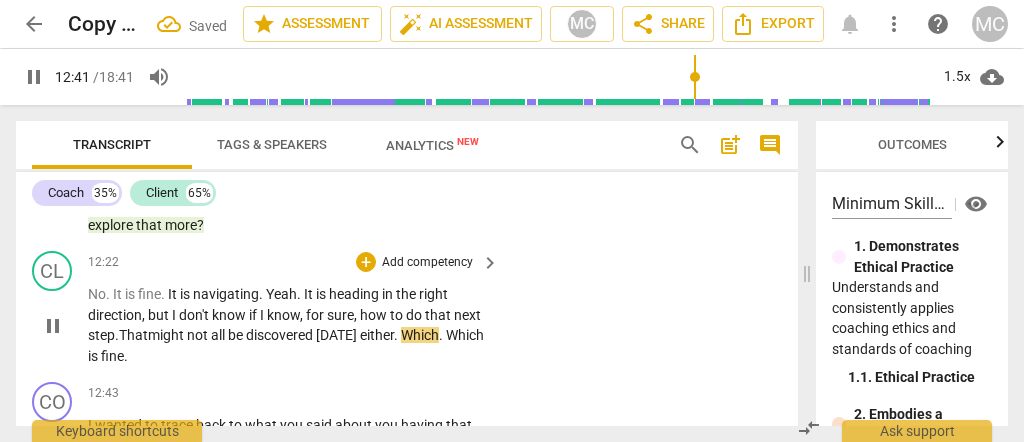 click on "Which" at bounding box center (420, 335) 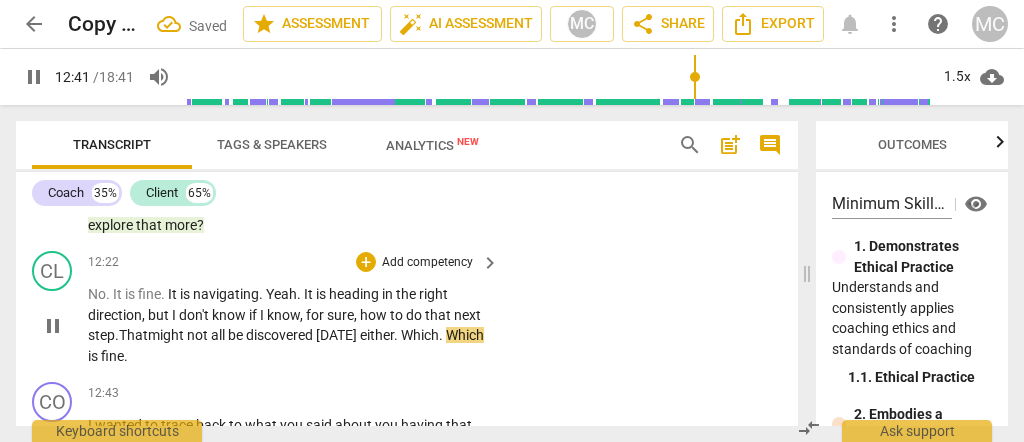 click on "Which" at bounding box center (420, 335) 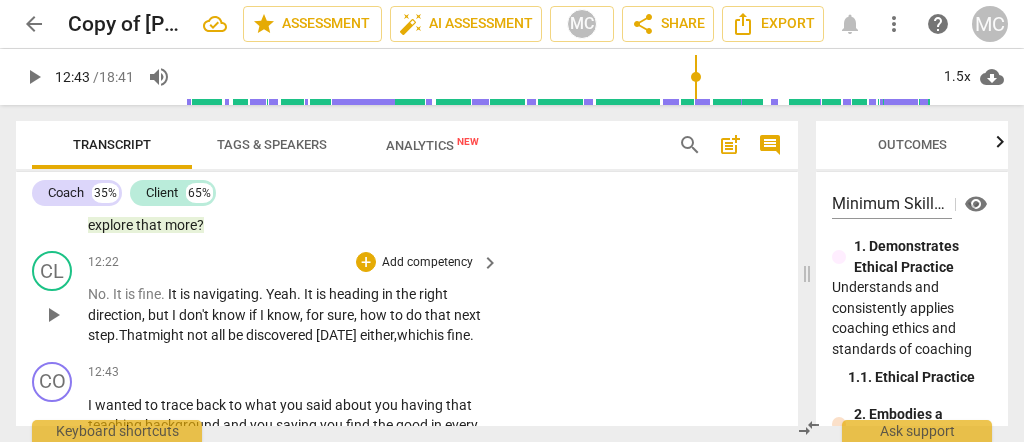 click on "either," at bounding box center (378, 335) 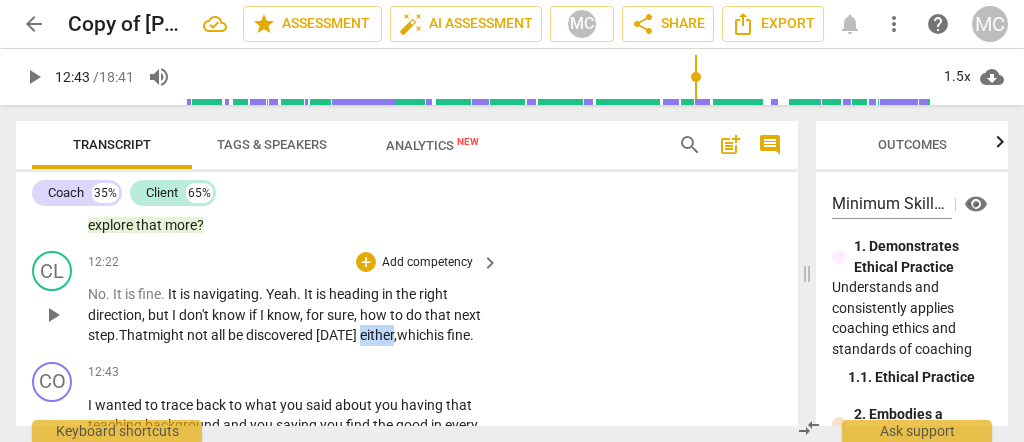 click on "either," at bounding box center [378, 335] 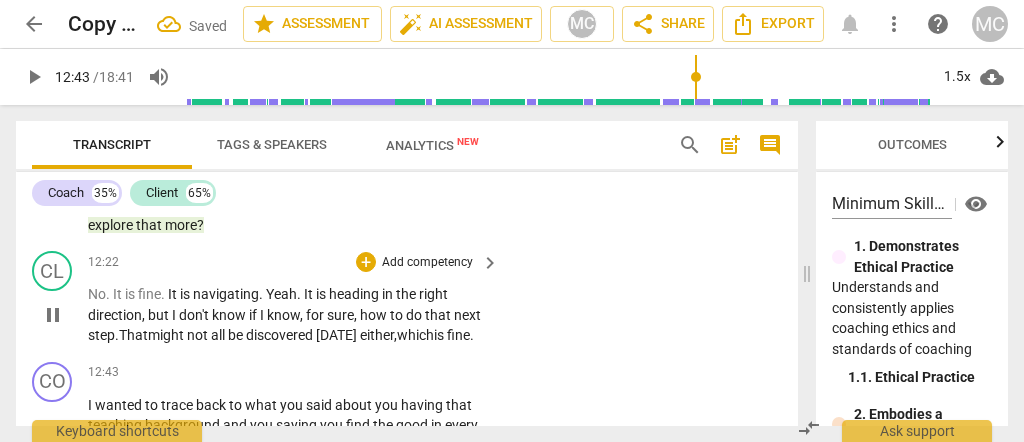 click on "fine" at bounding box center (458, 335) 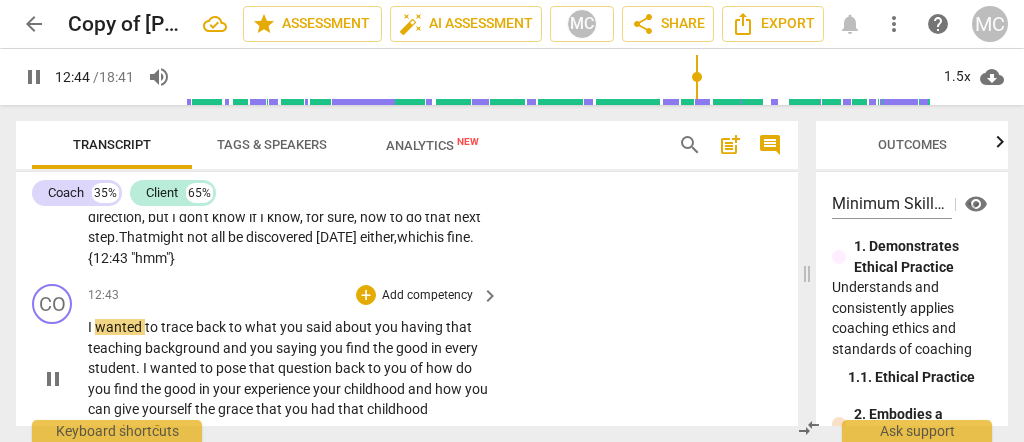 scroll, scrollTop: 4093, scrollLeft: 0, axis: vertical 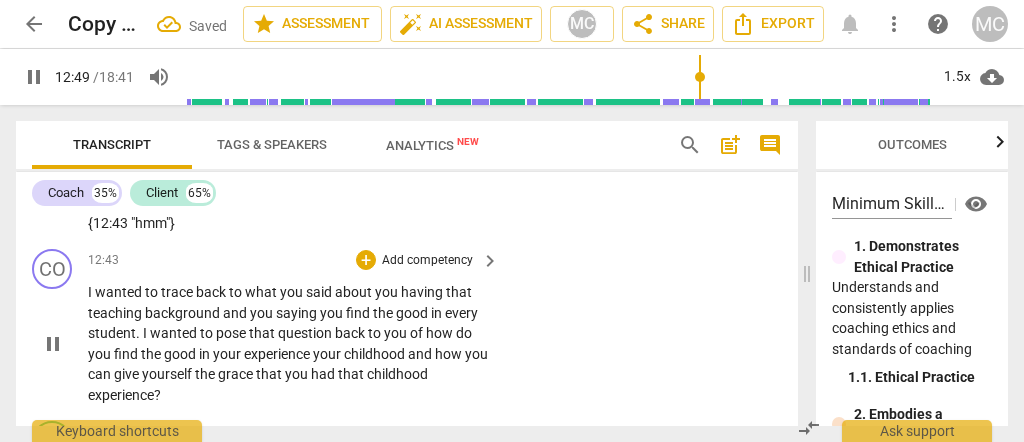 click on "and" at bounding box center [236, 313] 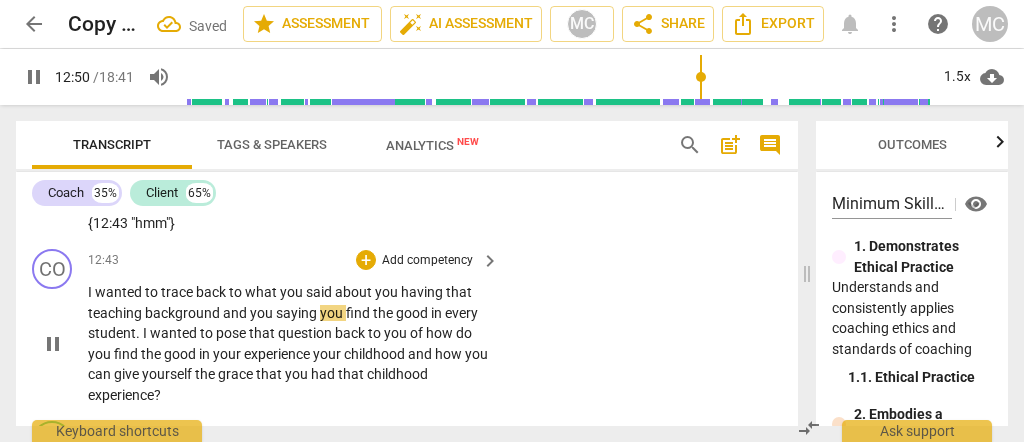 type on "771" 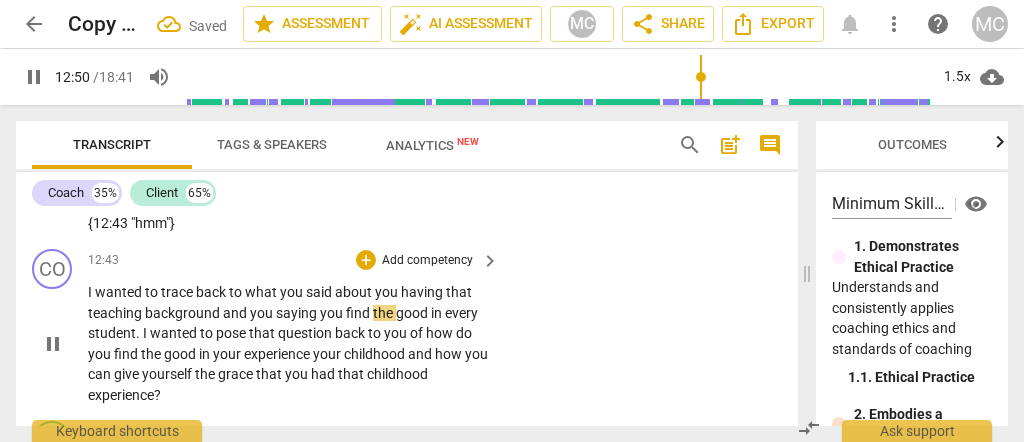 type 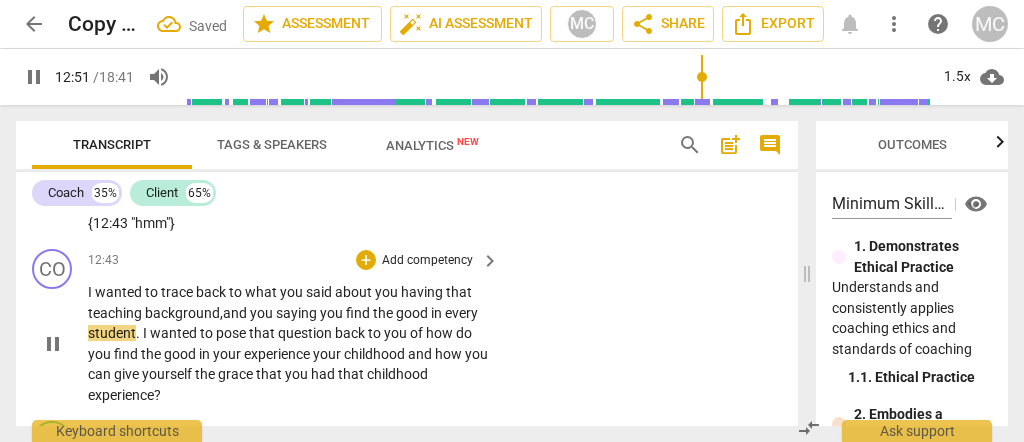 click on "saying" at bounding box center (298, 313) 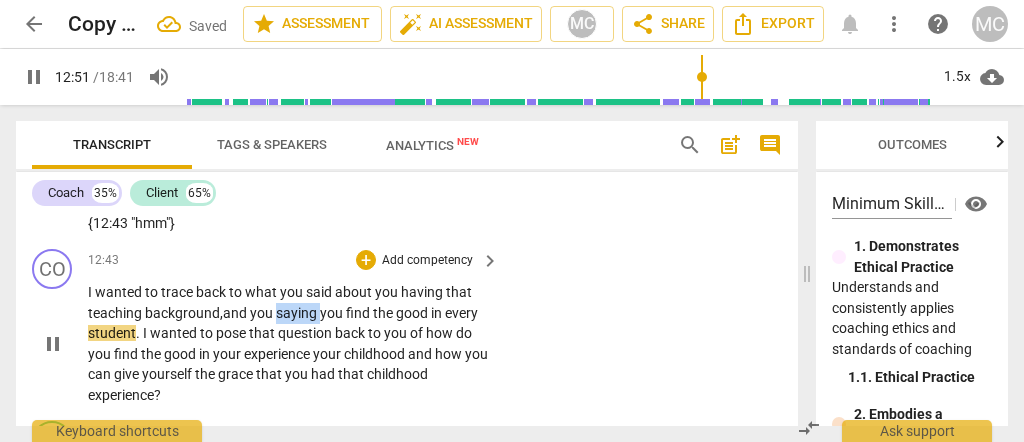 click on "saying" at bounding box center [298, 313] 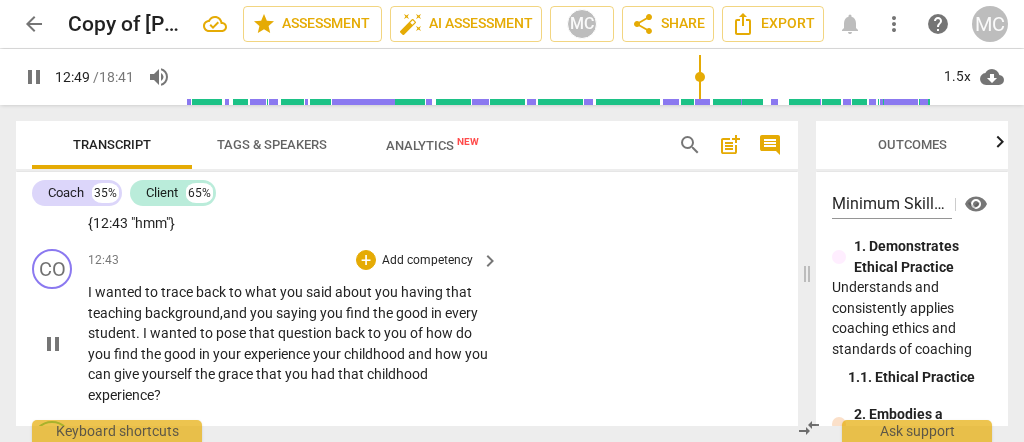 click on "you" at bounding box center [333, 313] 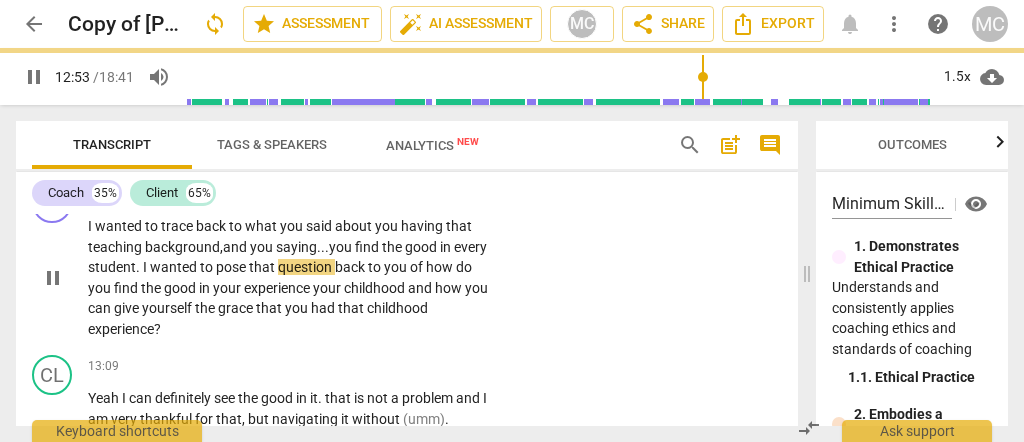 scroll, scrollTop: 4160, scrollLeft: 0, axis: vertical 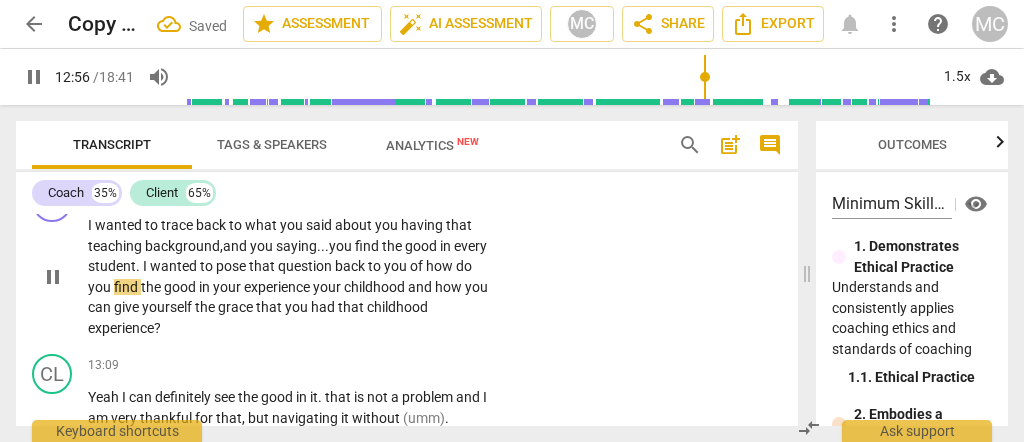 click on "I   wanted   to   trace   back   to   what   you   said   about   you   having   that   teaching   background,  and   you   saying...  you   find   the   good   in   every   student .   I   wanted   to   pose   that   question   back   to   you   of   how   do   you   find   the   good   in   your   experience   your   childhood   and   how   you   can   give   yourself   the   grace   that   you   had   that   childhood   experience ?" at bounding box center [288, 276] 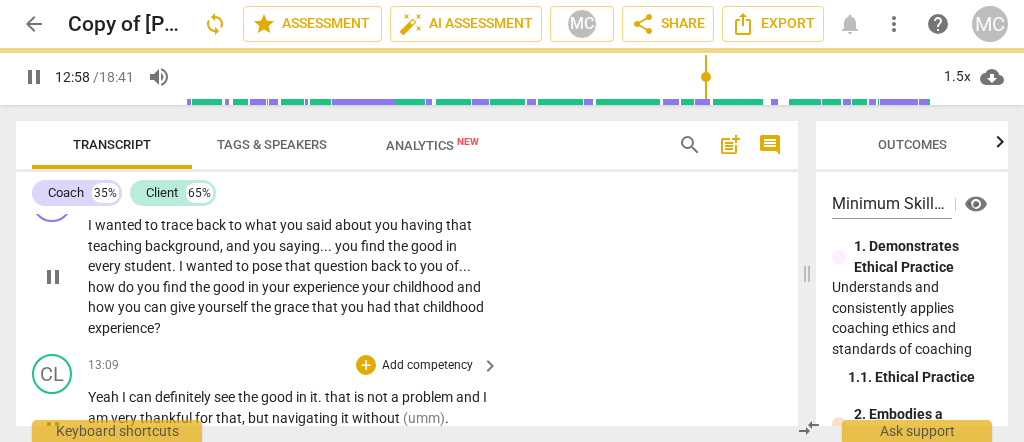 click on "CL play_arrow pause 13:09 + Add competency keyboard_arrow_right Yeah   I   can   definitely   see   the   good   in   it .   that   is   not   a   problem   and   I   am   very   thankful   for   that ,   but   navigating   it   without   (umm) .   (maybe)   that   is   (just)   where   the   acceptance   has   to   come   in .   there   is   nothing   I   can   do   about   that .   It   is   what   it   is ." at bounding box center [407, 411] 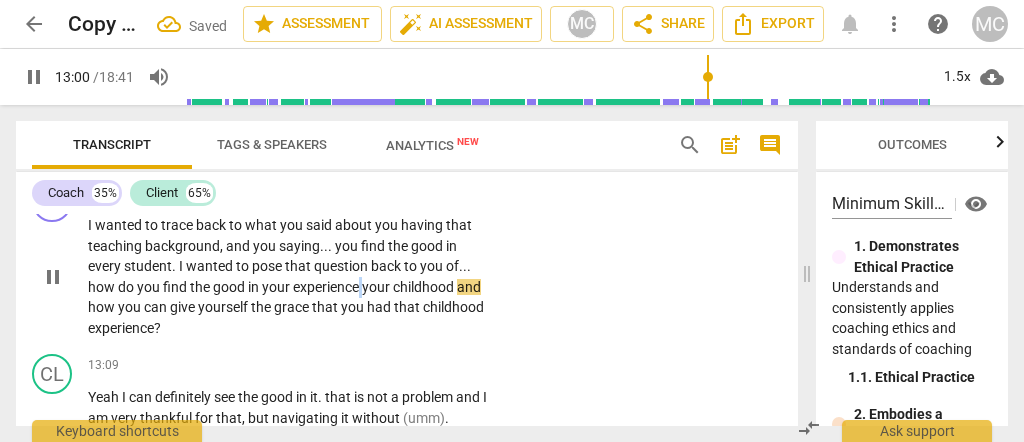 type on "781" 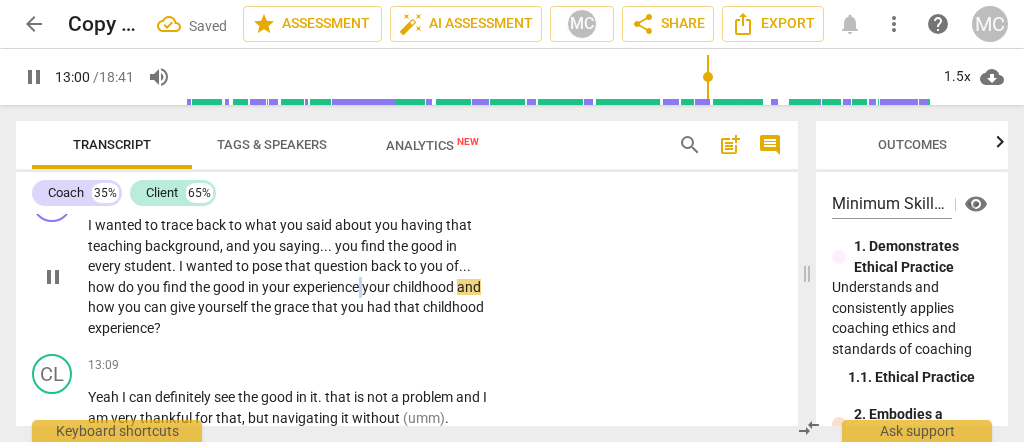 click on "experience" at bounding box center (327, 287) 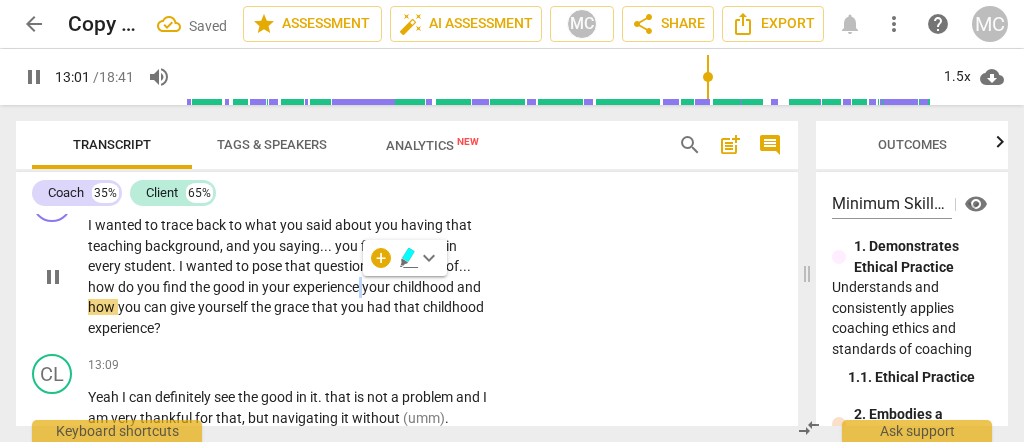paste 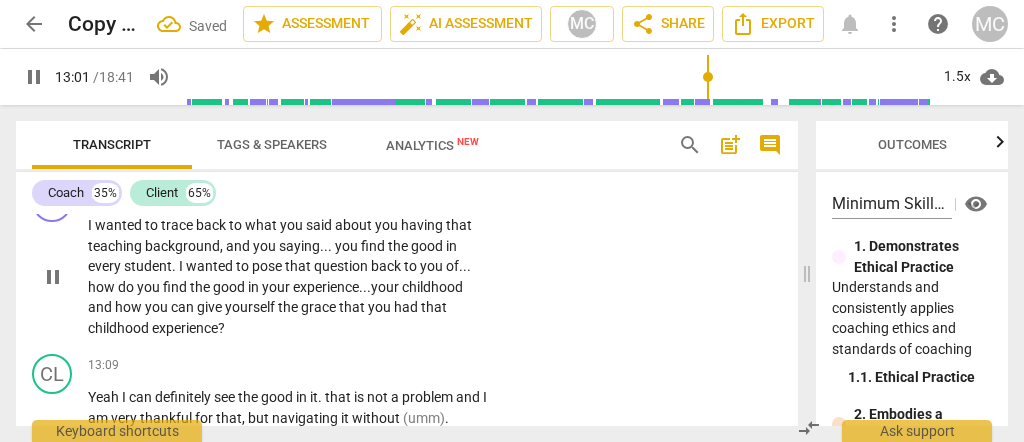 click on "I   wanted   to   trace   back   to   what   you   said   about   you   having   that   teaching   background ,   and   you   saying . . .   you   find   the   good   in   every   student .   I   wanted   to   pose   that   question   back   to   you   of . . .   how   do   you   find   the   good   in   your   experience...  your   childhood   and   how   you   can   give   yourself   the   grace   that   you   had   that   childhood   experience ?" at bounding box center (288, 276) 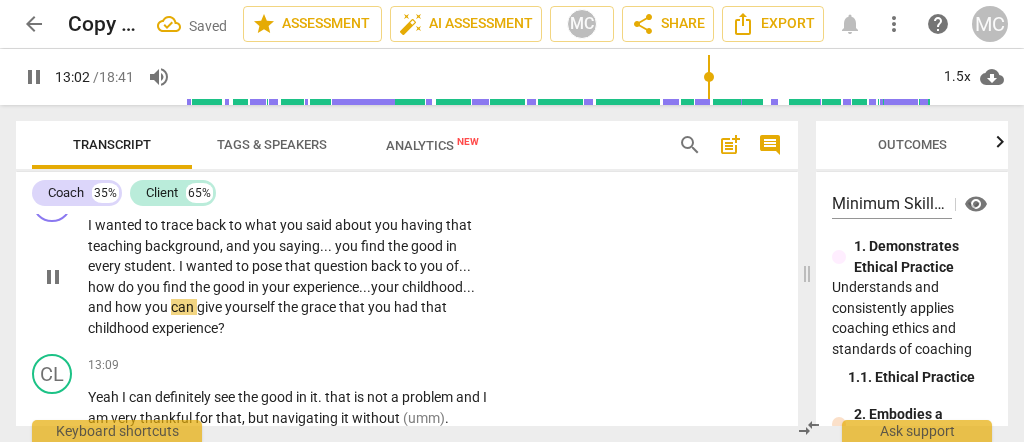 click on "CO play_arrow pause 12:43 + Add competency keyboard_arrow_right I   wanted   to   trace   back   to   what   you   said   about   you   having   that   teaching   background ,   and   you   saying . . .   you   find   the   good   in   every   student .   I   wanted   to   pose   that   question   back   to   you   of . . .   how   do   you   find   the   good   in   your   experience...  your   childhood...    and   how   you   can   give   yourself   the   grace   that   you   had   that   childhood   experience ?" at bounding box center [407, 260] 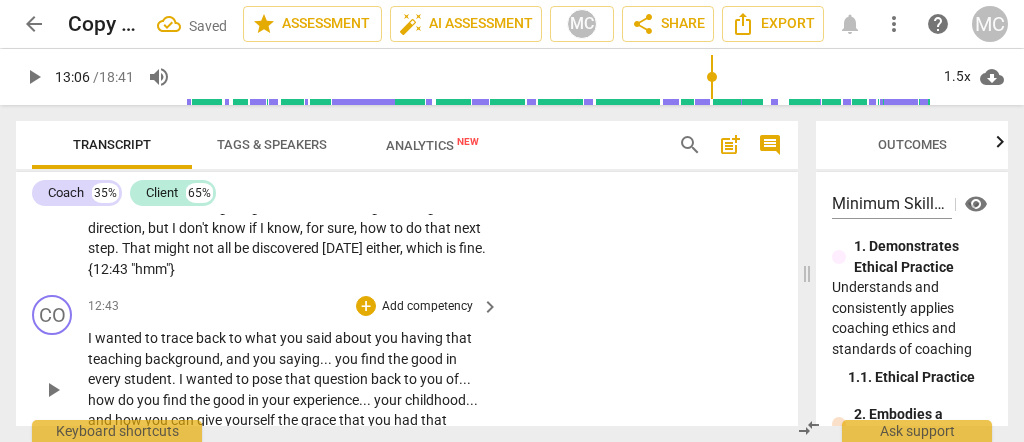scroll, scrollTop: 4026, scrollLeft: 0, axis: vertical 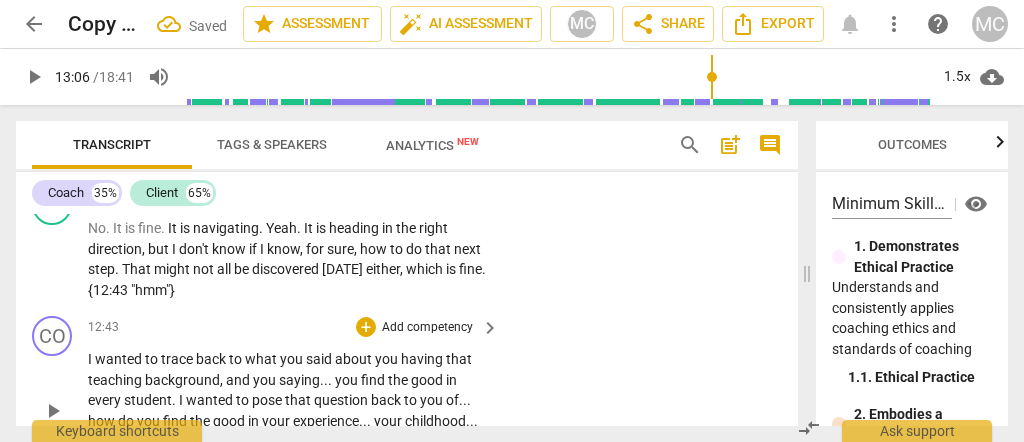 click on "Add competency" at bounding box center (427, 328) 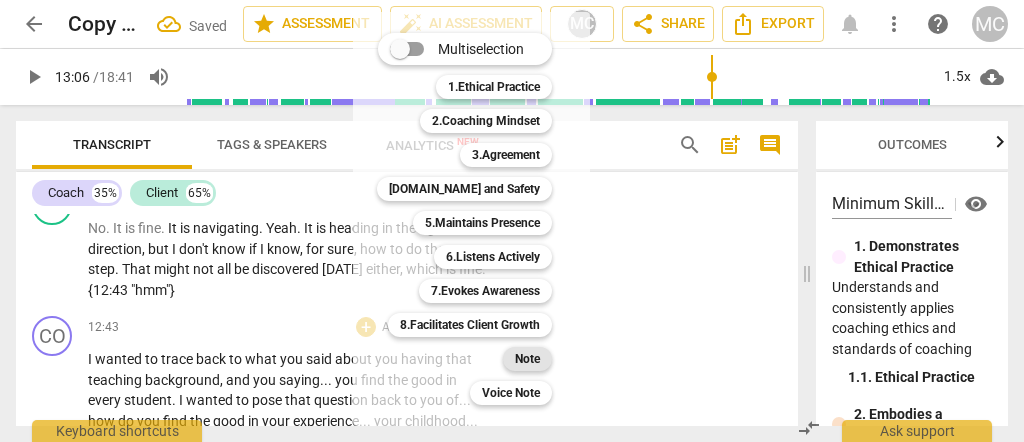 click on "Note" at bounding box center [527, 359] 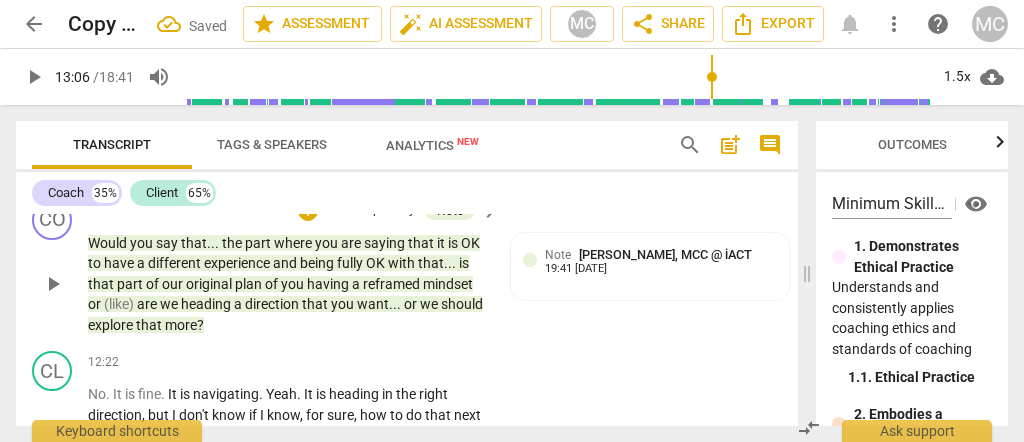scroll, scrollTop: 3829, scrollLeft: 0, axis: vertical 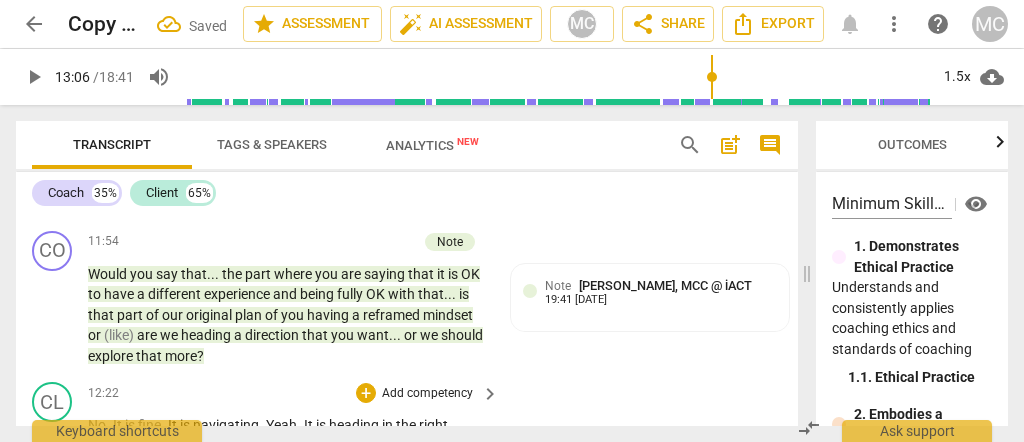 click on "Add competency" at bounding box center (427, 394) 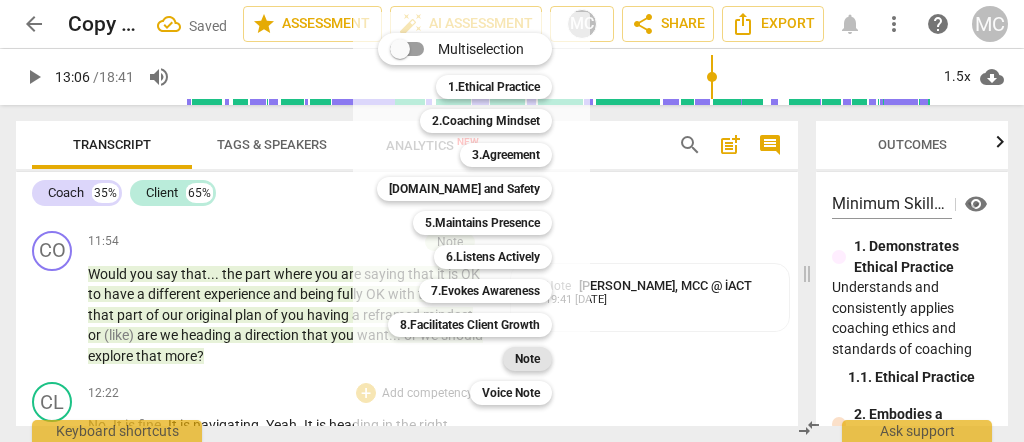 click on "Note" at bounding box center (527, 359) 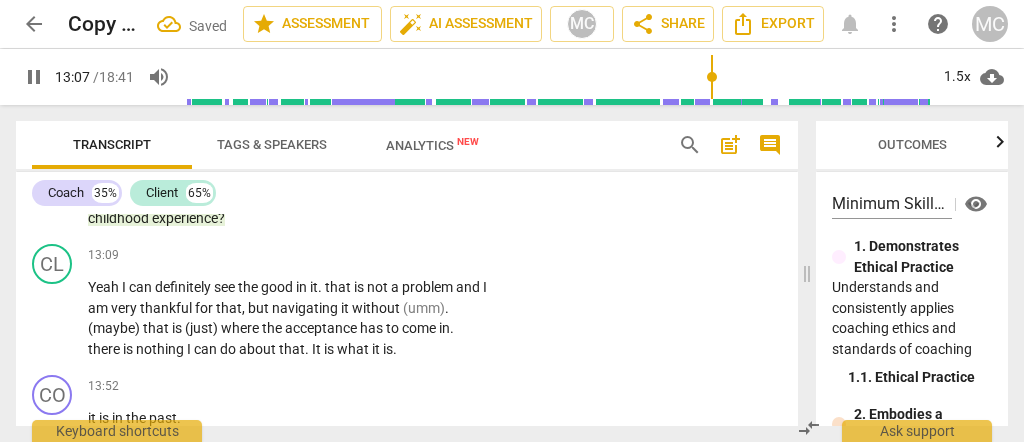 scroll, scrollTop: 4282, scrollLeft: 0, axis: vertical 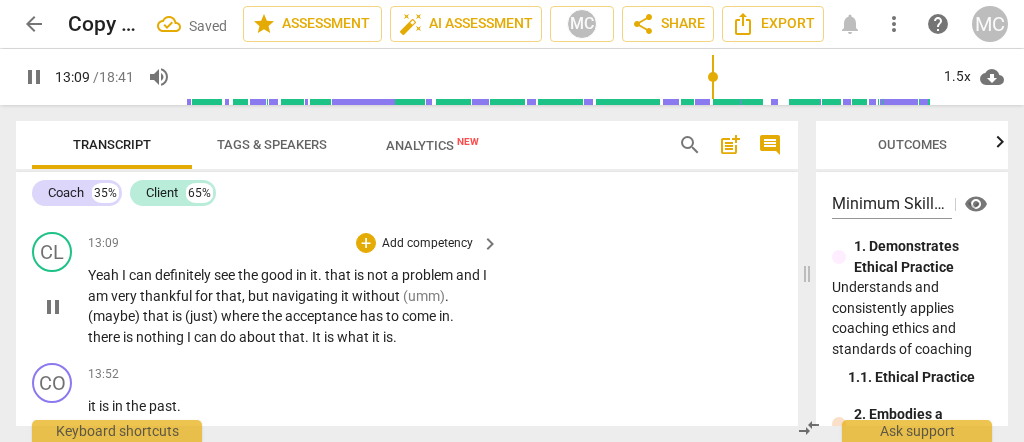 click on "I" at bounding box center [125, 275] 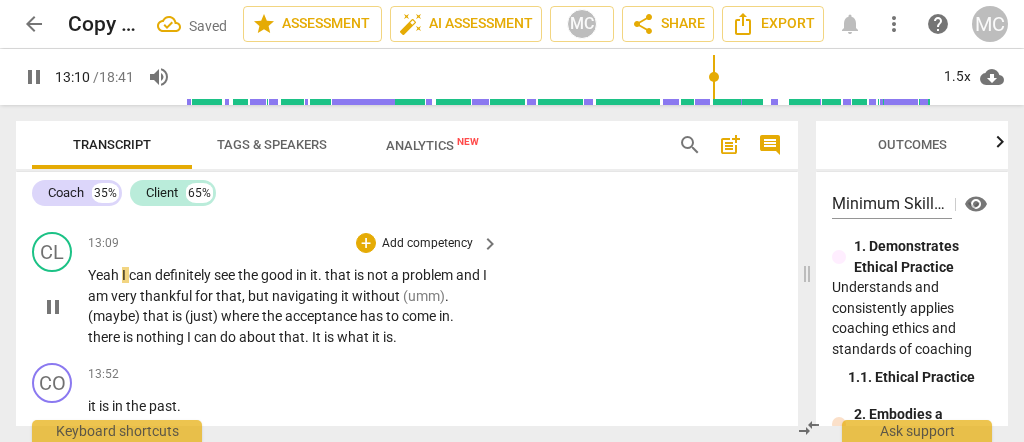 type on "791" 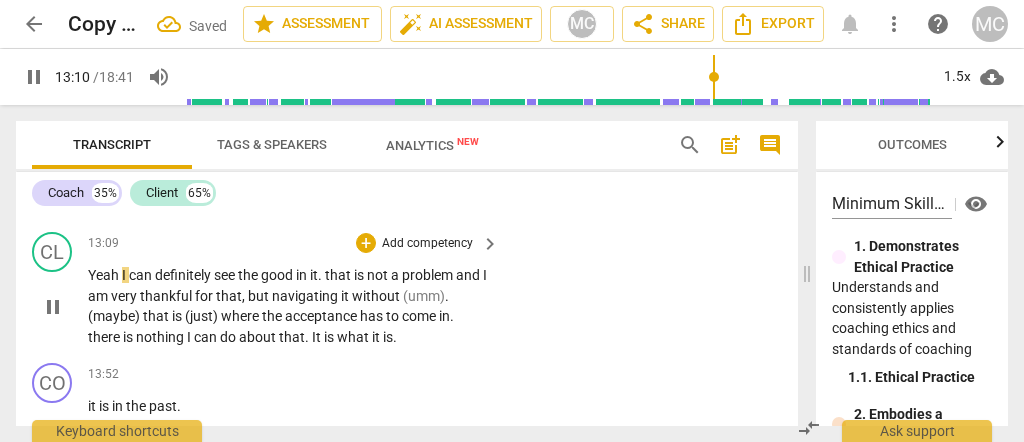 type 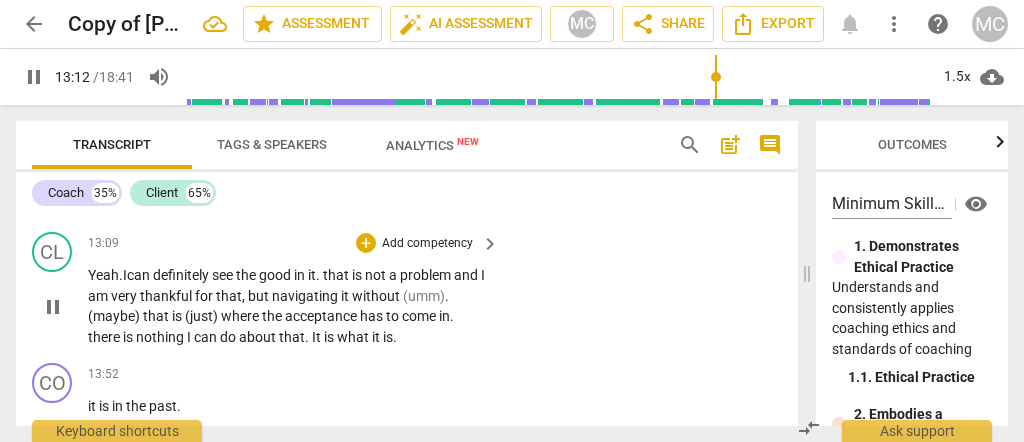 click on "definitely" at bounding box center (182, 275) 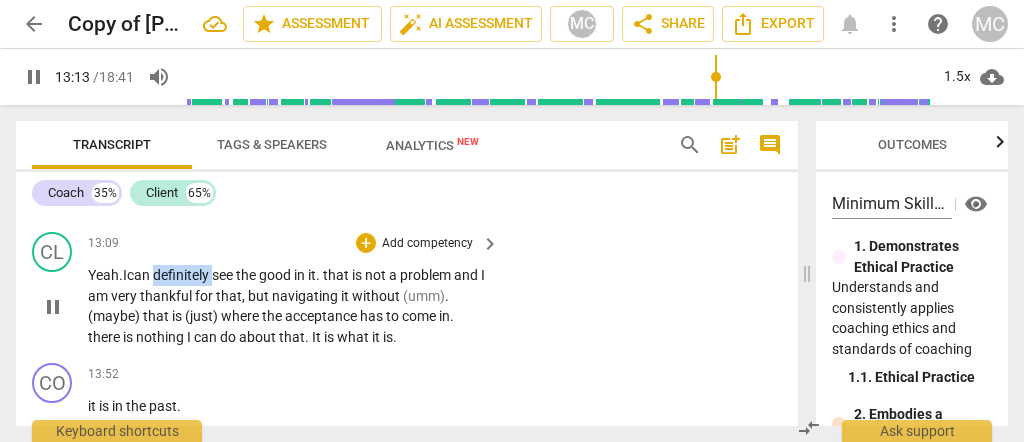 click on "definitely" at bounding box center [182, 275] 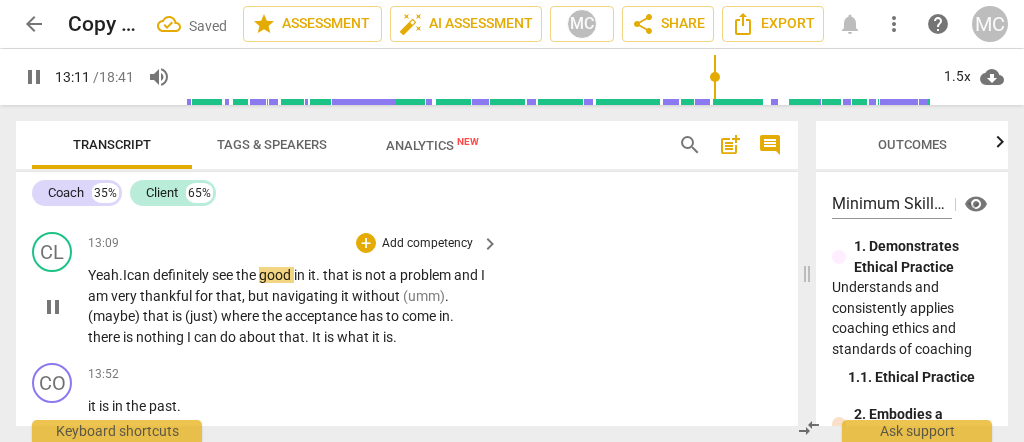 click on "Yeah.  I  can   definitely   see   the   good   in   it .   that   is   not   a   problem   and   I   am   very   thankful   for   that ,   but   navigating   it   without   (umm) .   (maybe)   that   is   (just)   where   the   acceptance   has   to   come   in .   there   is   nothing   I   can   do   about   that .   It   is   what   it   is ." at bounding box center (288, 306) 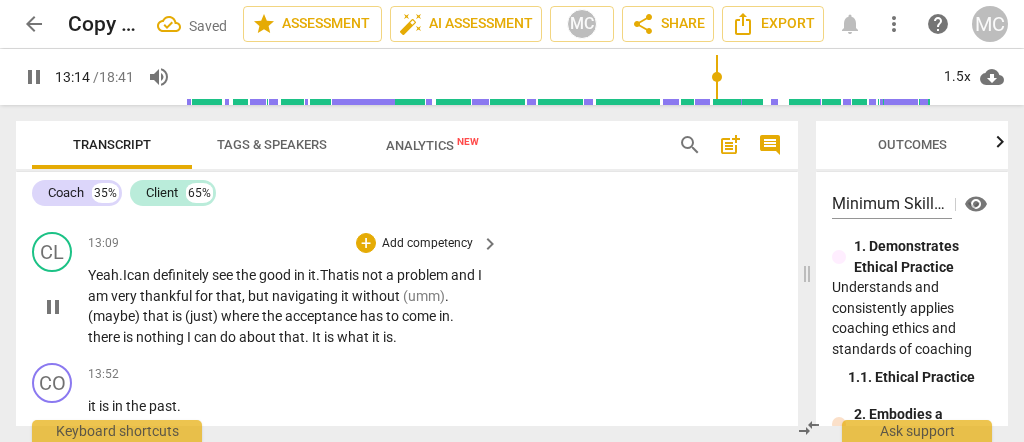 click on "That" at bounding box center (334, 275) 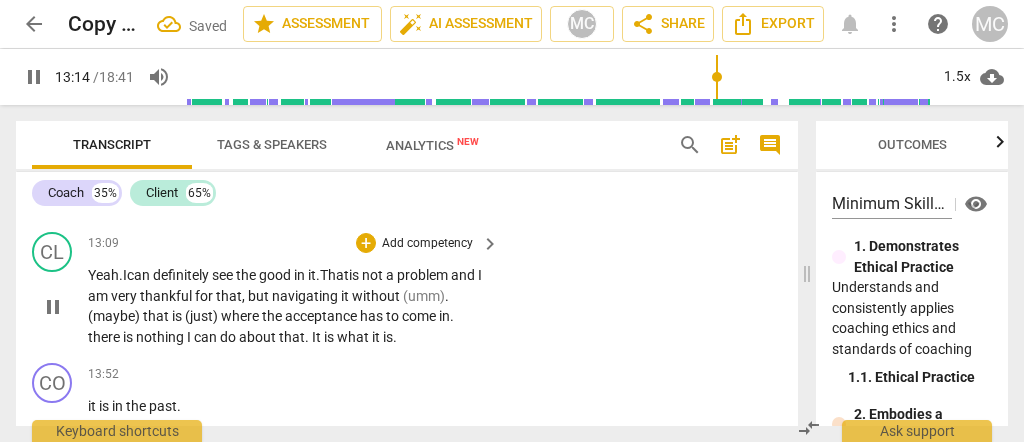 click on "That" at bounding box center [334, 275] 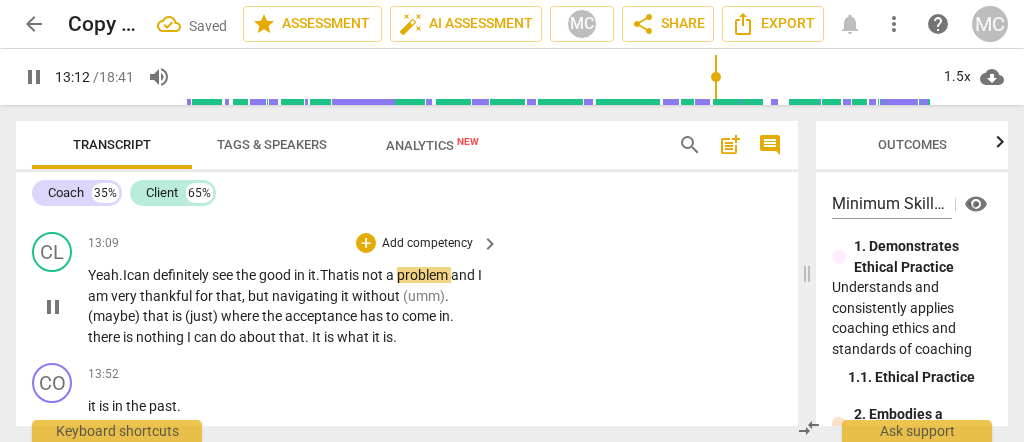 click on "and" at bounding box center [464, 275] 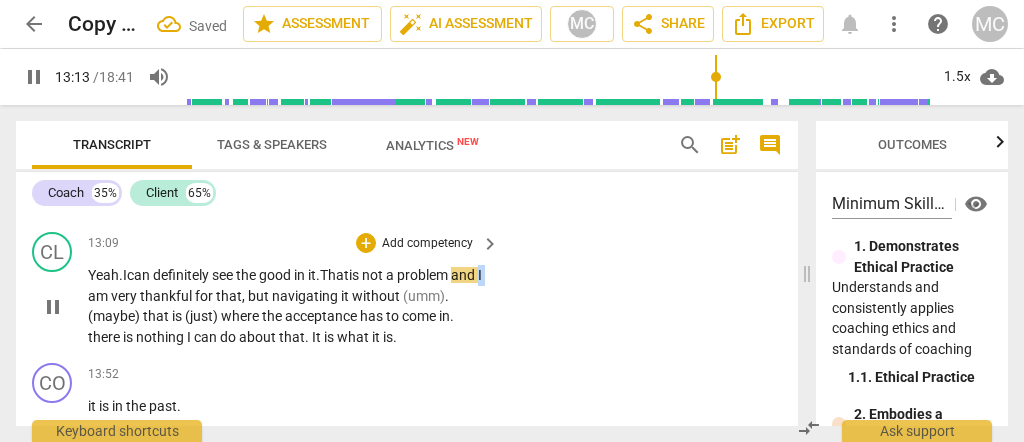 click on "and" at bounding box center (464, 275) 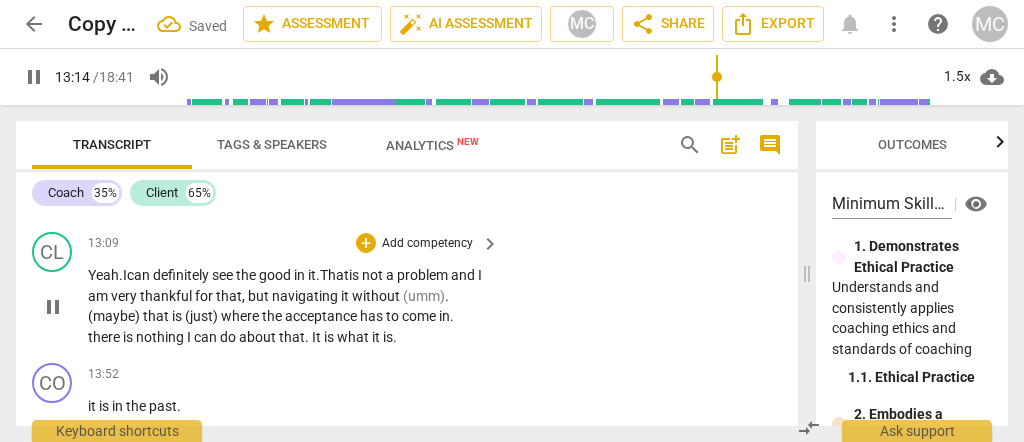 click on "am" at bounding box center (99, 296) 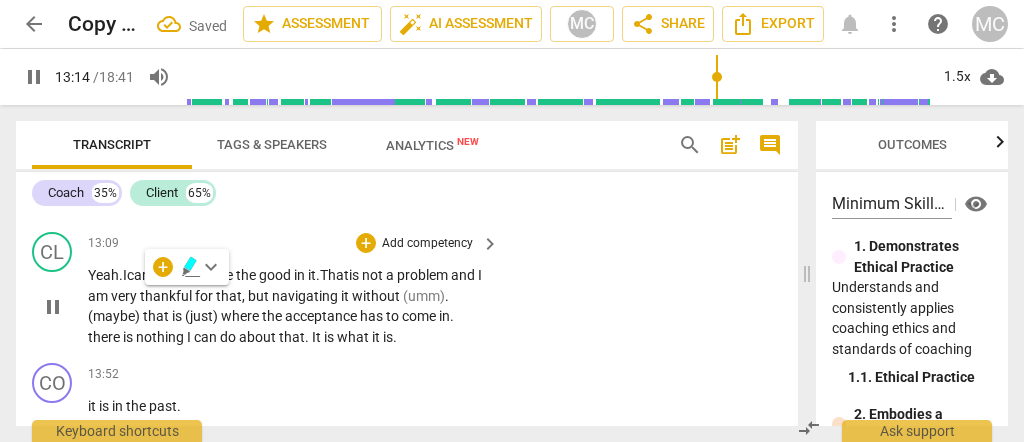 click on "I" at bounding box center [480, 275] 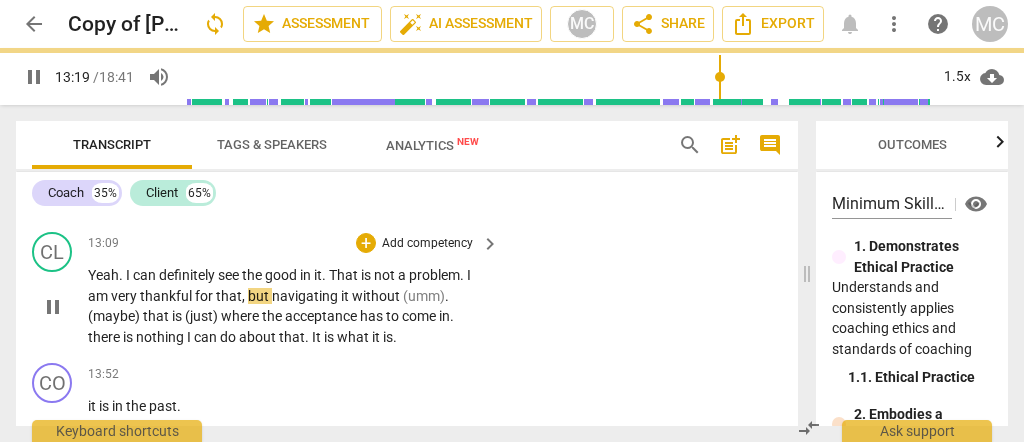 click on "CL play_arrow pause 13:09 + Add competency keyboard_arrow_right Yeah .   I   can   definitely   see   the   good   in   it .   That   is   not   a   problem .   I   am   very   thankful   for   that ,   but   navigating   it   without   (umm) .   (maybe)   that   is   (just)   where   the   acceptance   has   to   come   in .   there   is   nothing   I   can   do   about   that .   It   is   what   it   is ." at bounding box center [407, 289] 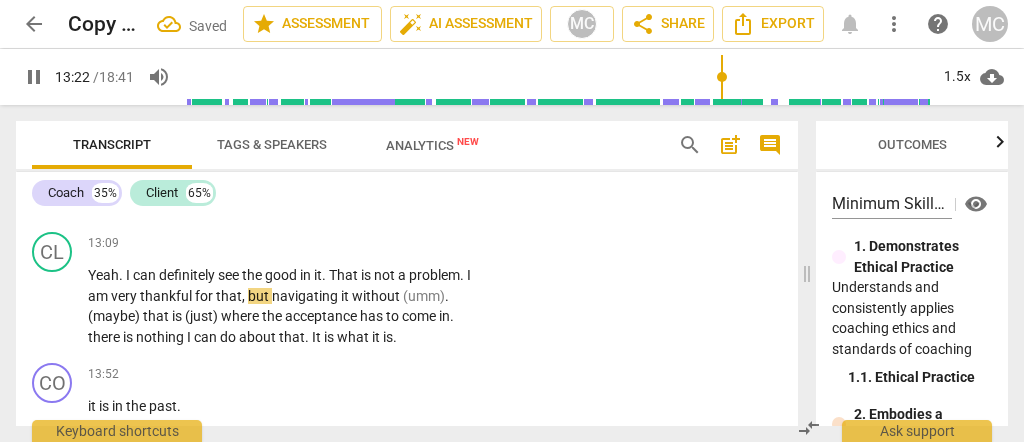 click on "but" at bounding box center [260, 296] 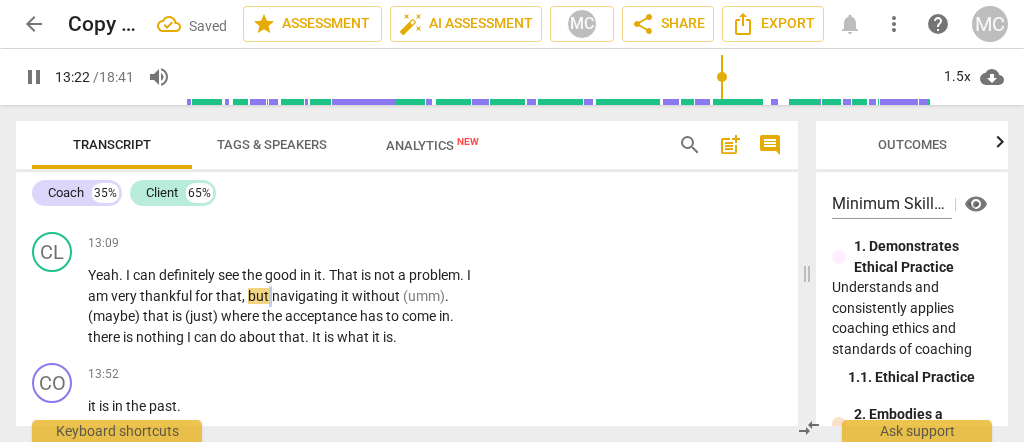 click on "but" at bounding box center (260, 296) 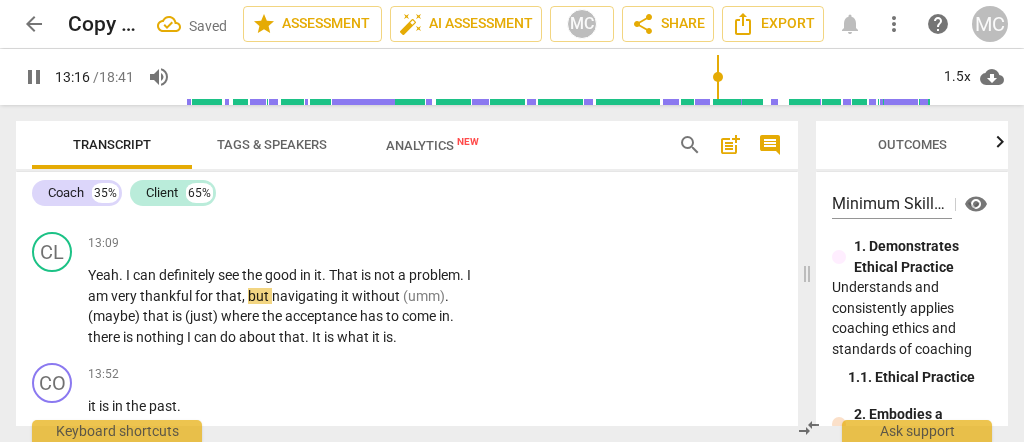 click on "navigating" at bounding box center (306, 296) 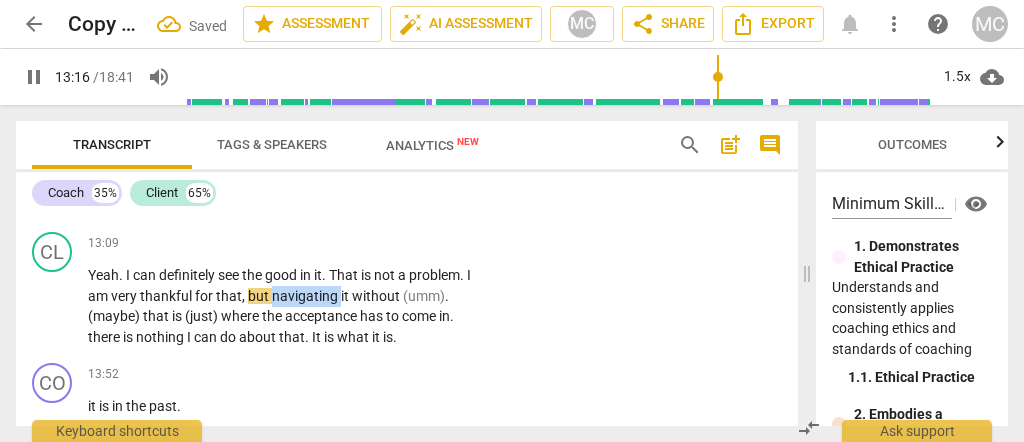 click on "navigating" at bounding box center (306, 296) 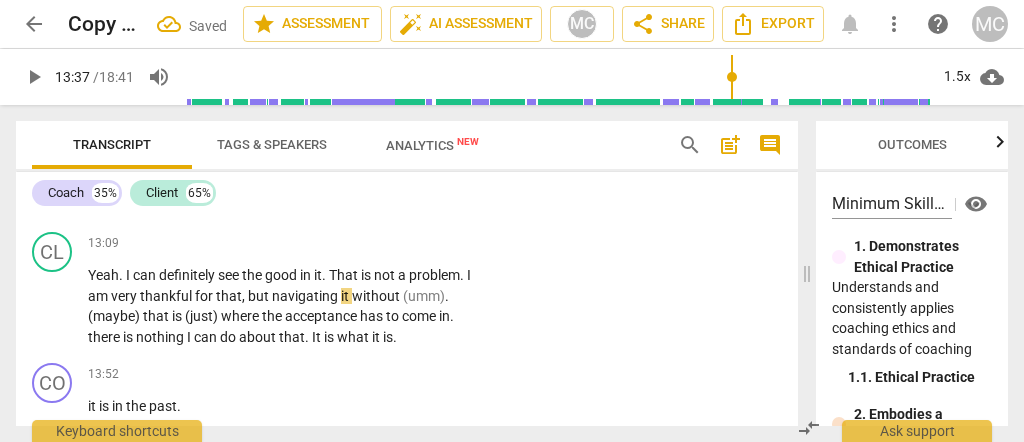 click on "that" at bounding box center (229, 296) 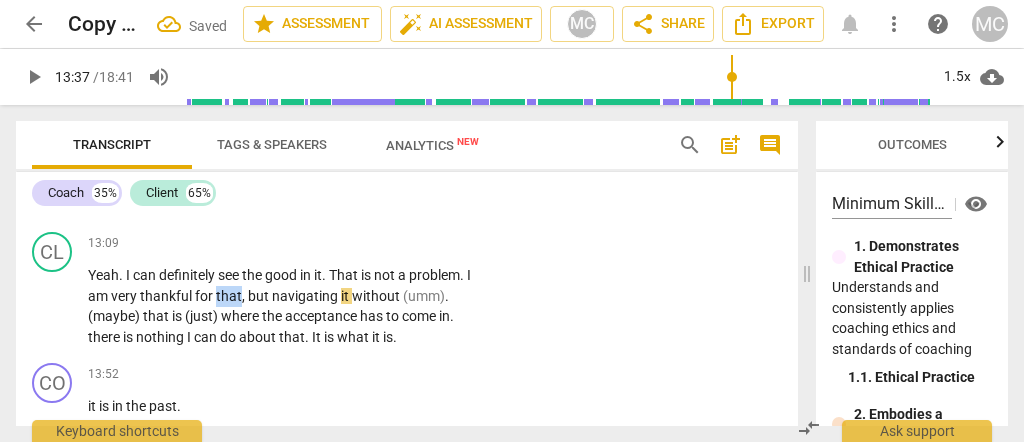 click on "that" at bounding box center [229, 296] 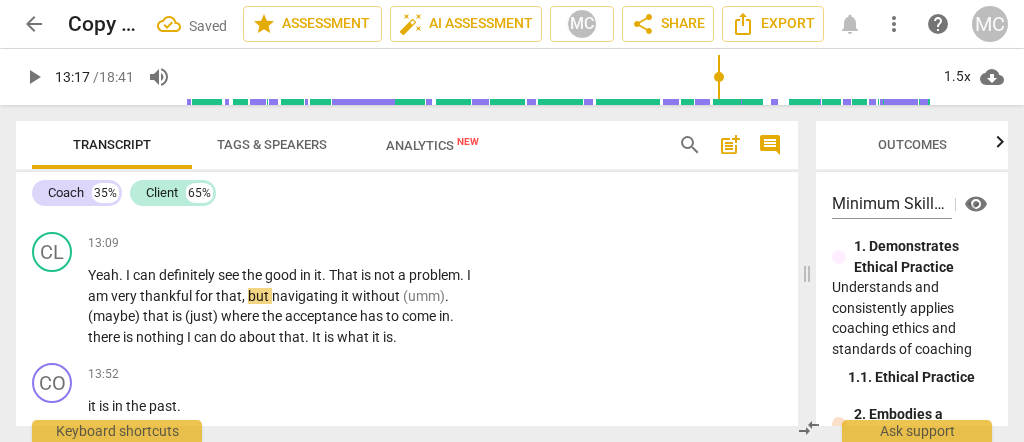 click on "," at bounding box center [245, 296] 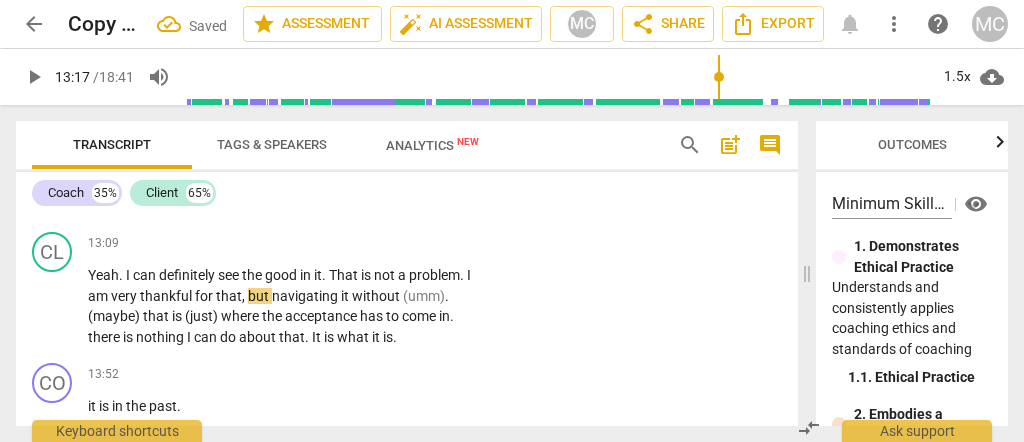 type on "797" 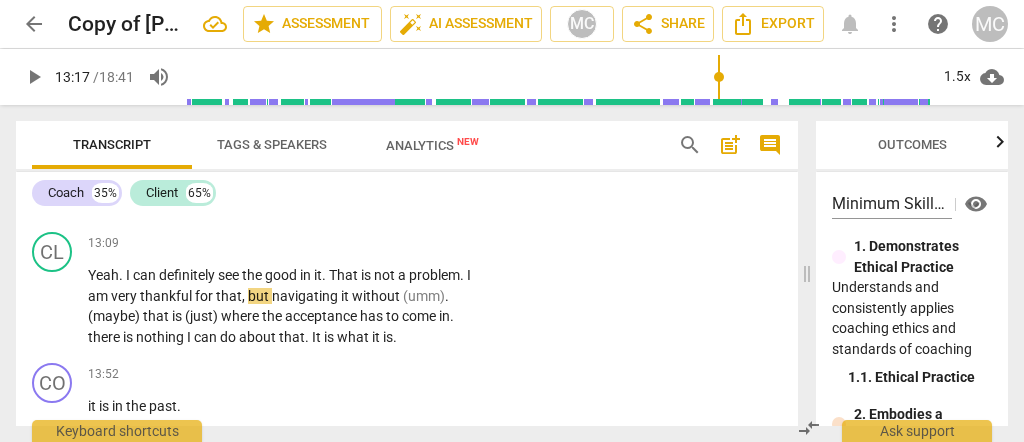 type 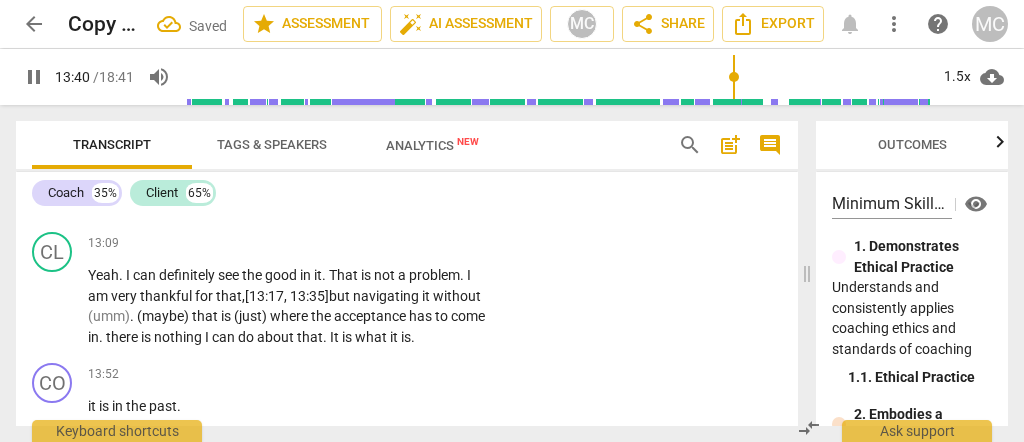 click on "Yeah .   I   can   definitely   see   the   good   in   it .   That   is   not   a   problem .   I   am   very   thankful   for   that ,  [13:17, 13:35]  but   navigating   it   without   (umm) .   (maybe)   that   is   (just)   where   the   acceptance   has   to   come   in .   there   is   nothing   I   can   do   about   that .   It   is   what   it   is ." at bounding box center (288, 306) 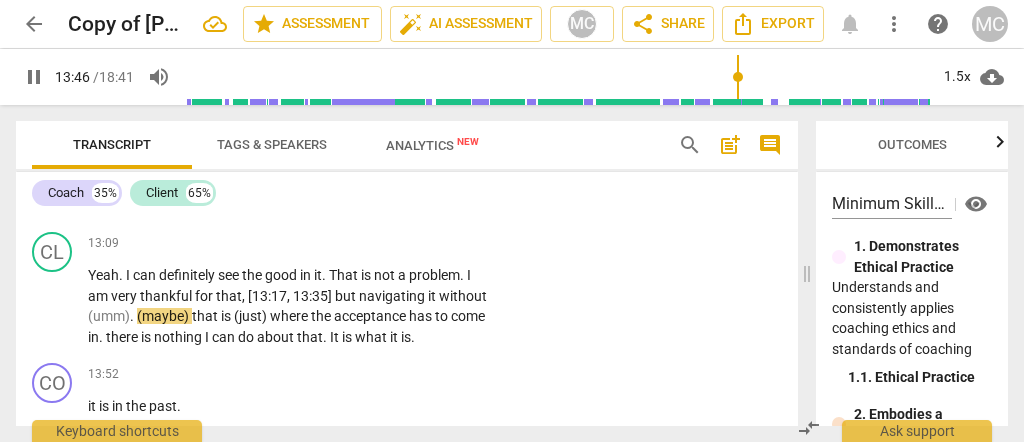 click on "without" at bounding box center (463, 296) 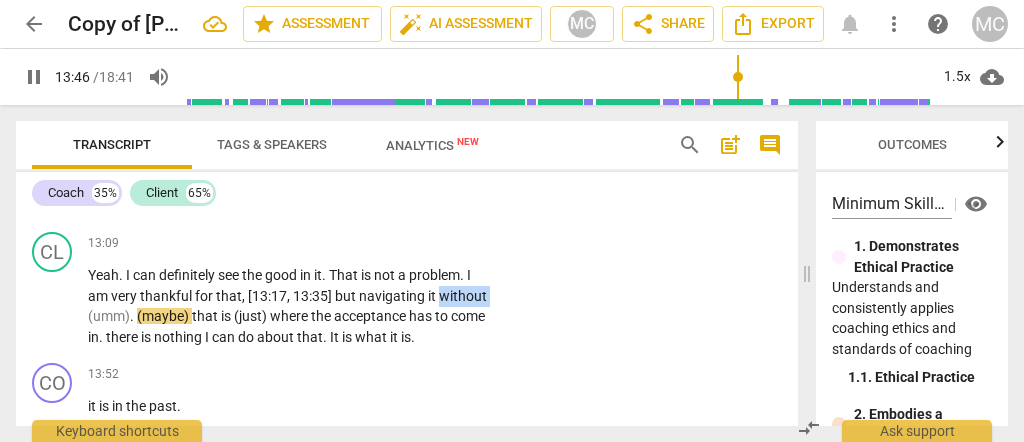 click on "without" at bounding box center (463, 296) 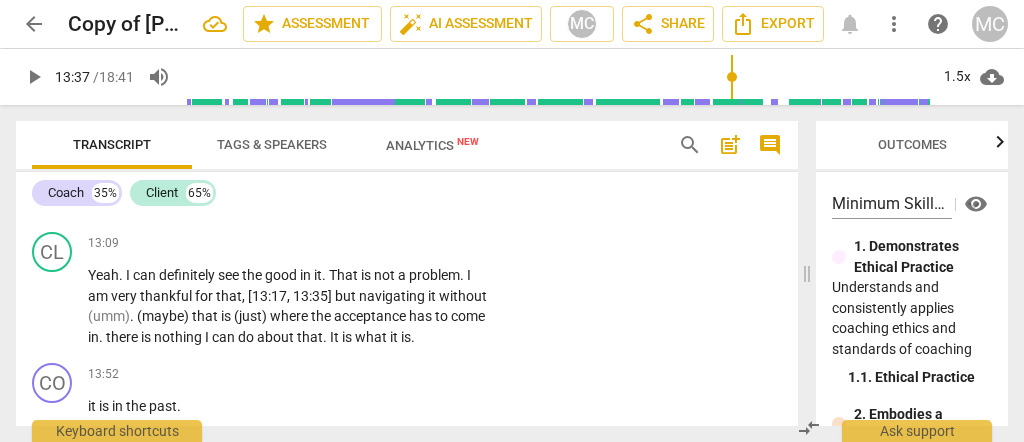 click on "without" at bounding box center (463, 296) 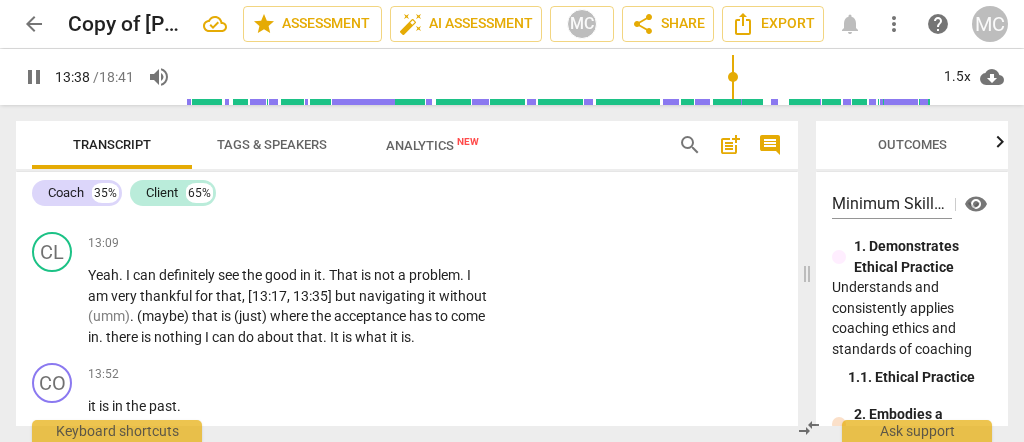type on "819" 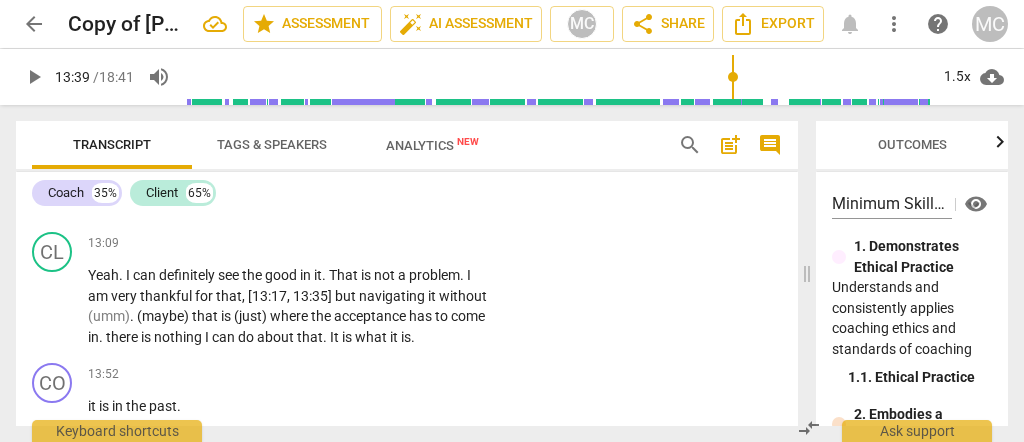 type 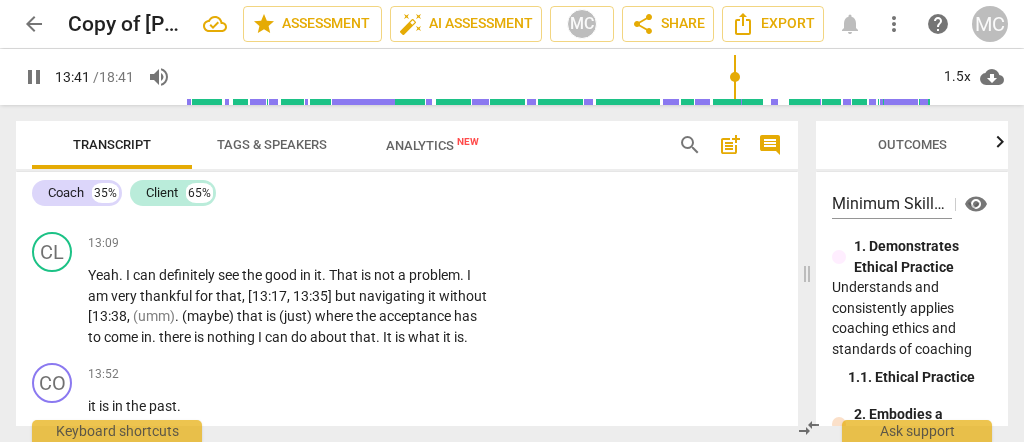 click on "(maybe)" at bounding box center [209, 316] 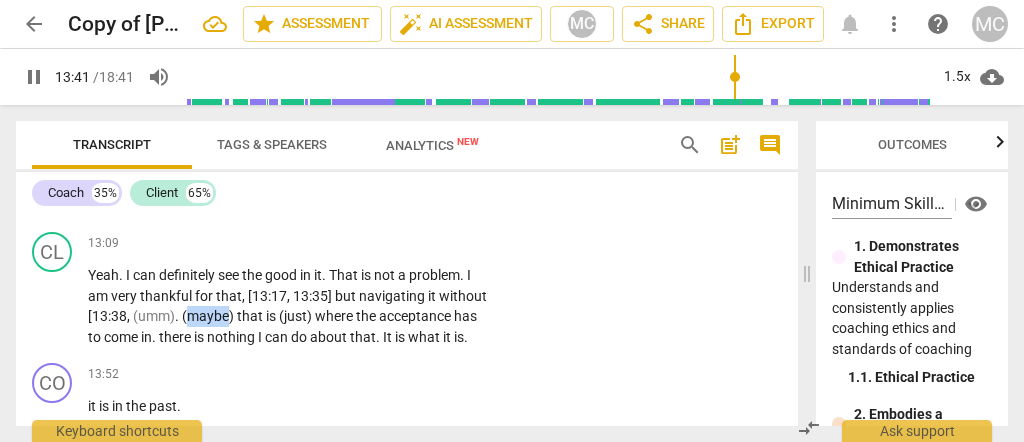 click on "(maybe)" at bounding box center (209, 316) 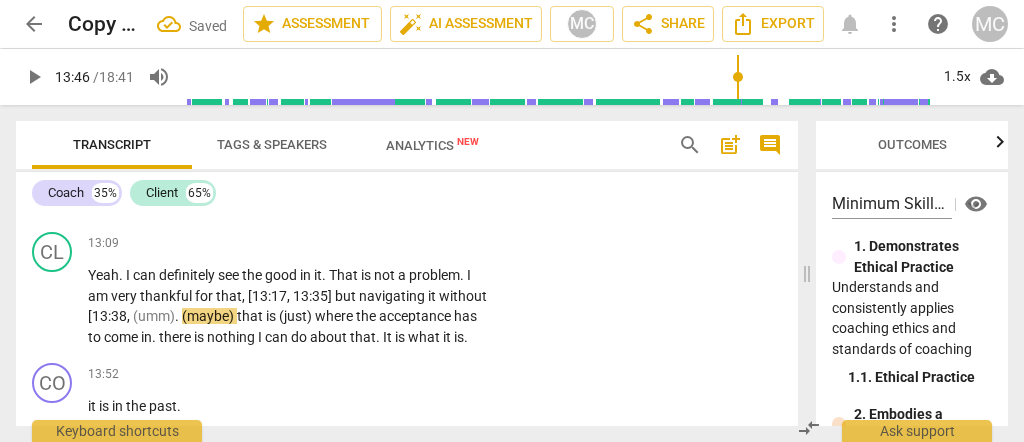 click on "without [13:38," at bounding box center (287, 306) 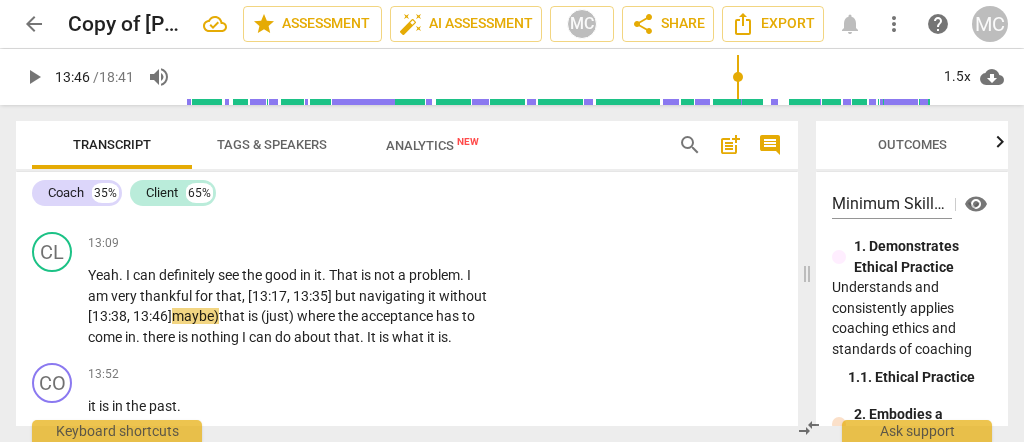 click on "Yeah .   I   can   definitely   see   the   good   in   it .   That   is   not   a   problem .   I   am   very   thankful   for   that ,   [13:17 ,   13:35]   but   navigating   it   without [13:38, 13:46]  maybe)  that   is   (just)   where   the   acceptance   has   to   come   in .   there   is   nothing   I   can   do   about   that .   It   is   what   it   is ." at bounding box center (288, 306) 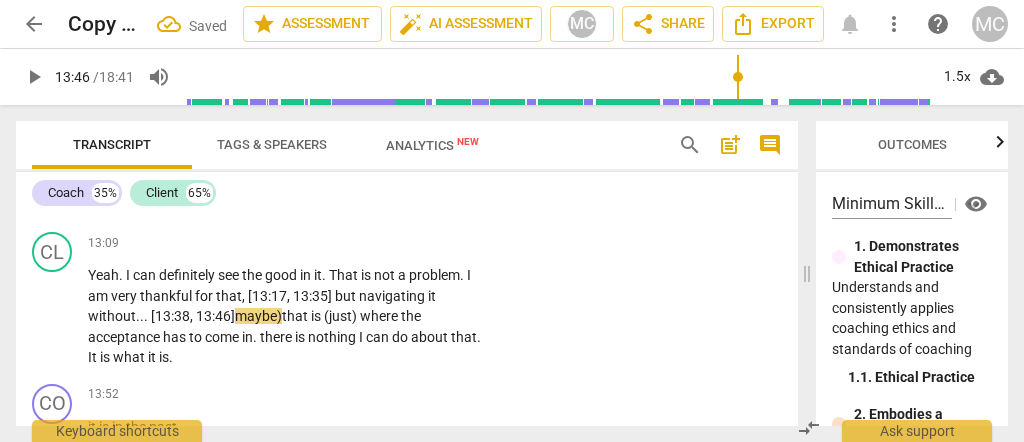 click on "that" at bounding box center (296, 316) 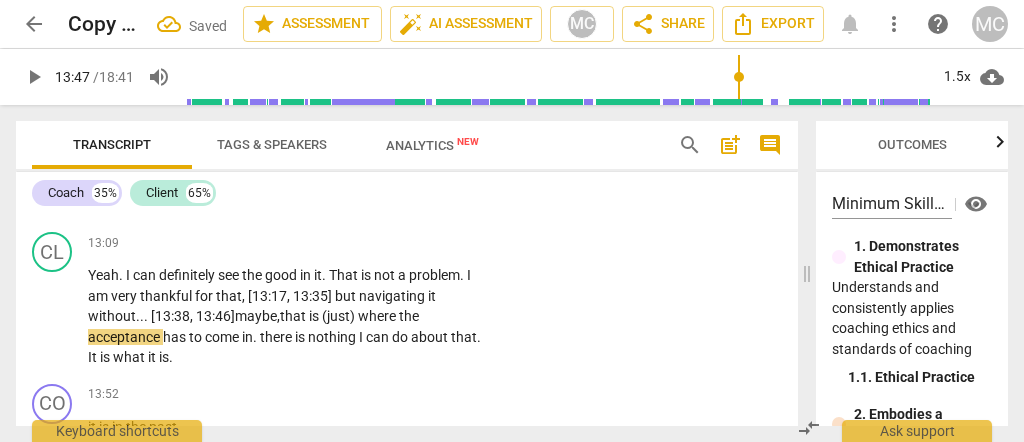 type on "827" 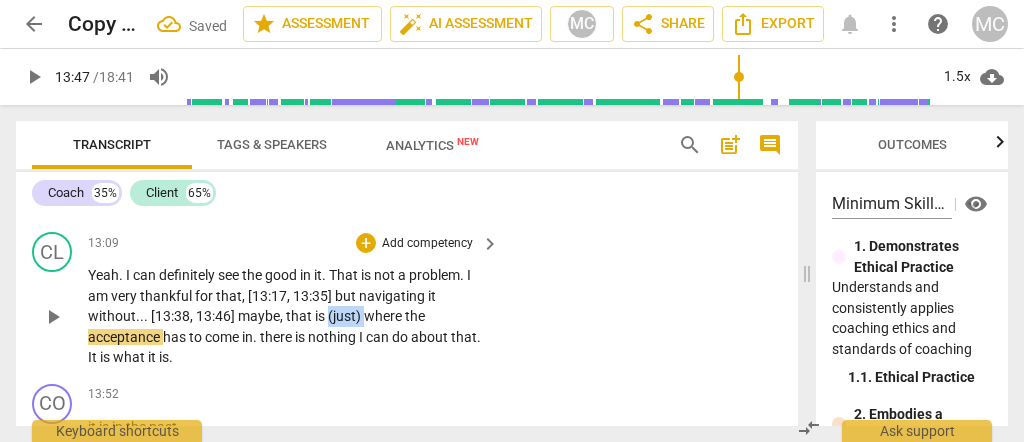 drag, startPoint x: 363, startPoint y: 311, endPoint x: 326, endPoint y: 311, distance: 37 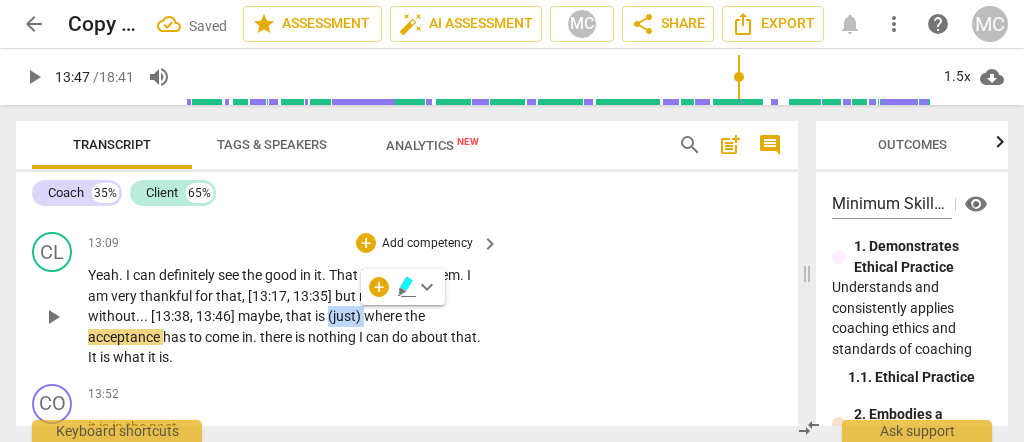 type 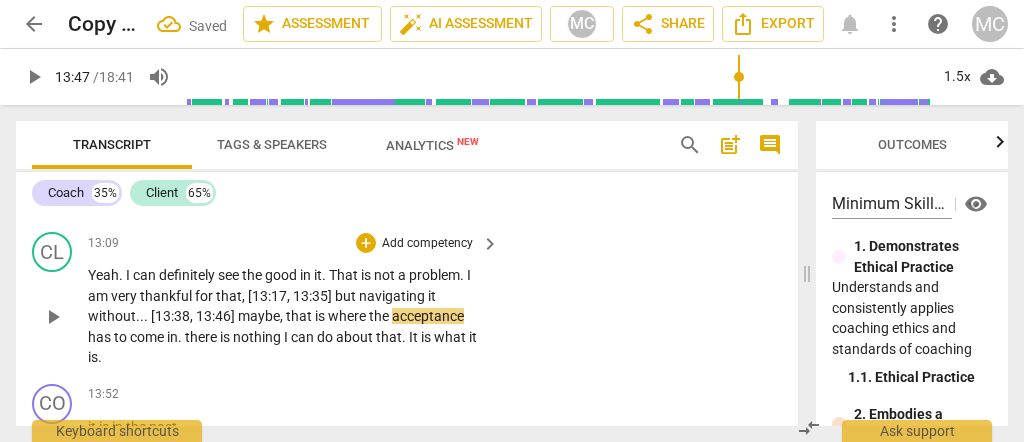 click on "where" at bounding box center [348, 316] 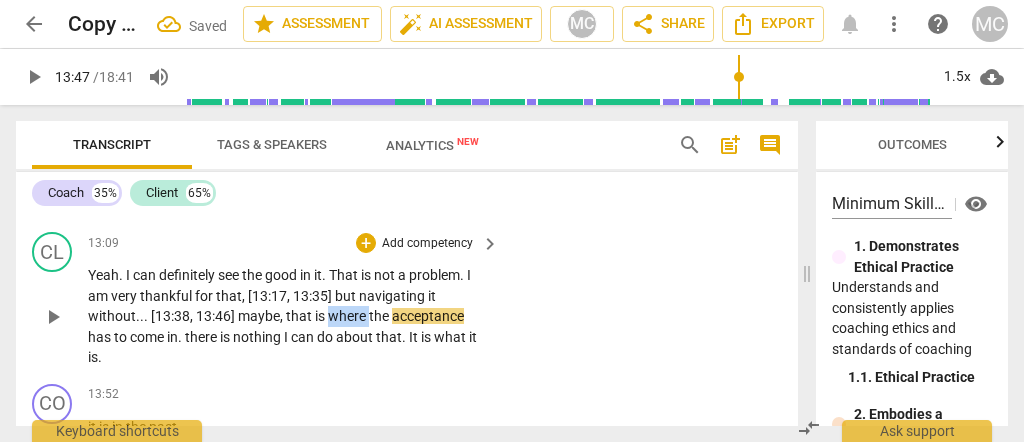 click on "where" at bounding box center (348, 316) 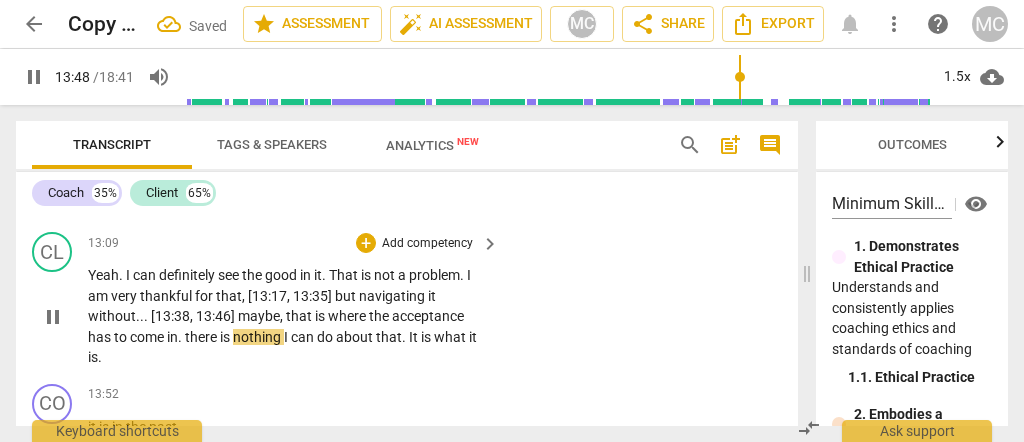 click on "." at bounding box center (181, 337) 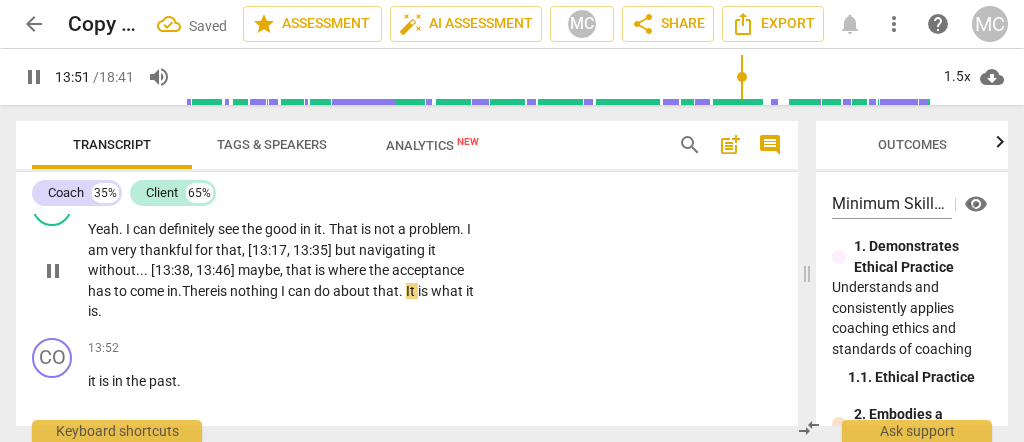 scroll, scrollTop: 4348, scrollLeft: 0, axis: vertical 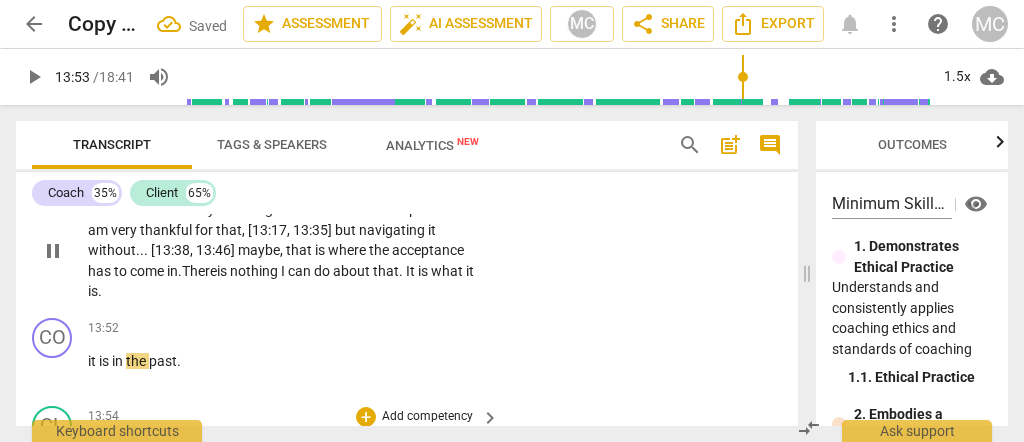 click on "about" at bounding box center [353, 271] 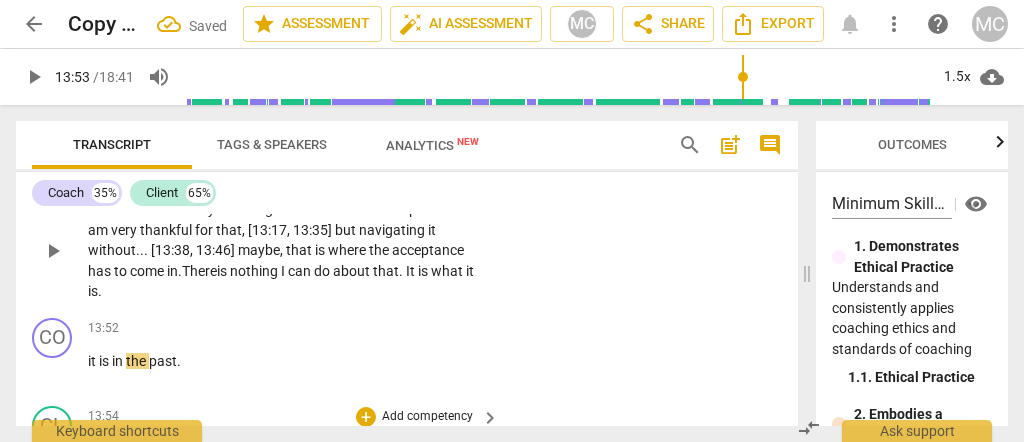 click on "about" at bounding box center [353, 271] 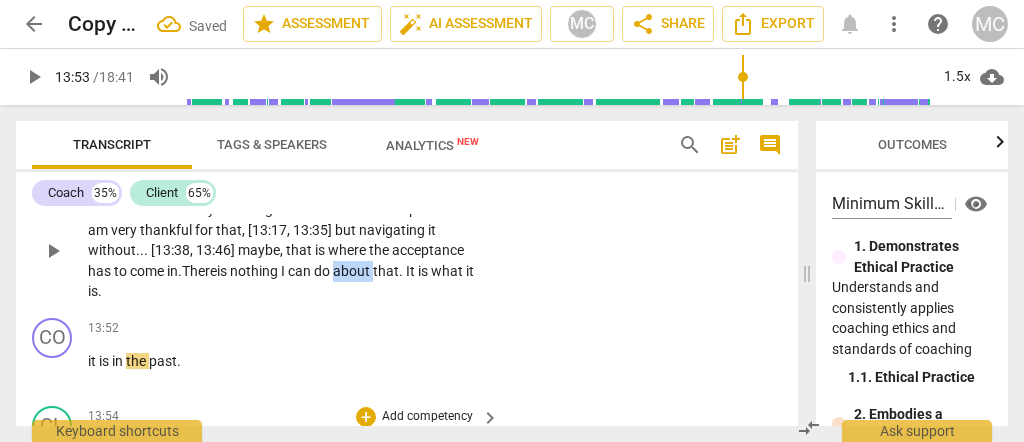 click on "about" at bounding box center (353, 271) 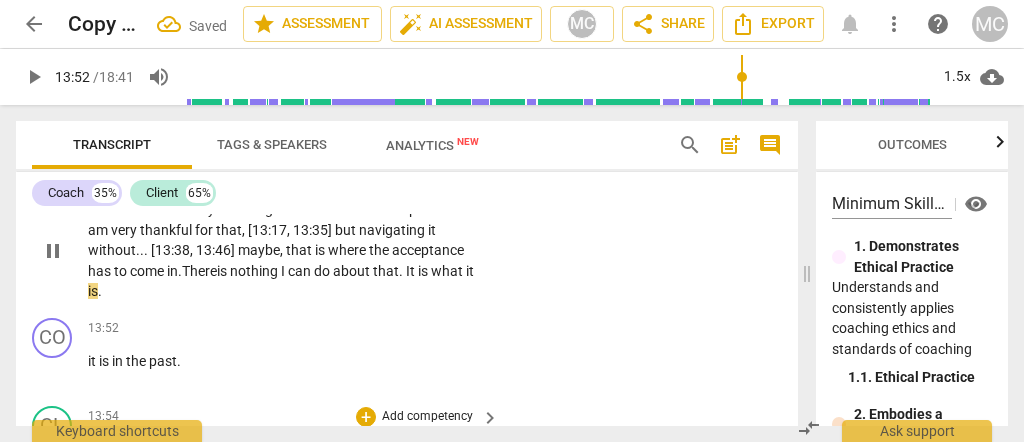 click on "what" at bounding box center (448, 271) 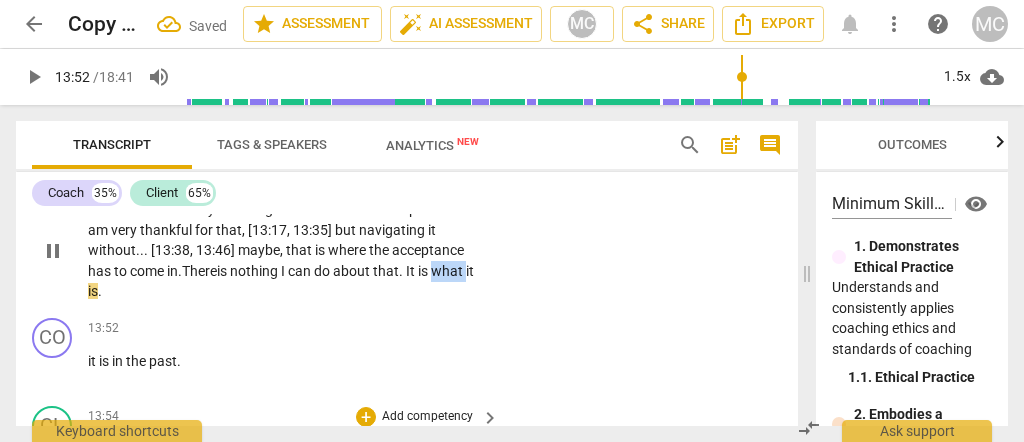 click on "what" at bounding box center (448, 271) 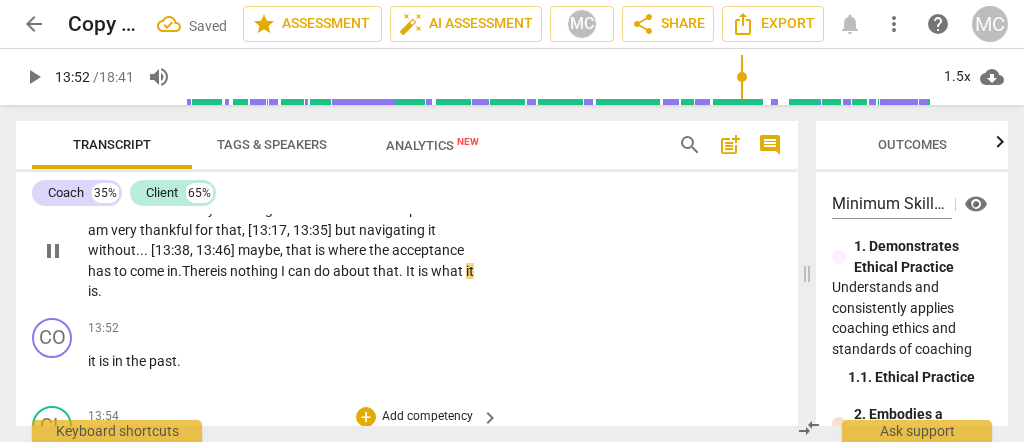 click on "what" at bounding box center [448, 271] 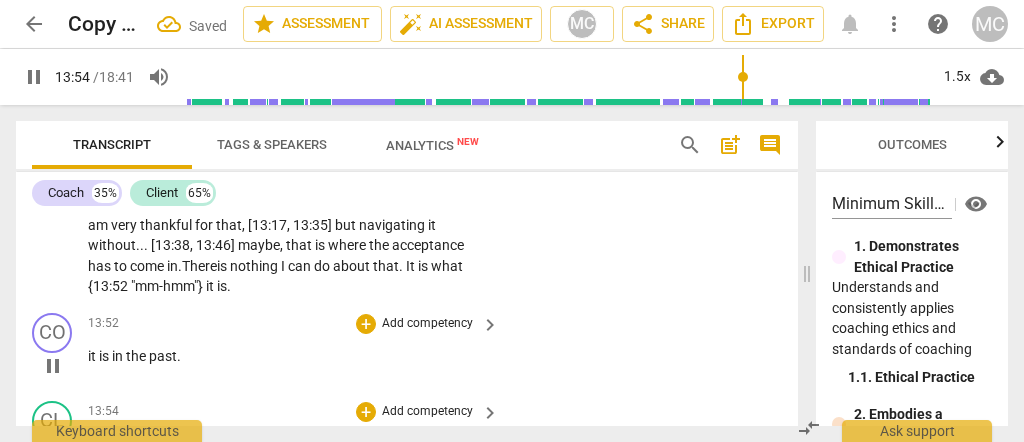 scroll, scrollTop: 4348, scrollLeft: 0, axis: vertical 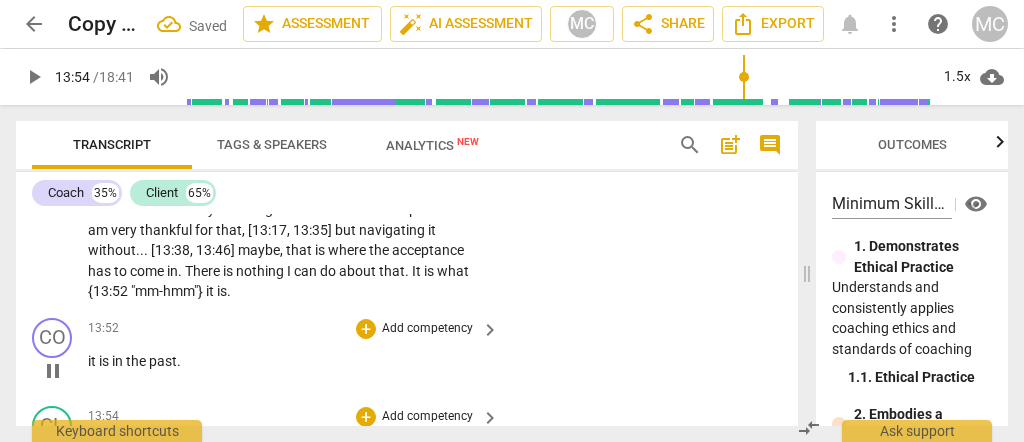 click on "13:52 + Add competency keyboard_arrow_right it   is   in   the   past ." at bounding box center [294, 354] 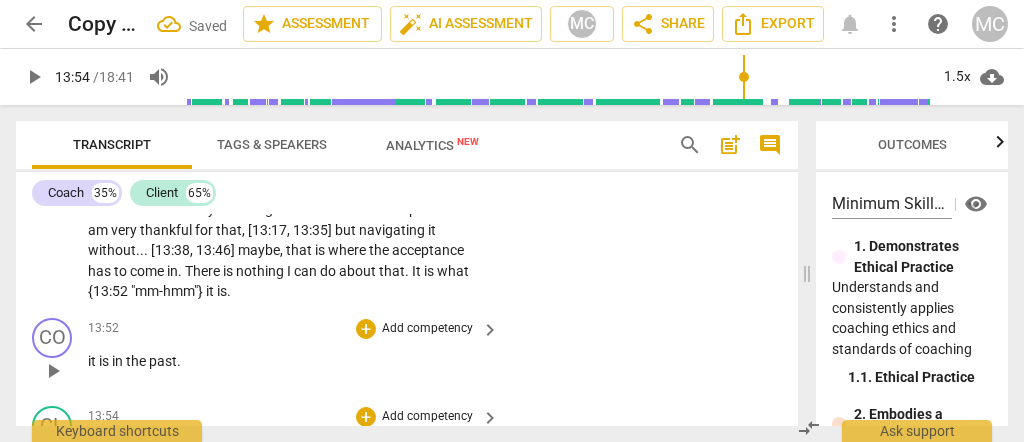click on "it" at bounding box center [93, 361] 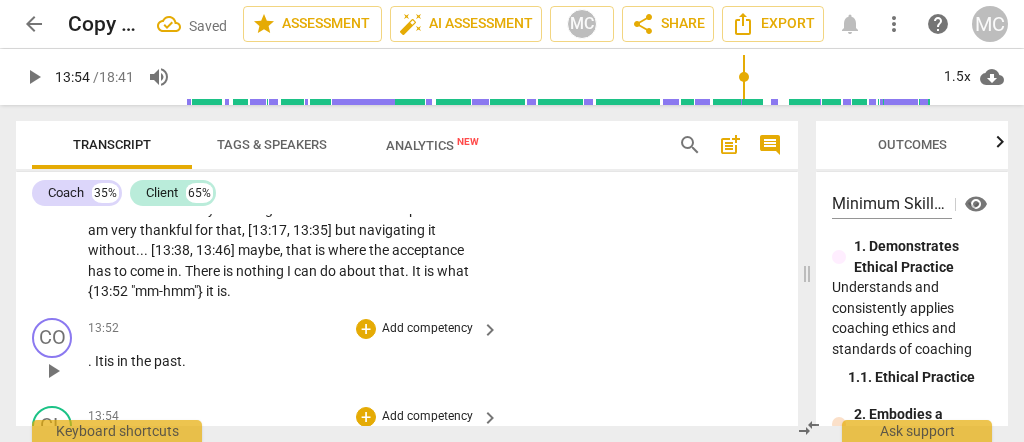 type 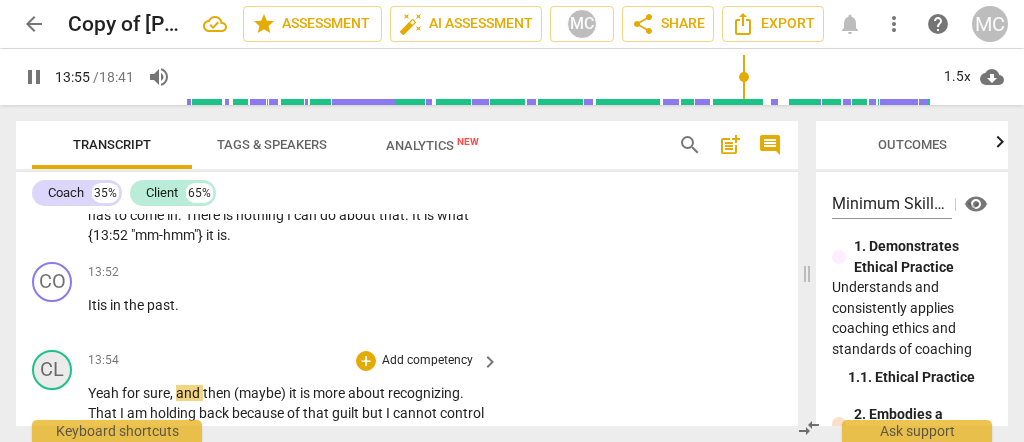 scroll, scrollTop: 4415, scrollLeft: 0, axis: vertical 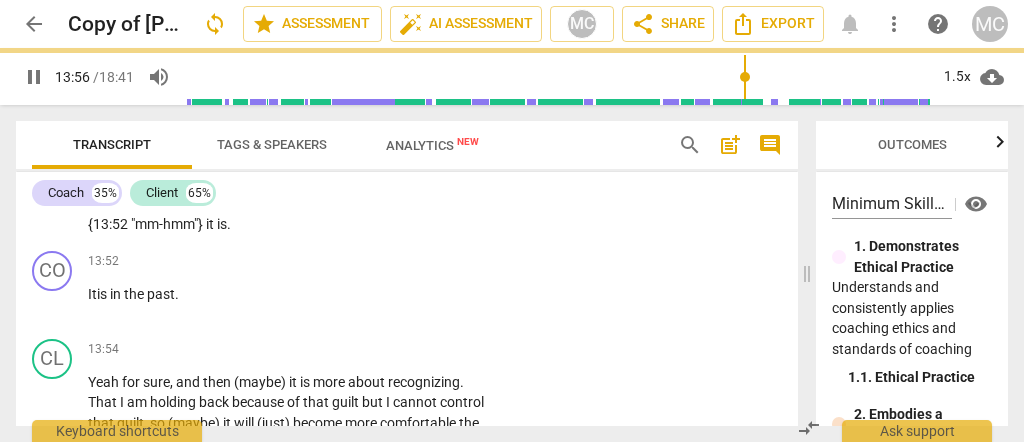 click on "for" at bounding box center [132, 382] 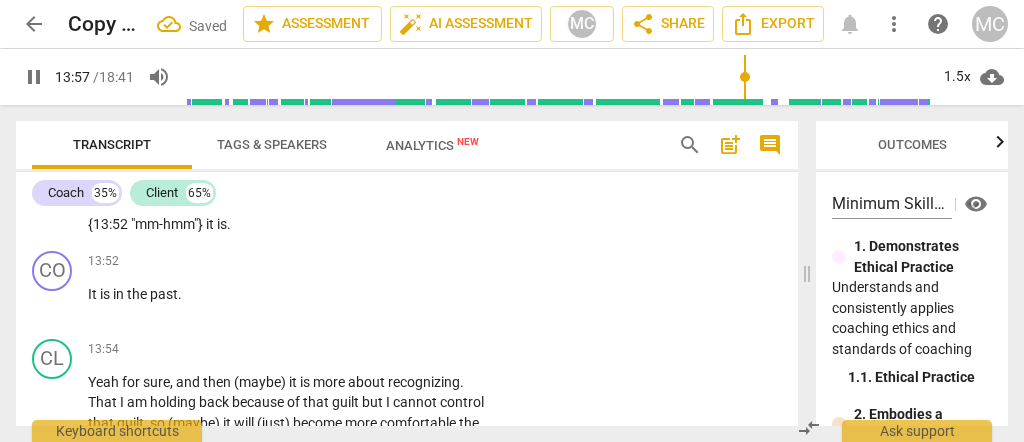 type on "837" 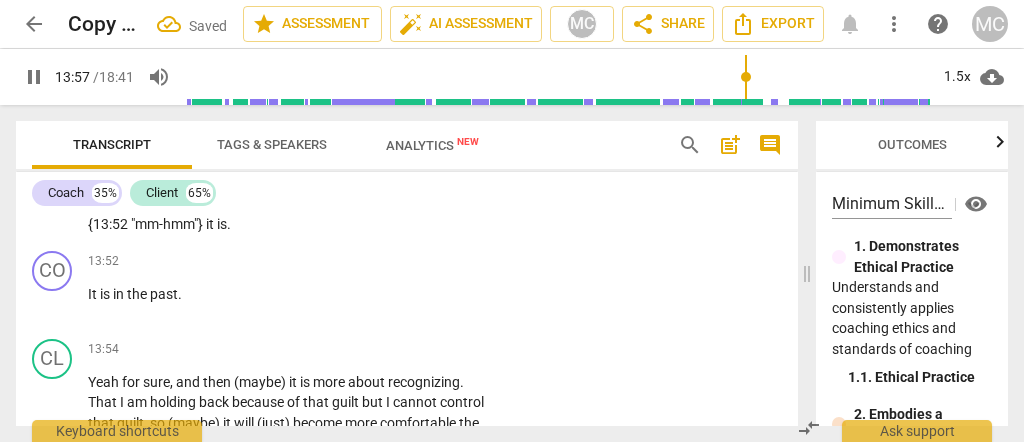 type 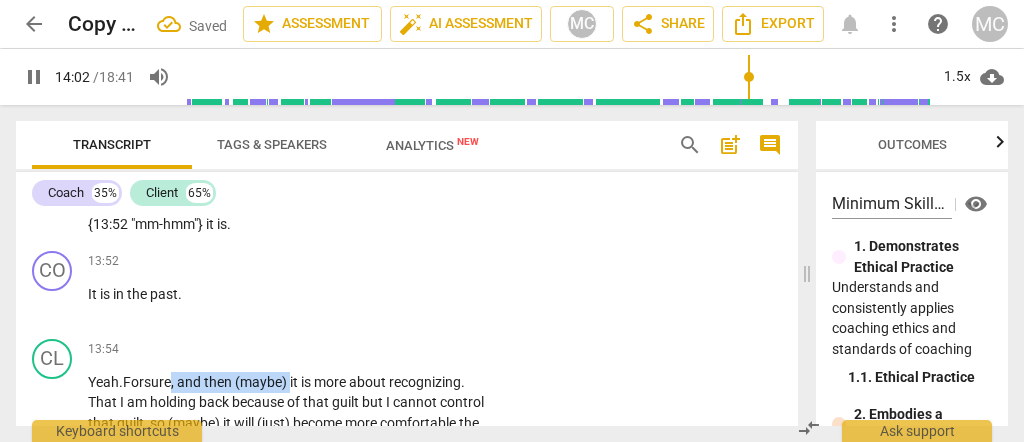 drag, startPoint x: 293, startPoint y: 379, endPoint x: 176, endPoint y: 373, distance: 117.15375 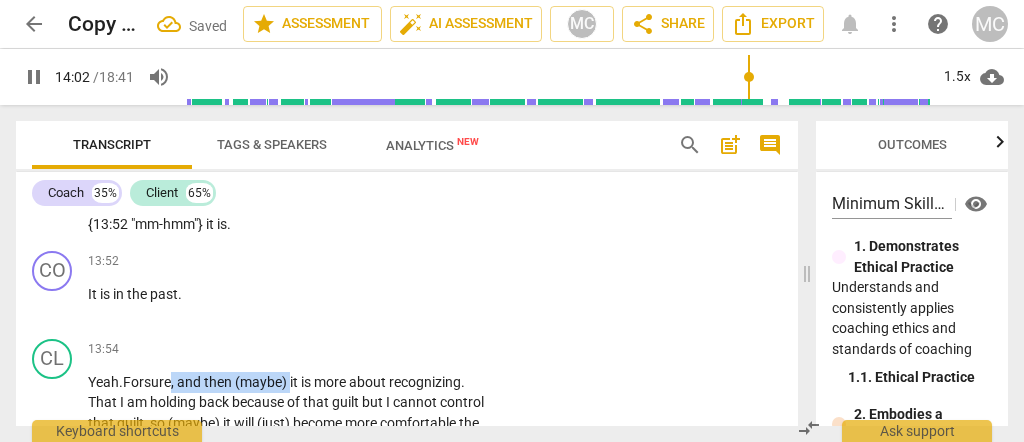 click on "Yeah.  For  sure ,   and   then   (maybe)   it   is   more   about   recognizing .   That   I   am   holding   back   because   of   that   guilt   but   I   cannot   control   that   guilt ,   so   (maybe)   it   will   (just)   become   more   comfortable   the   more   I   do   interact   with   them .   (maybe) ,   and ,   and   (just)   let   go   of   that ." at bounding box center (288, 423) 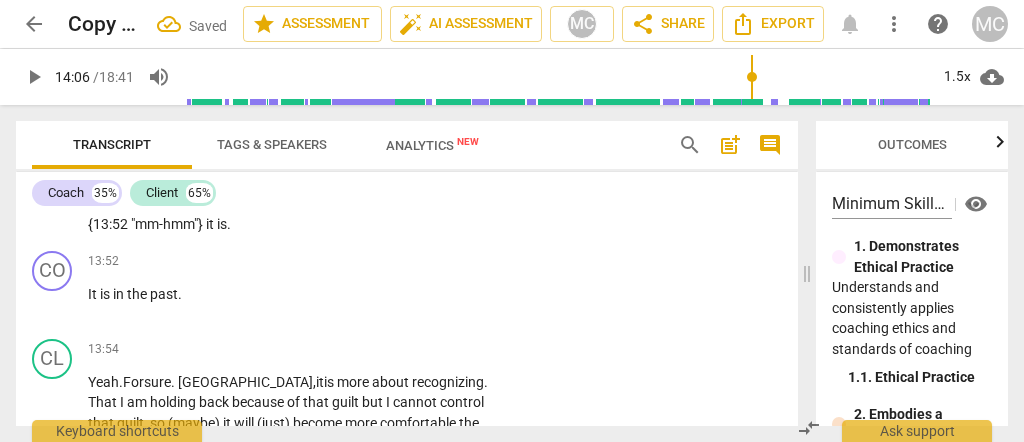 click on "sure. [GEOGRAPHIC_DATA]," at bounding box center [230, 382] 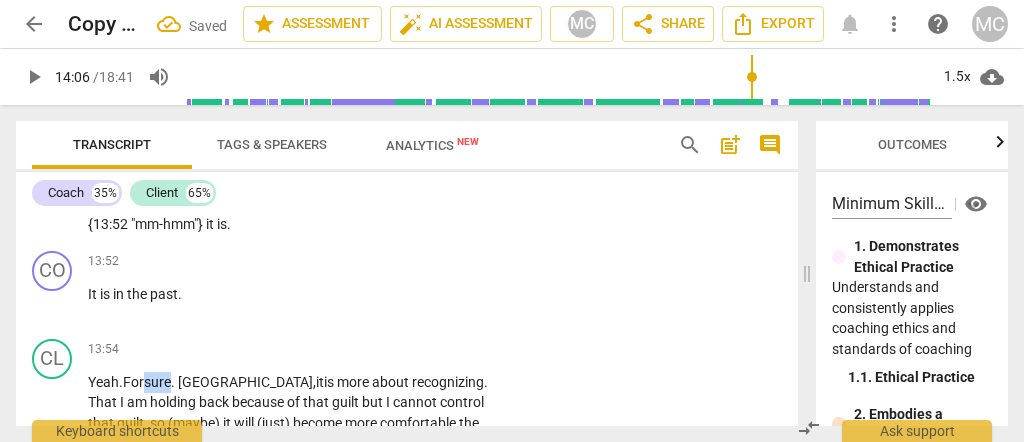 click on "sure. [GEOGRAPHIC_DATA]," at bounding box center (230, 382) 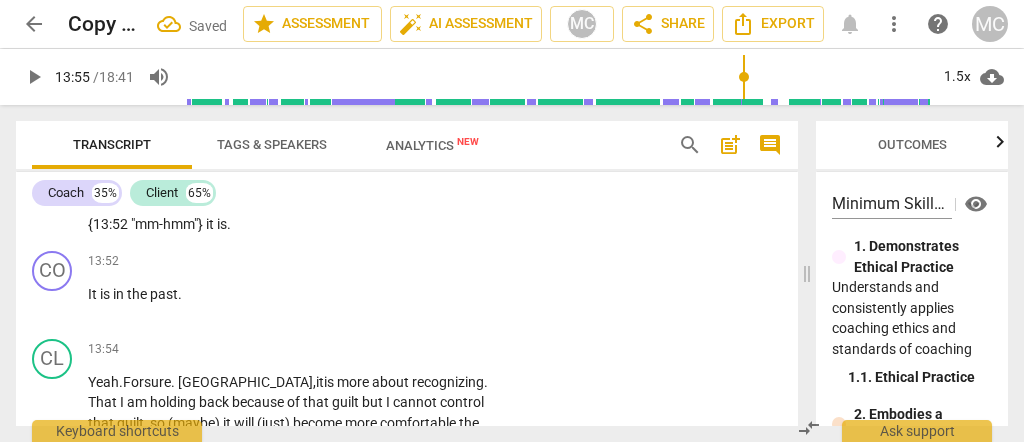click on "sure. [GEOGRAPHIC_DATA]," at bounding box center [230, 382] 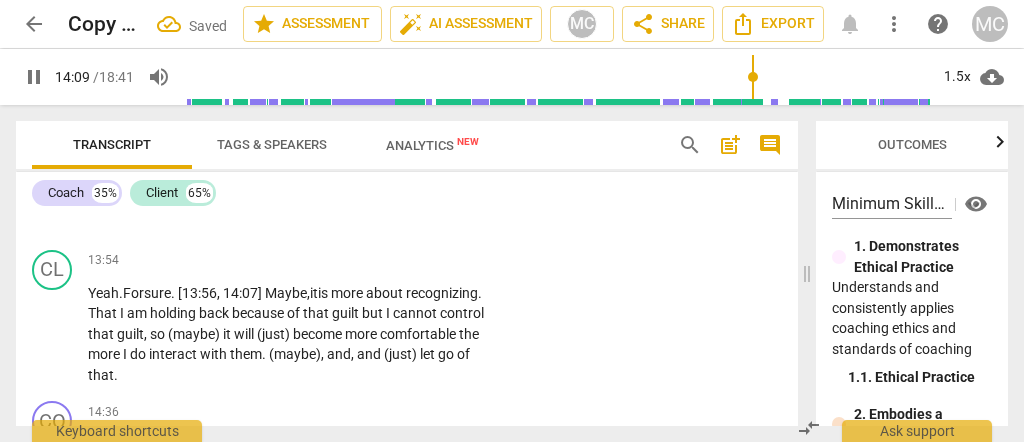 scroll, scrollTop: 4548, scrollLeft: 0, axis: vertical 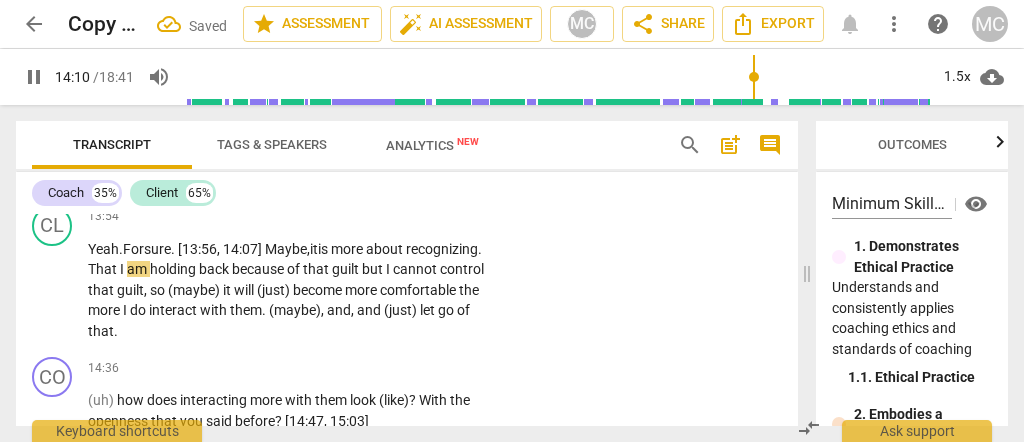click on "That" at bounding box center (104, 269) 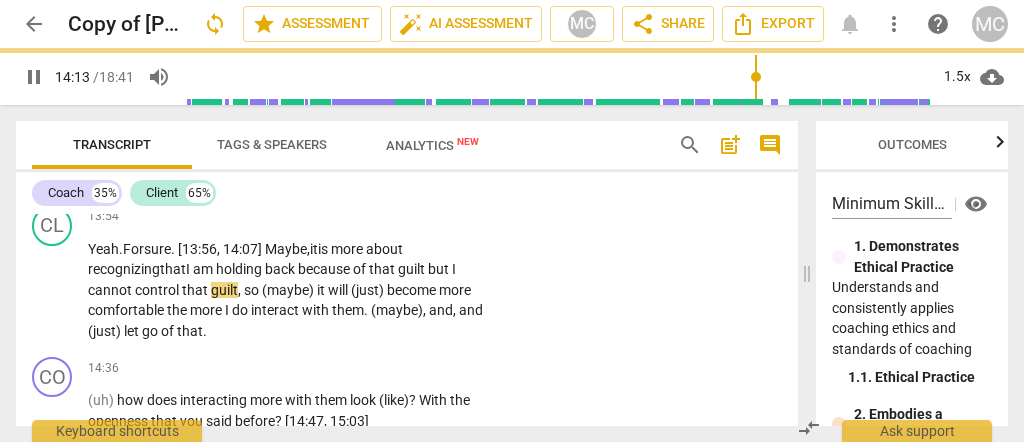 click on "guilt" at bounding box center [413, 269] 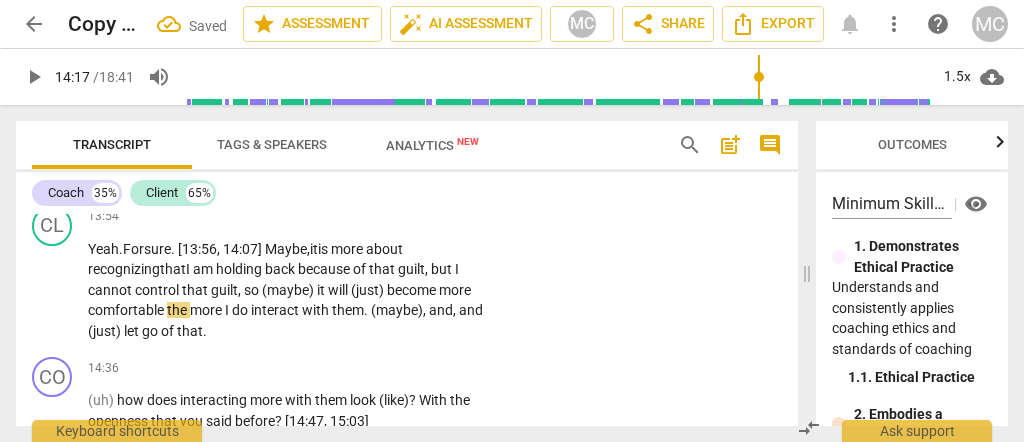 type on "857" 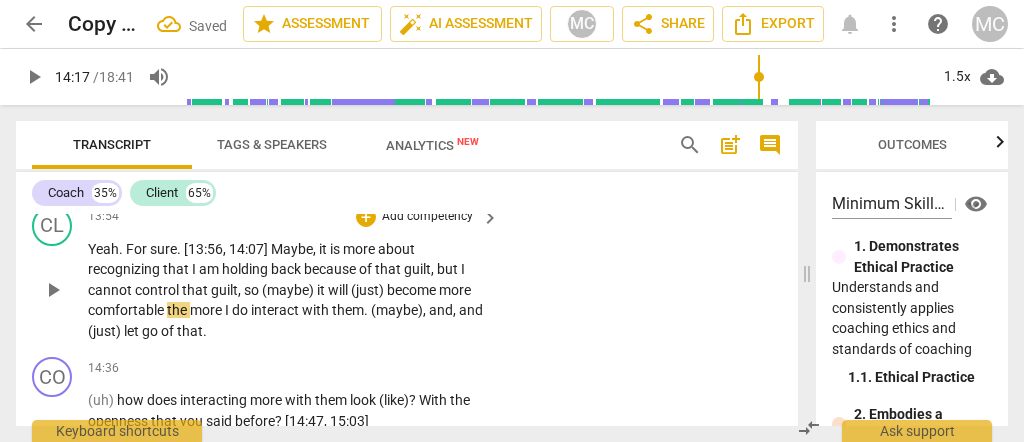 click on "(maybe)" at bounding box center (289, 290) 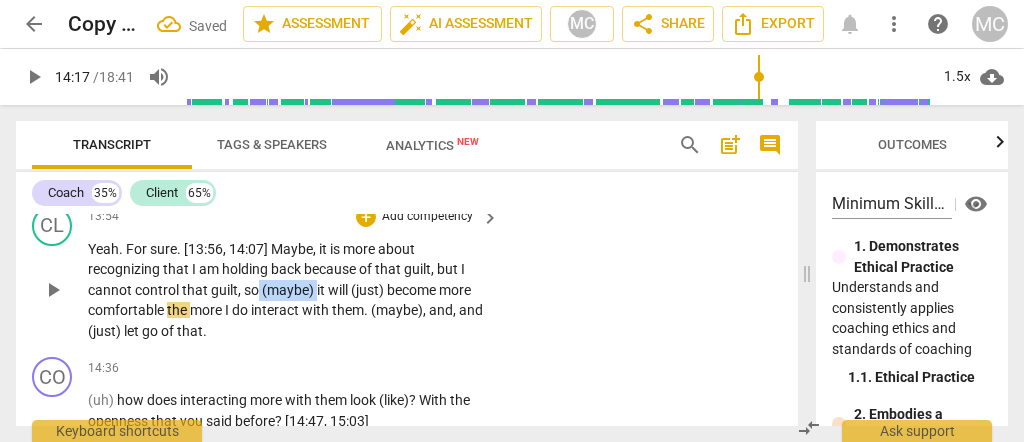 drag, startPoint x: 257, startPoint y: 285, endPoint x: 315, endPoint y: 282, distance: 58.077534 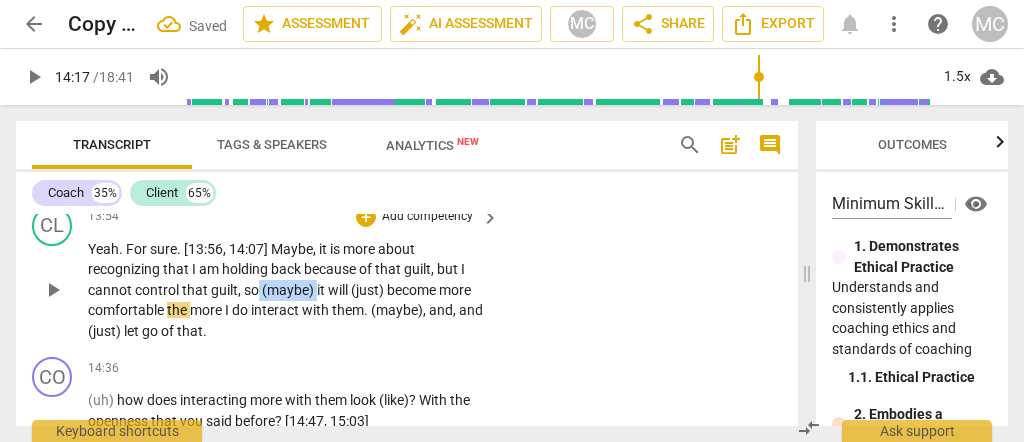 click on "Yeah .   For   sure .   [13:56 ,   14:07]   Maybe ,   it   is   more   about   recognizing   that   I   am   holding   back   because   of   that   guilt ,   but   I   cannot   control   that   guilt ,   so   (maybe)   it   will   (just)   become   more   comfortable   the   more   I   do   interact   with   them .   (maybe) ,   and ,   and   (just)   let   go   of   that ." at bounding box center [288, 290] 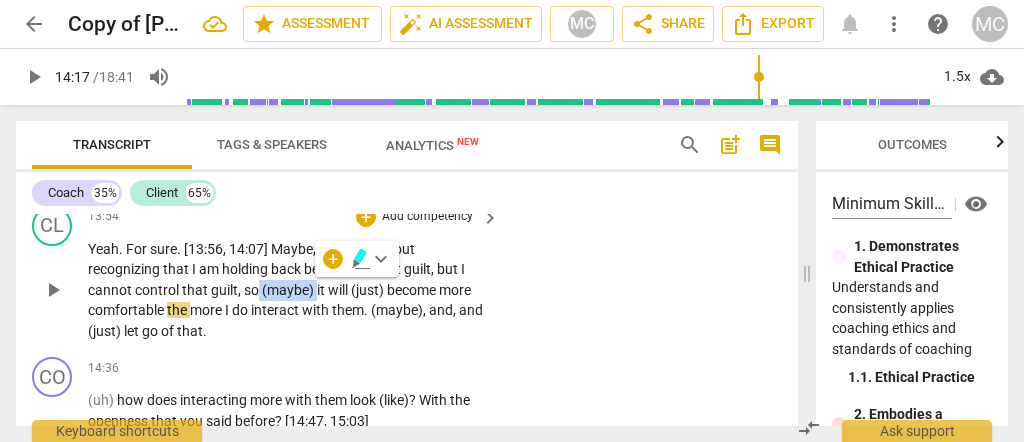 paste 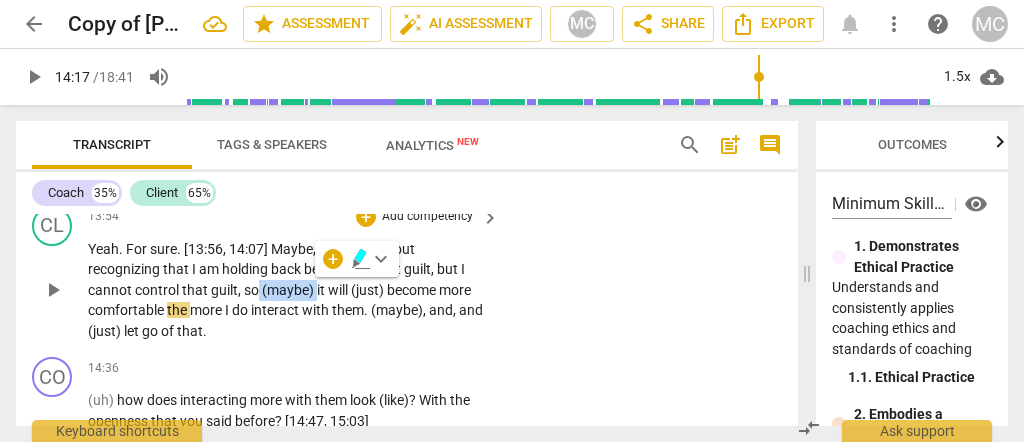 type 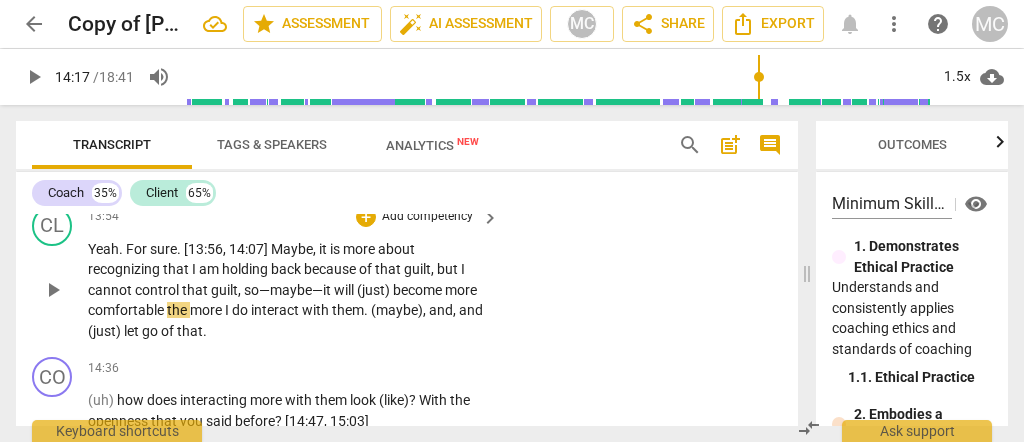 click on "become" at bounding box center [419, 290] 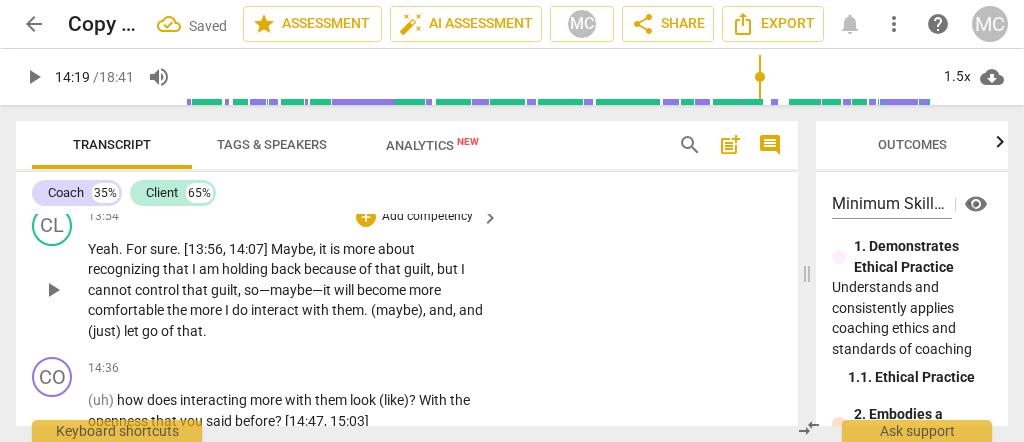 click on "become" at bounding box center [383, 290] 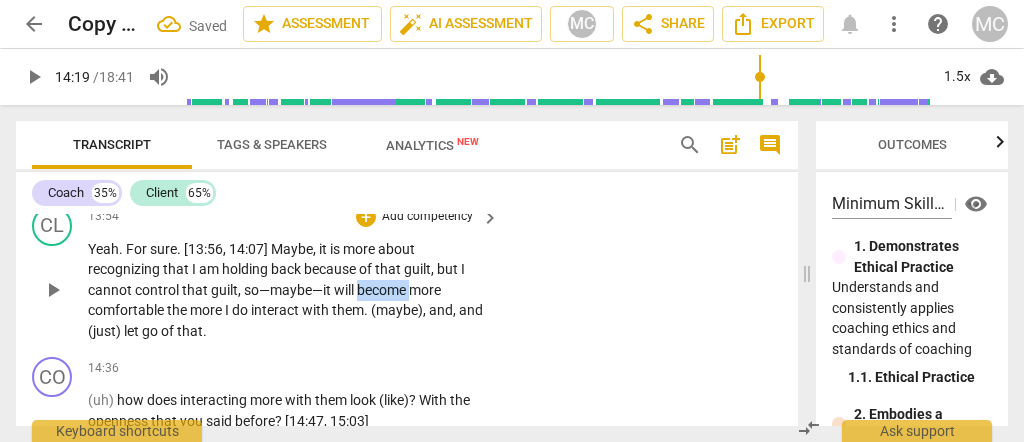click on "become" at bounding box center [383, 290] 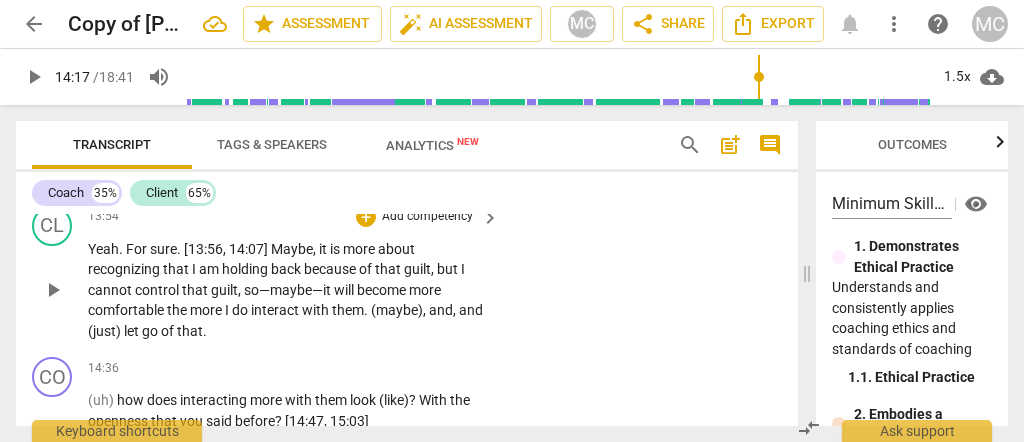 click on "become" at bounding box center [383, 290] 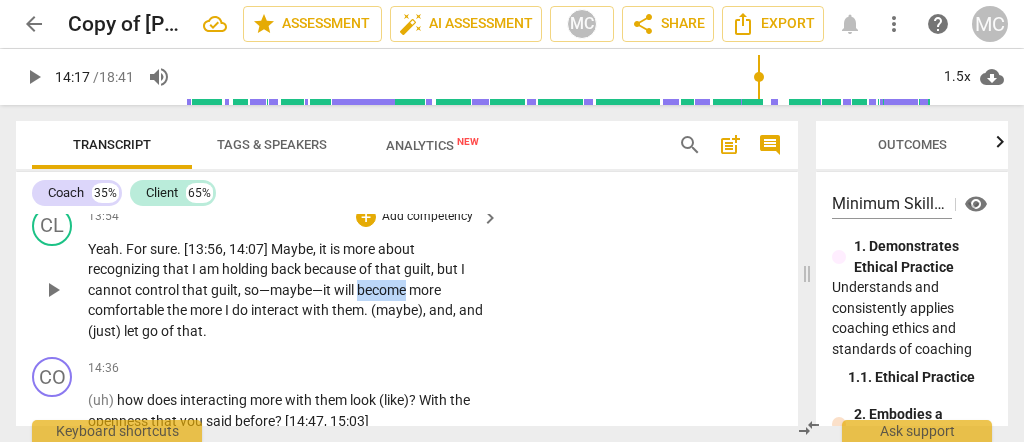 click on "become" at bounding box center (383, 290) 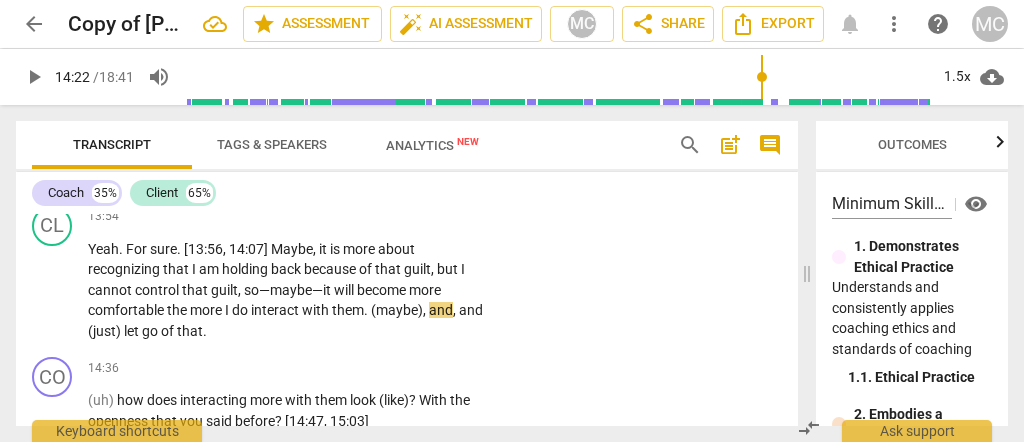 type on "863" 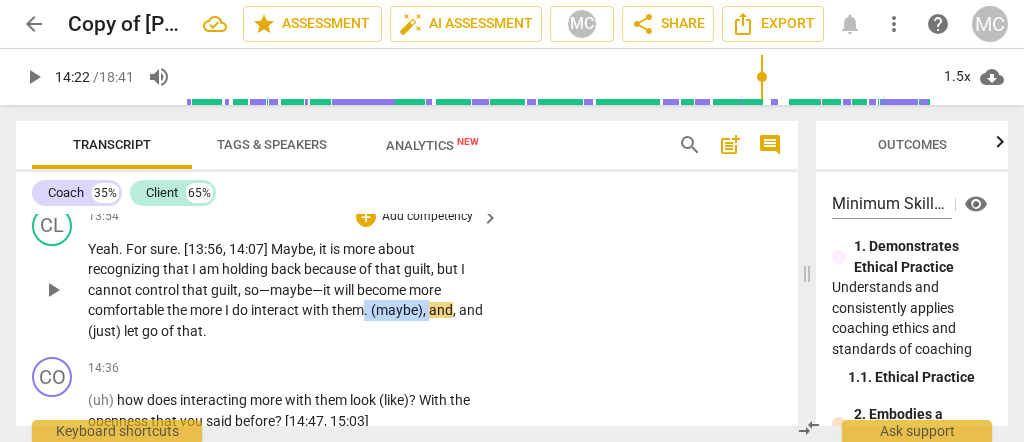 drag, startPoint x: 364, startPoint y: 310, endPoint x: 429, endPoint y: 306, distance: 65.12296 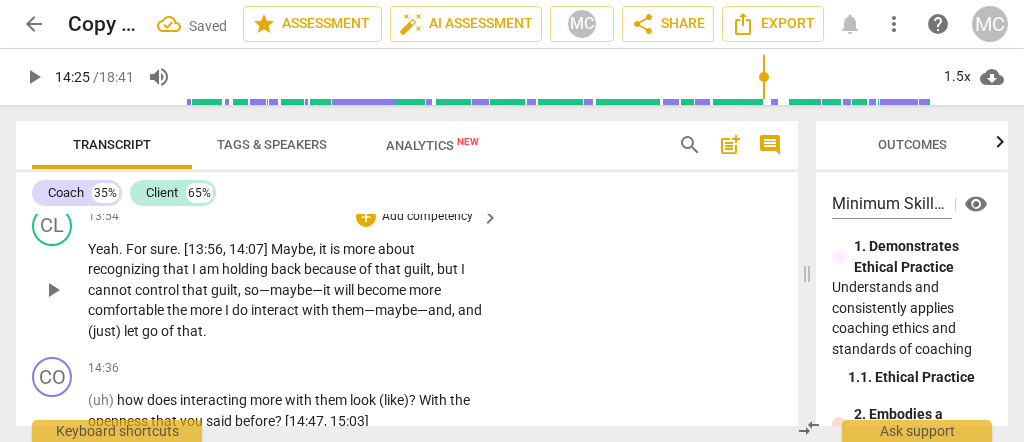 click on "," at bounding box center (455, 310) 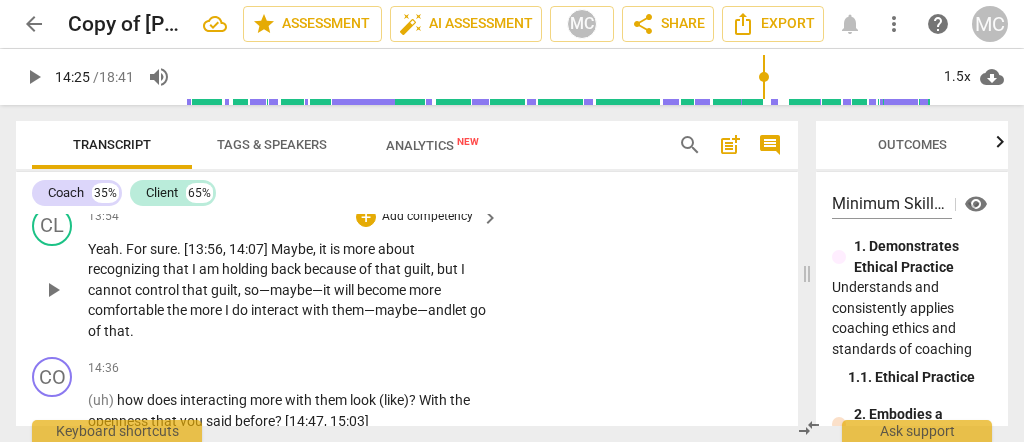 click on "CL play_arrow pause 13:54 + Add competency keyboard_arrow_right Yeah .   For   sure .   [13:56 ,   14:07]   Maybe ,   it   is   more   about   recognizing   that   I   am   holding   back   because   of   that   guilt ,   but   I   cannot   control   that   guilt ,   so—maybe—it   will   become   more   comfortable   the   more   I   do   interact   with   them—maybe— and  let   go   of   that ." at bounding box center (407, 274) 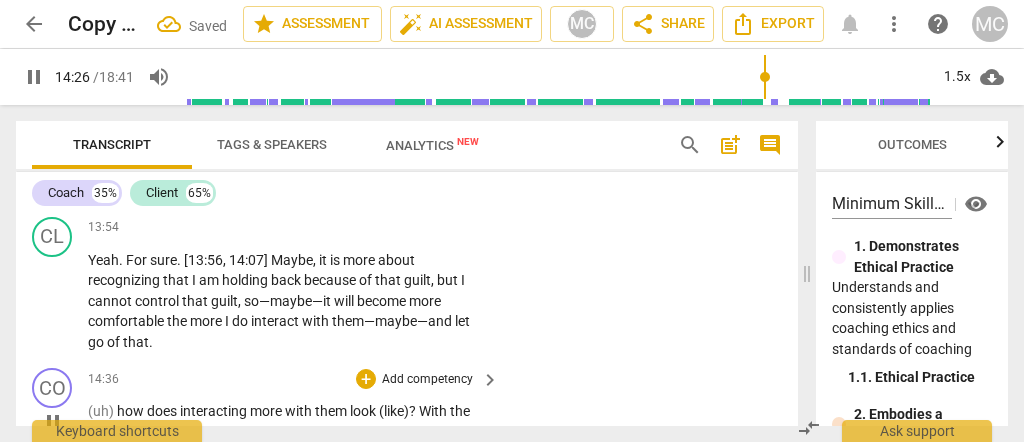 scroll, scrollTop: 4615, scrollLeft: 0, axis: vertical 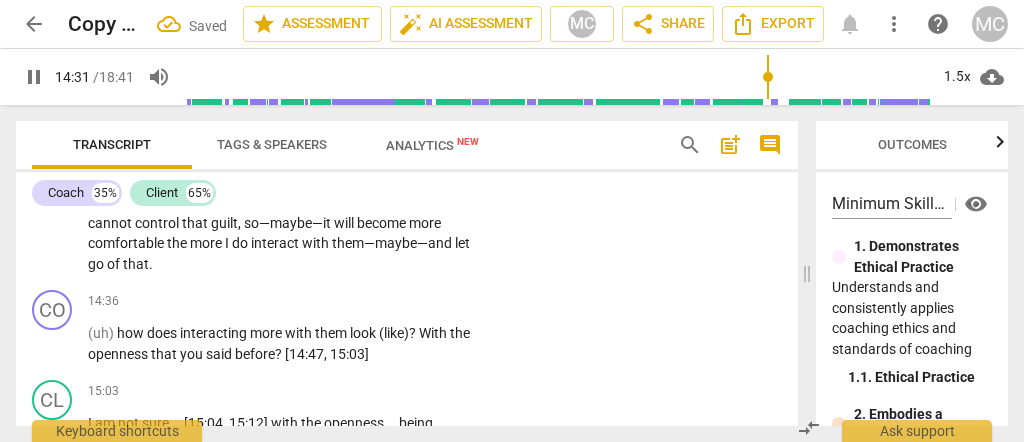 click on "go" at bounding box center (97, 264) 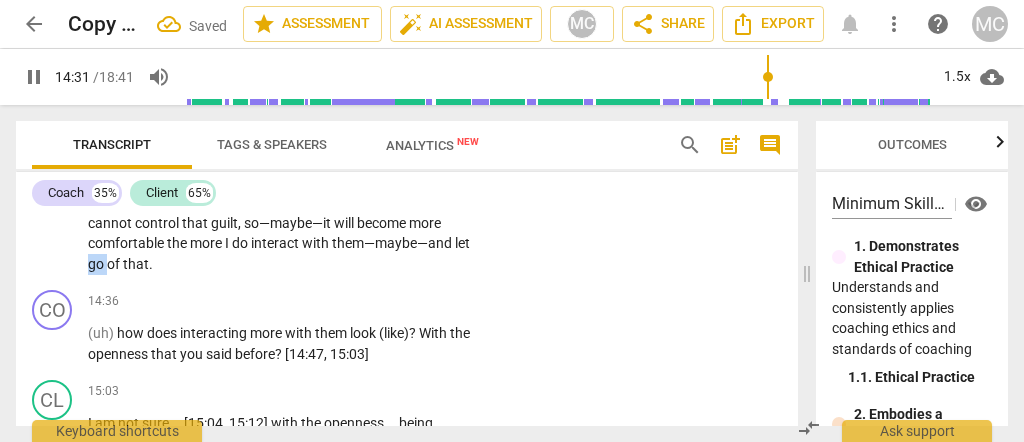 click on "go" at bounding box center (97, 264) 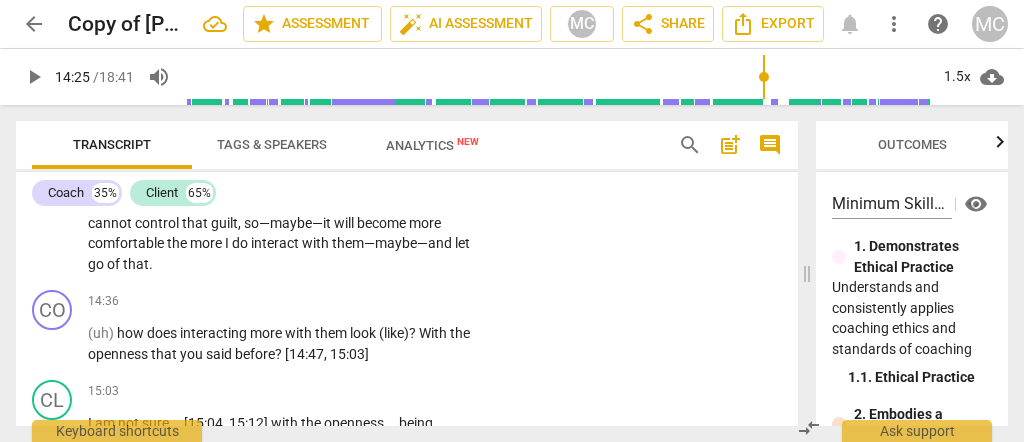 click on "that" at bounding box center [136, 264] 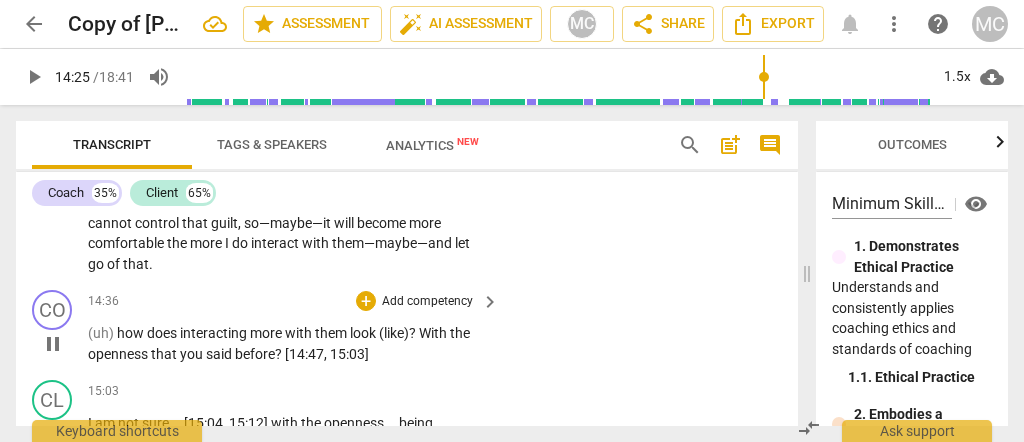 type on "865" 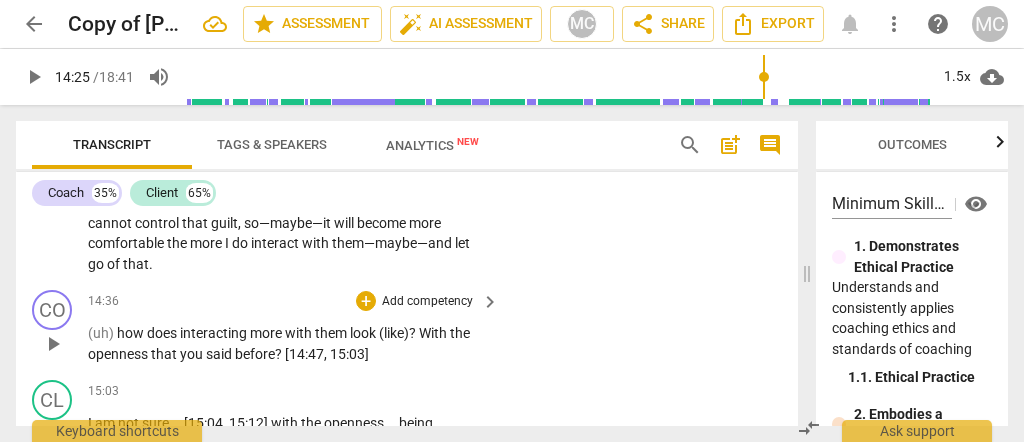 type 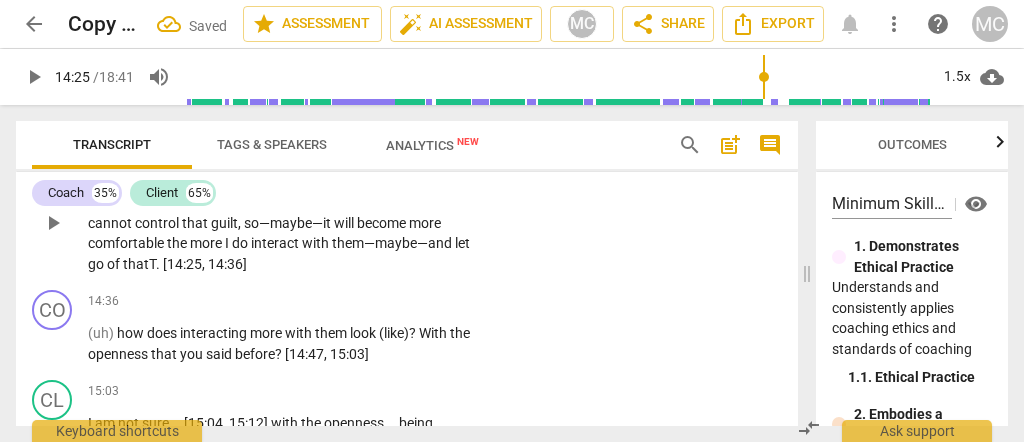 click on "thatT. [14:25, 14:36]" at bounding box center (185, 264) 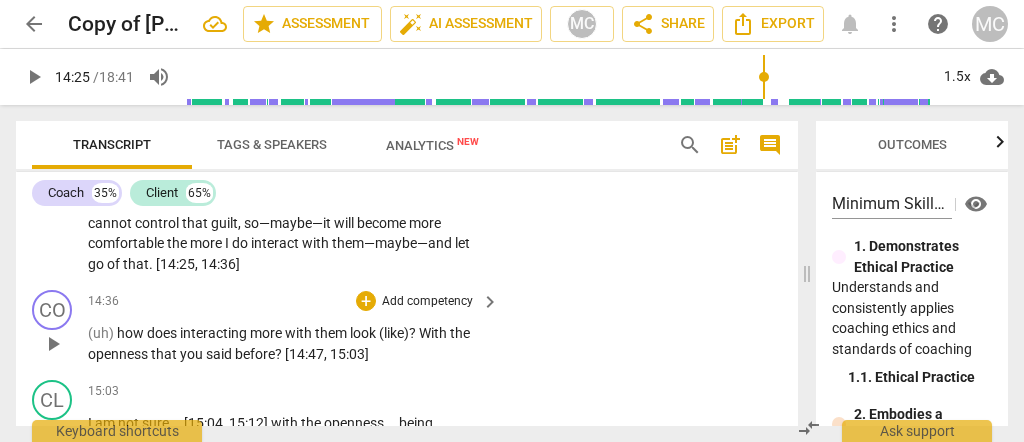 click on "14:36 + Add competency keyboard_arrow_right (uh)   how   does   interacting   more   with   them   look   (like) ?   With   the   openness   that   you   said   before ?   [14:47 ,   15:03]" at bounding box center (294, 327) 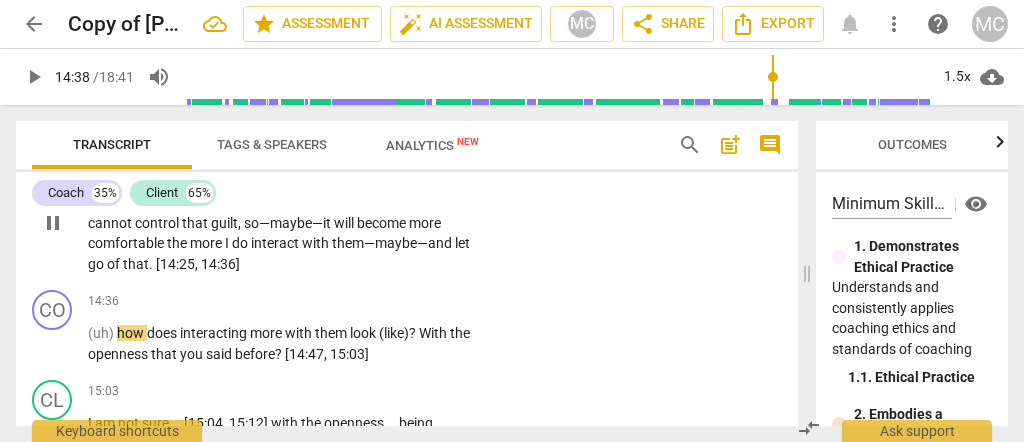 type on "879" 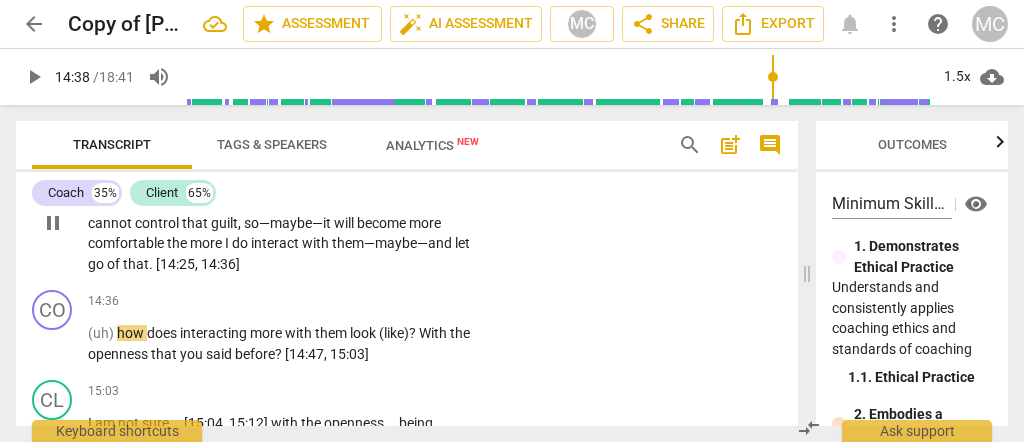 click on "Yeah .   For   sure .   [13:56 ,   14:07]   Maybe ,   it   is   more   about   recognizing   that   I   am   holding   back   because   of   that   guilt ,   but   I   cannot   control   that   guilt ,   so—maybe—it   will   become   more   comfortable   the   more   I   do   interact   with   them—maybe—and   let   go   of   that .   [14:25 ,   14:36]" at bounding box center (288, 223) 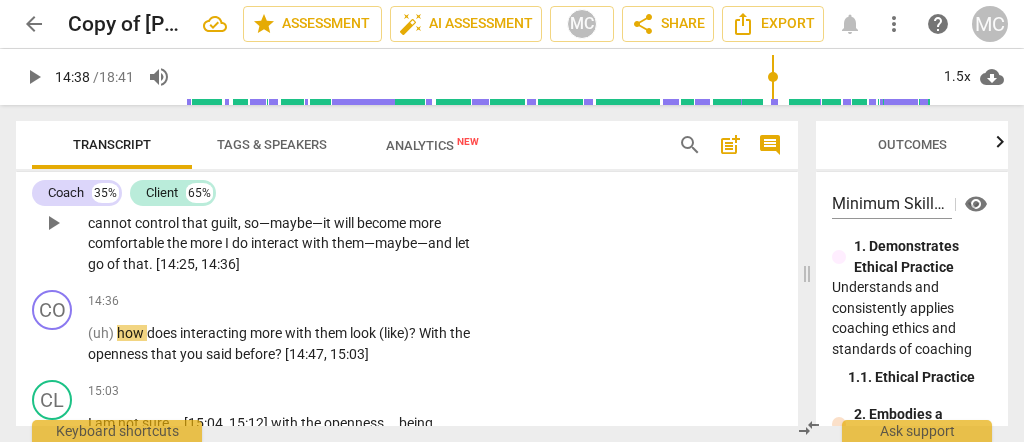type 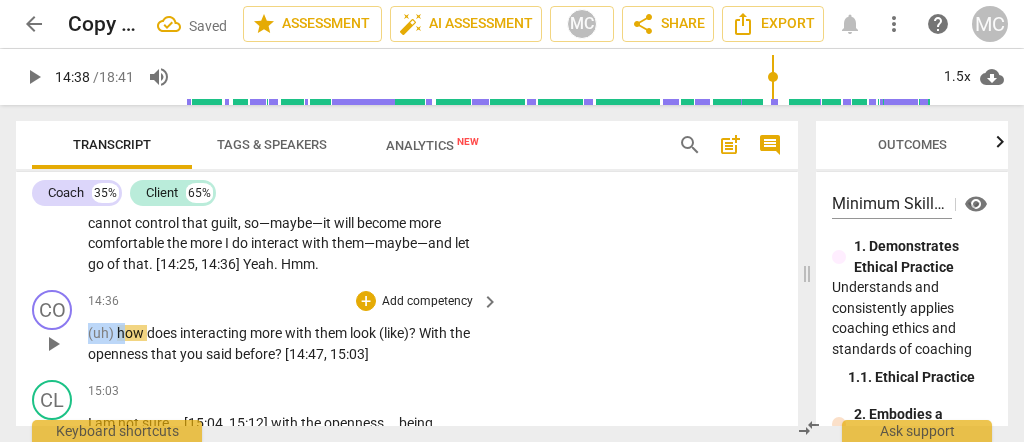 drag, startPoint x: 124, startPoint y: 330, endPoint x: 76, endPoint y: 326, distance: 48.166378 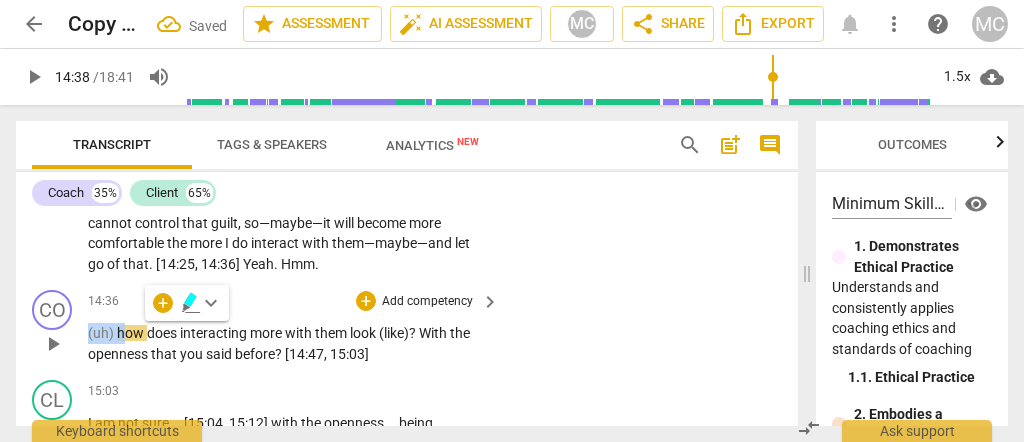type 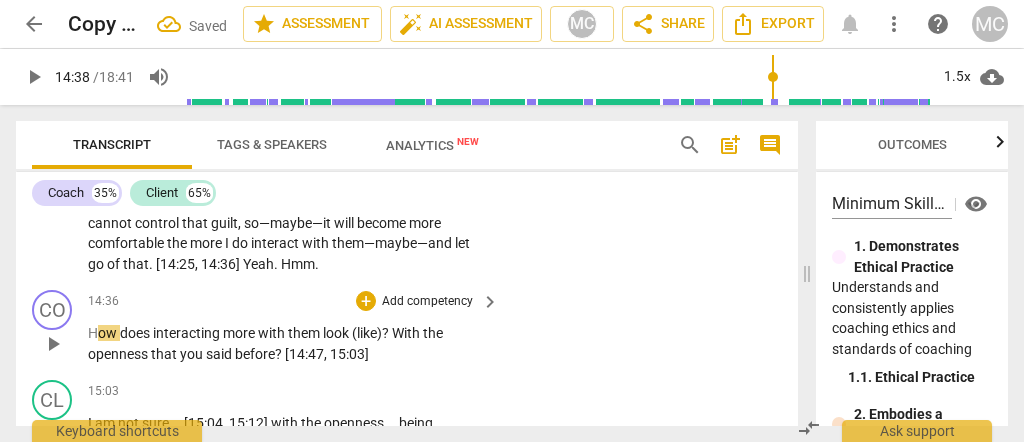 click on "14:36 + Add competency keyboard_arrow_right H ow   does   interacting   more   with   them   look   (like) ?   With   the   openness   that   you   said   before ?   [14:47 ,   15:03]" at bounding box center [294, 327] 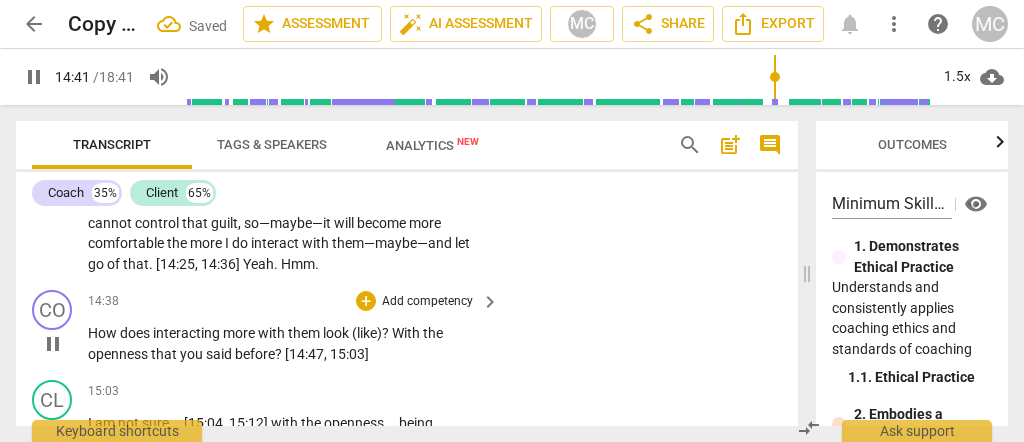 click on "look" at bounding box center [337, 333] 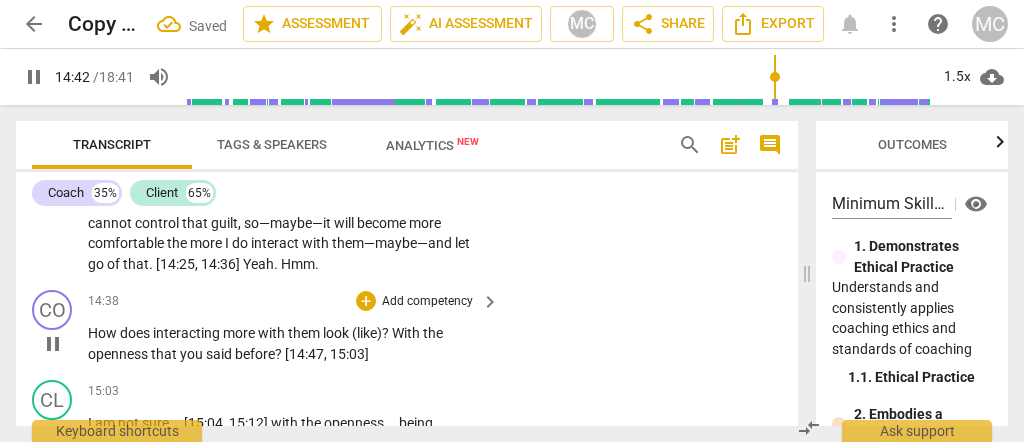 type on "883" 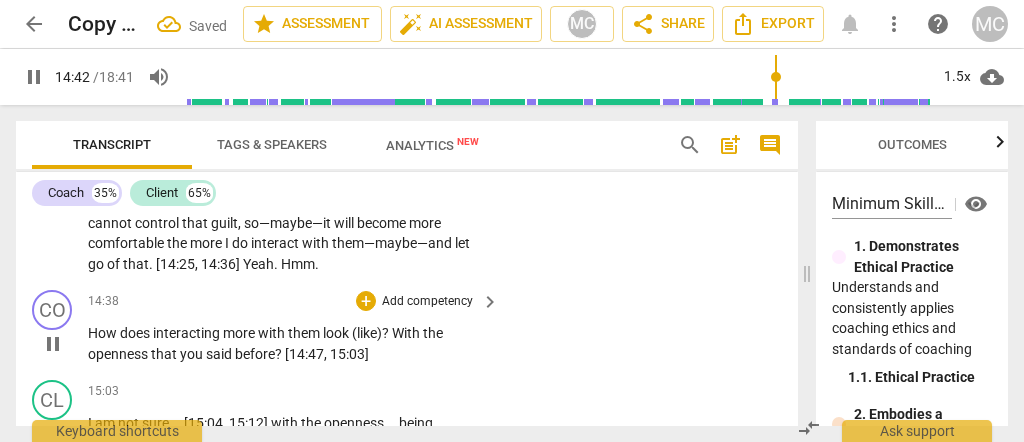 type 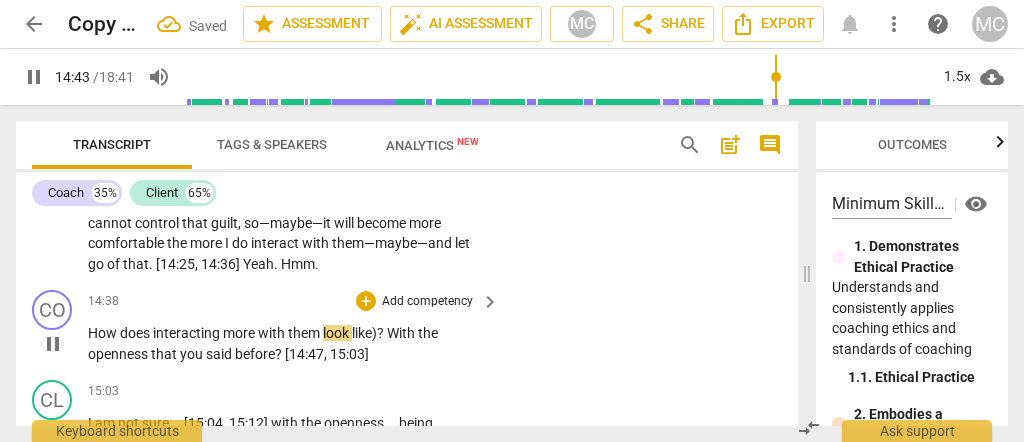 click on "like)" at bounding box center (364, 333) 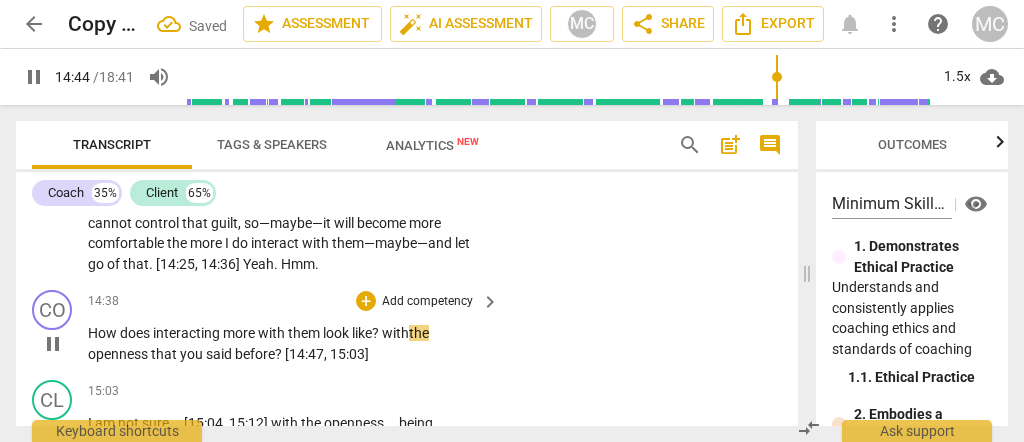 click on "?" at bounding box center [377, 333] 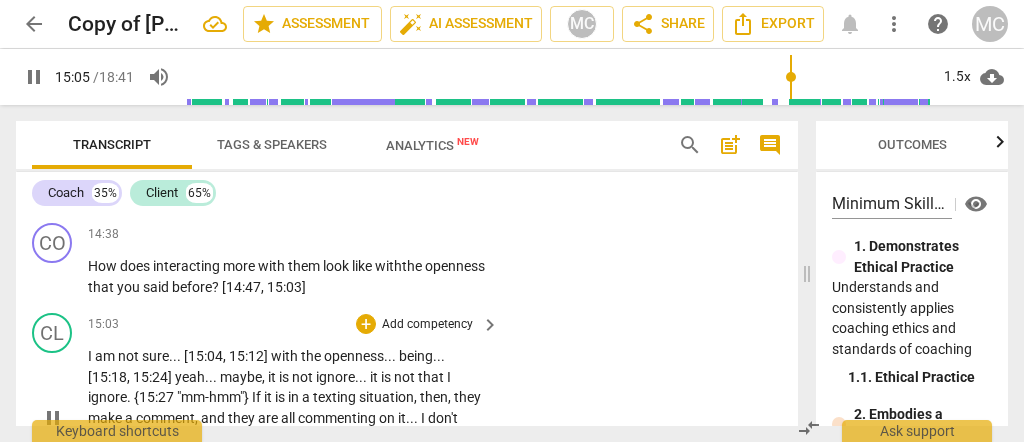 scroll, scrollTop: 4748, scrollLeft: 0, axis: vertical 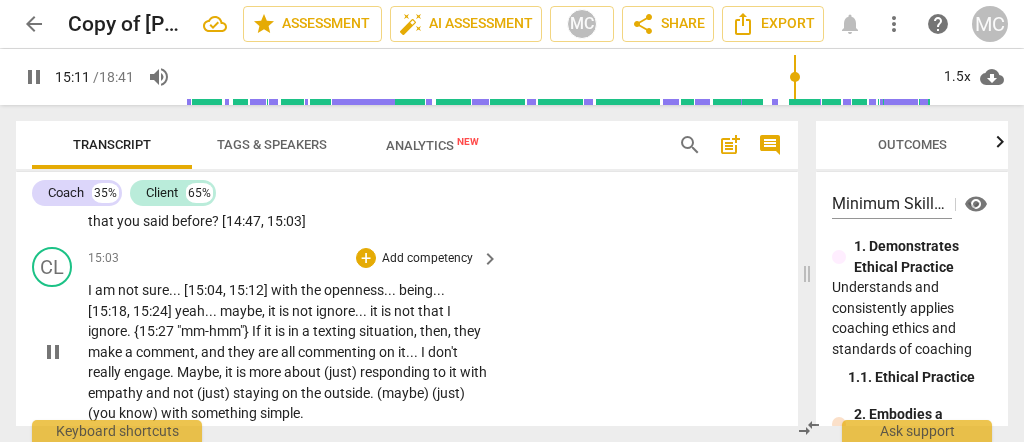 click on "[15:04" at bounding box center (203, 290) 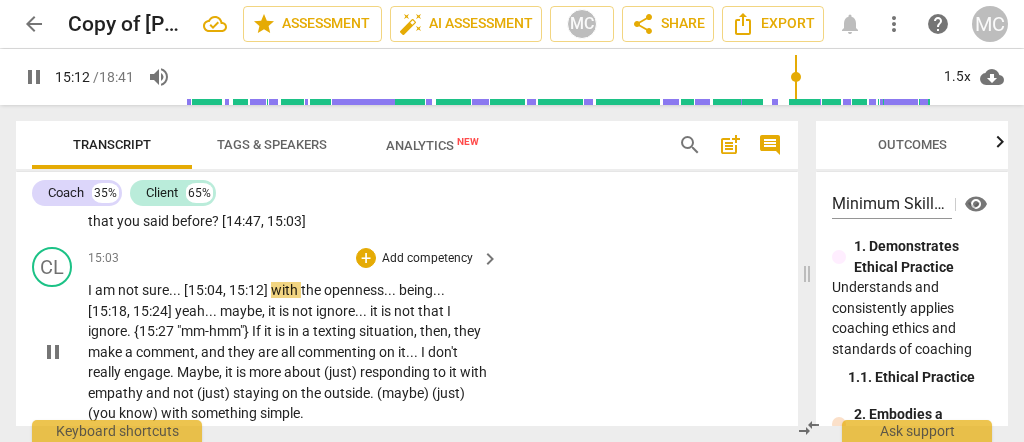 type on "913" 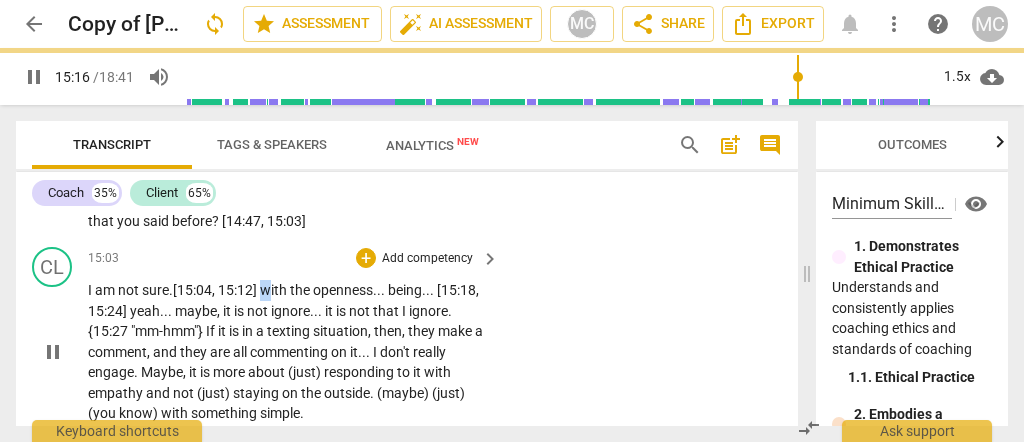 click on "with" at bounding box center (275, 290) 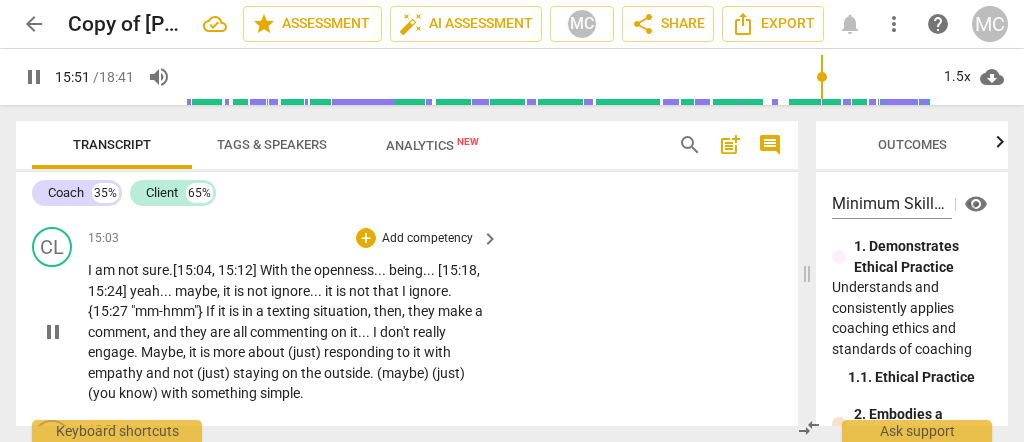 scroll, scrollTop: 4737, scrollLeft: 0, axis: vertical 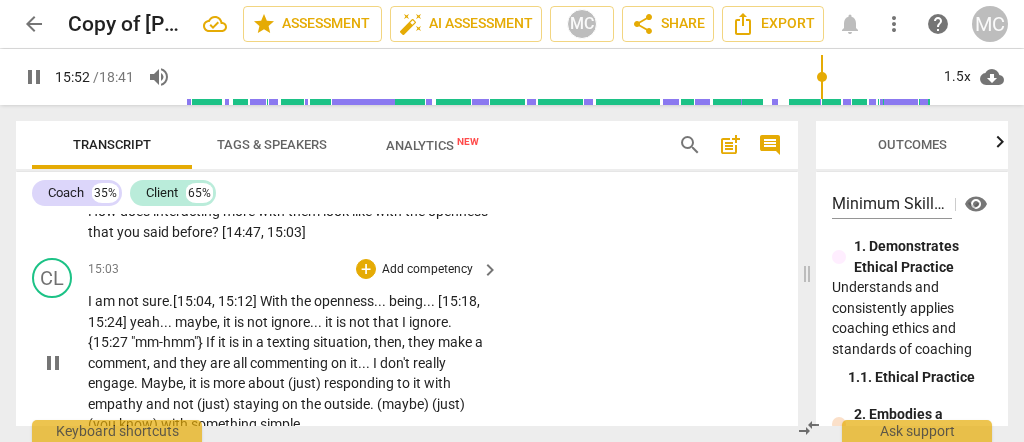 click on "sure." at bounding box center (157, 301) 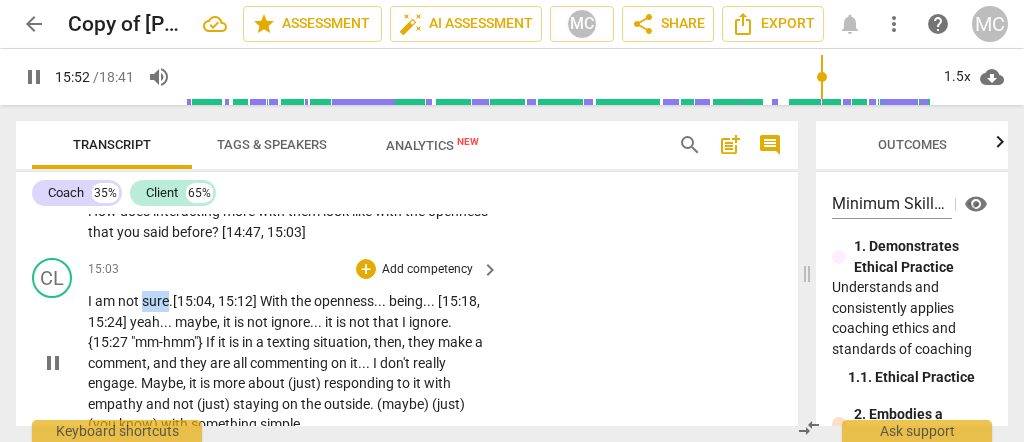 click on "sure." at bounding box center [157, 301] 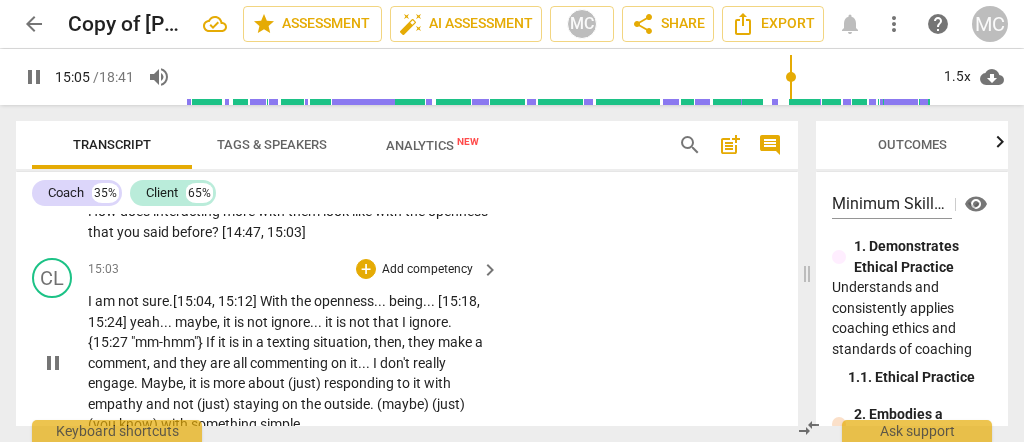 click on "15:03 + Add competency keyboard_arrow_right I   am   not   sure.  [15:04 ,   15:12]   With   the   openness . . .   being . . .   [15:18 ,   15:24]   yeah . . .   maybe ,   it   is   not   ignore . . .   it   is   not   that   I   ignore .   {15:27   "mm-hmm"}   If   it   is   in   a   texting   situation ,   then ,   they   make   a   comment ,   and   they   are   all   commenting   on   it . . .   I   don't   really   engage .   Maybe ,   it   is   more   about   (just)   responding   to   it   with   empathy   and   not   (just)   staying   on   the   outside .   (maybe)   (just)   (you   know)   with   something   simple ." at bounding box center (294, 346) 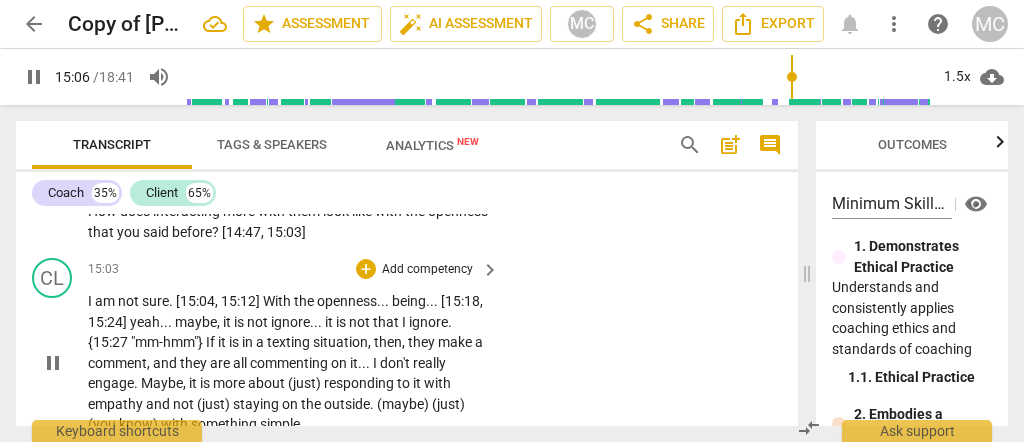 click on "am" at bounding box center [106, 301] 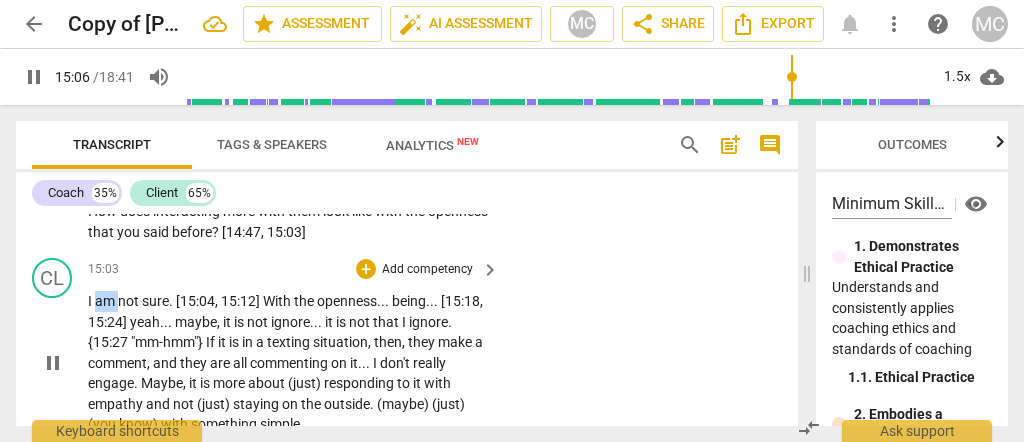 click on "am" at bounding box center (106, 301) 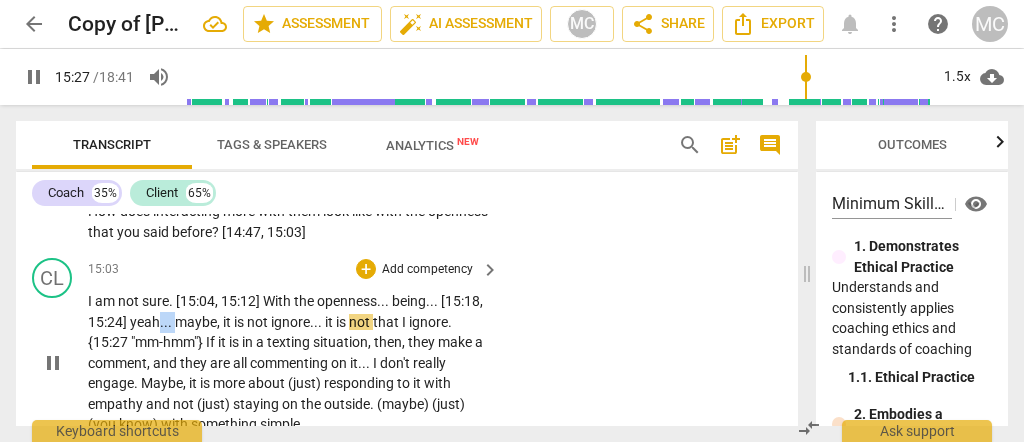 drag, startPoint x: 174, startPoint y: 319, endPoint x: 158, endPoint y: 319, distance: 16 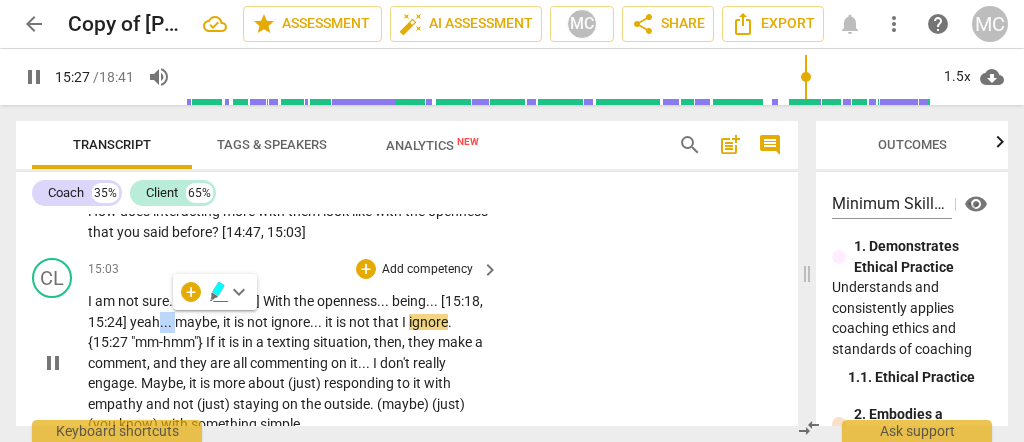 paste 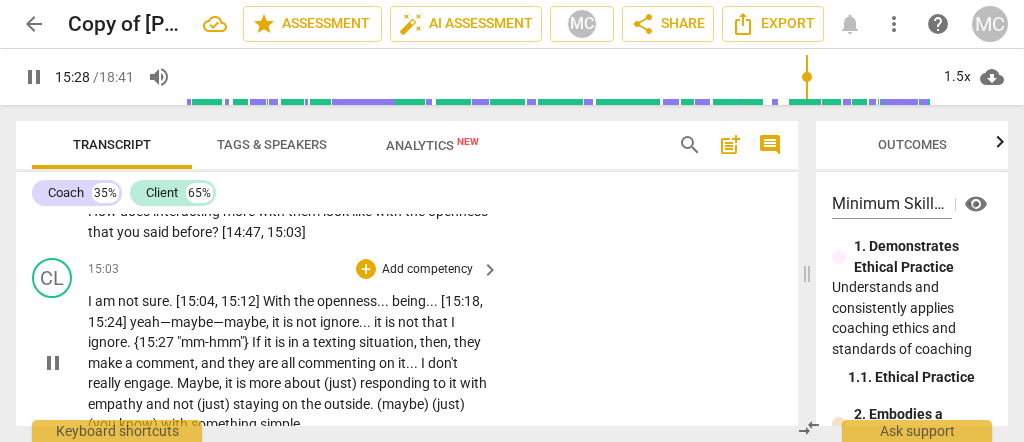 click on "yeah—maybe—" at bounding box center [177, 322] 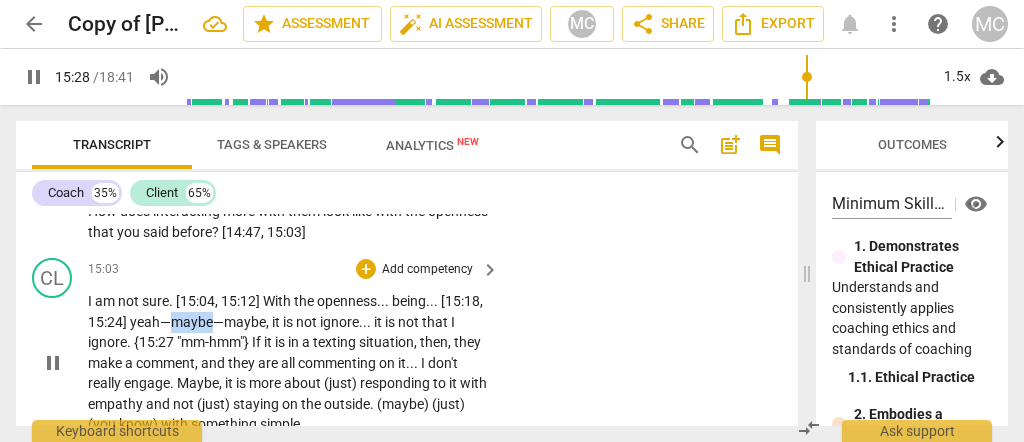 click on "yeah—maybe—" at bounding box center [177, 322] 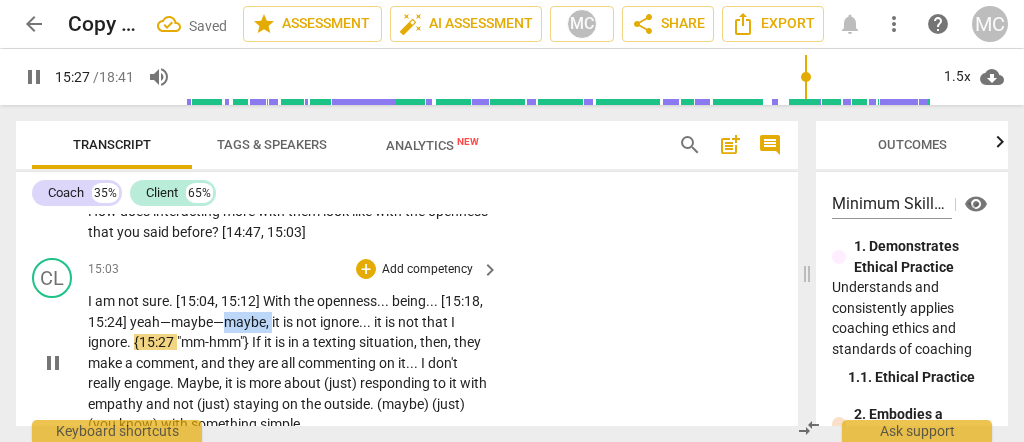 drag, startPoint x: 266, startPoint y: 318, endPoint x: 223, endPoint y: 318, distance: 43 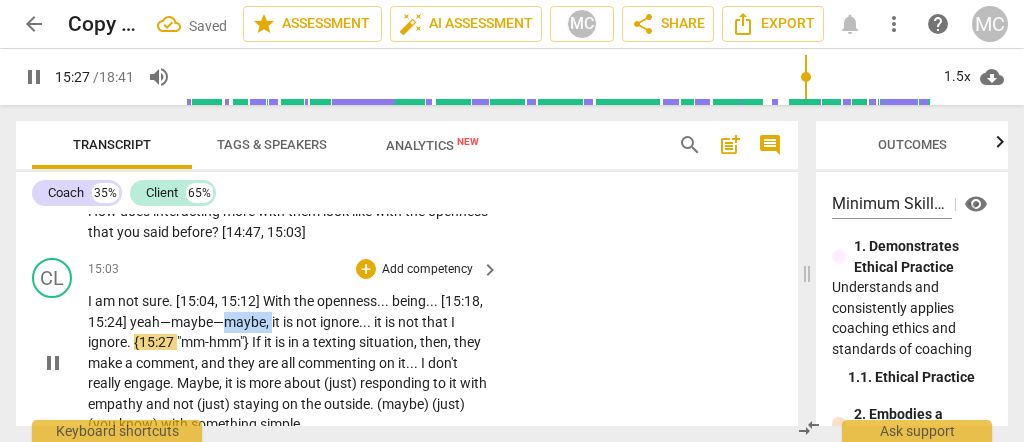 click on "I   am   not   sure .   [15:04 ,   15:12]   With   the   openness . . .   being . . .   [15:18 ,   15:24]   yeah—maybe— maybe ,   it   is   not   ignore . . .   it   is   not   that   I   ignore .   {15:27   "mm-hmm"}   If   it   is   in   a   texting   situation ,   then ,   they   make   a   comment ,   and   they   are   all   commenting   on   it . . .   I   don't   really   engage .   Maybe ,   it   is   more   about   (just)   responding   to   it   with   empathy   and   not   (just)   staying   on   the   outside .   (maybe)   (just)   (you   know)   with   something   simple ." at bounding box center (288, 363) 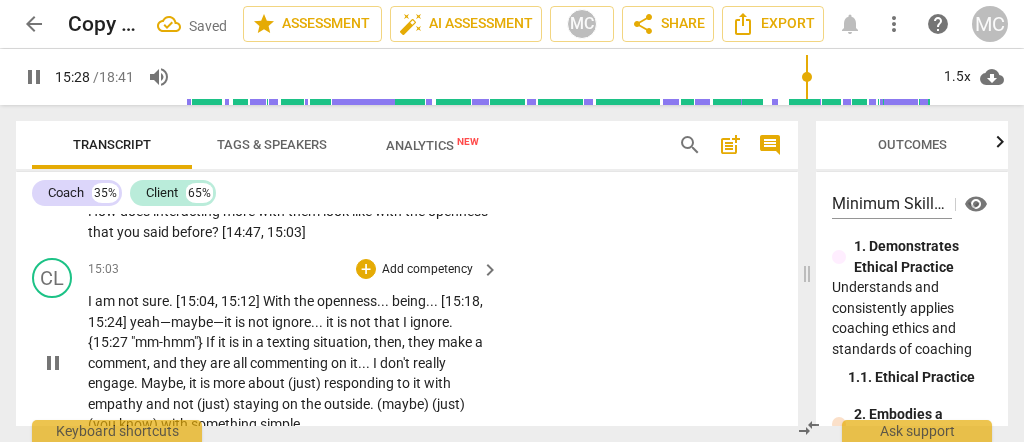 click on "texting" at bounding box center [290, 342] 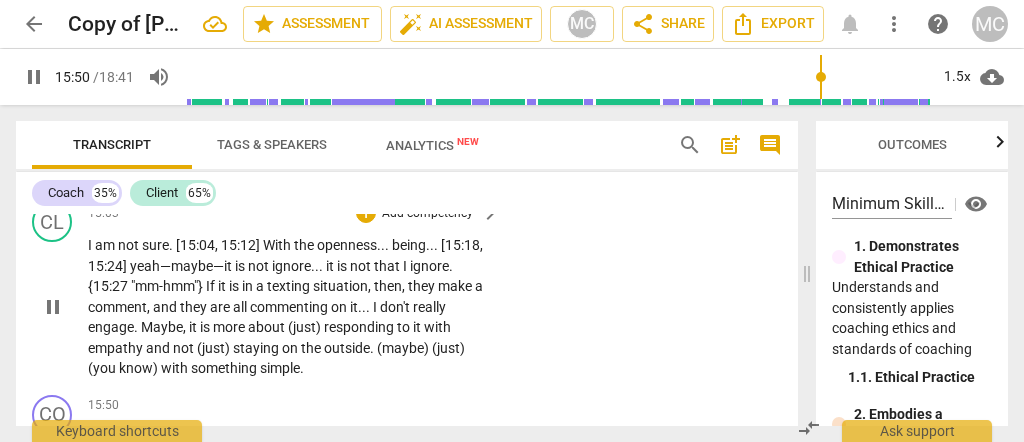 scroll, scrollTop: 4804, scrollLeft: 0, axis: vertical 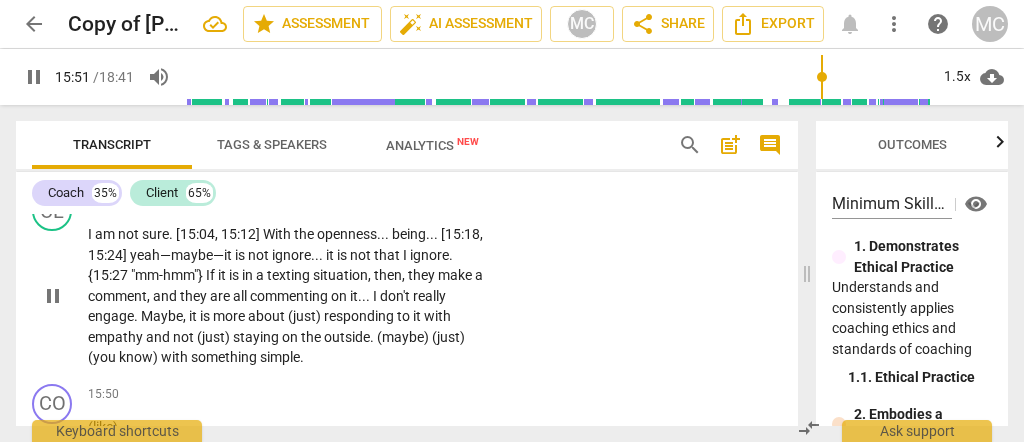 click on "ignore" at bounding box center [291, 255] 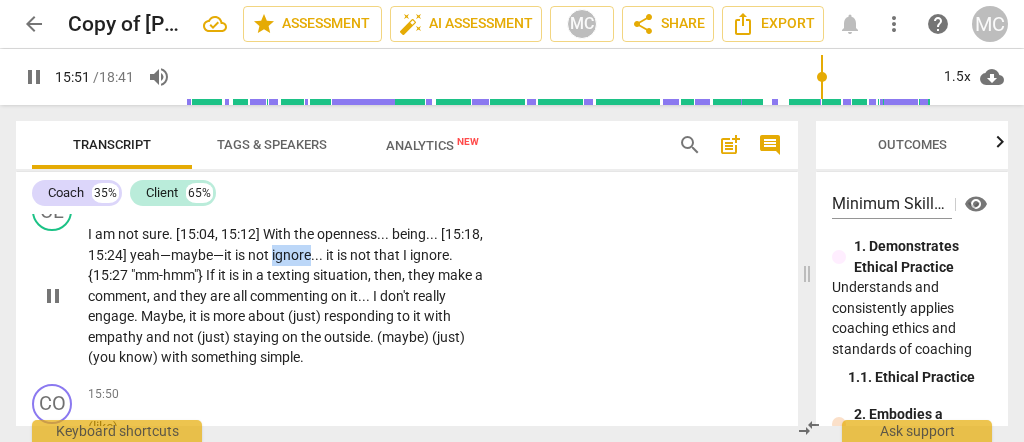 click on "ignore" at bounding box center (291, 255) 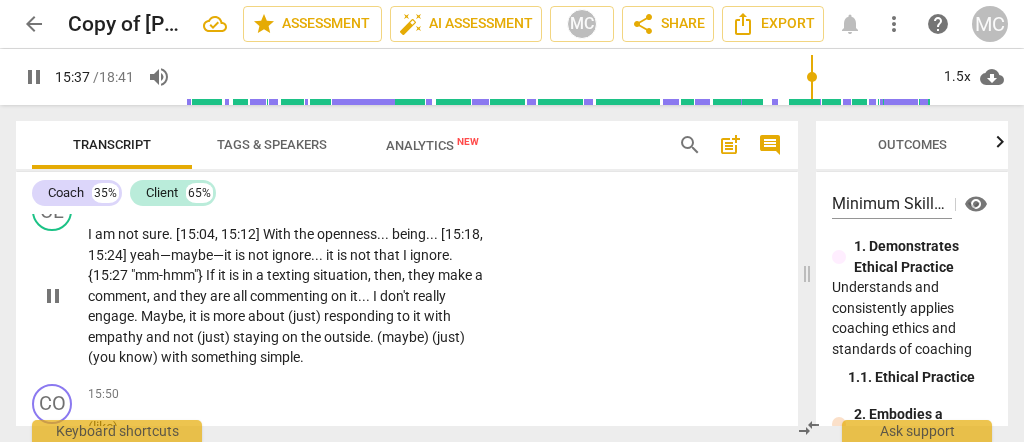 click on "responding" at bounding box center (360, 316) 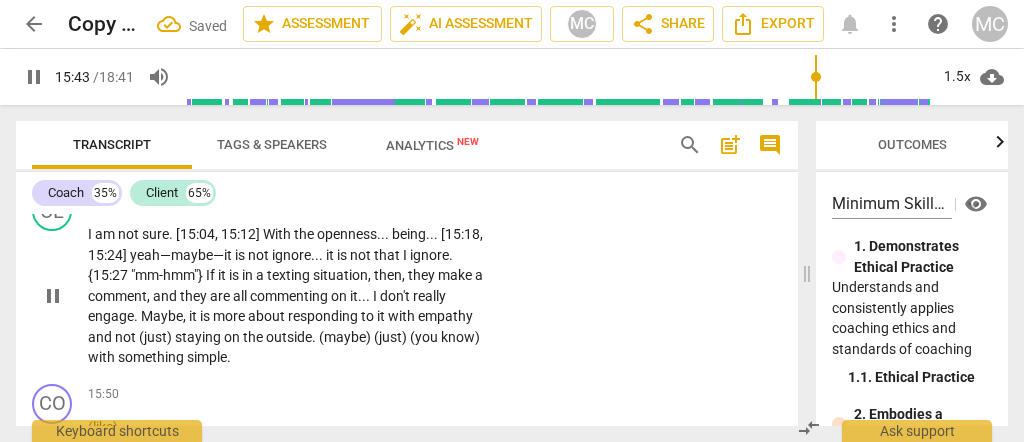 click on "staying" at bounding box center [199, 337] 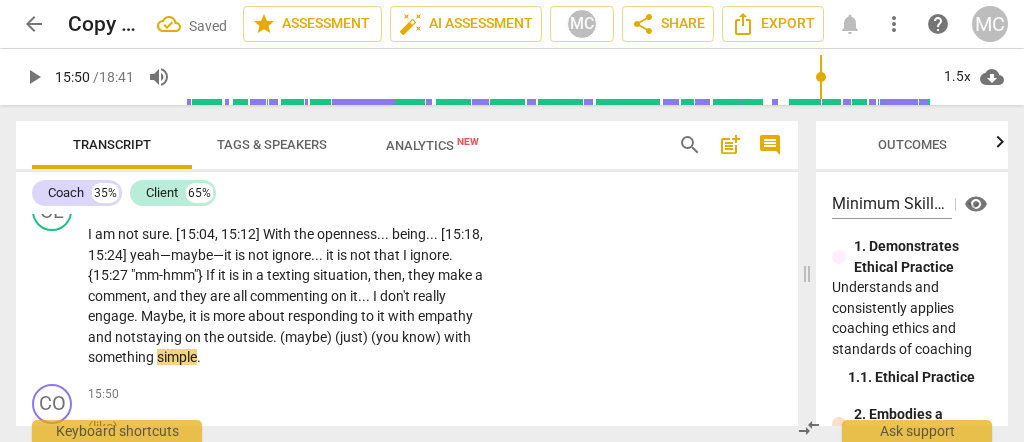 type on "950" 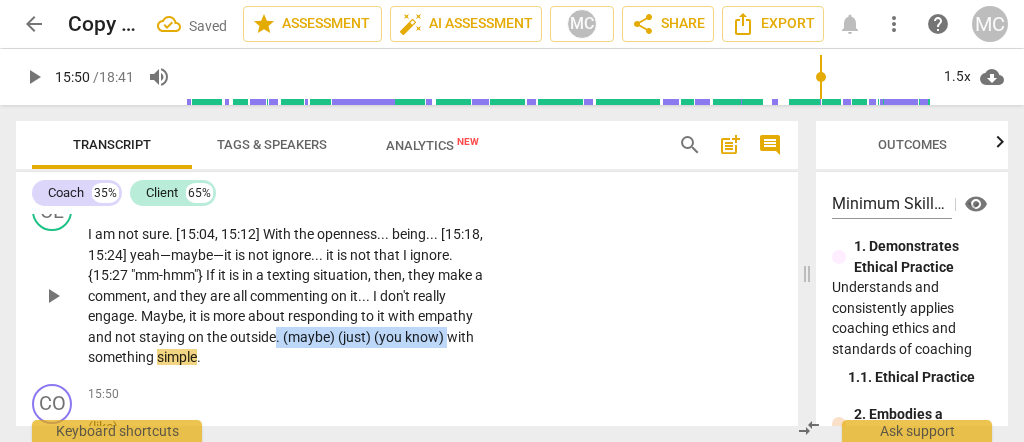drag, startPoint x: 444, startPoint y: 333, endPoint x: 275, endPoint y: 338, distance: 169.07394 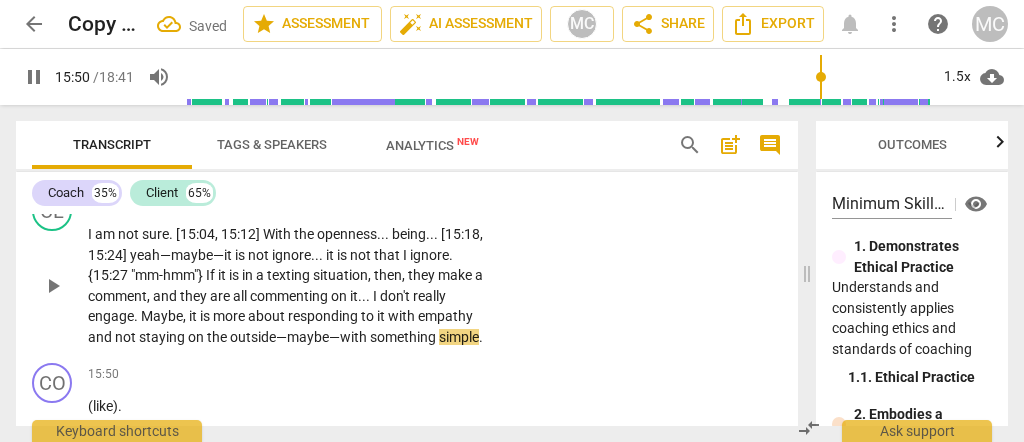click on "CL play_arrow pause 15:03 + Add competency keyboard_arrow_right I   am   not   sure .   [15:04 ,   15:12]   With   the   openness . . .   being . . .   [15:18 ,   15:24]   yeah—maybe—it   is   not   ignore . . .   it   is   not   that   I   ignore .   {15:27   "mm-hmm"}   If   it   is   in   a   texting   situation ,   then ,   they   make   a   comment ,   and   they   are   all   commenting   on   it . . .   I   don't   really   engage .   Maybe ,   it   is   more   about   responding   to   it   with   empathy   and   not   staying   on   the   outside—maybe— with   something   simple ." at bounding box center [407, 269] 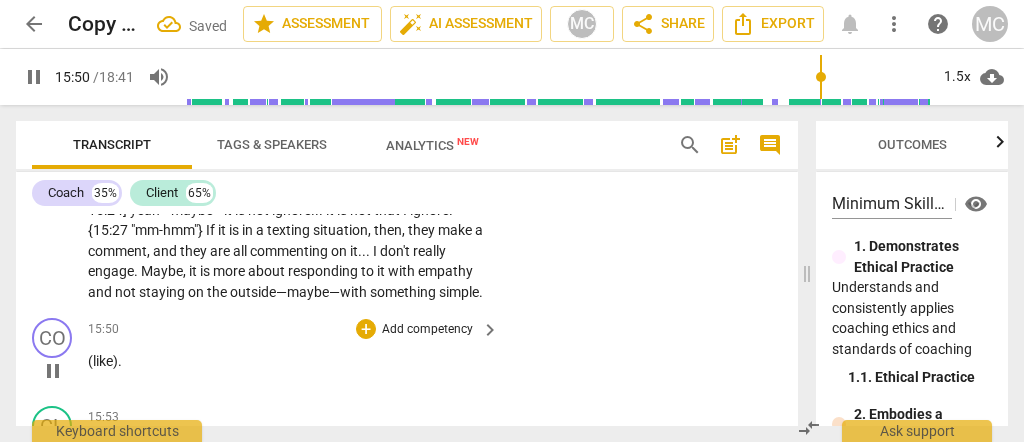 scroll, scrollTop: 4870, scrollLeft: 0, axis: vertical 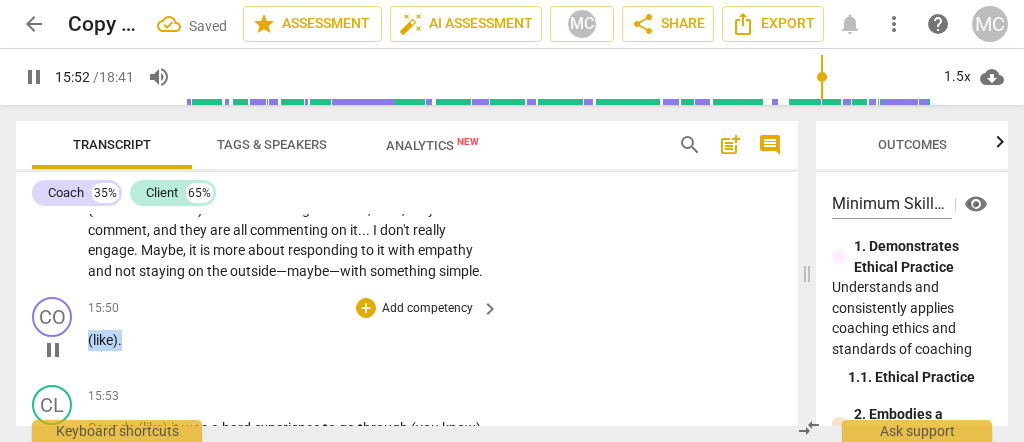 type on "952" 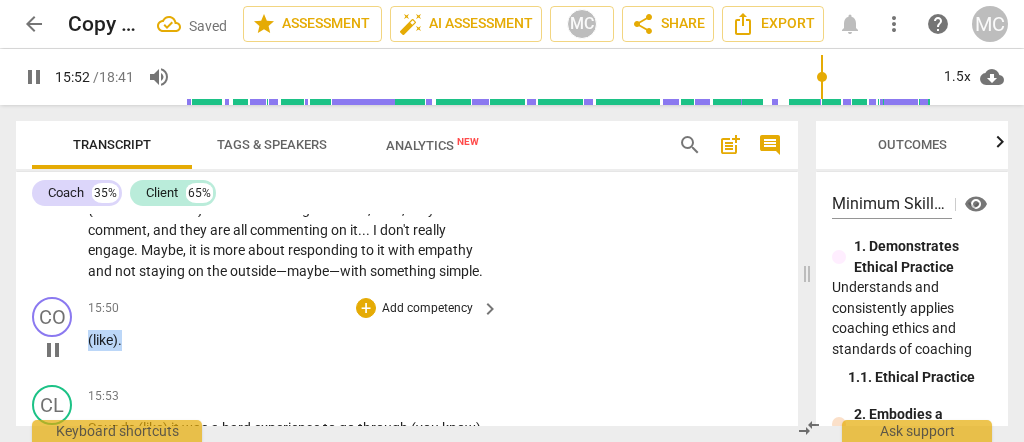 drag, startPoint x: 131, startPoint y: 341, endPoint x: 80, endPoint y: 338, distance: 51.088158 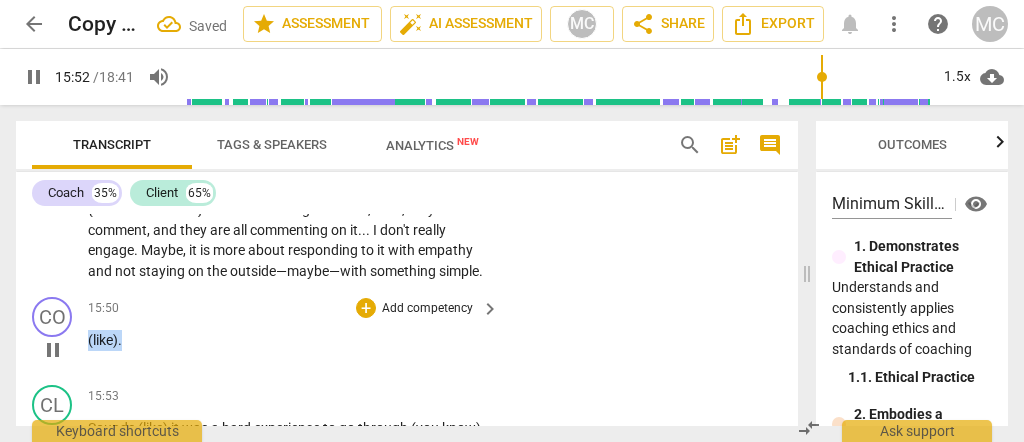 click on "CO play_arrow pause 15:50 + Add competency keyboard_arrow_right (like) ." at bounding box center [407, 333] 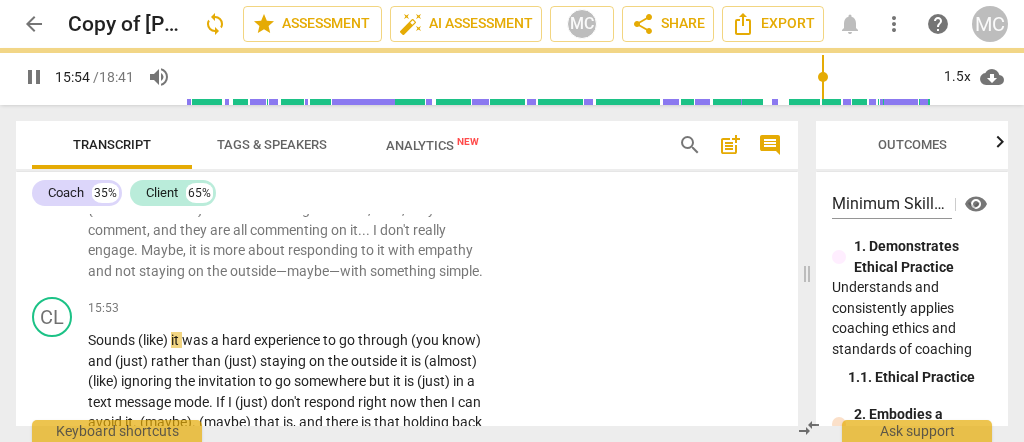 click on "I   am   not   sure .   [15:04 ,   15:12]   With   the   openness . . .   being . . .   [15:18 ,   15:24]   yeah—maybe—it   is   not   ignore . . .   it   is   not   that   I   ignore .   {15:27   "mm-hmm"}   If   it   is   in   a   texting   situation ,   then ,   they   make   a   comment ,   and   they   are   all   commenting   on   it . . .   I   don't   really   engage .   Maybe ,   it   is   more   about   responding   to   it   with   empathy   and   not   staying   on   the   outside—maybe—with   something   simple ." at bounding box center (294, 219) 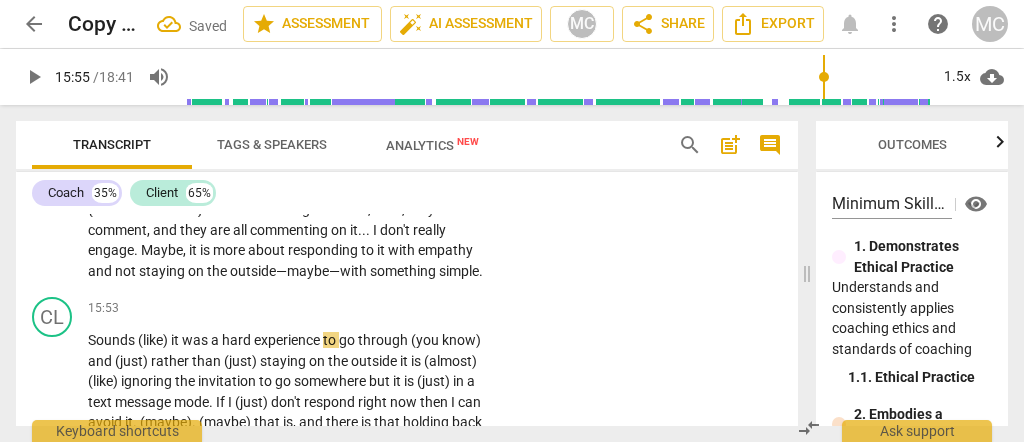 click on "I   am   not   sure .   [15:04 ,   15:12]   With   the   openness . . .   being . . .   [15:18 ,   15:24]   yeah—maybe—it   is   not   ignore . . .   it   is   not   that   I   ignore .   {15:27   "mm-hmm"}   If   it   is   in   a   texting   situation ,   then ,   they   make   a   comment ,   and   they   are   all   commenting   on   it . . .   I   don't   really   engage .   Maybe ,   it   is   more   about   responding   to   it   with   empathy   and   not   staying   on   the   outside—maybe—with   something   simple ." at bounding box center (294, 219) 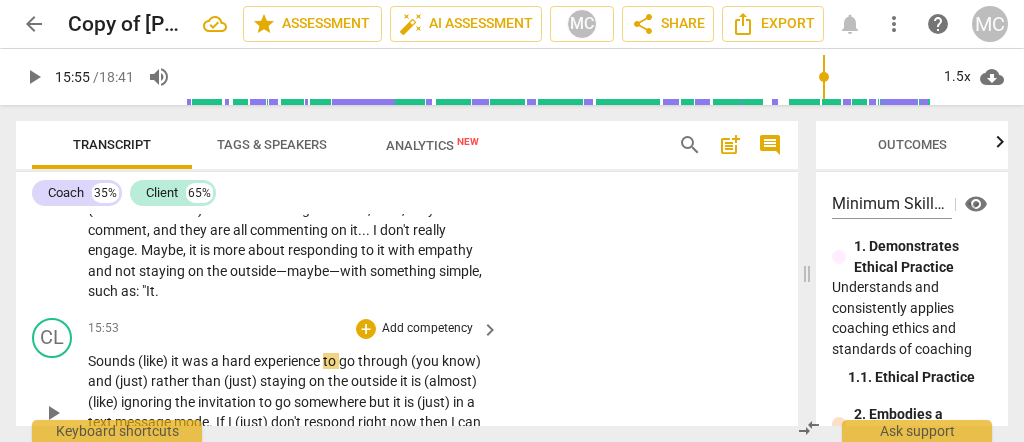 click on "Sounds" at bounding box center (113, 361) 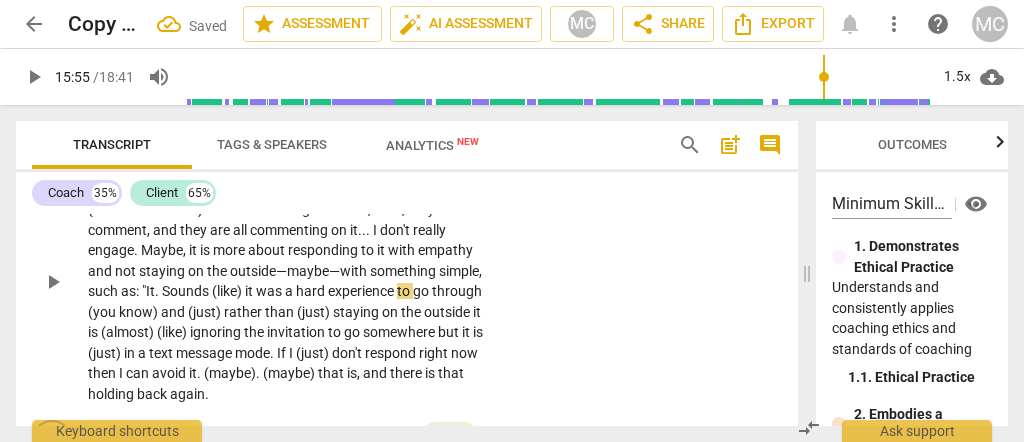 click on "Sounds" at bounding box center [187, 291] 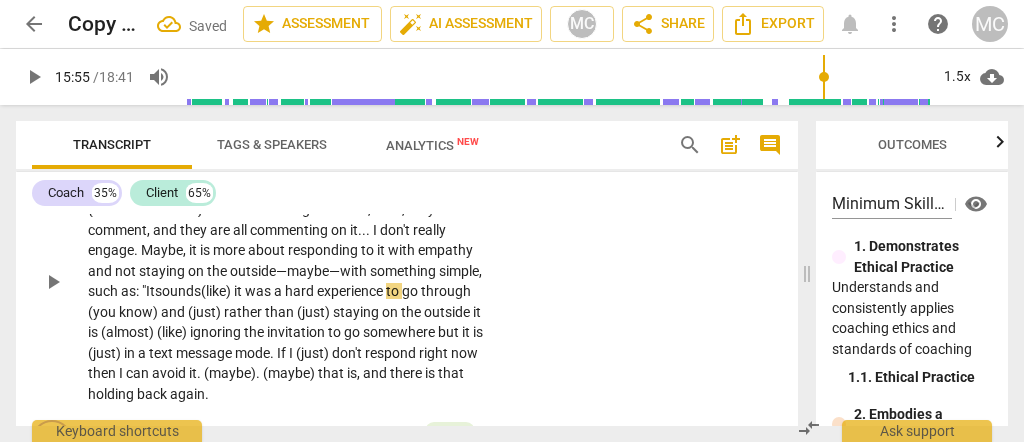 click on "sounds" at bounding box center [178, 291] 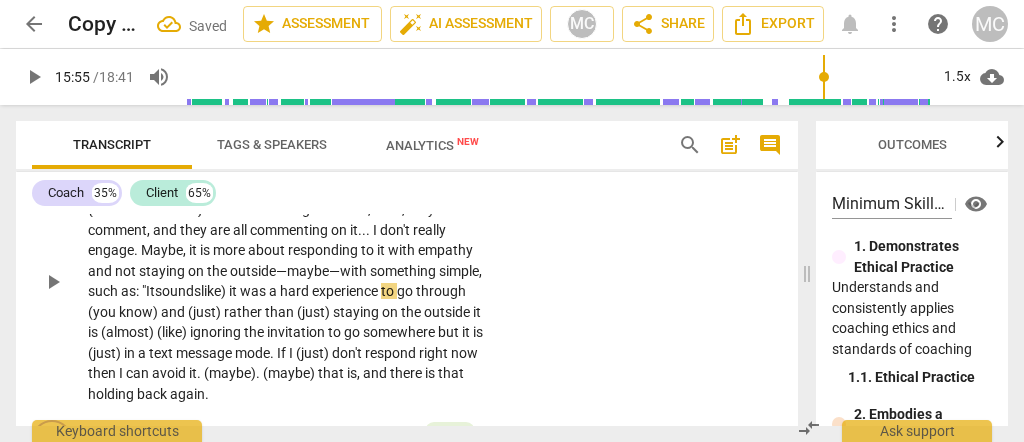 click on "like)" at bounding box center (215, 291) 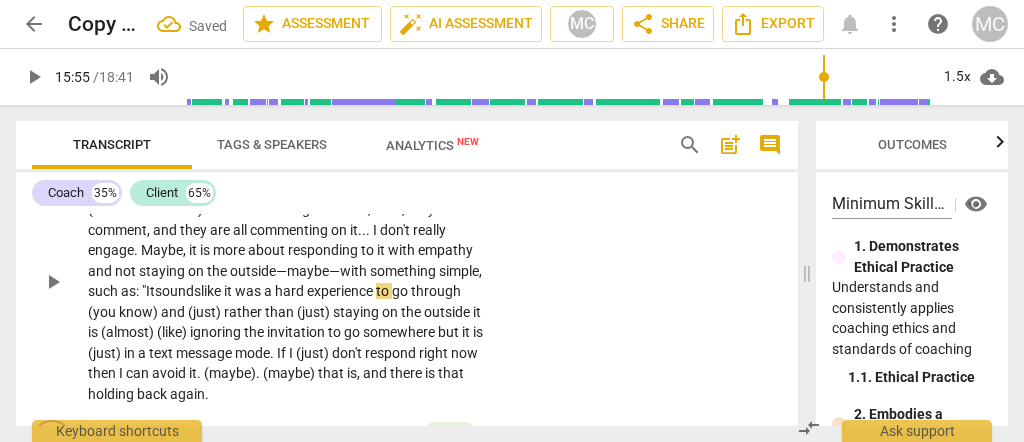 click on "like" at bounding box center [212, 291] 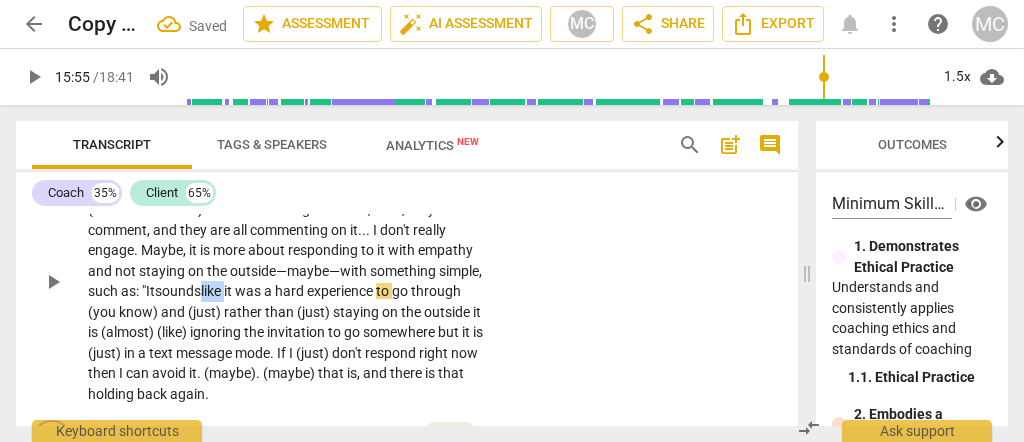 click on "like" at bounding box center (212, 291) 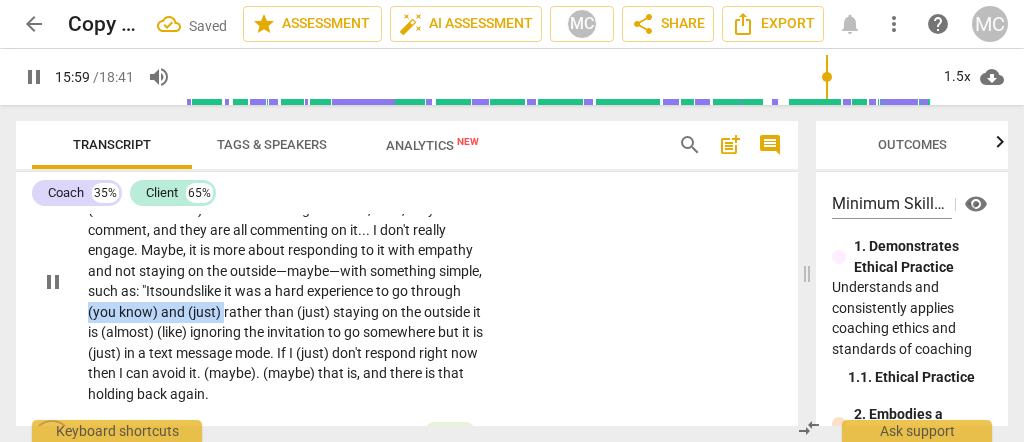 drag, startPoint x: 222, startPoint y: 304, endPoint x: 70, endPoint y: 303, distance: 152.0033 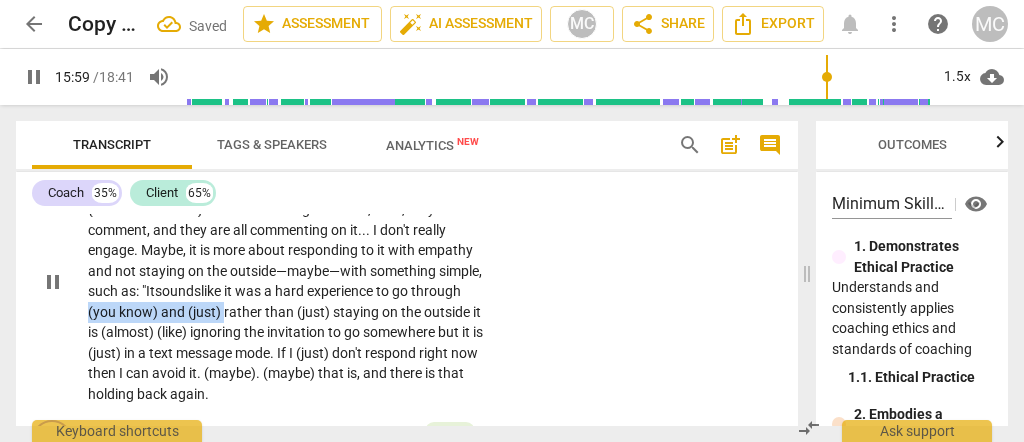 click on "CL play_arrow pause 15:03 + Add competency keyboard_arrow_right I   am   not   sure .   [15:04 ,   15:12]   With   the   openness . . .   being . . .   [15:18 ,   15:24]   yeah—maybe—it   is   not   ignore . . .   it   is   not   that   I   ignore .   {15:27   "mm-hmm"}   If   it   is   in   a   texting   situation ,   then ,   they   make   a   comment ,   and   they   are   all   commenting   on   it . . .   I   don't   really   engage .   Maybe ,   it   is   more   about   responding   to   it   with   empathy   and   not   staying   on   the   outside—maybe—with   something   simple ,   such   as :   "It  sounds  like   it   was   a   hard   experience   to   go   through   (you   know)   and   (just)   rather   than   (just)   staying   on   the   outside   it   is   (almost)   (like)   ignoring   the   invitation   to   go   somewhere   but   it   is   (just)   in   a   text   message   mode .   If   I   (just)   don't   respond   right   now   then   I   can   avoid   it .   (maybe) ." at bounding box center [407, 264] 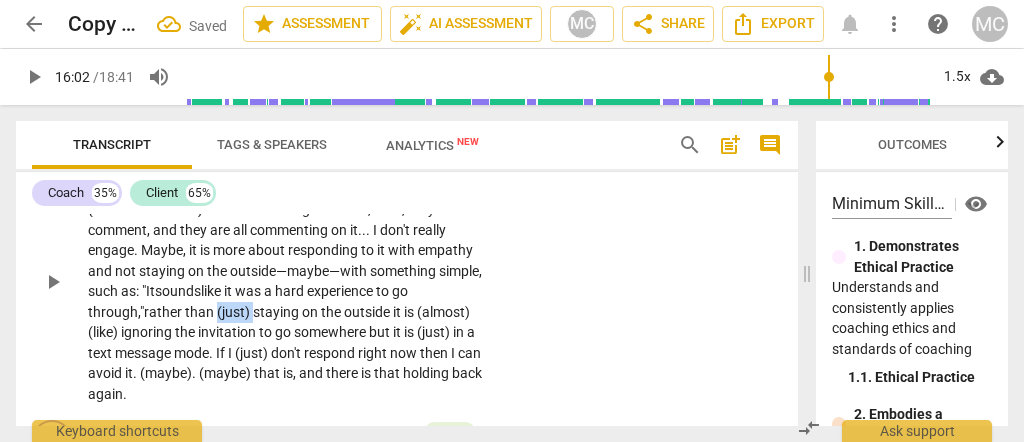 drag, startPoint x: 248, startPoint y: 307, endPoint x: 217, endPoint y: 309, distance: 31.06445 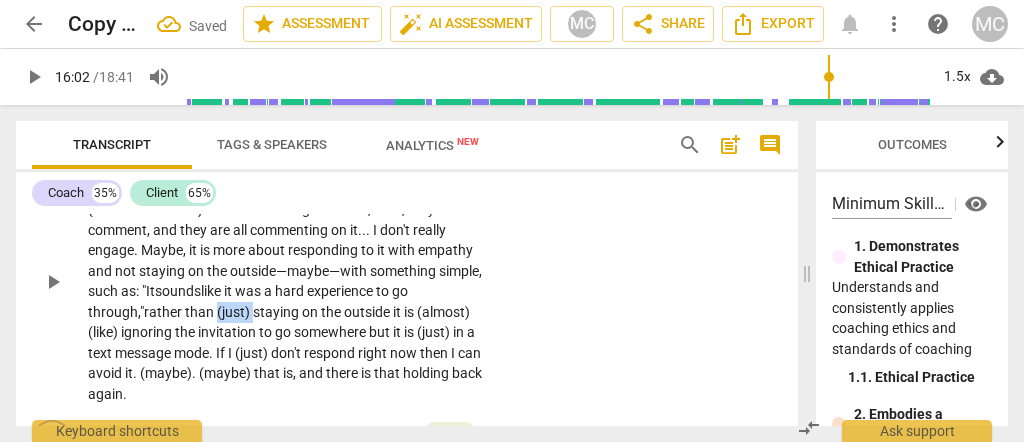 click on "(just)" at bounding box center (235, 312) 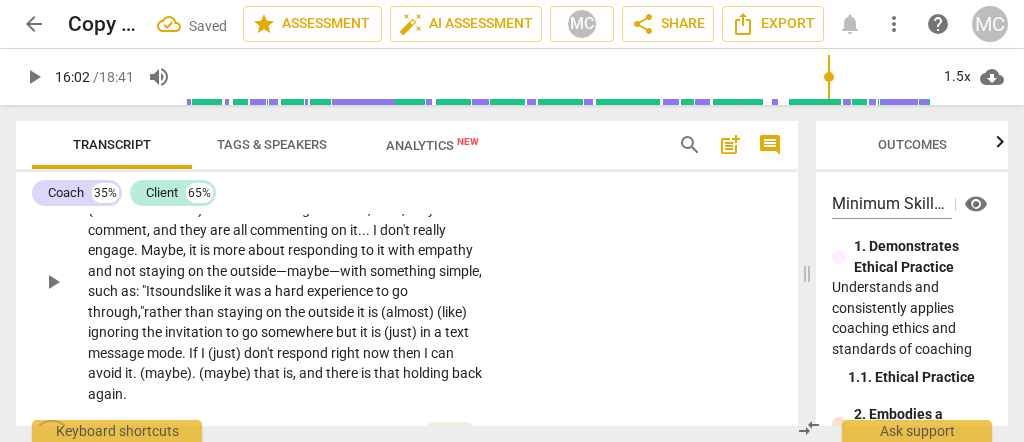 click on "CL play_arrow pause 15:03 + Add competency keyboard_arrow_right I   am   not   sure .   [15:04 ,   15:12]   With   the   openness . . .   being . . .   [15:18 ,   15:24]   yeah—maybe—it   is   not   ignore . . .   it   is   not   that   I   ignore .   {15:27   "mm-hmm"}   If   it   is   in   a   texting   situation ,   then ,   they   make   a   comment ,   and   they   are   all   commenting   on   it . . .   I   don't   really   engage .   Maybe ,   it   is   more   about   responding   to   it   with   empathy   and   not   staying   on   the   outside—maybe—with   something   simple ,   such   as :   "It  sounds  like   it   was   a   hard   experience   to   go   through,"  rather   than   staying   on   the   outside   it   is   (almost)   (like)   ignoring   the   invitation   to   go   somewhere   but   it   is   (just)   in   a   text   message   mode .   If   I   (just)   don't   respond   right   now   then   I   can   avoid   it .   (maybe) .   (maybe)   that   is ,   and   there   is" at bounding box center (407, 264) 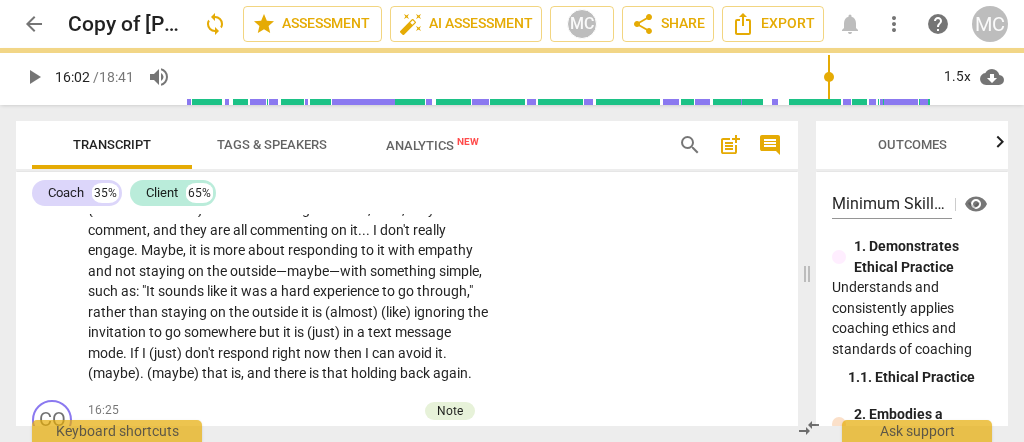 scroll, scrollTop: 4860, scrollLeft: 0, axis: vertical 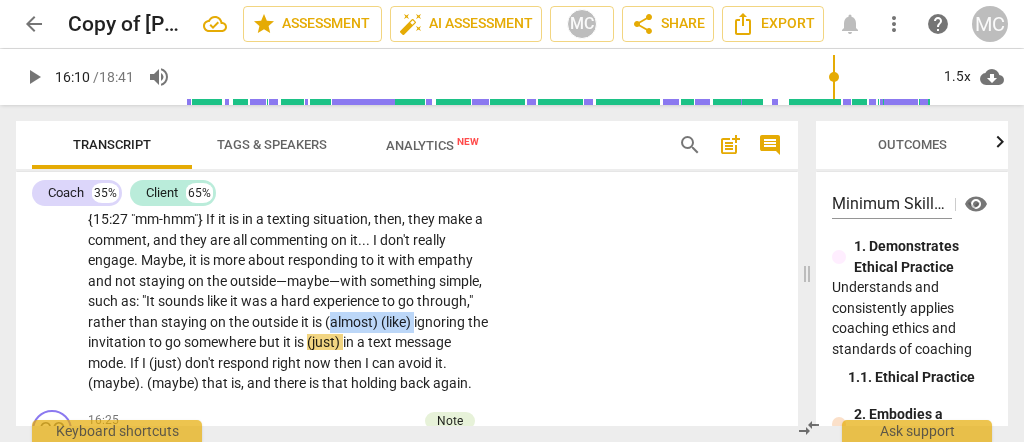 type on "970" 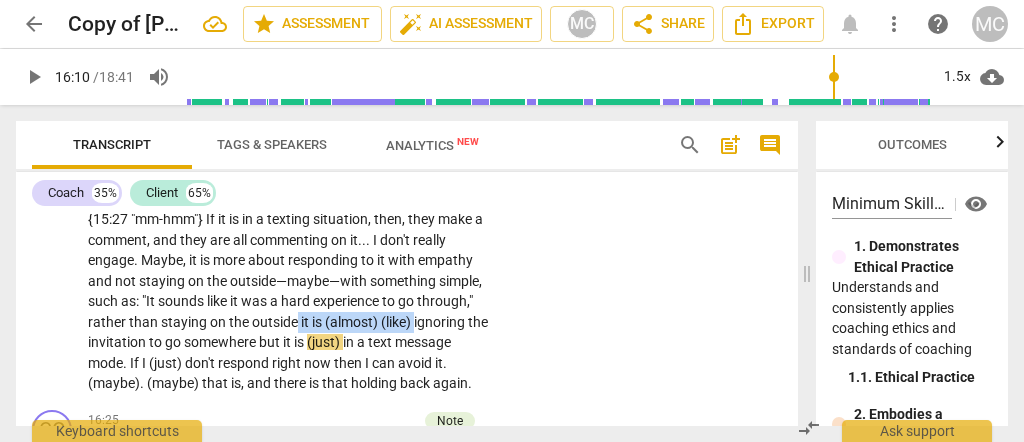 drag, startPoint x: 414, startPoint y: 316, endPoint x: 292, endPoint y: 322, distance: 122.14745 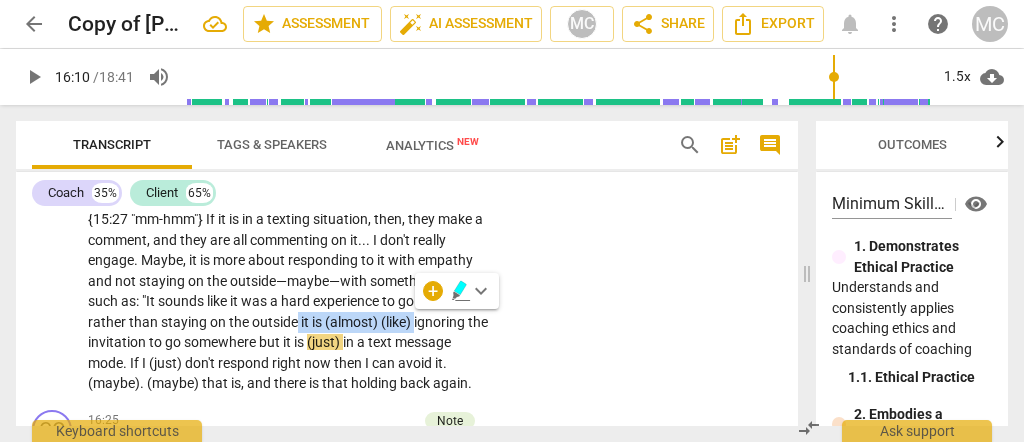 type 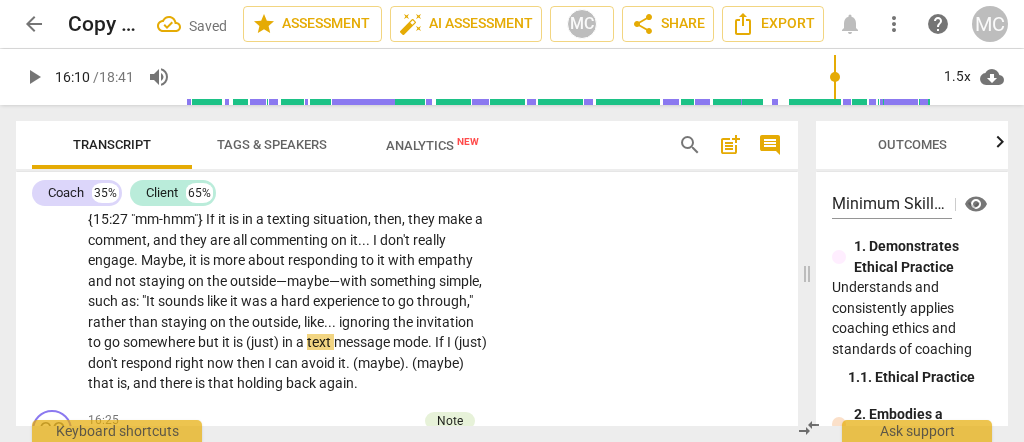 click on "ignoring" at bounding box center (366, 322) 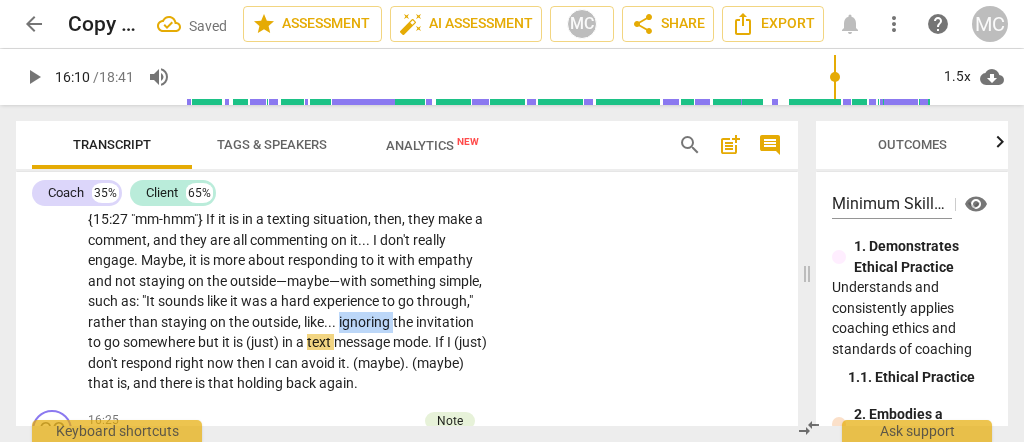 click on "ignoring" at bounding box center (366, 322) 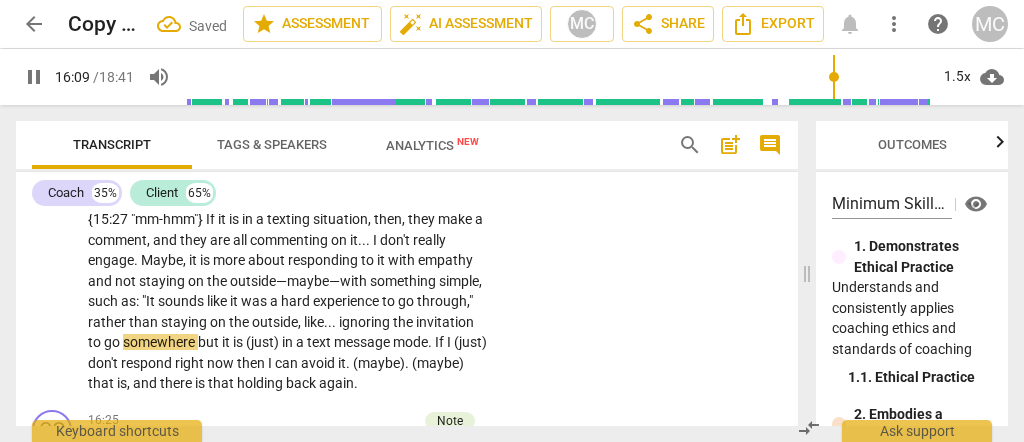 click on "somewhere" at bounding box center (160, 342) 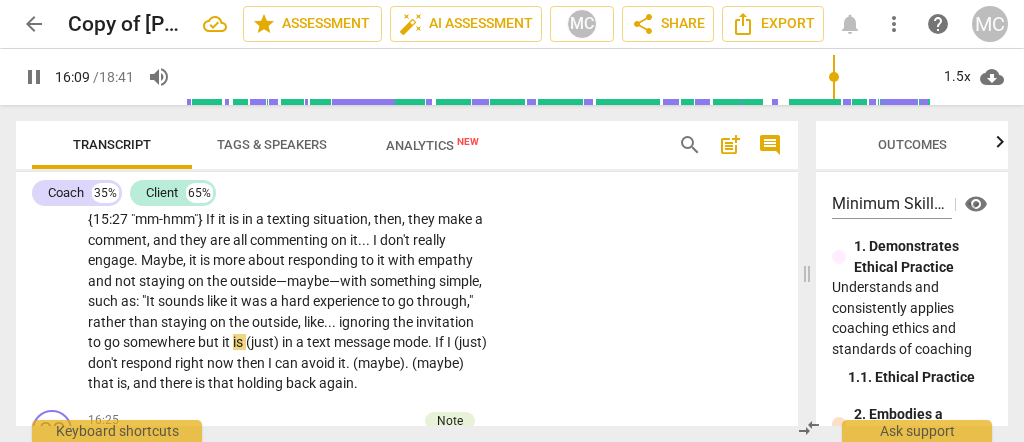 type on "970" 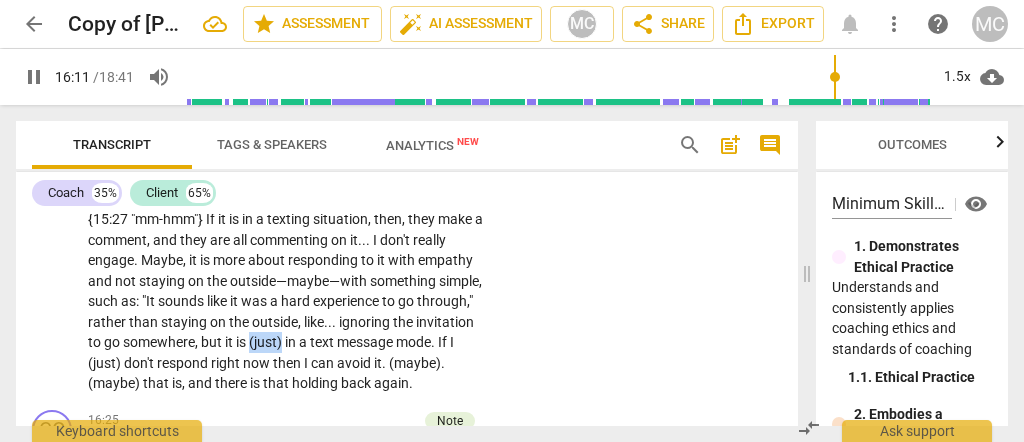 drag, startPoint x: 281, startPoint y: 335, endPoint x: 249, endPoint y: 335, distance: 32 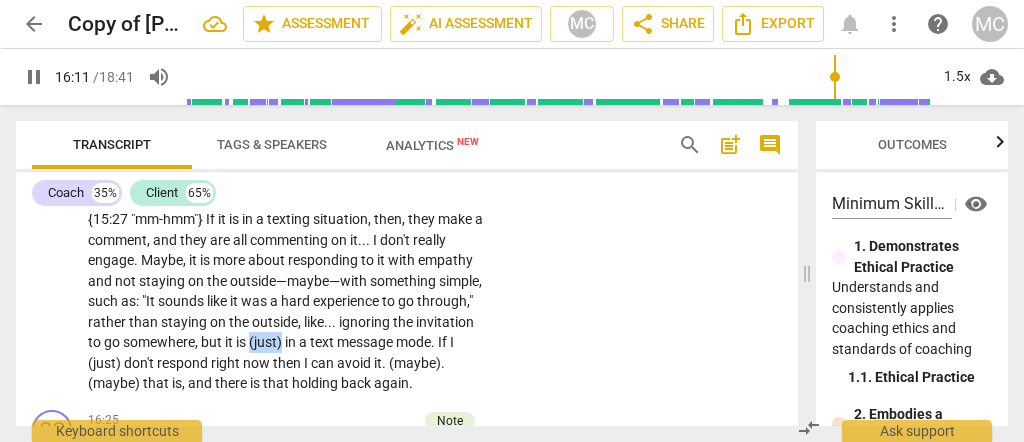click on "I   am   not   sure .   [15:04 ,   15:12]   With   the   openness . . .   being . . .   [15:18 ,   15:24]   yeah—maybe—it   is   not   ignore . . .   it   is   not   that   I   ignore .   {15:27   "mm-hmm"}   If   it   is   in   a   texting   situation ,   then ,   they   make   a   comment ,   and   they   are   all   commenting   on   it . . .   I   don't   really   engage .   Maybe ,   it   is   more   about   responding   to   it   with   empathy   and   not   staying   on   the   outside—maybe—with   something   simple ,   such   as :   "It   sounds   like   it   was   a   hard   experience   to   go   through , "   rather   than   staying   on   the   outside ,   like . . .   ignoring   the   invitation   to   go   somewhere,   but   it   is   (just)   in   a   text   message   mode .   If   I   (just)   don't   respond   right   now   then   I   can   avoid   it .   (maybe) .   (maybe)   that   is ,   and   there   is   that   holding   back   again ." at bounding box center [288, 281] 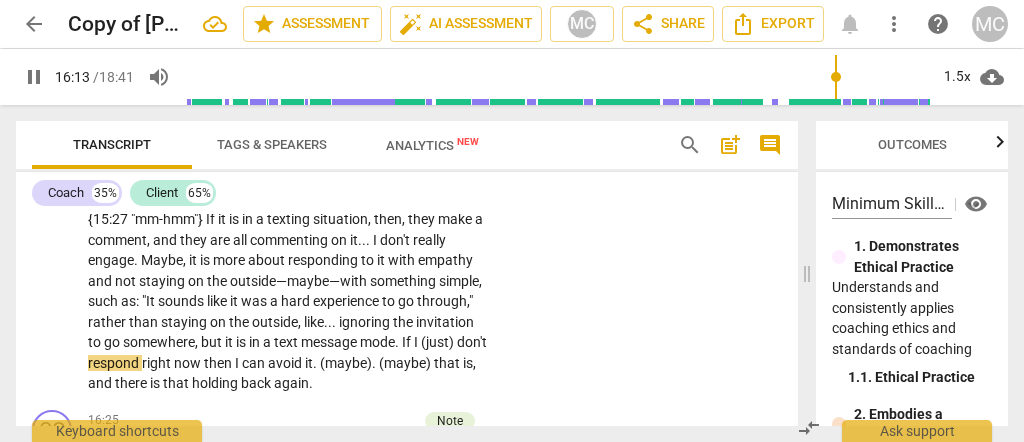 click on "in" at bounding box center [256, 342] 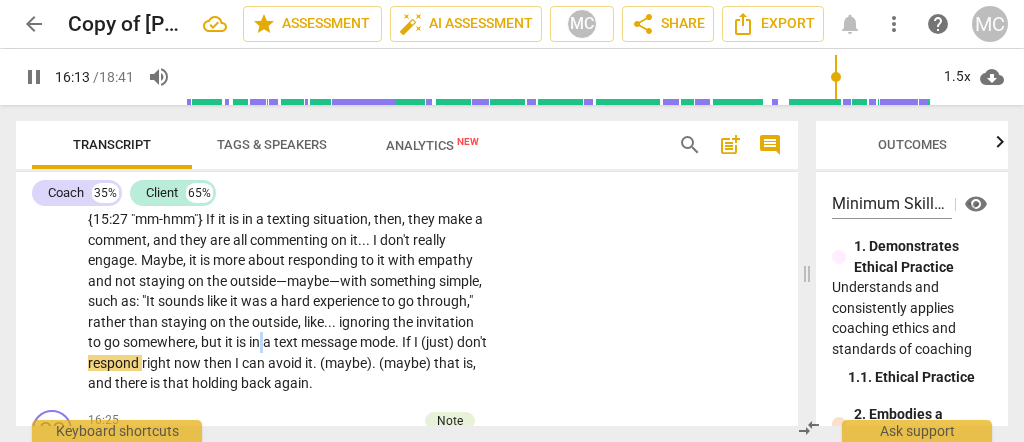 click on "in" at bounding box center (256, 342) 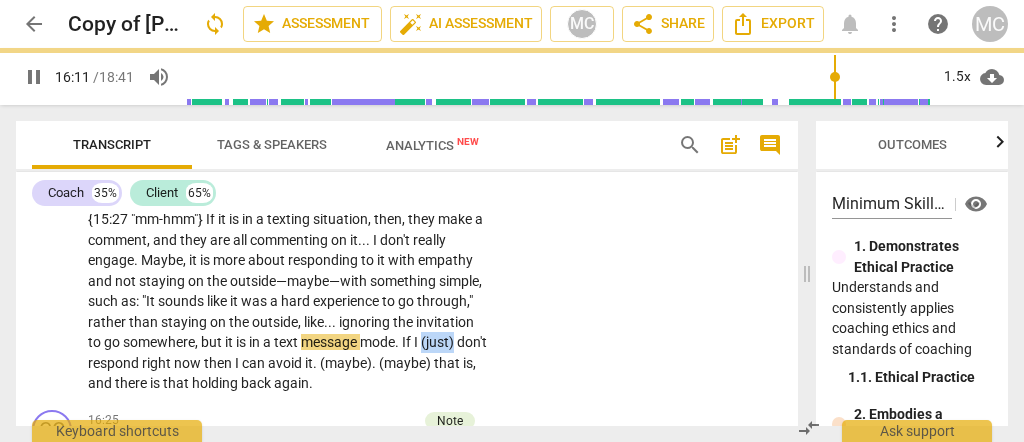 drag, startPoint x: 436, startPoint y: 340, endPoint x: 486, endPoint y: 342, distance: 50.039986 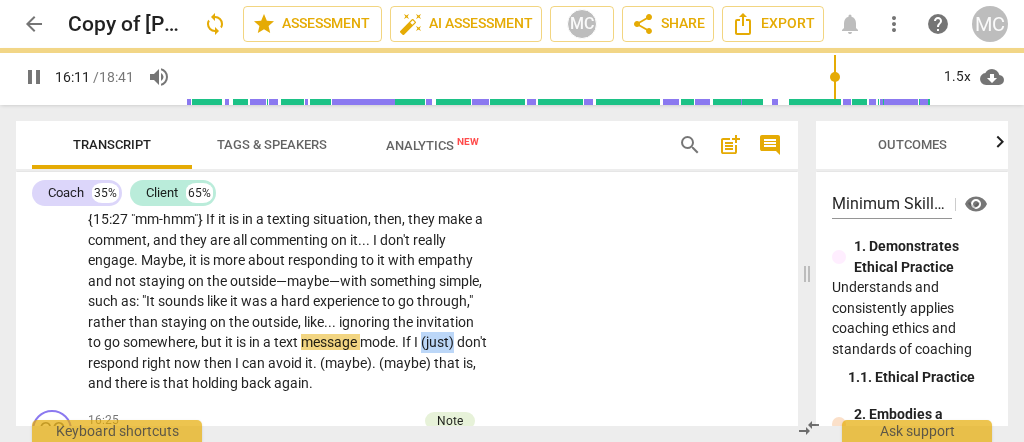 click on "I   am   not   sure .   [15:04 ,   15:12]   With   the   openness . . .   being . . .   [15:18 ,   15:24]   yeah—maybe—it   is   not   ignore . . .   it   is   not   that   I   ignore .   {15:27   "mm-hmm"}   If   it   is   in   a   texting   situation ,   then ,   they   make   a   comment ,   and   they   are   all   commenting   on   it . . .   I   don't   really   engage .   Maybe ,   it   is   more   about   responding   to   it   with   empathy   and   not   staying   on   the   outside—maybe—with   something   simple ,   such   as :   "It   sounds   like   it   was   a   hard   experience   to   go   through , "   rather   than   staying   on   the   outside ,   like . . .   ignoring   the   invitation   to   go   somewhere,   but   it   is   in   a   text   message   mode .   If   I   (just)   don't   respond   right   now   then   I   can   avoid   it .   (maybe) .   (maybe)   that   is ,   and   there   is   that   holding   back   again ." at bounding box center [294, 281] 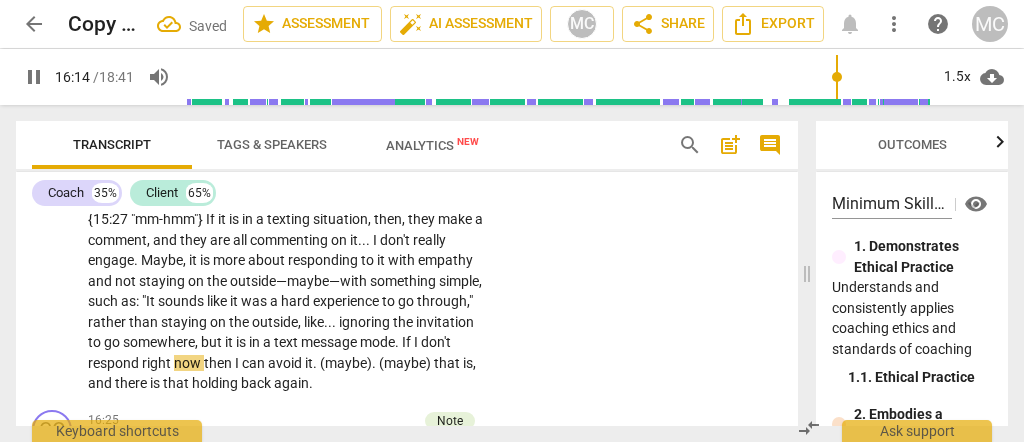 click on "now" at bounding box center (189, 363) 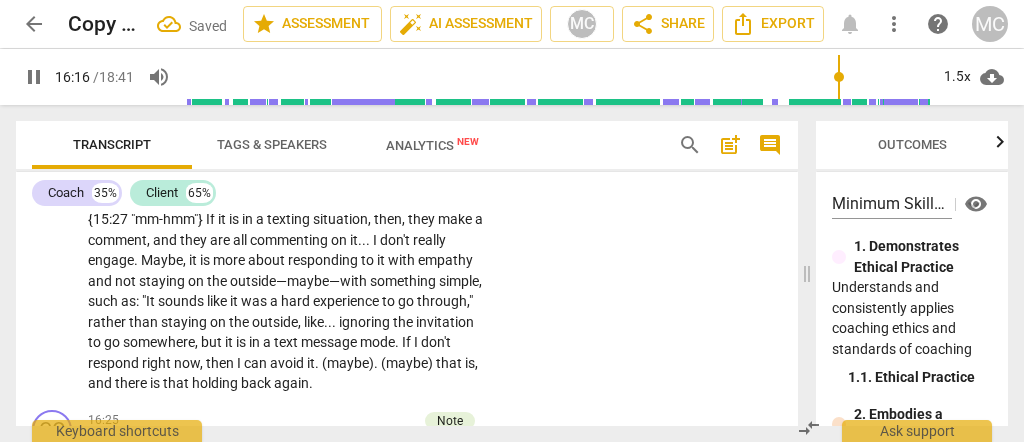 click on "then" at bounding box center [221, 363] 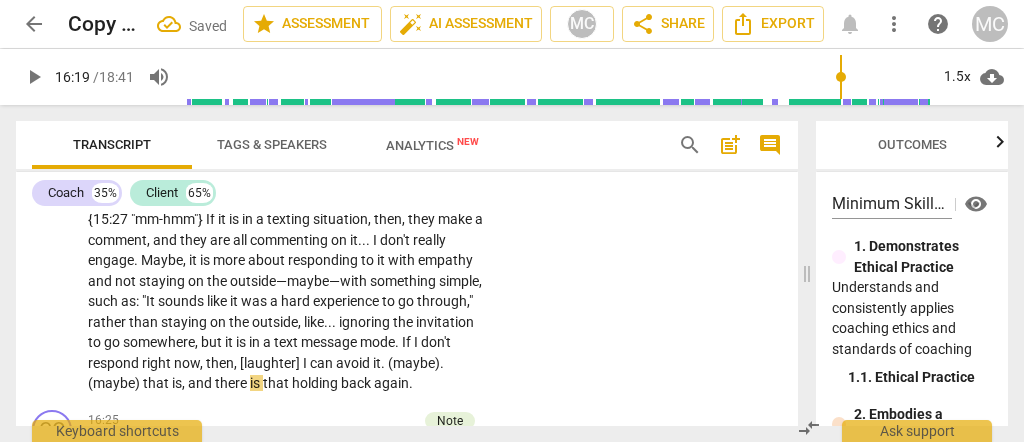 type on "980" 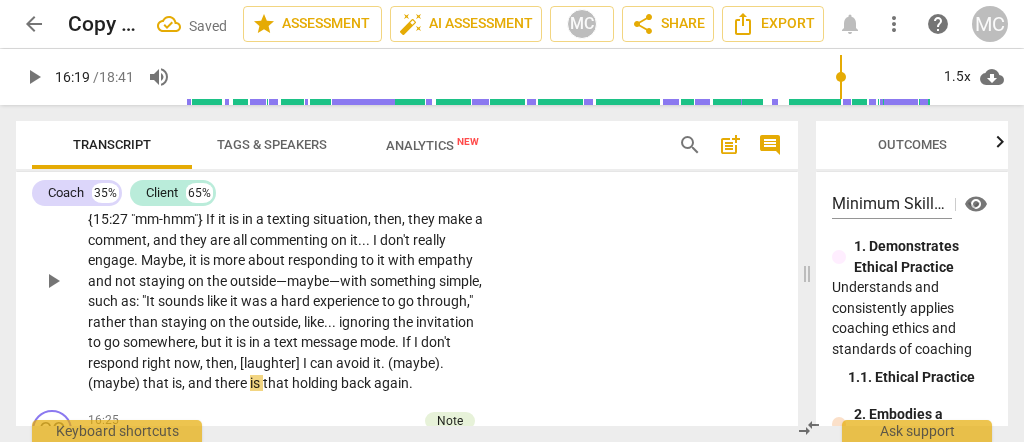 click on "back" at bounding box center [357, 383] 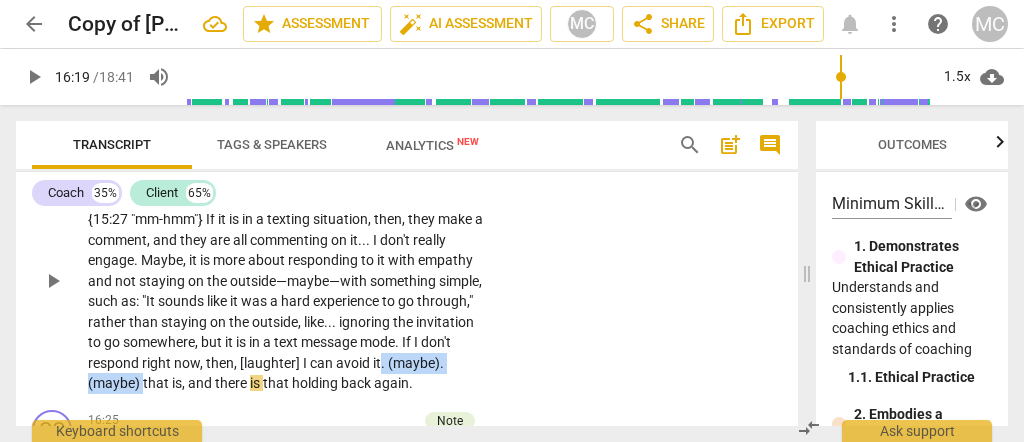drag, startPoint x: 379, startPoint y: 359, endPoint x: 142, endPoint y: 382, distance: 238.11342 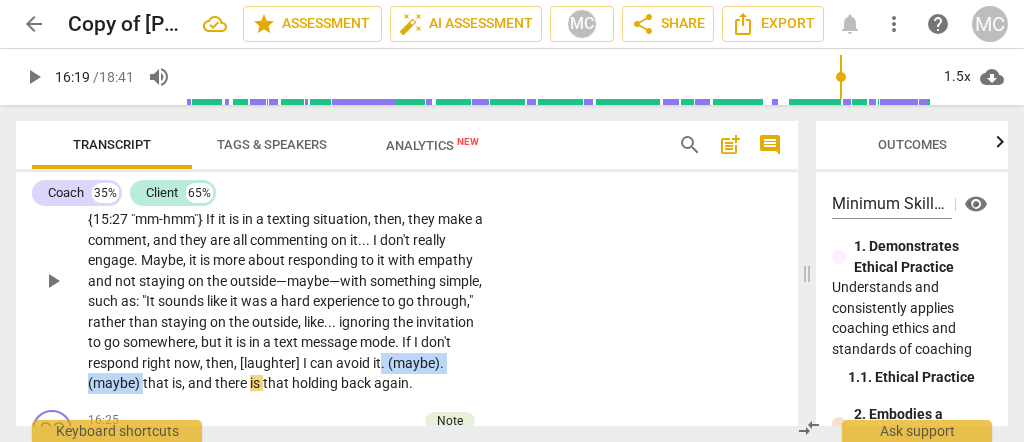 click on "I   am   not   sure .   [15:04 ,   15:12]   With   the   openness . . .   being . . .   [15:18 ,   15:24]   yeah—maybe—it   is   not   ignore . . .   it   is   not   that   I   ignore .   {15:27   "mm-hmm"}   If   it   is   in   a   texting   situation ,   then ,   they   make   a   comment ,   and   they   are   all   commenting   on   it . . .   I   don't   really   engage .   Maybe ,   it   is   more   about   responding   to   it   with   empathy   and   not   staying   on   the   outside—maybe—with   something   simple ,   such   as :   "It   sounds   like   it   was   a   hard   experience   to   go   through , "   rather   than   staying   on   the   outside ,   like . . .   ignoring   the   invitation   to   go   somewhere ,   but   it   is   in   a   text   message   mode .   If   I   don't   respond   right   now ,   then ,   [laughter]   I   can   avoid   it .   (maybe) .   (maybe)   that   is ,   and   there   is   that   holding   back   again ." at bounding box center (288, 281) 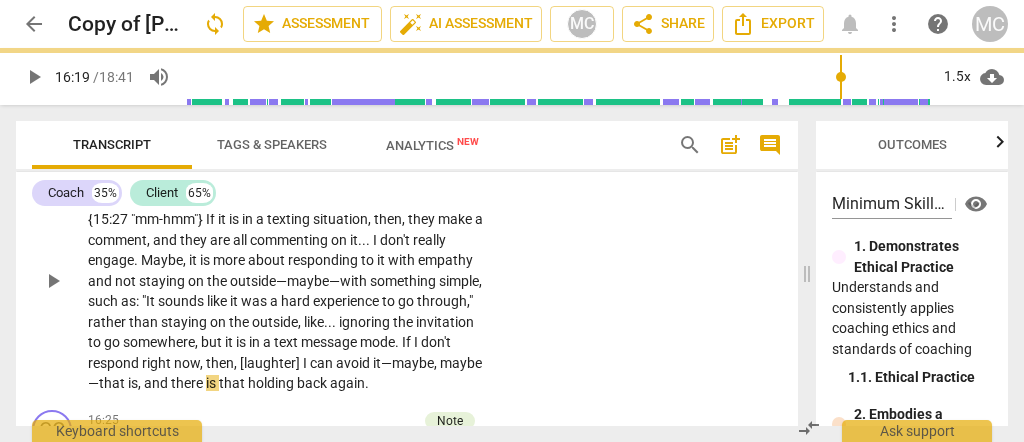 click on "it—maybe, maybe—" at bounding box center (285, 373) 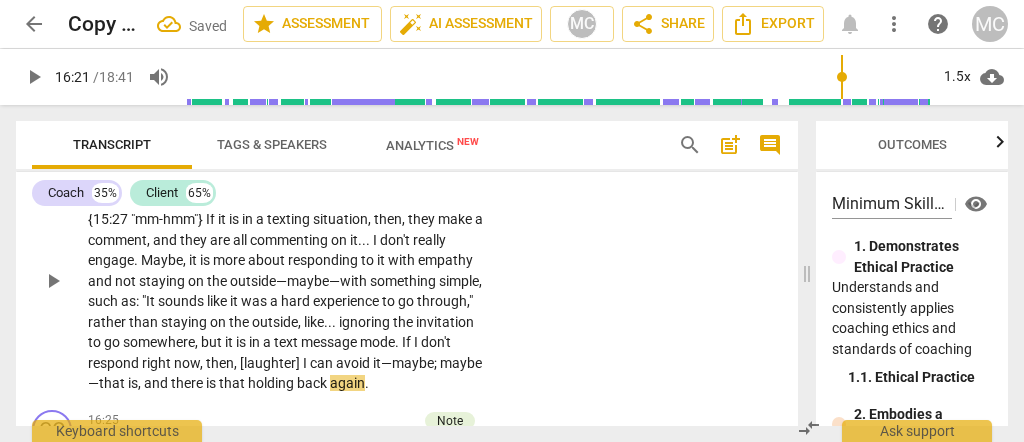 click on "it—maybe; maybe—" at bounding box center [285, 373] 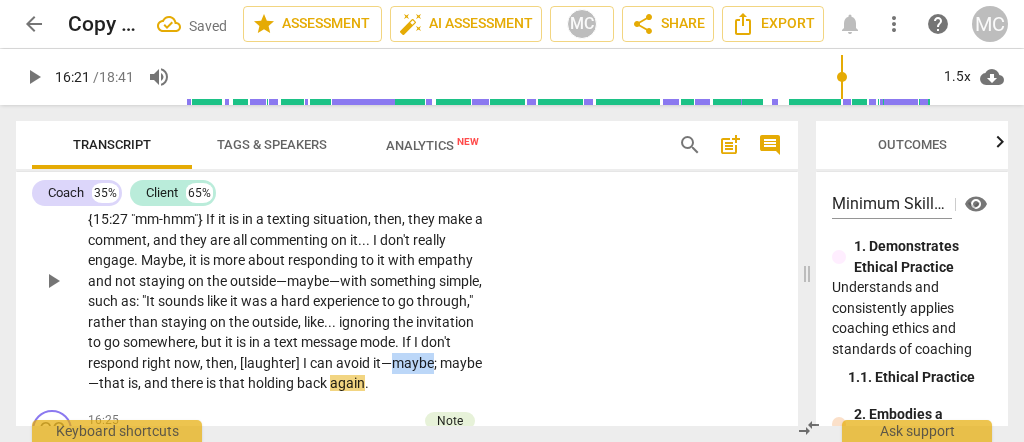 click on "it—maybe; maybe—" at bounding box center [285, 373] 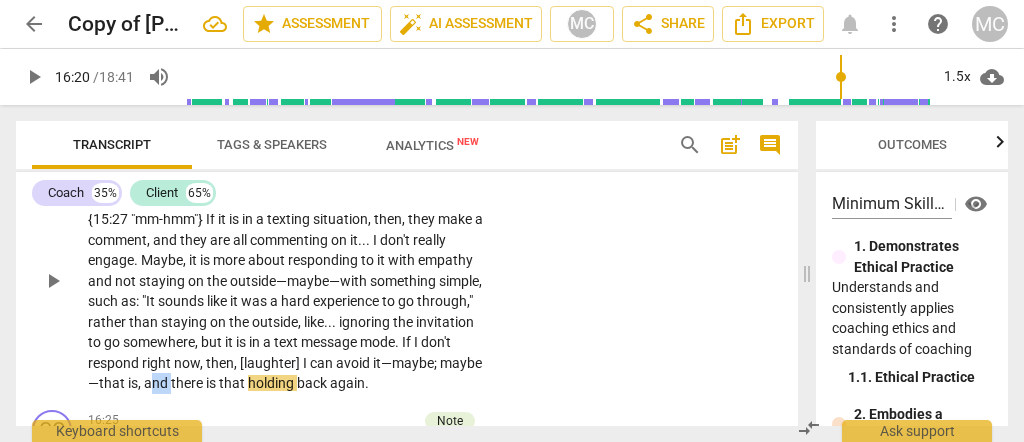 drag, startPoint x: 170, startPoint y: 380, endPoint x: 149, endPoint y: 379, distance: 21.023796 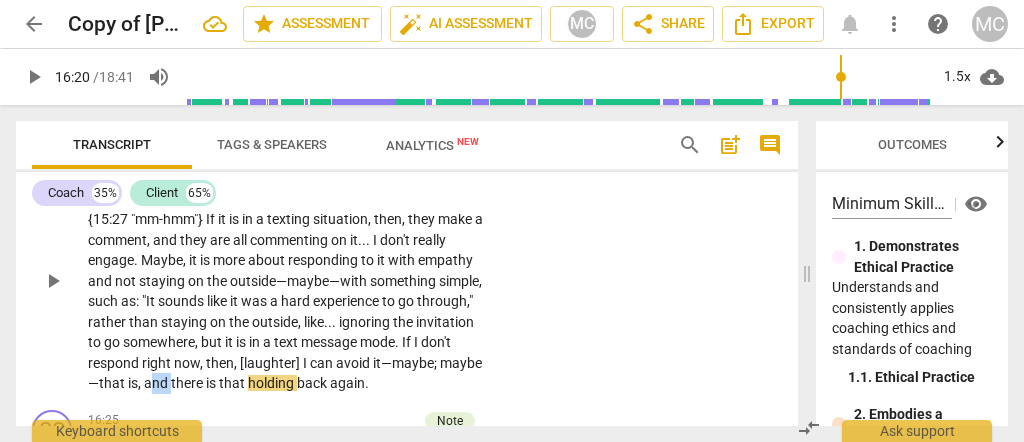 click on "I   am   not   sure .   [15:04 ,   15:12]   With   the   openness . . .   being . . .   [15:18 ,   15:24]   yeah—maybe—it   is   not   ignore . . .   it   is   not   that   I   ignore .   {15:27   "mm-hmm"}   If   it   is   in   a   texting   situation ,   then ,   they   make   a   comment ,   and   they   are   all   commenting   on   it . . .   I   don't   really   engage .   Maybe ,   it   is   more   about   responding   to   it   with   empathy   and   not   staying   on   the   outside—maybe—with   something   simple ,   such   as :   "It   sounds   like   it   was   a   hard   experience   to   go   through , "   rather   than   staying   on   the   outside ,   like . . .   ignoring   the   invitation   to   go   somewhere ,   but   it   is   in   a   text   message   mode .   If   I   don't   respond   right   now ,   then ,   [laughter]   I   can   avoid   it—maybe; maybe— that   is ,   and   there   is   that   holding   back   again ." at bounding box center [288, 281] 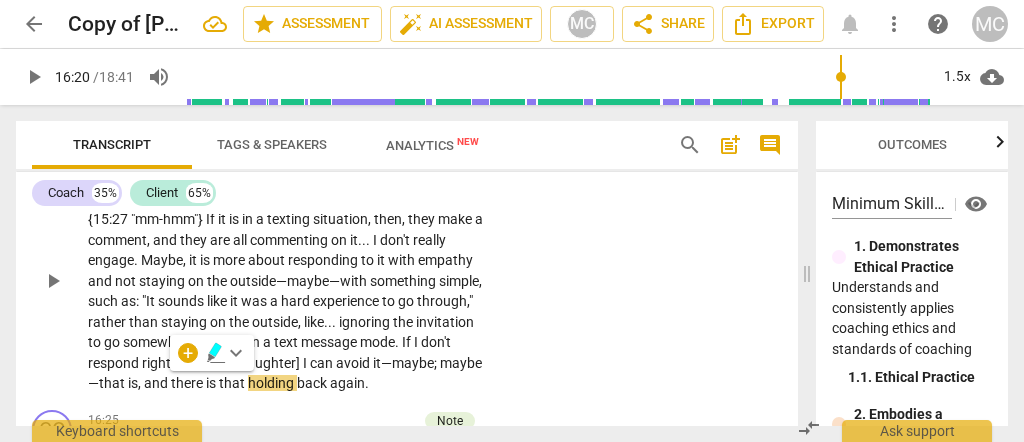 click on "it—maybe; maybe—" at bounding box center (285, 373) 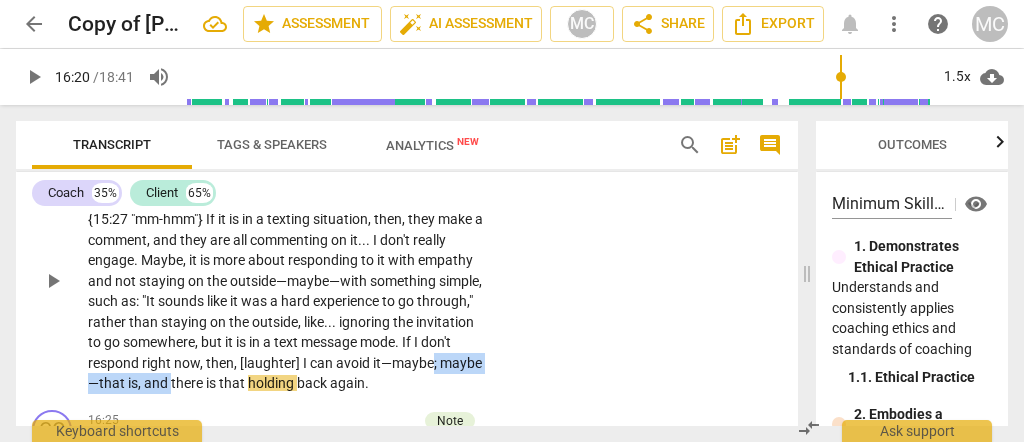 drag, startPoint x: 432, startPoint y: 360, endPoint x: 169, endPoint y: 385, distance: 264.18555 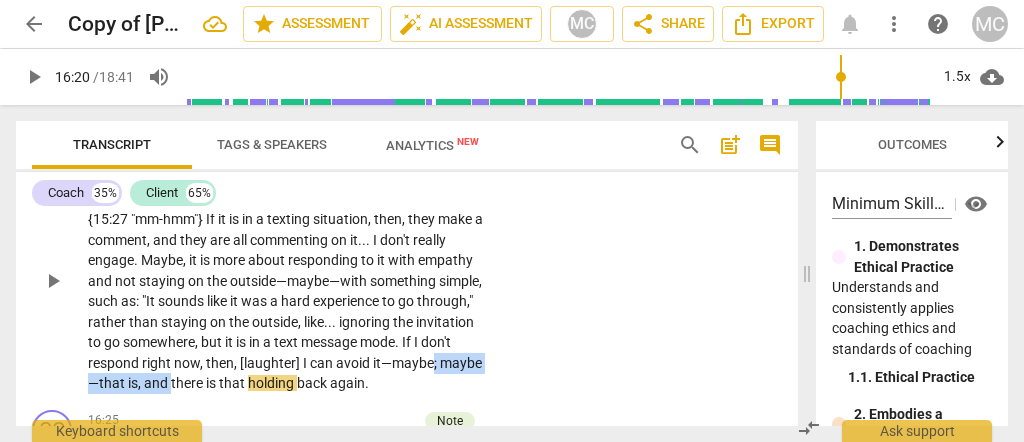 click on "I   am   not   sure .   [15:04 ,   15:12]   With   the   openness . . .   being . . .   [15:18 ,   15:24]   yeah—maybe—it   is   not   ignore . . .   it   is   not   that   I   ignore .   {15:27   "mm-hmm"}   If   it   is   in   a   texting   situation ,   then ,   they   make   a   comment ,   and   they   are   all   commenting   on   it . . .   I   don't   really   engage .   Maybe ,   it   is   more   about   responding   to   it   with   empathy   and   not   staying   on   the   outside—maybe—with   something   simple ,   such   as :   "It   sounds   like   it   was   a   hard   experience   to   go   through , "   rather   than   staying   on   the   outside ,   like . . .   ignoring   the   invitation   to   go   somewhere ,   but   it   is   in   a   text   message   mode .   If   I   don't   respond   right   now ,   then ,   [laughter]   I   can   avoid   it—maybe; maybe— that   is ,   and   there   is   that   holding   back   again ." at bounding box center [288, 281] 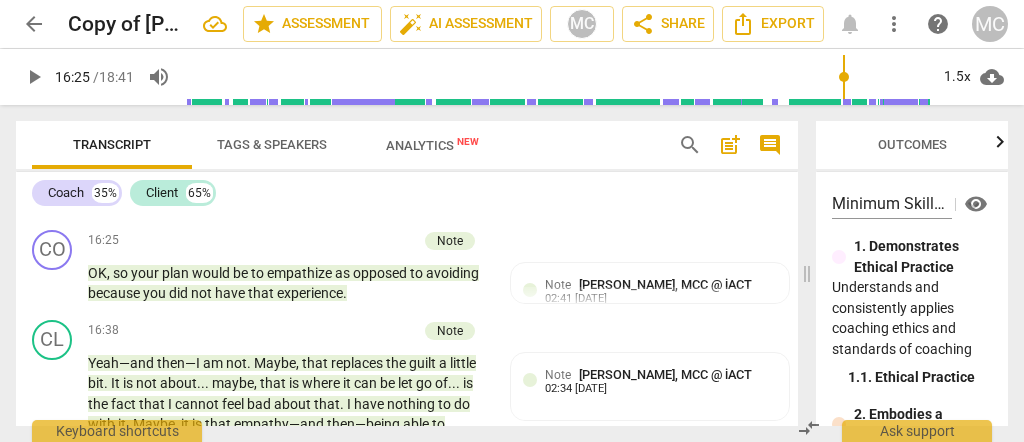 scroll, scrollTop: 5060, scrollLeft: 0, axis: vertical 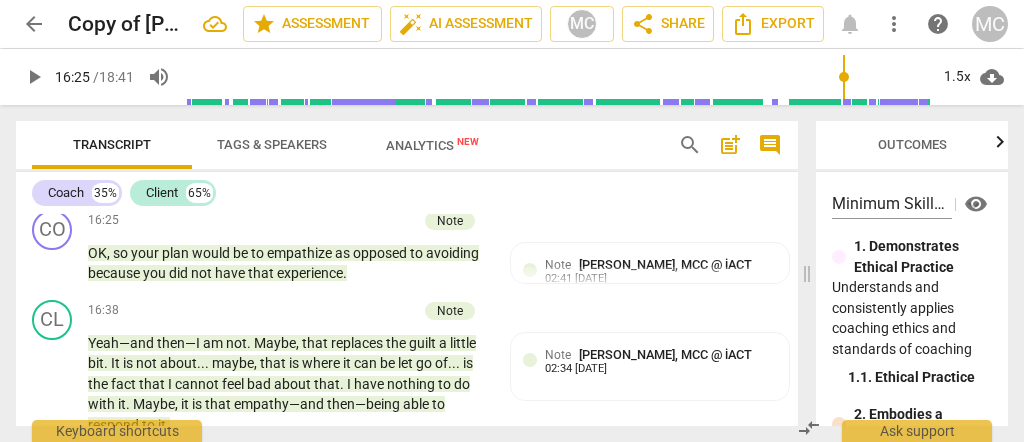 click on "more_vert" at bounding box center (894, 24) 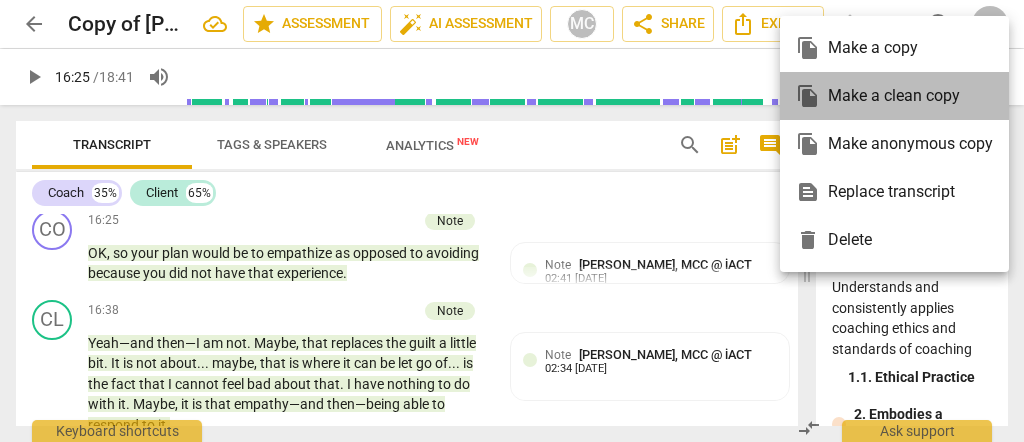 click on "file_copy    Make a clean copy" at bounding box center (894, 96) 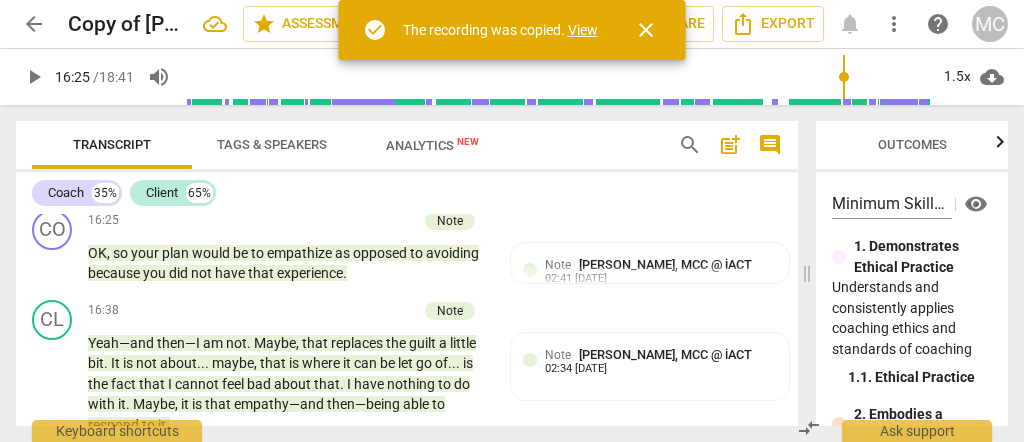 click on "View" at bounding box center (583, 30) 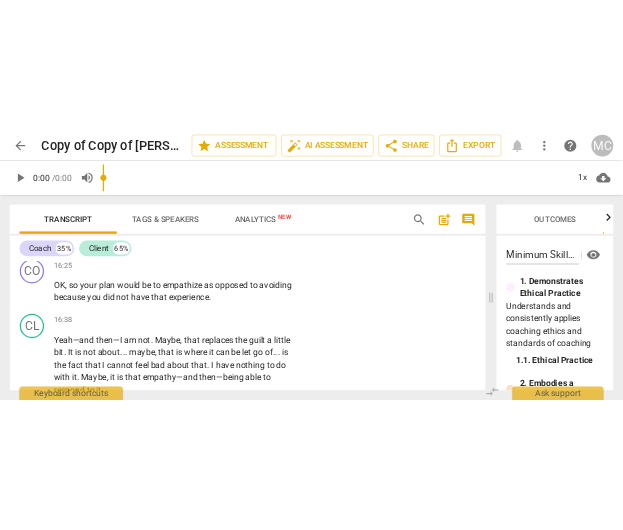 scroll, scrollTop: 0, scrollLeft: 0, axis: both 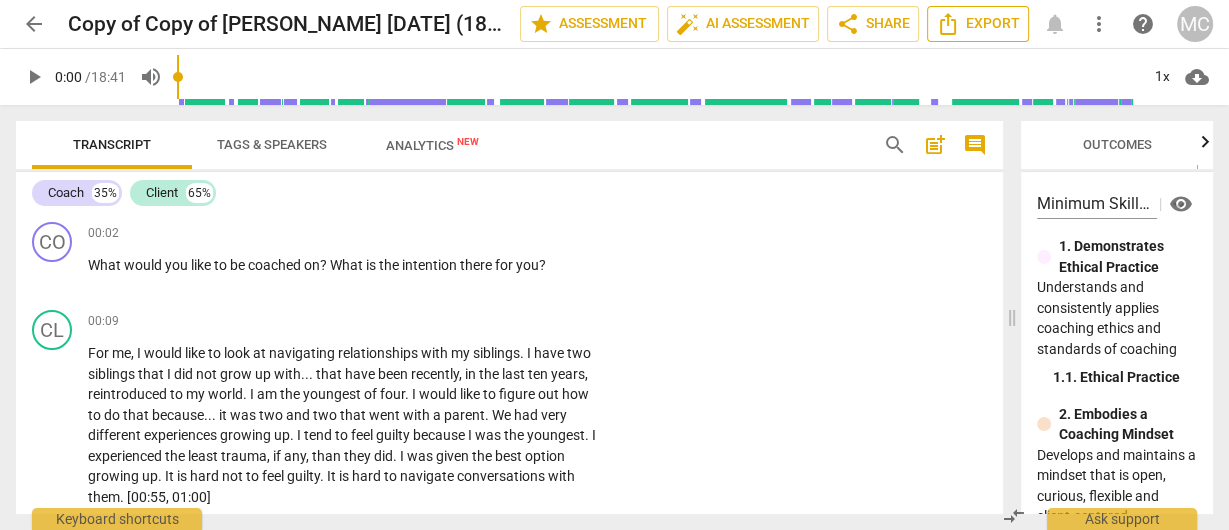click on "Export" at bounding box center [978, 24] 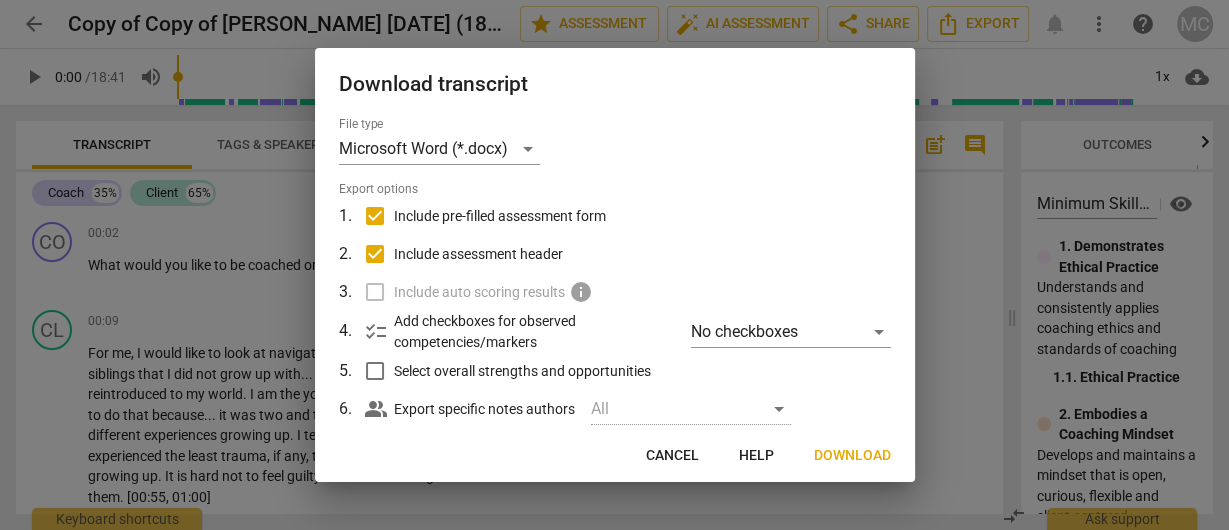 click on "Download" at bounding box center [852, 456] 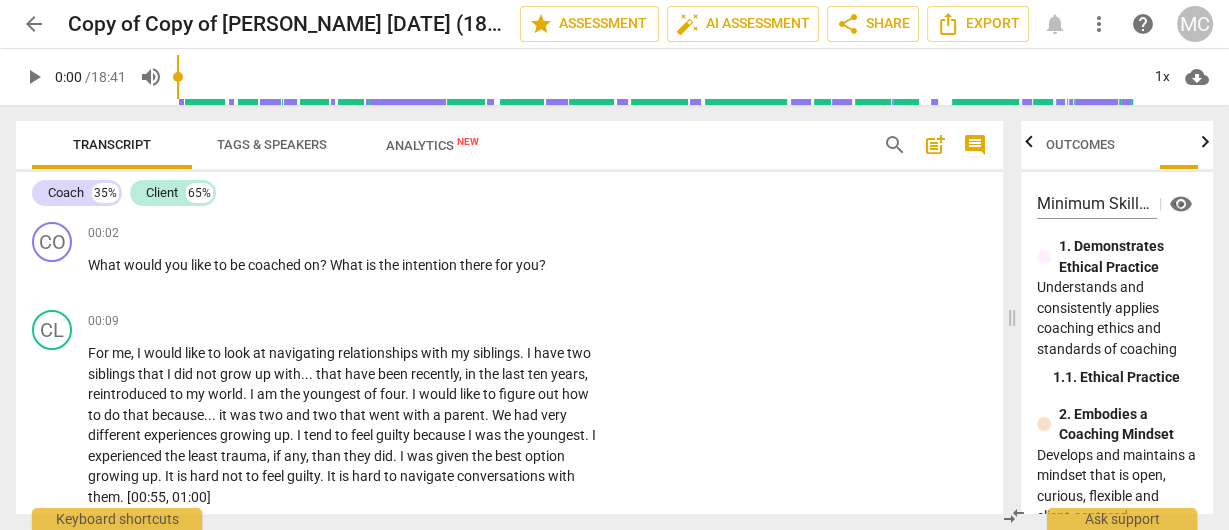 scroll, scrollTop: 0, scrollLeft: 160, axis: horizontal 